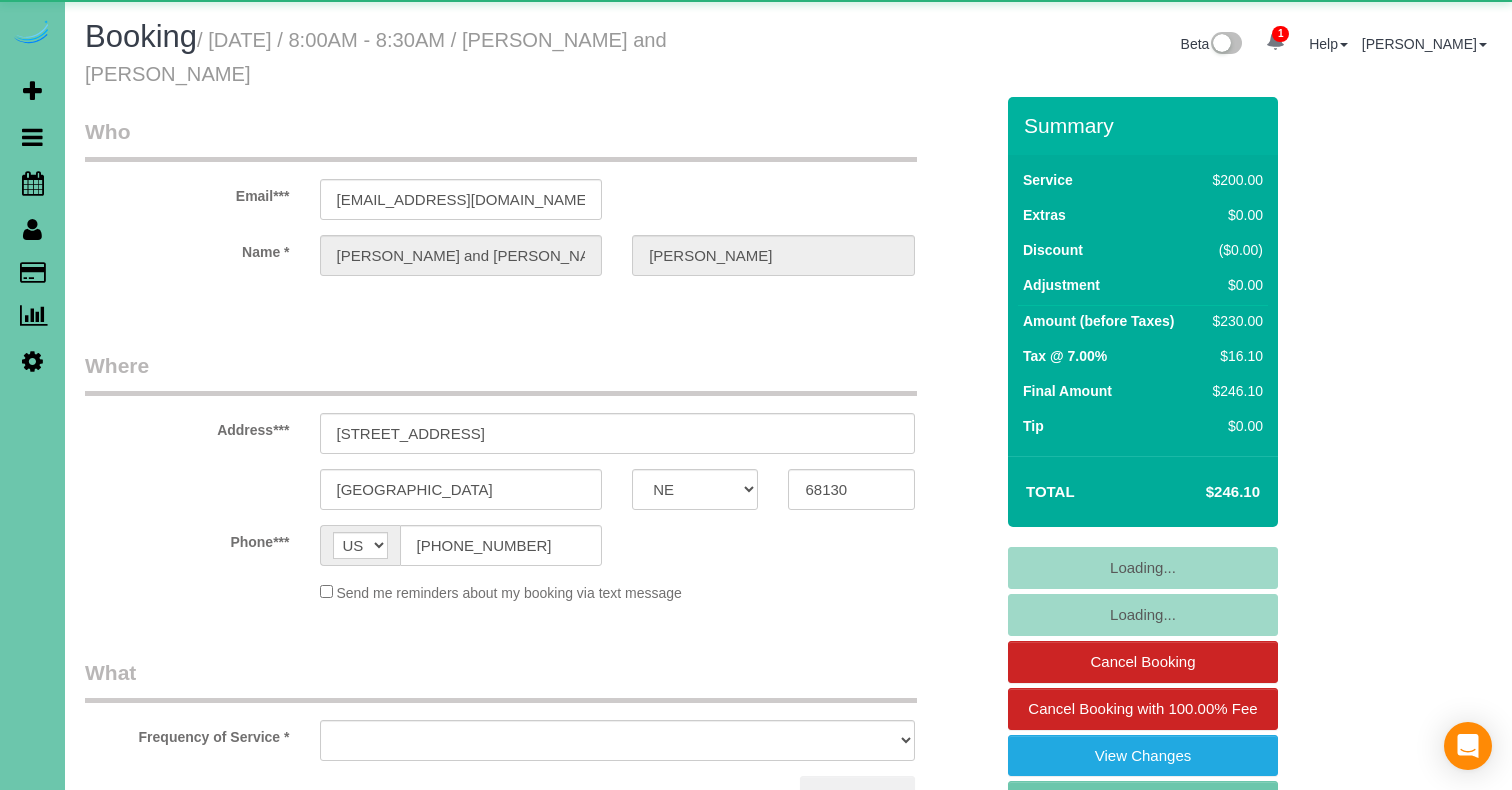 select on "NE" 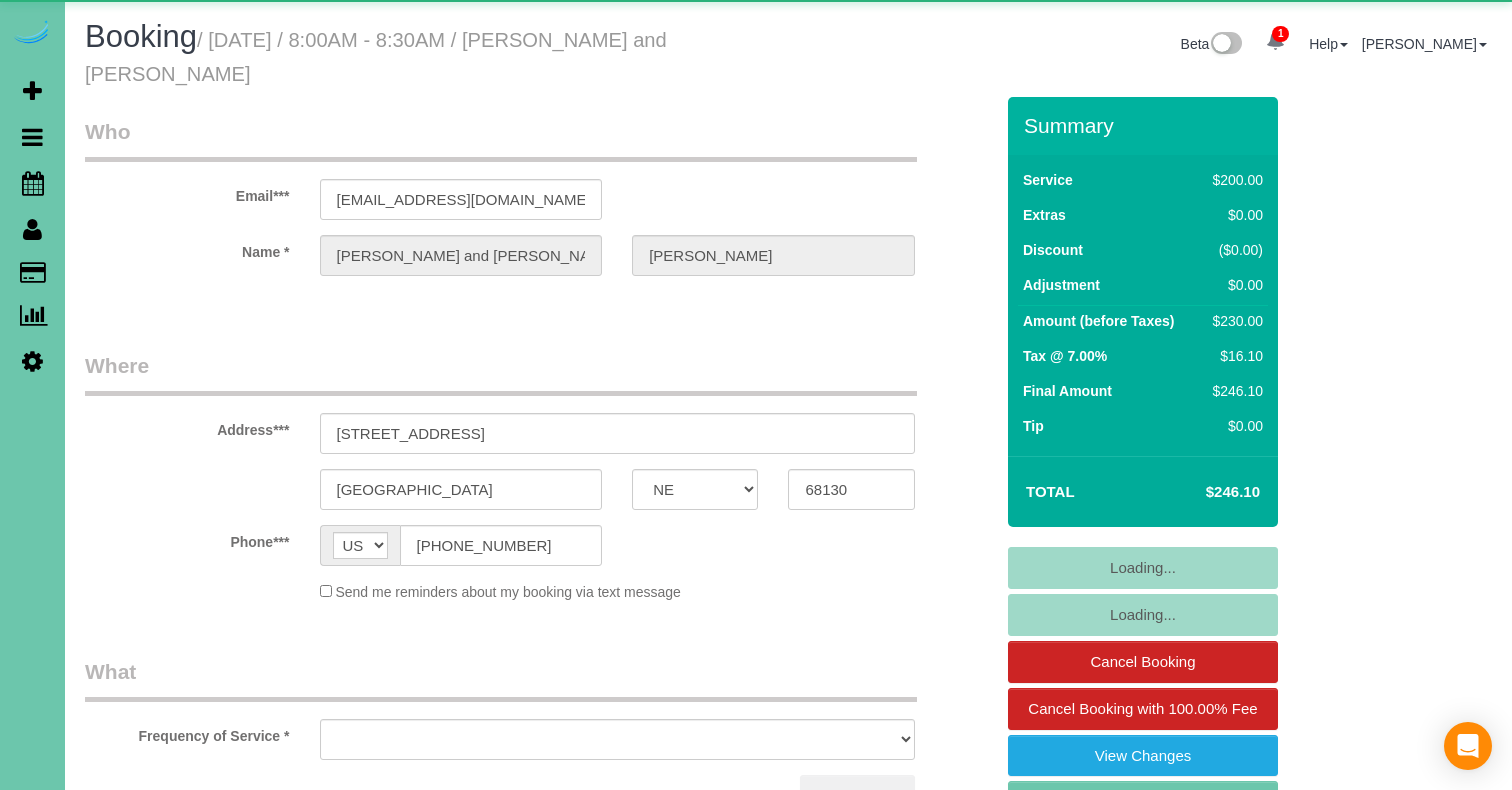 scroll, scrollTop: 0, scrollLeft: 0, axis: both 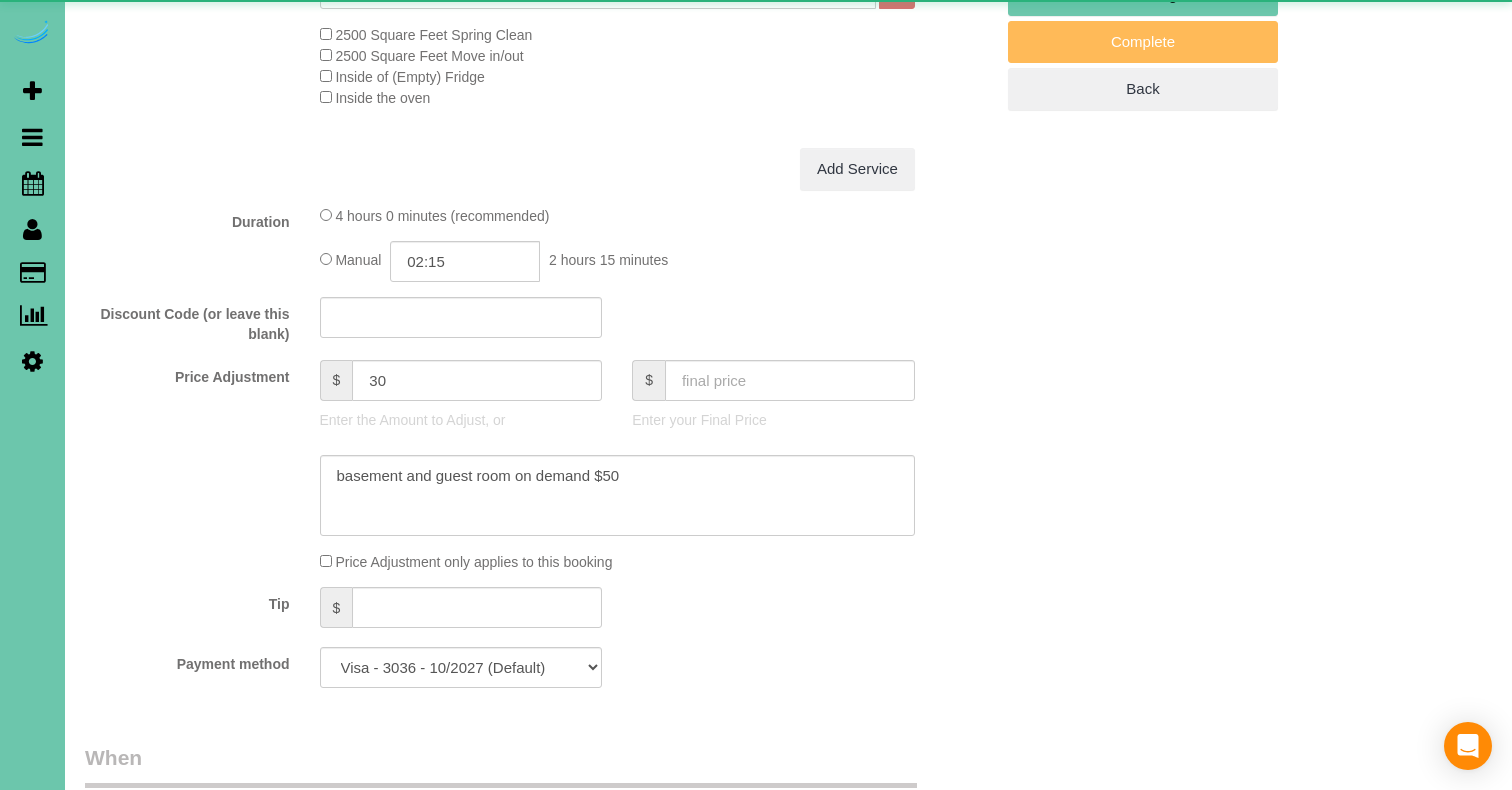 select on "number:37" 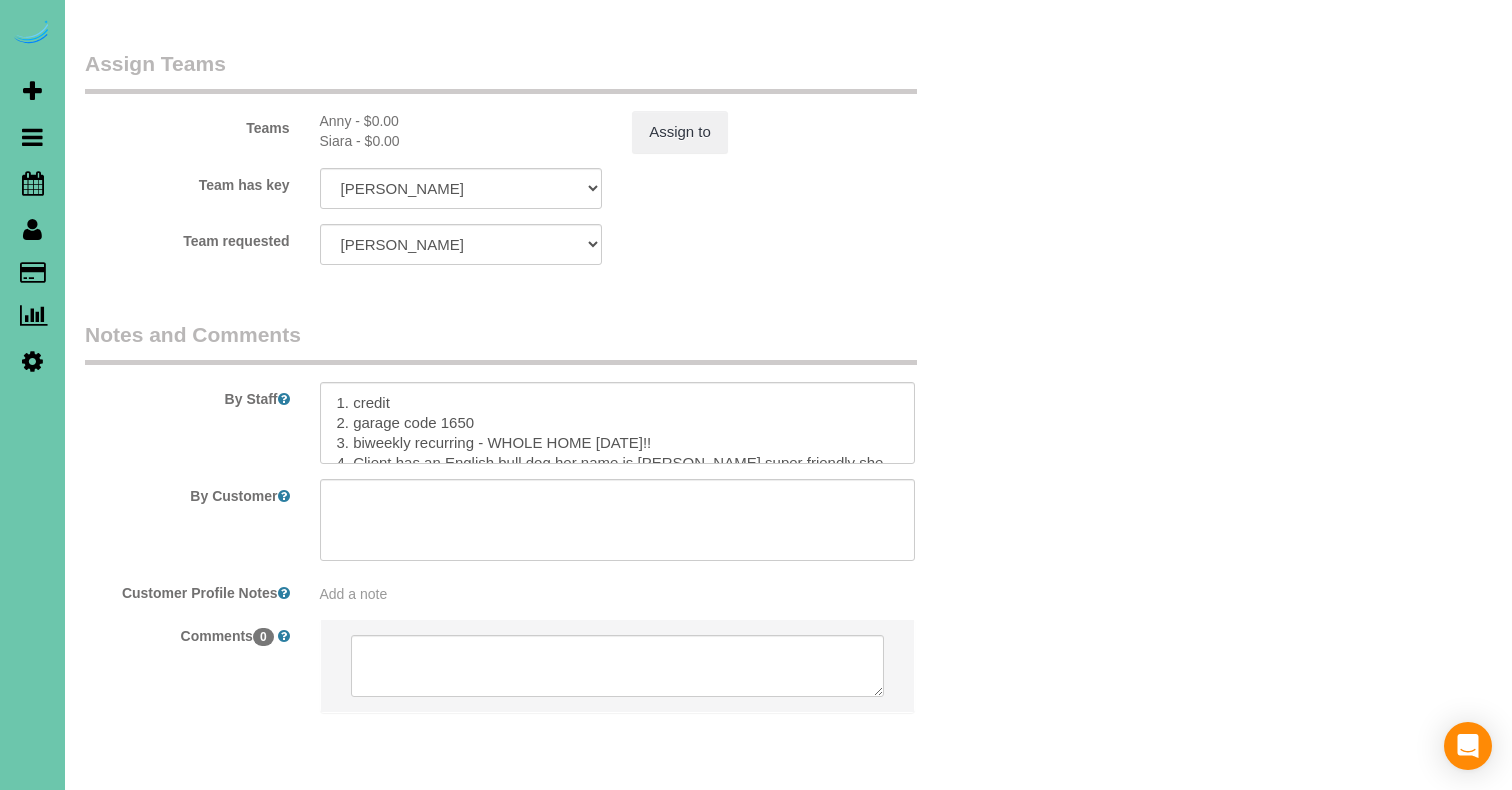 scroll, scrollTop: 2274, scrollLeft: 0, axis: vertical 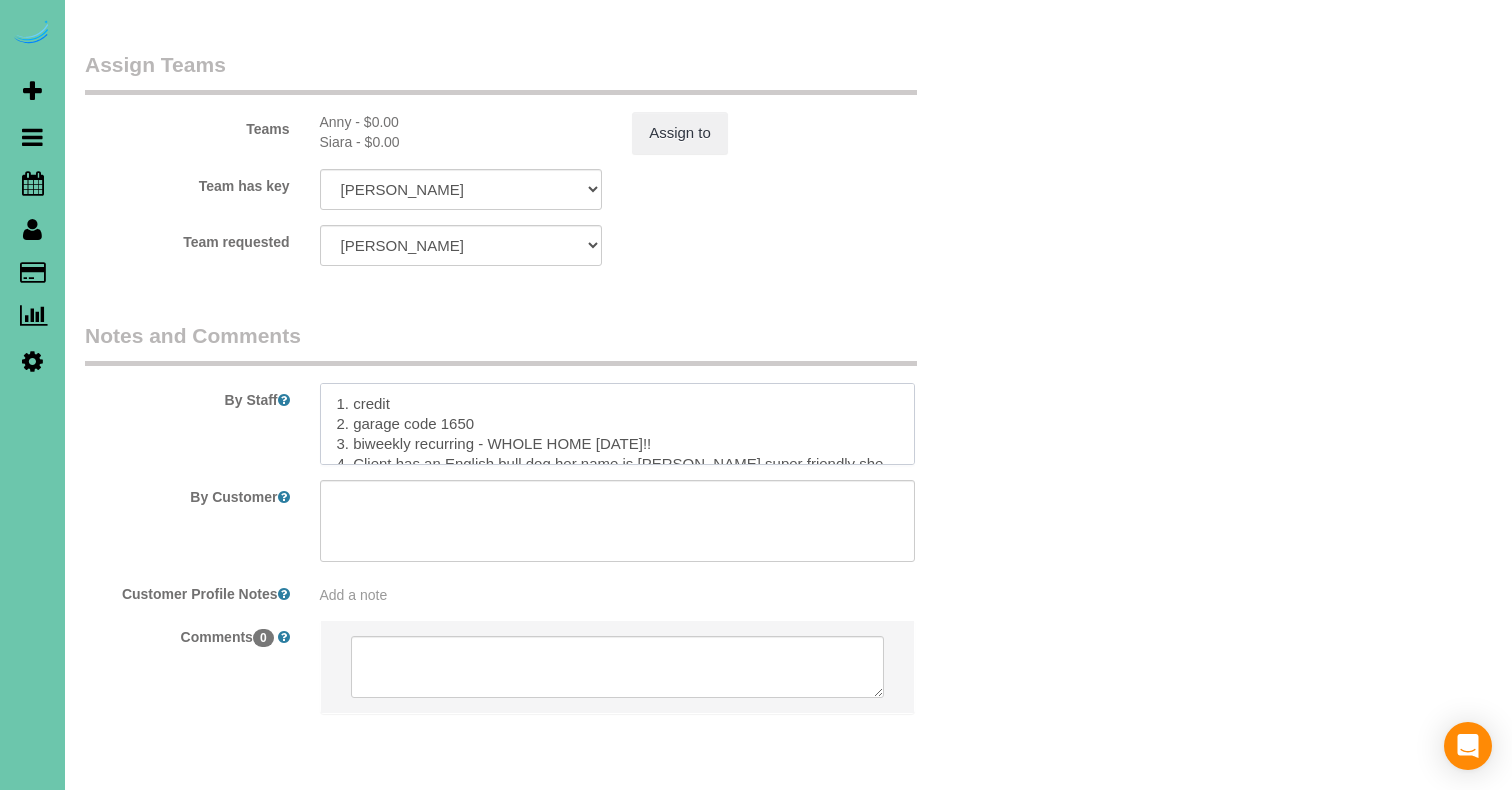 drag, startPoint x: 659, startPoint y: 377, endPoint x: 521, endPoint y: 362, distance: 138.81282 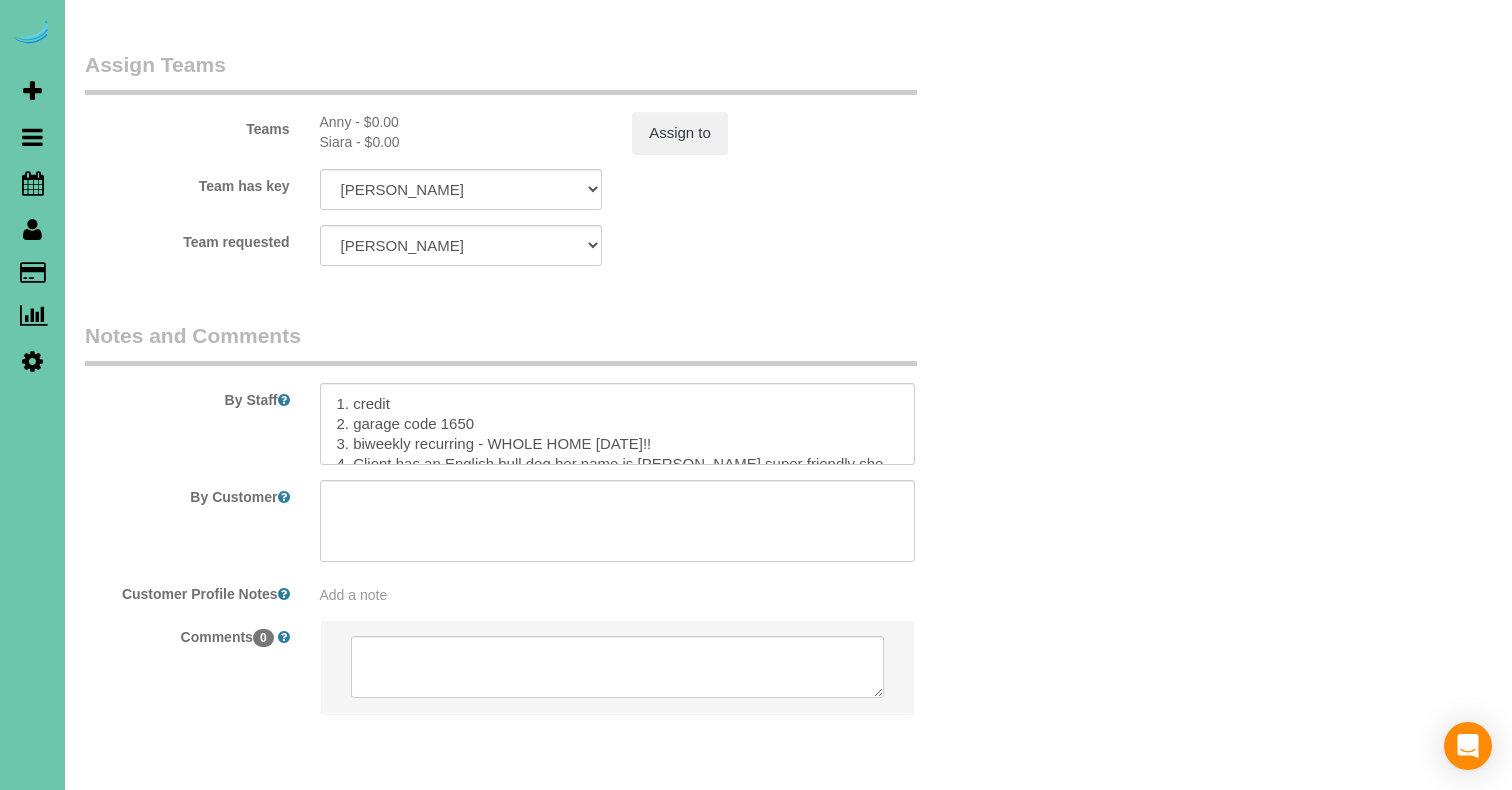 click on "Notes and Comments" at bounding box center (501, 343) 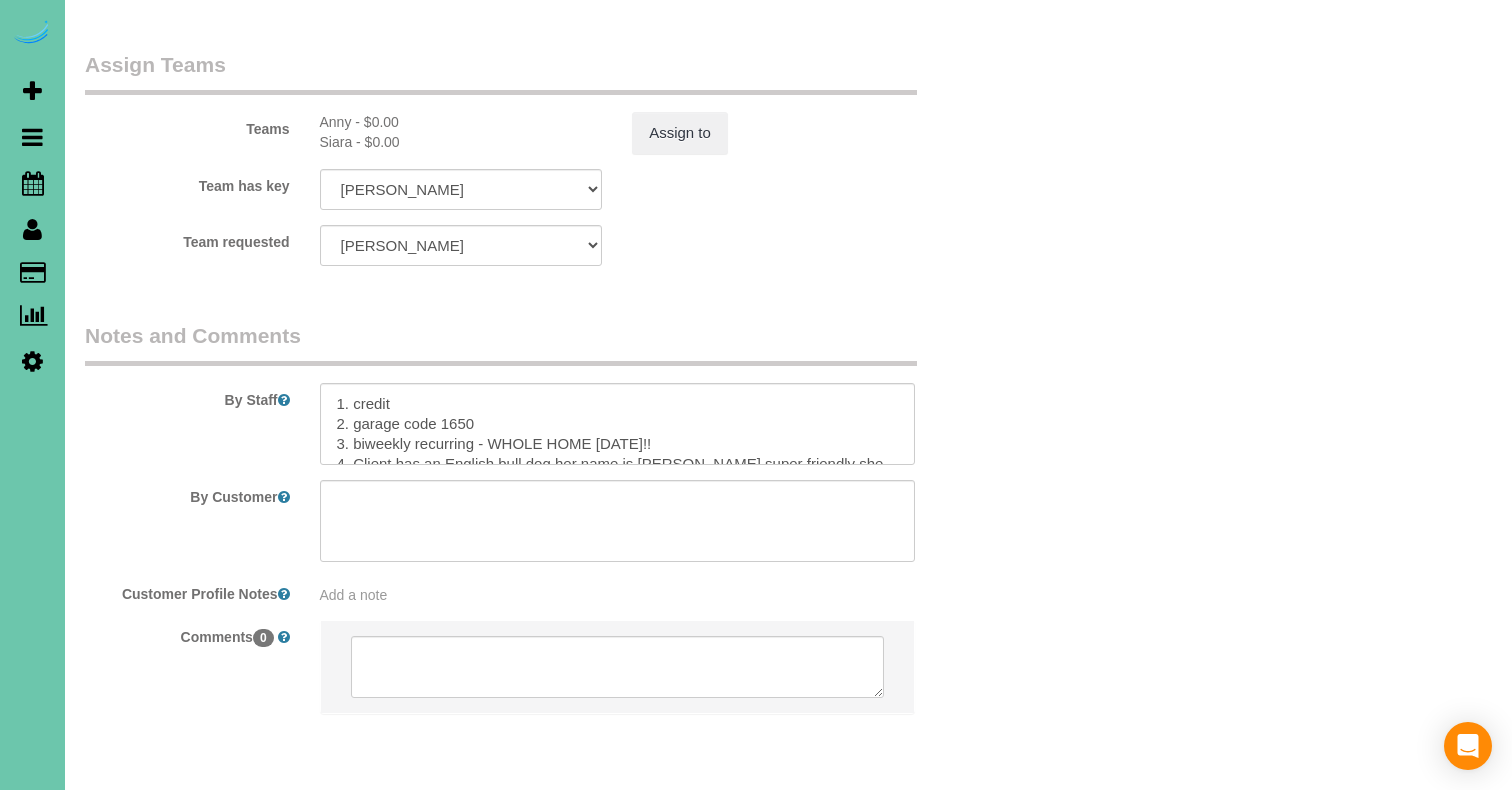 scroll, scrollTop: 0, scrollLeft: 0, axis: both 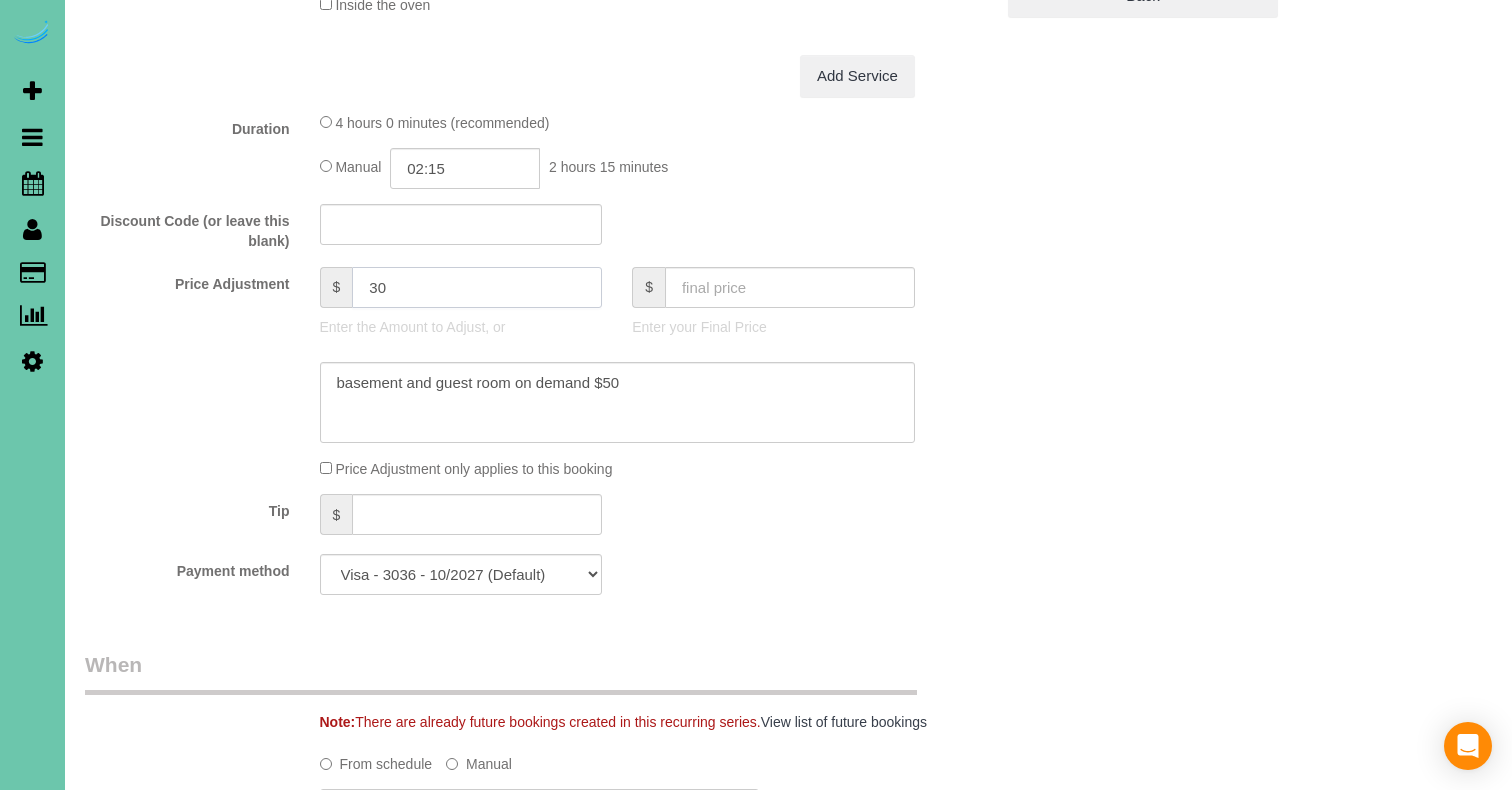 drag, startPoint x: 361, startPoint y: 278, endPoint x: 316, endPoint y: 278, distance: 45 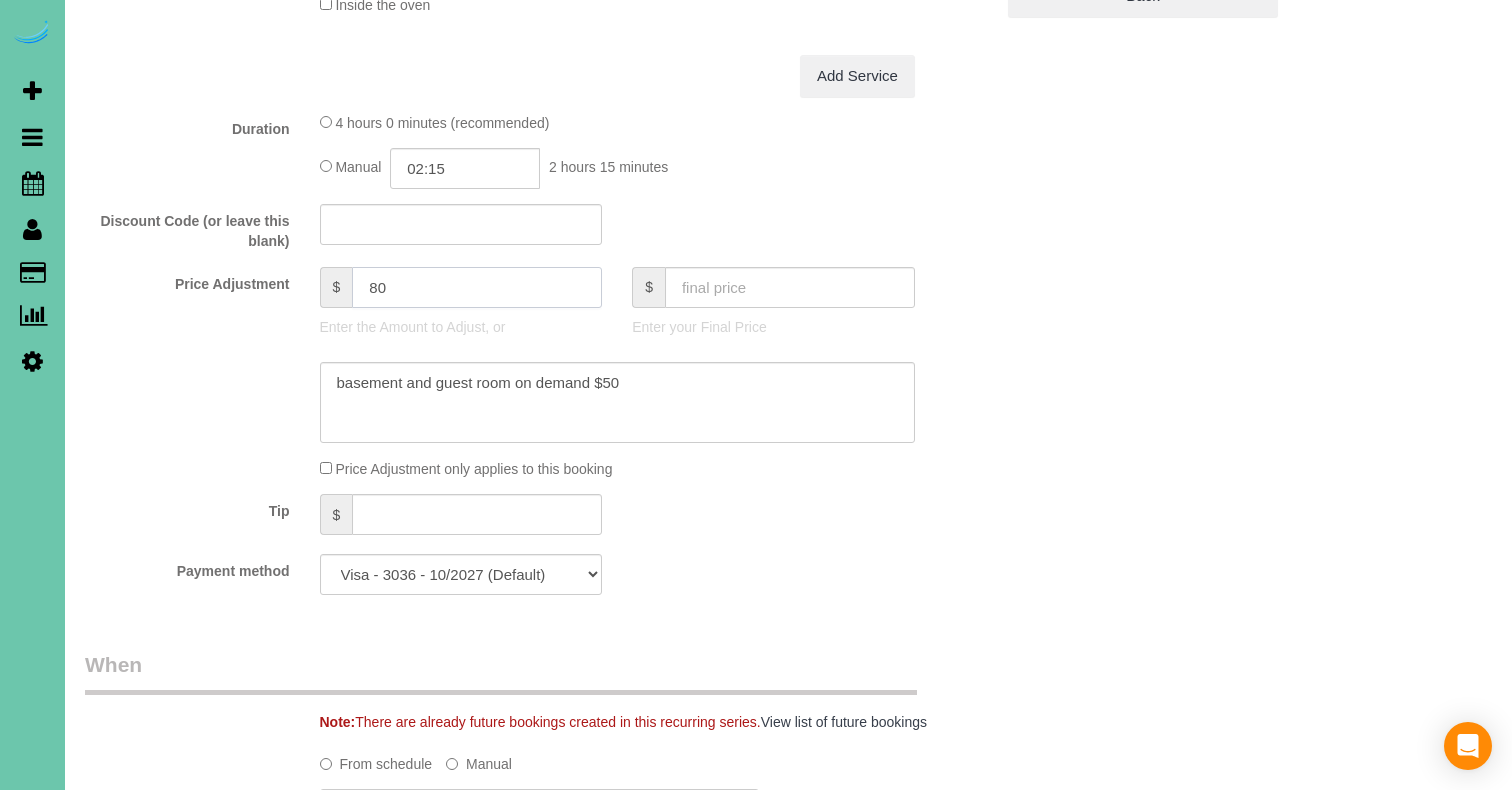 type on "80" 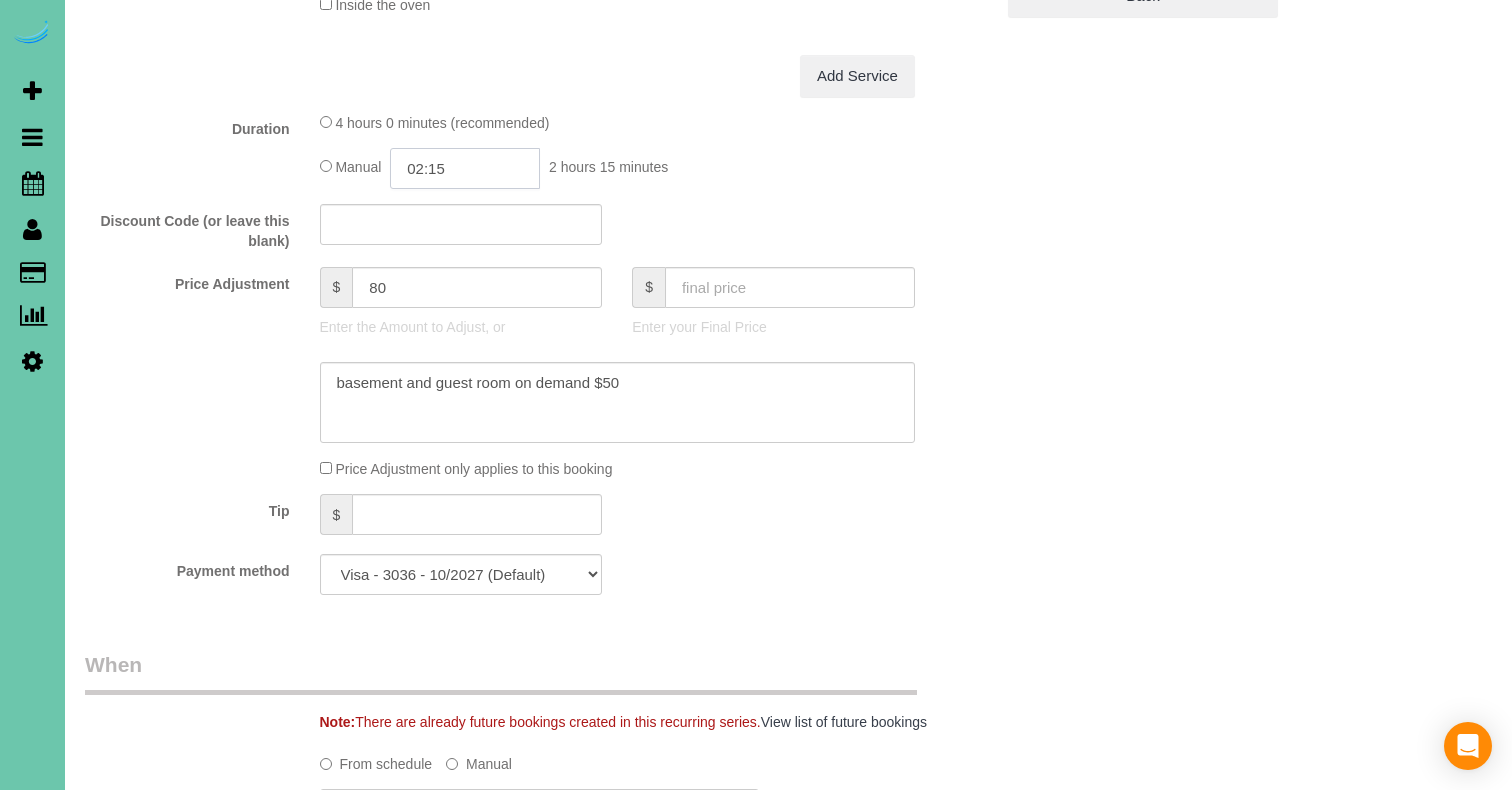 click on "02:15" 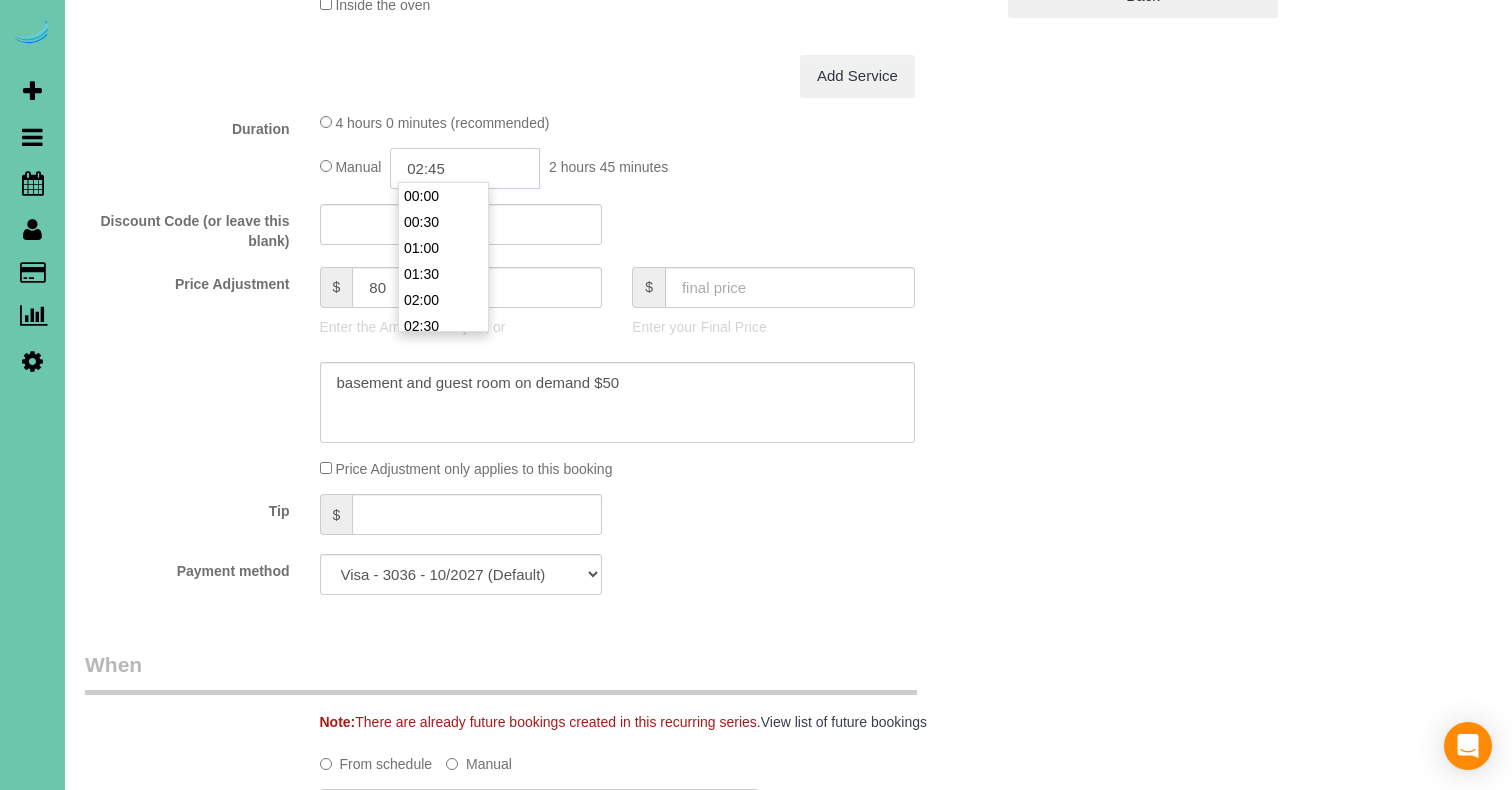 type on "02:45" 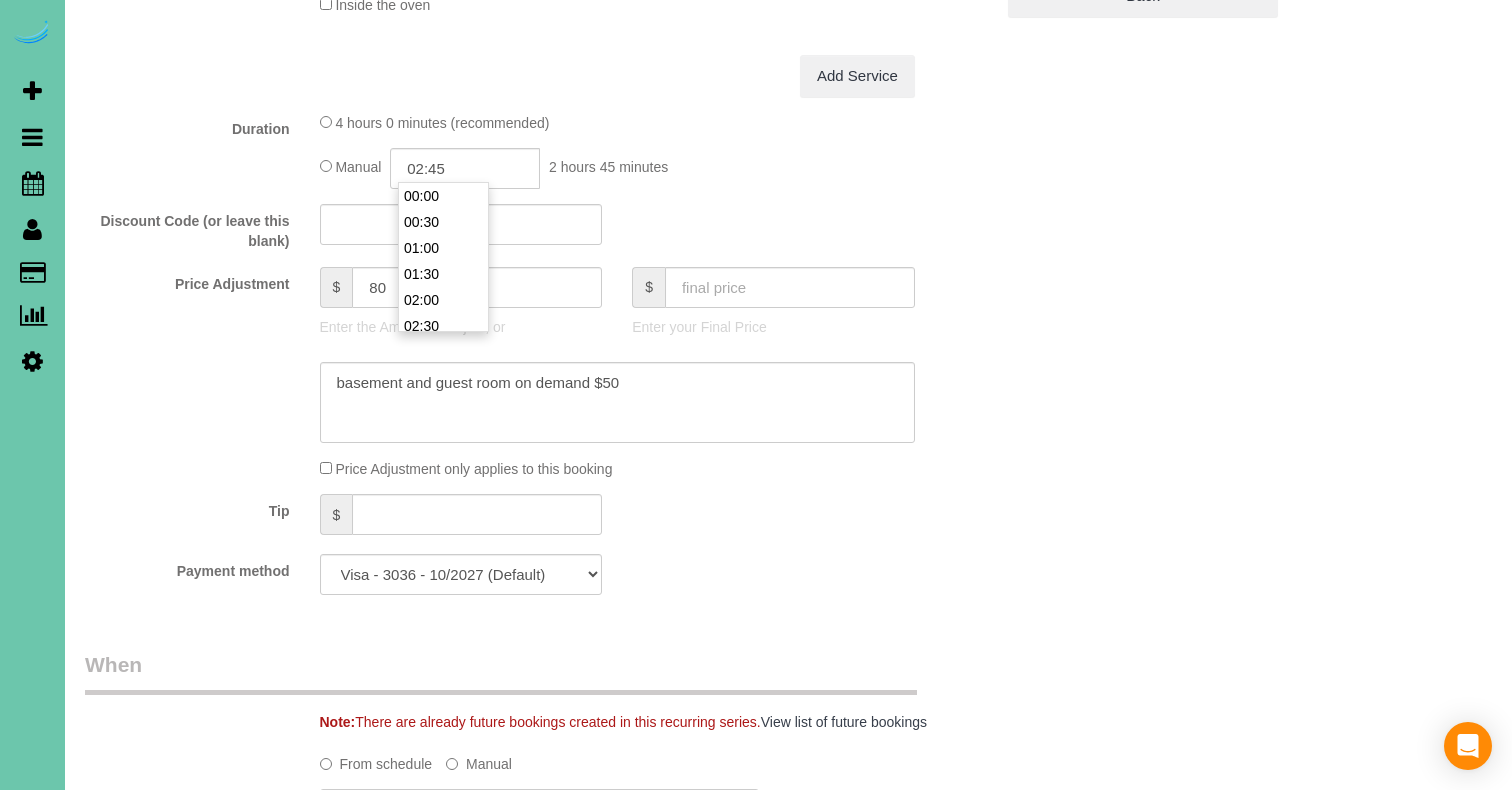 click on "What
Frequency of Service *
One Time Weekly (0% for the First Booking) Bi-Weekly (0% for the First Booking) Every Four Weeks (Monthly) (0% for the First Booking)
Type of Service *
Hourly Custom Clean 3.5 Custom Clean 2.5 commercial Window 1000 Square Feet 1250 Square Feet 1500 Square Feet 1700 Square Feet 2000 Square Feet 2200 Square Feet 2500 Square Feet 2700 Square Feet 3000 Square Feet 3300 Square Feet 3500 Square Feet 3800 Square Feet 4000 Square Feet 4200 Square Feet 4500 Square Feet 4800 Square Feet 5000 Square Feet 5200 Square Feet 5500 Square Feet 5500 Square Feet or Larger
X" at bounding box center (539, 184) 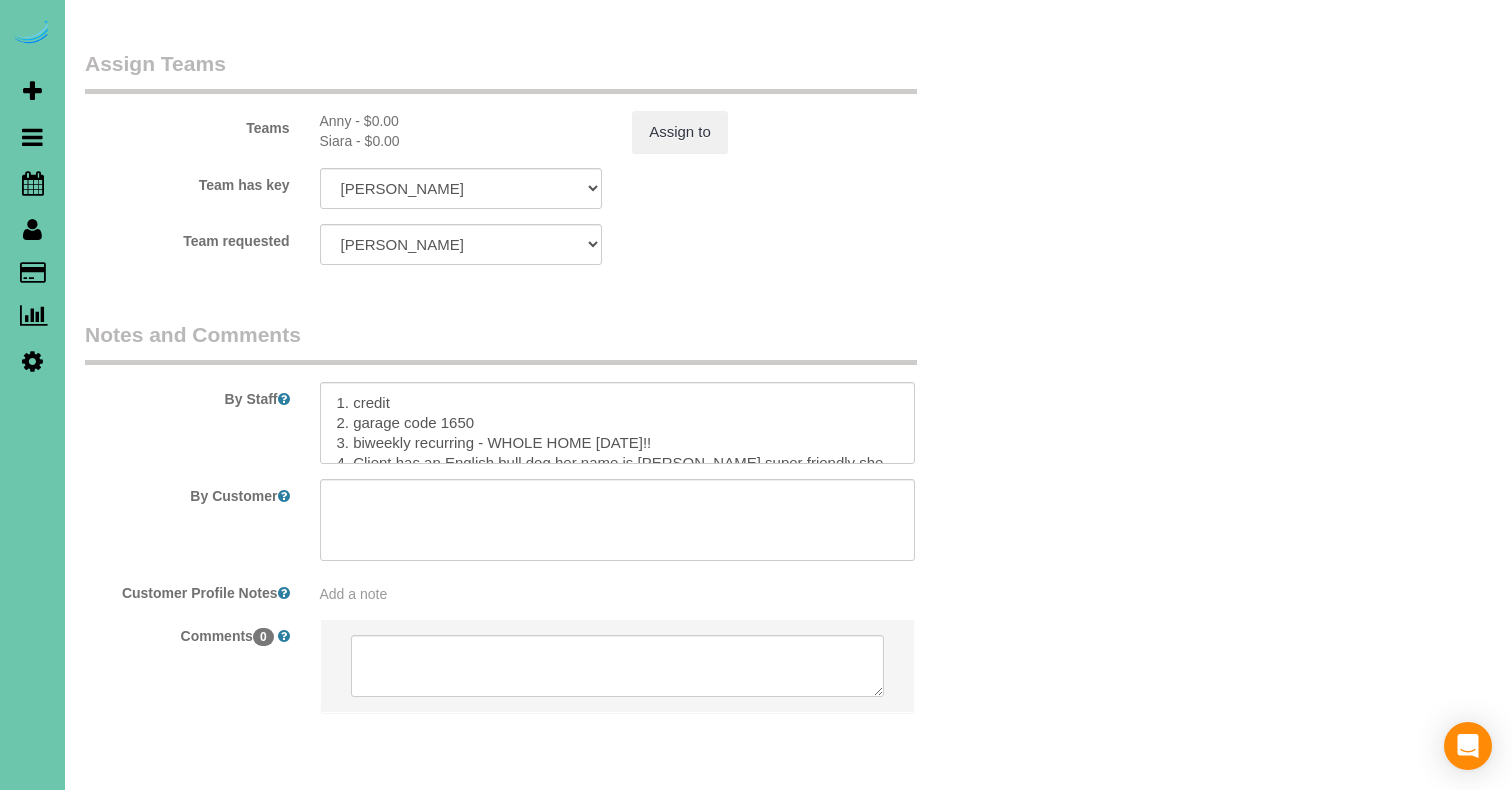 scroll, scrollTop: 2274, scrollLeft: 0, axis: vertical 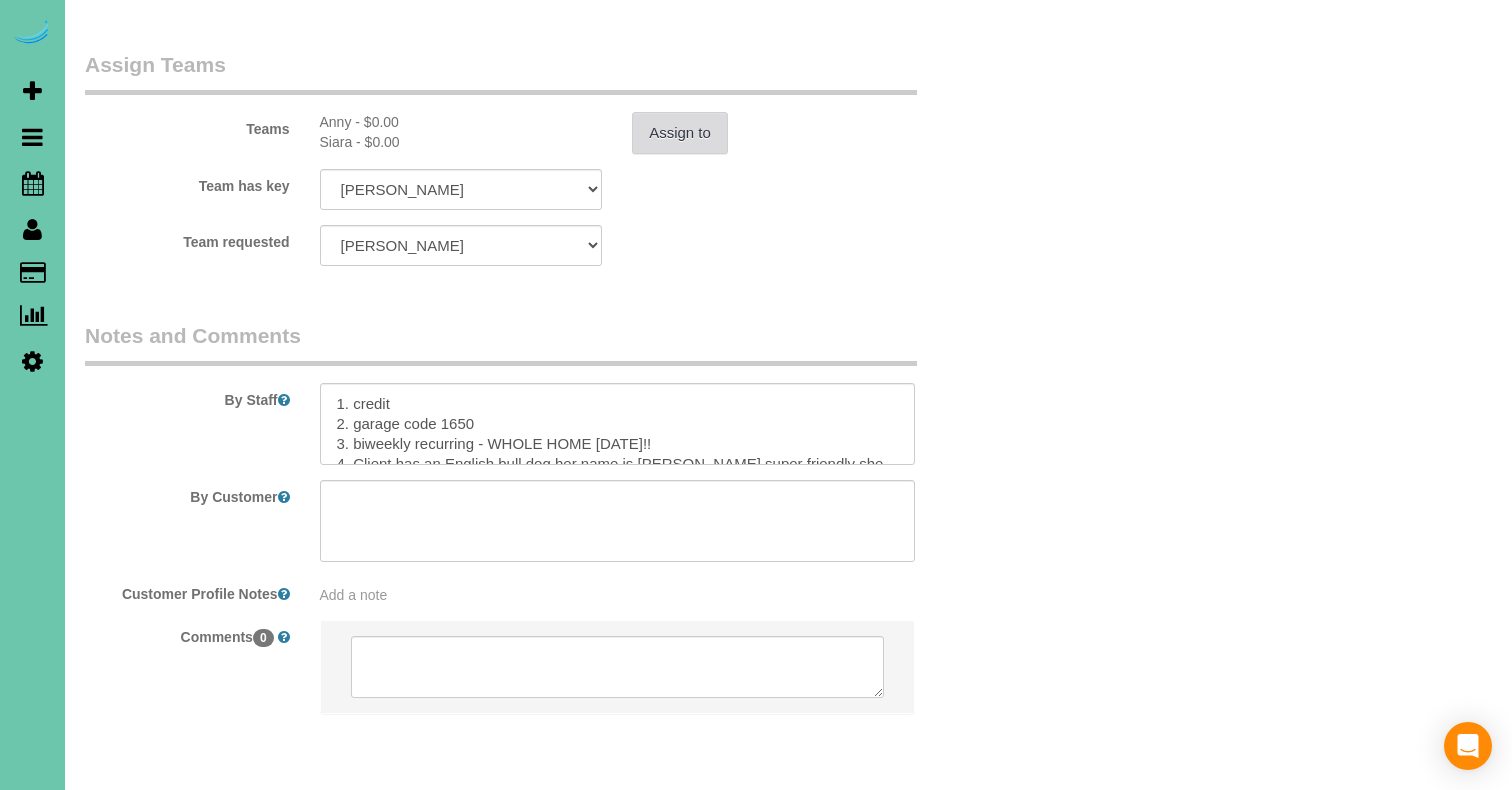 click on "Assign to" at bounding box center (680, 133) 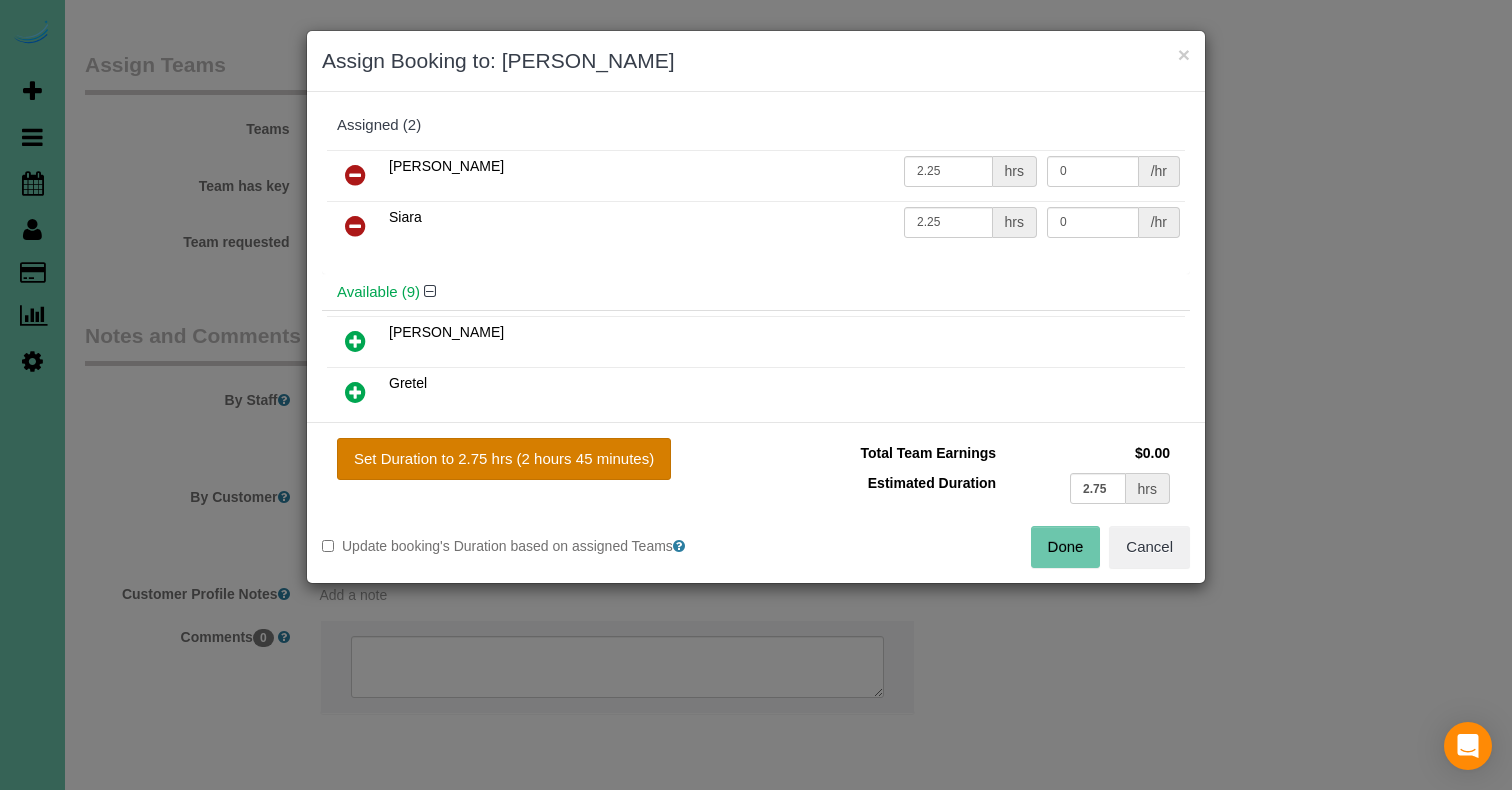 drag, startPoint x: 555, startPoint y: 477, endPoint x: 569, endPoint y: 464, distance: 19.104973 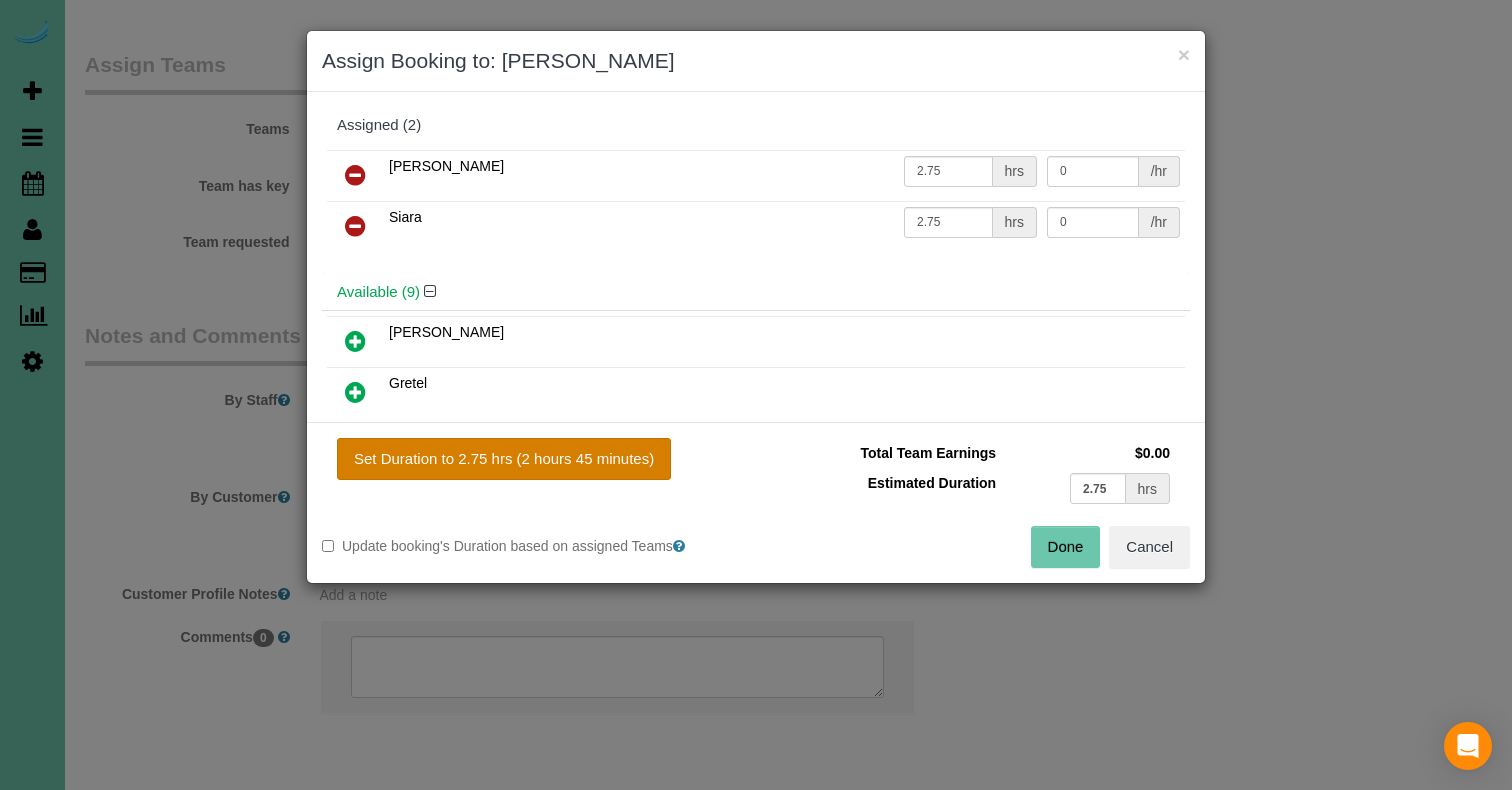 drag, startPoint x: 569, startPoint y: 464, endPoint x: 586, endPoint y: 468, distance: 17.464249 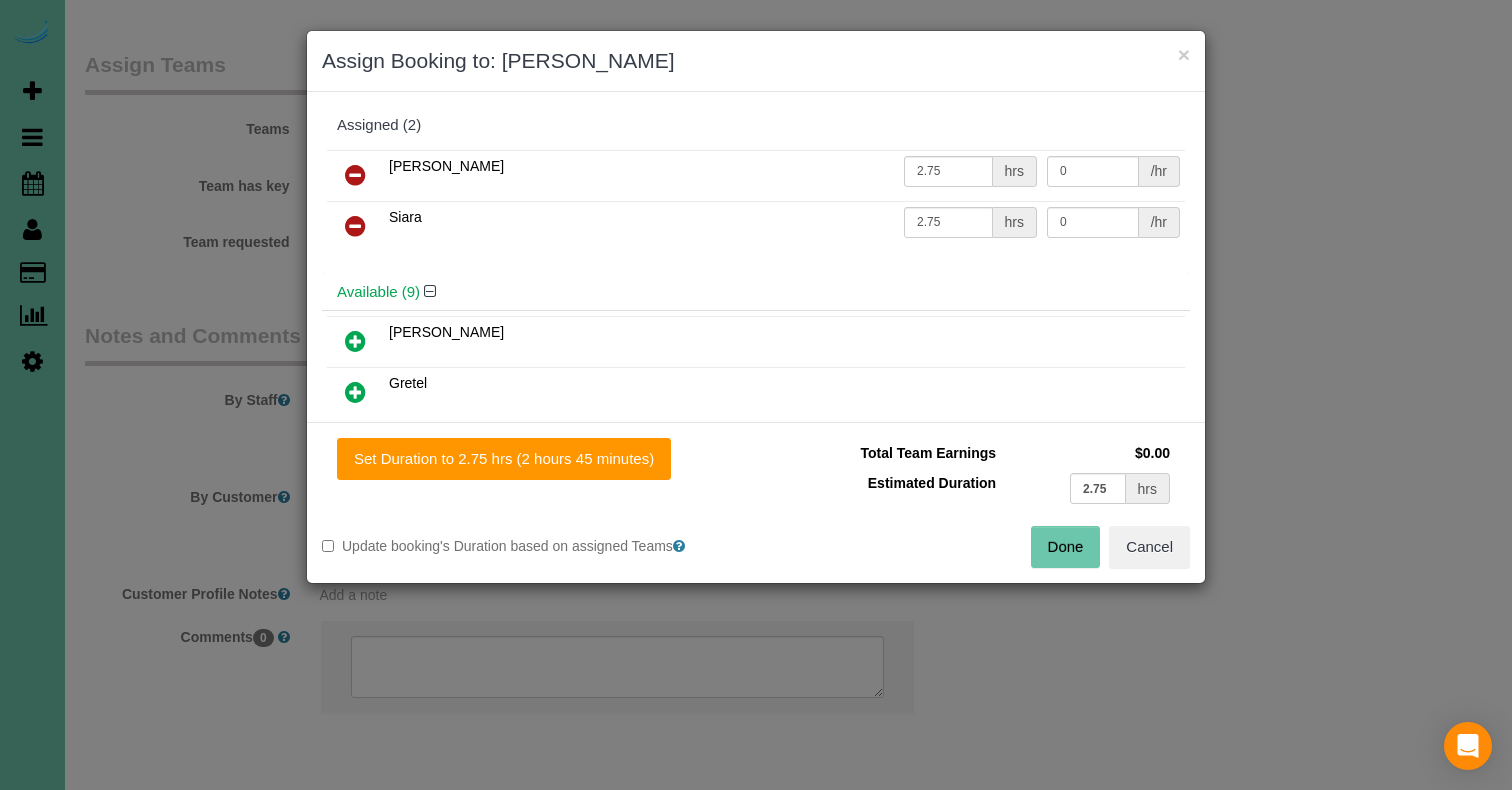 click on "Done" at bounding box center (1066, 547) 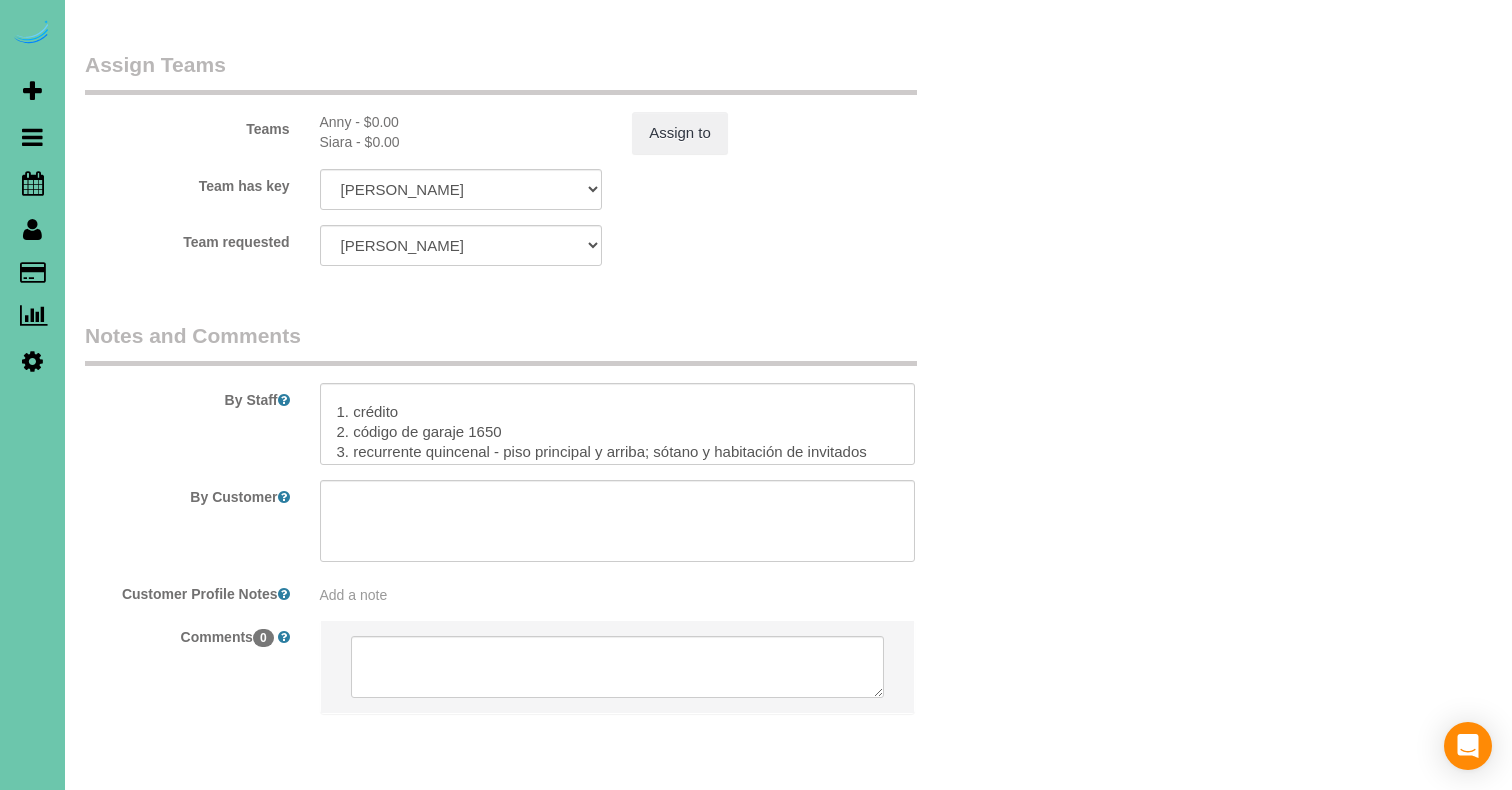 scroll, scrollTop: 206, scrollLeft: 0, axis: vertical 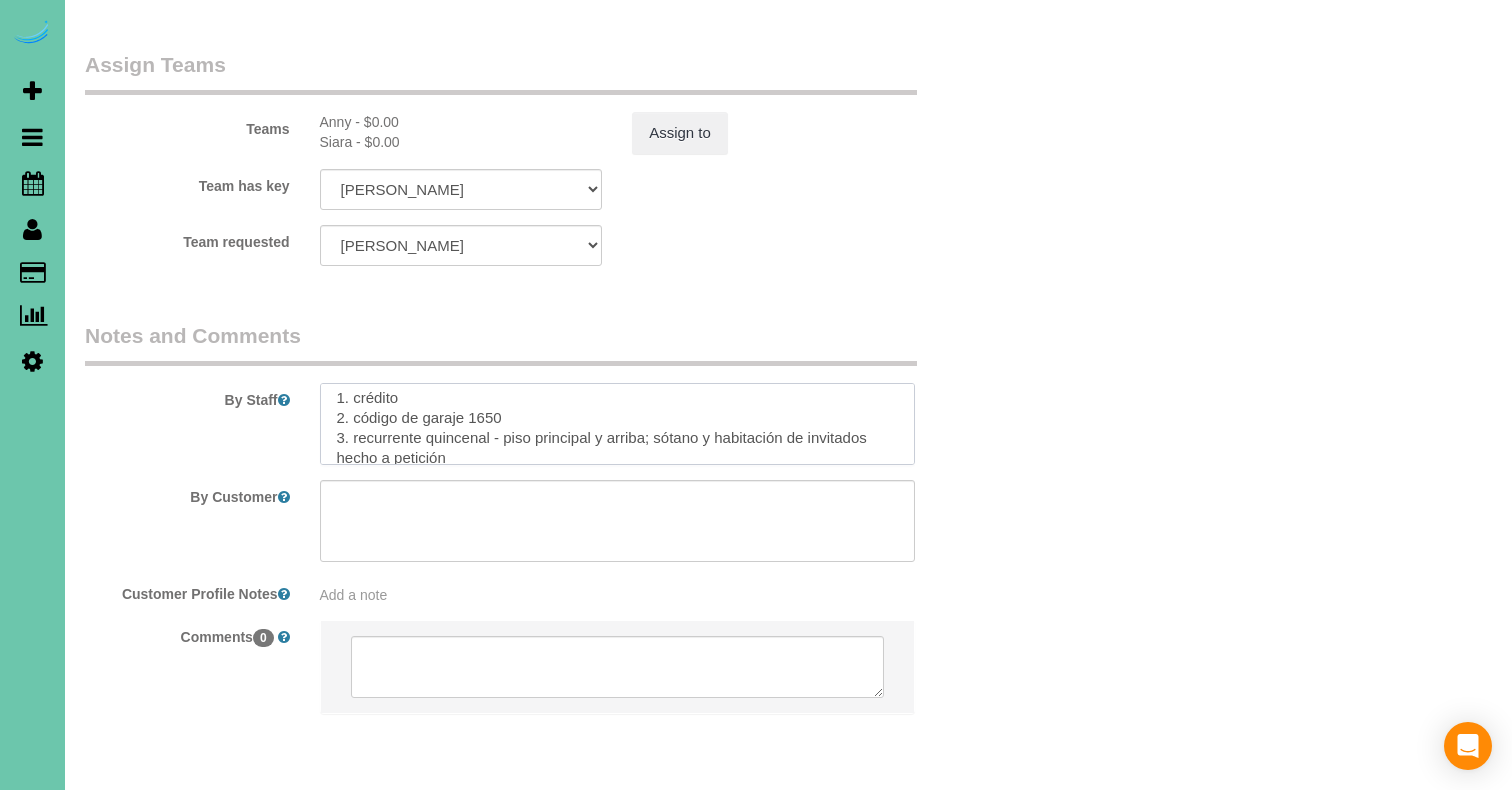 drag, startPoint x: 458, startPoint y: 381, endPoint x: 508, endPoint y: 359, distance: 54.626 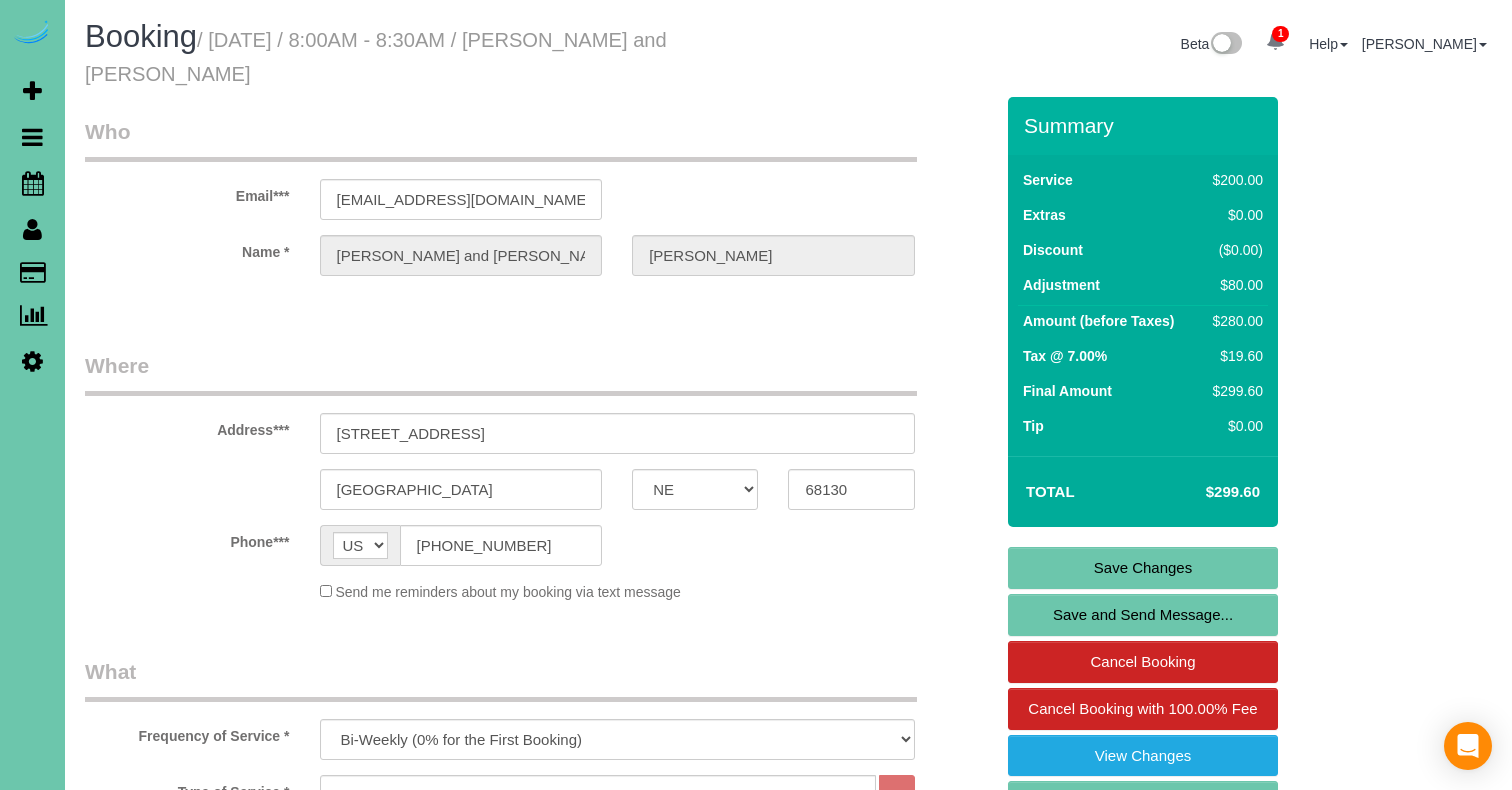 scroll, scrollTop: 0, scrollLeft: 0, axis: both 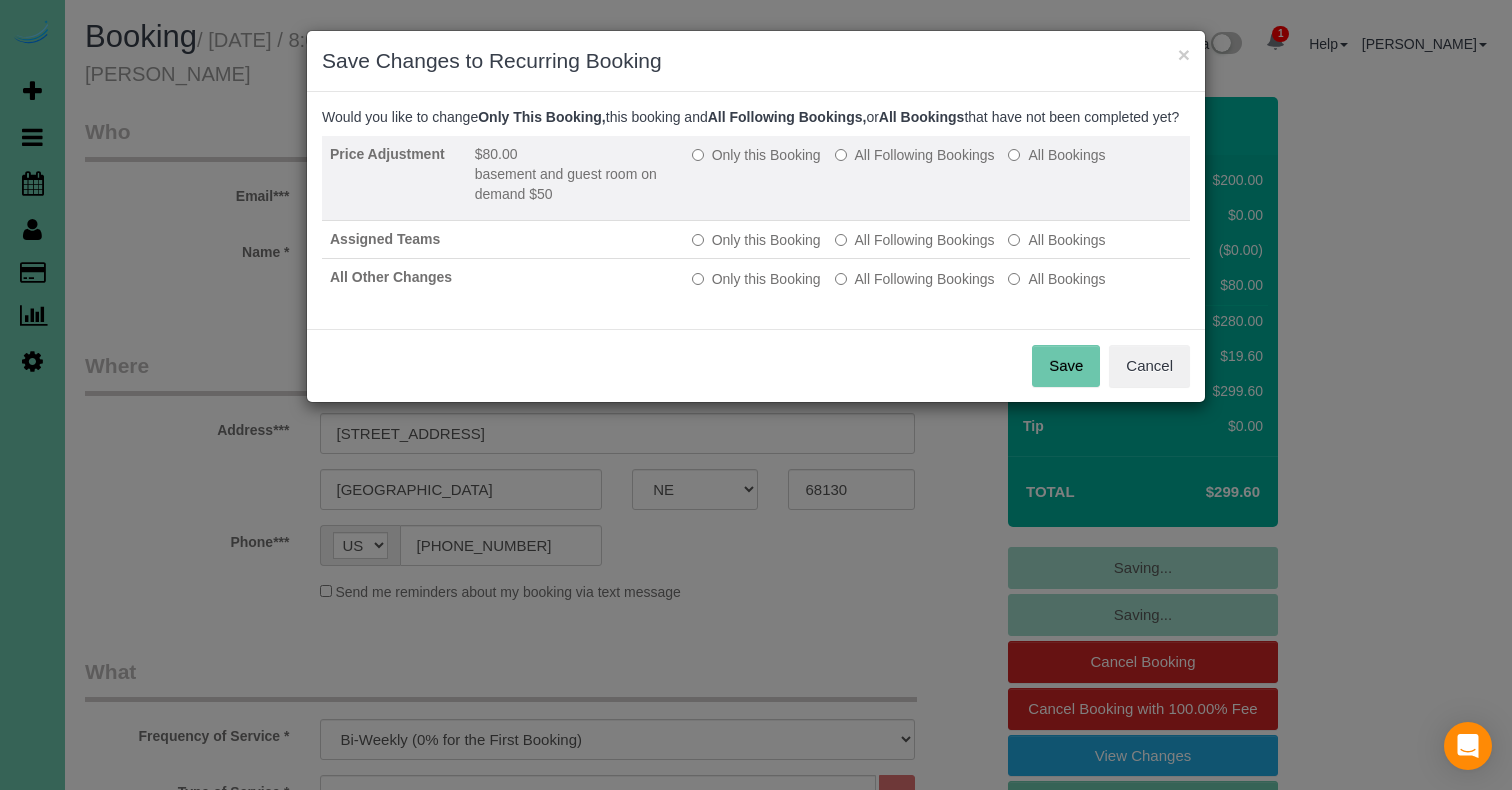 click on "Only this Booking" at bounding box center [756, 155] 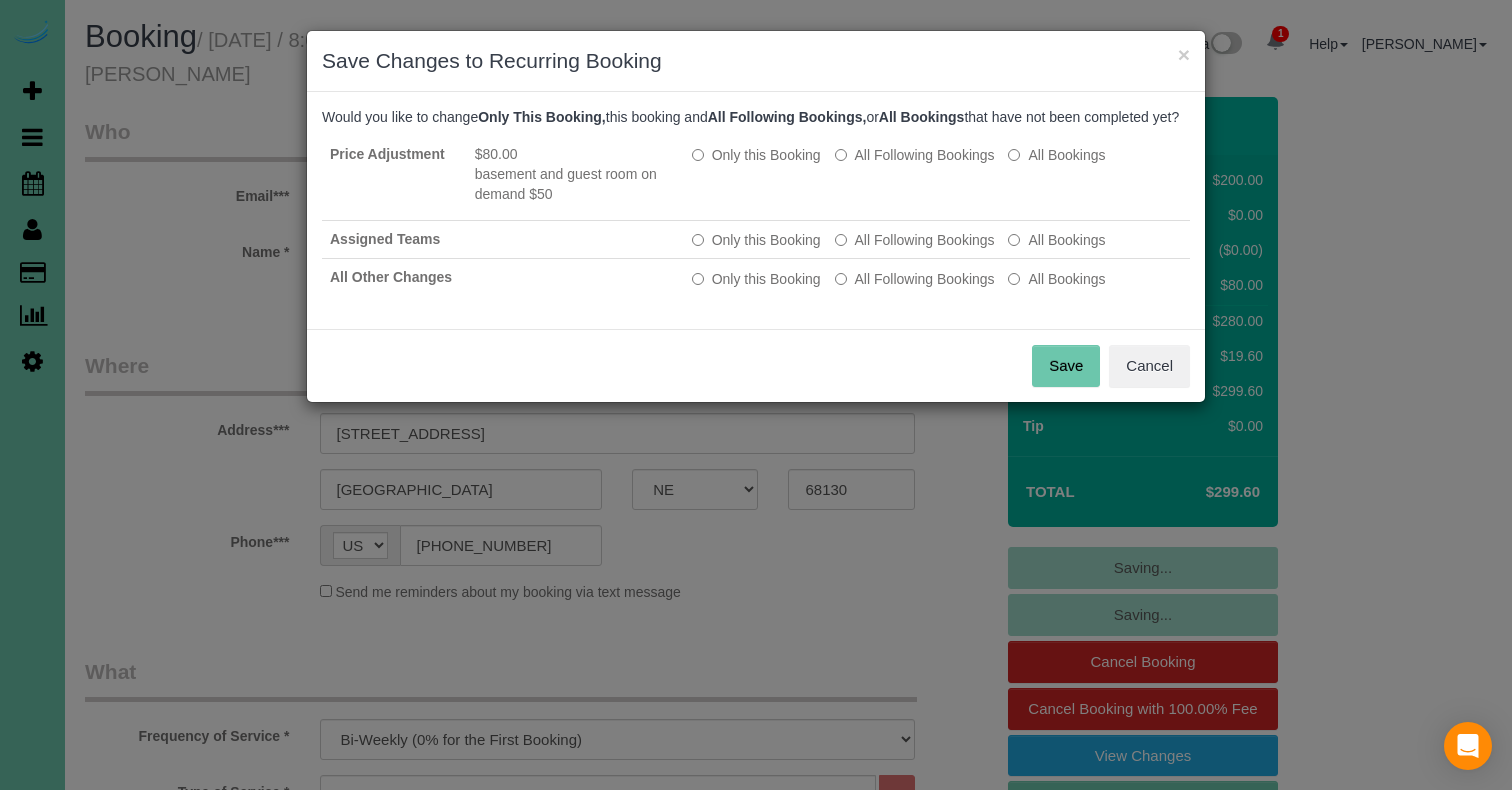 click on "Save" at bounding box center [1066, 366] 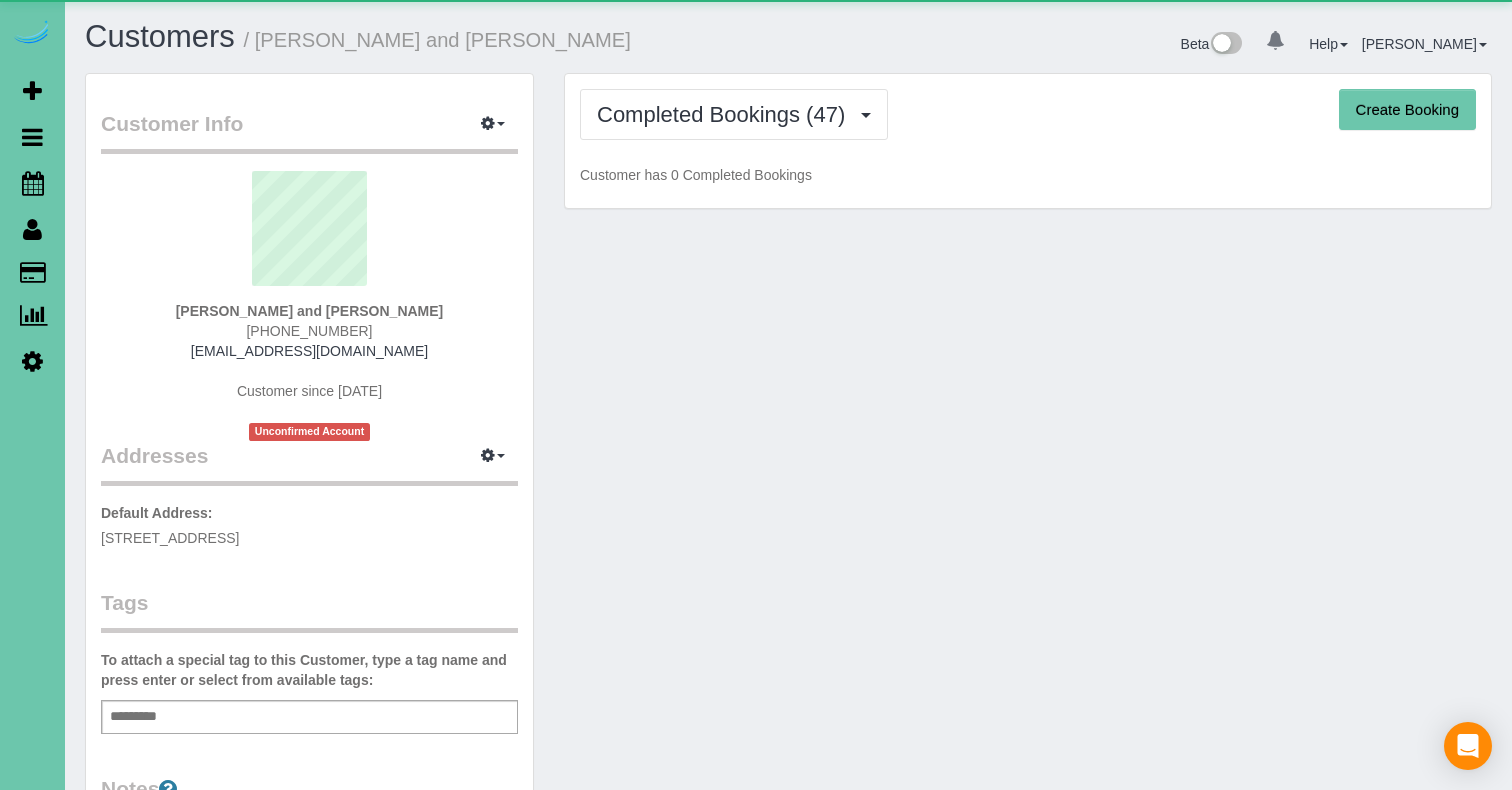 scroll, scrollTop: 0, scrollLeft: 0, axis: both 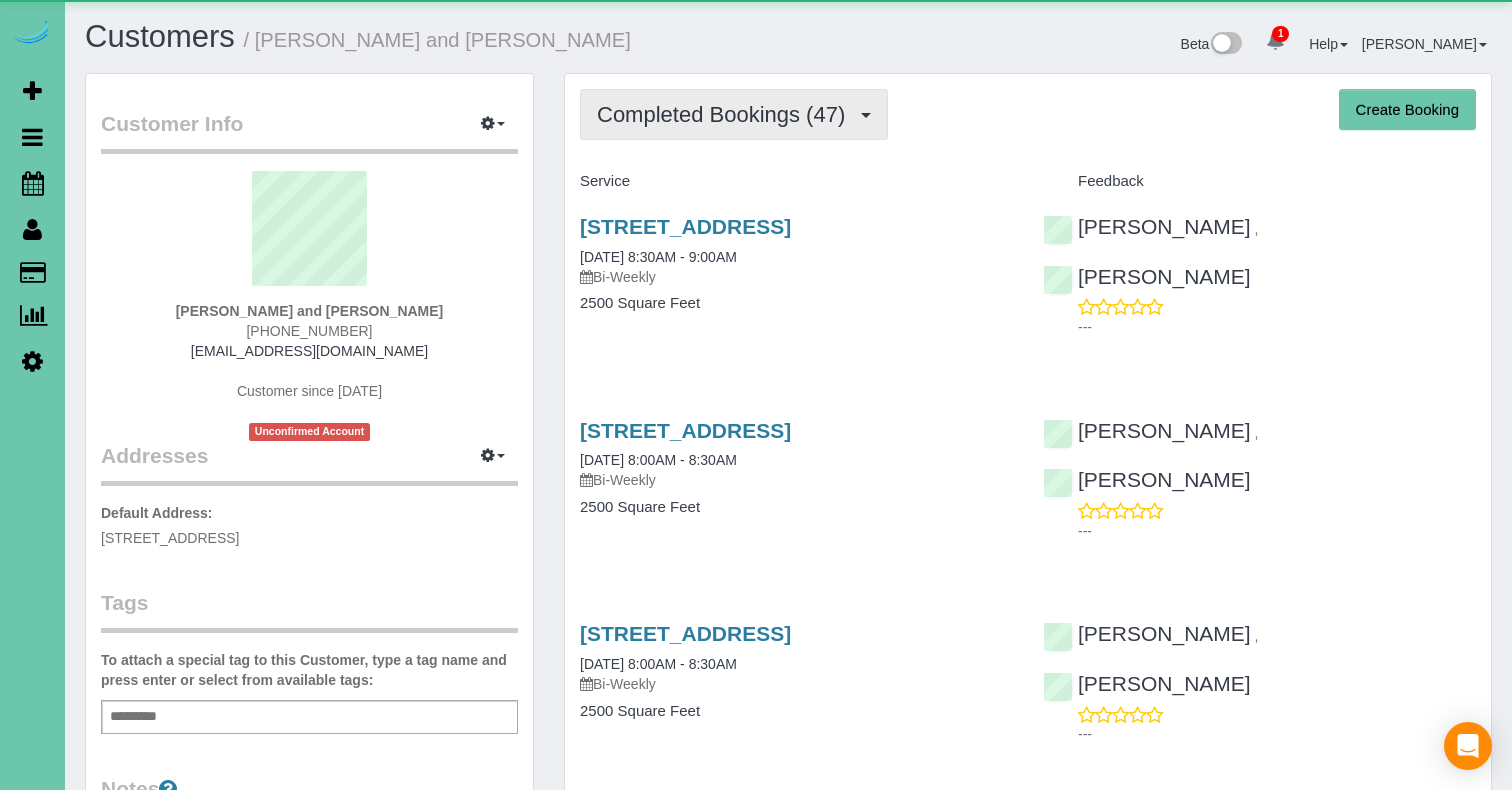 click on "Completed Bookings (47)" at bounding box center [726, 114] 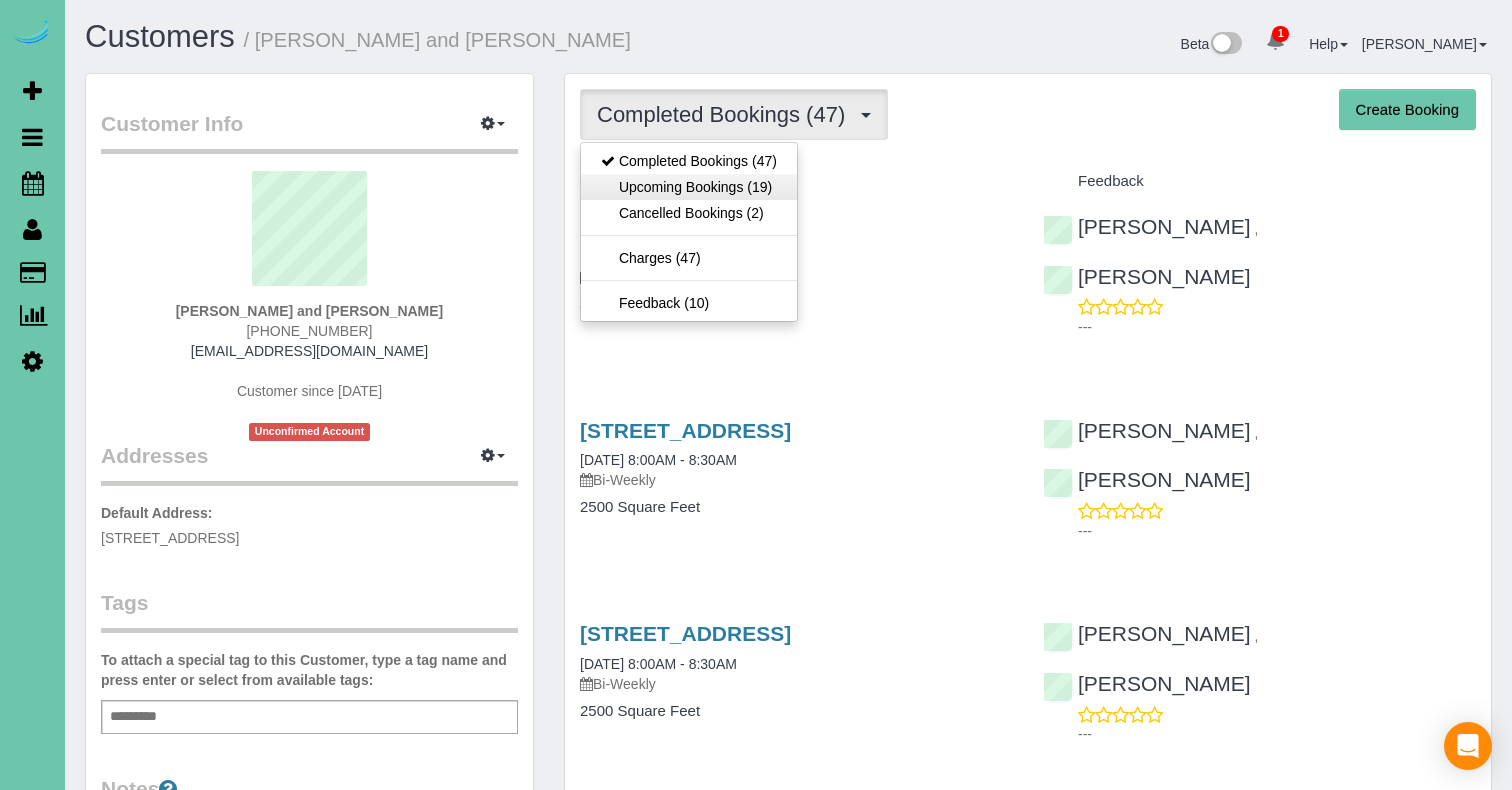 click on "Upcoming Bookings (19)" at bounding box center (689, 187) 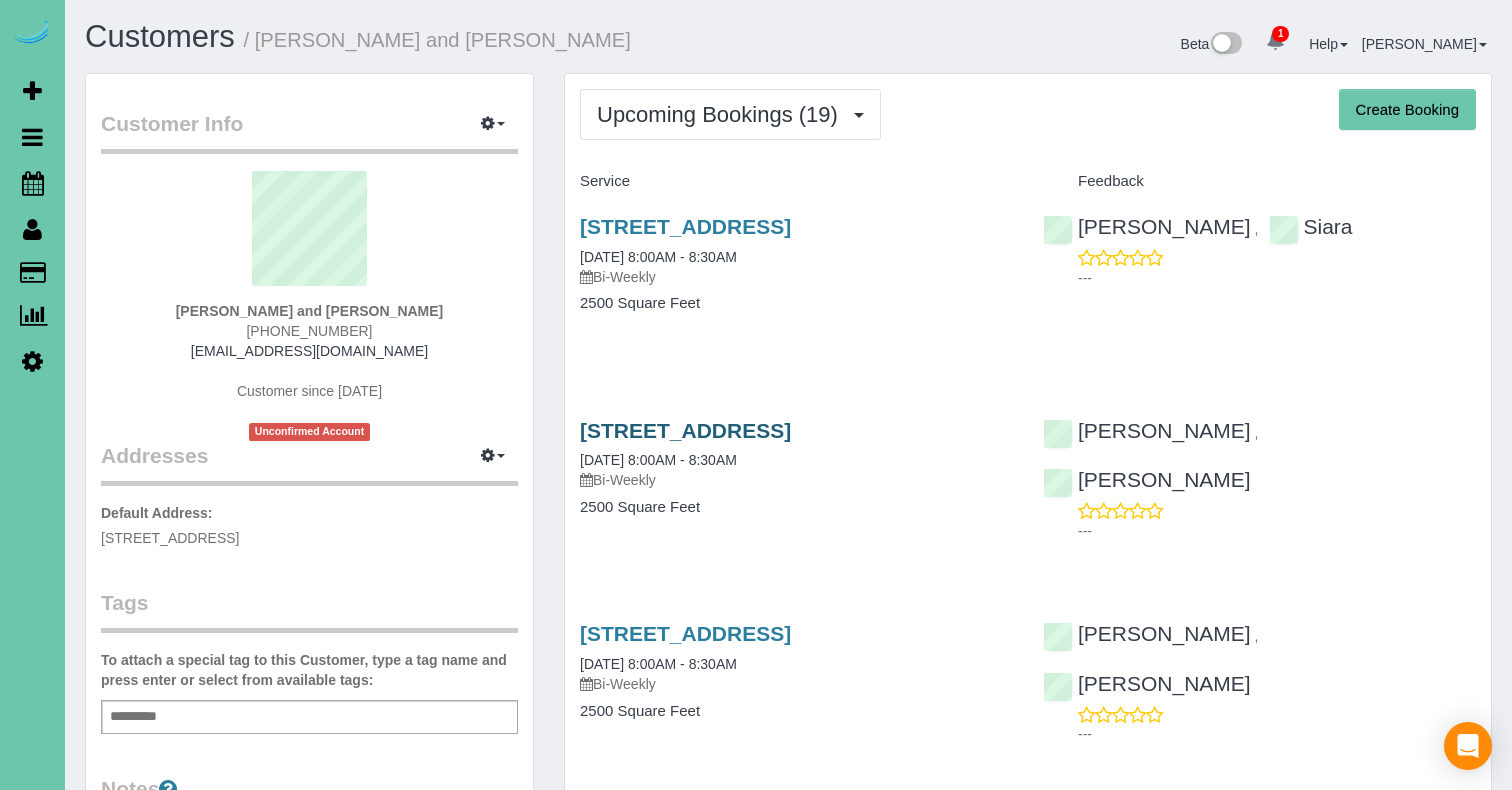 click on "[STREET_ADDRESS]" at bounding box center [685, 430] 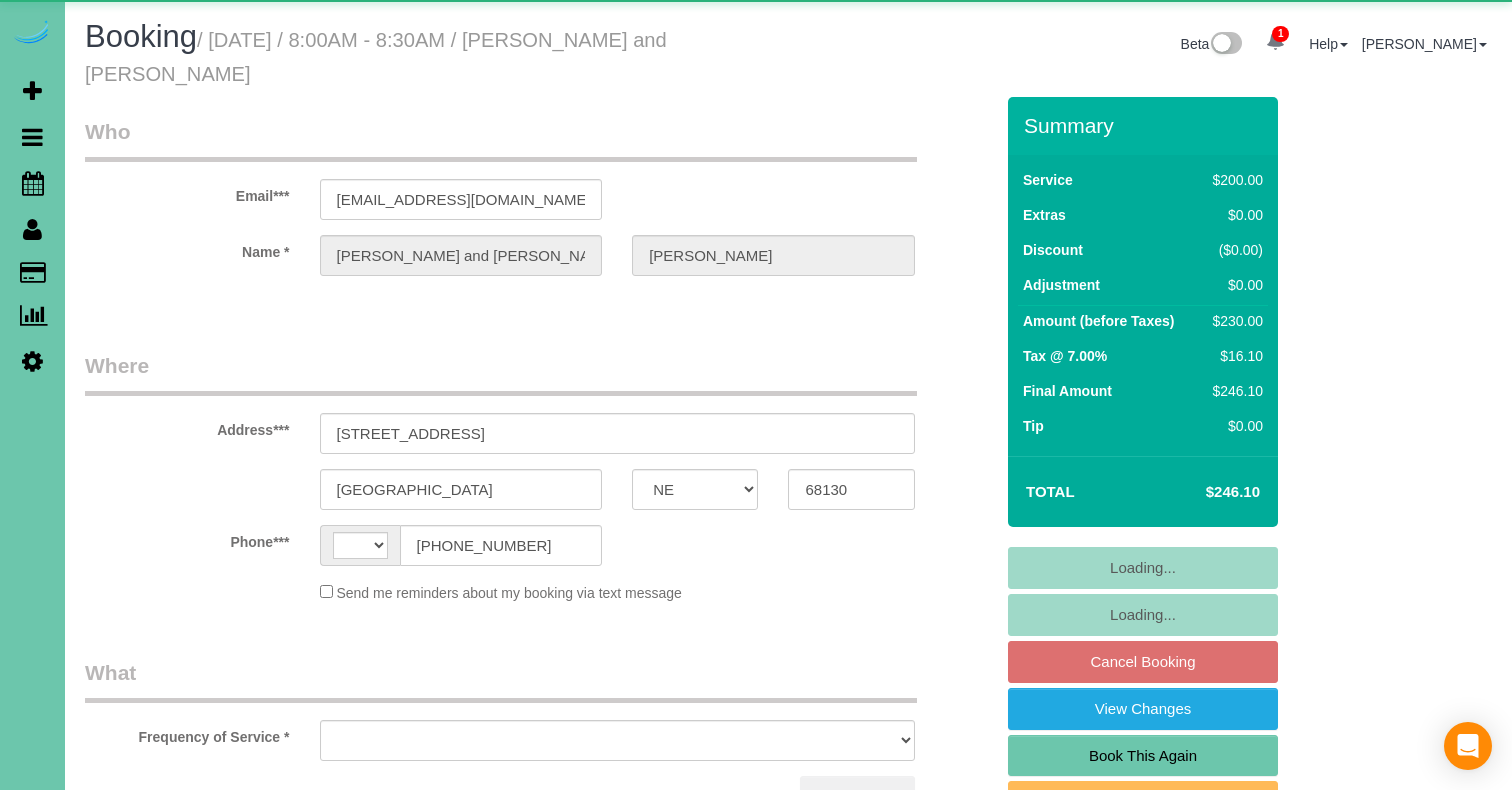 select on "NE" 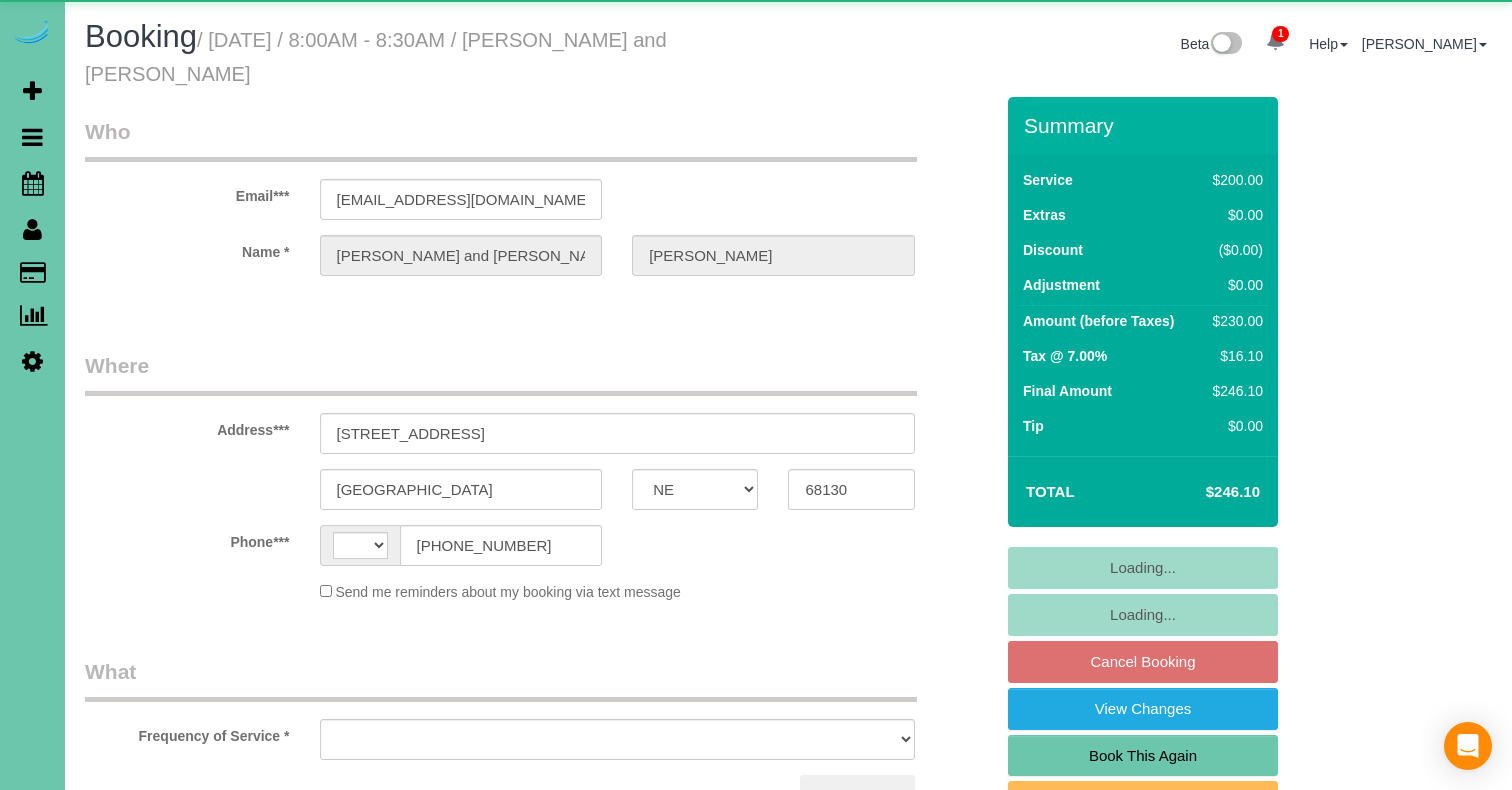 scroll, scrollTop: 0, scrollLeft: 0, axis: both 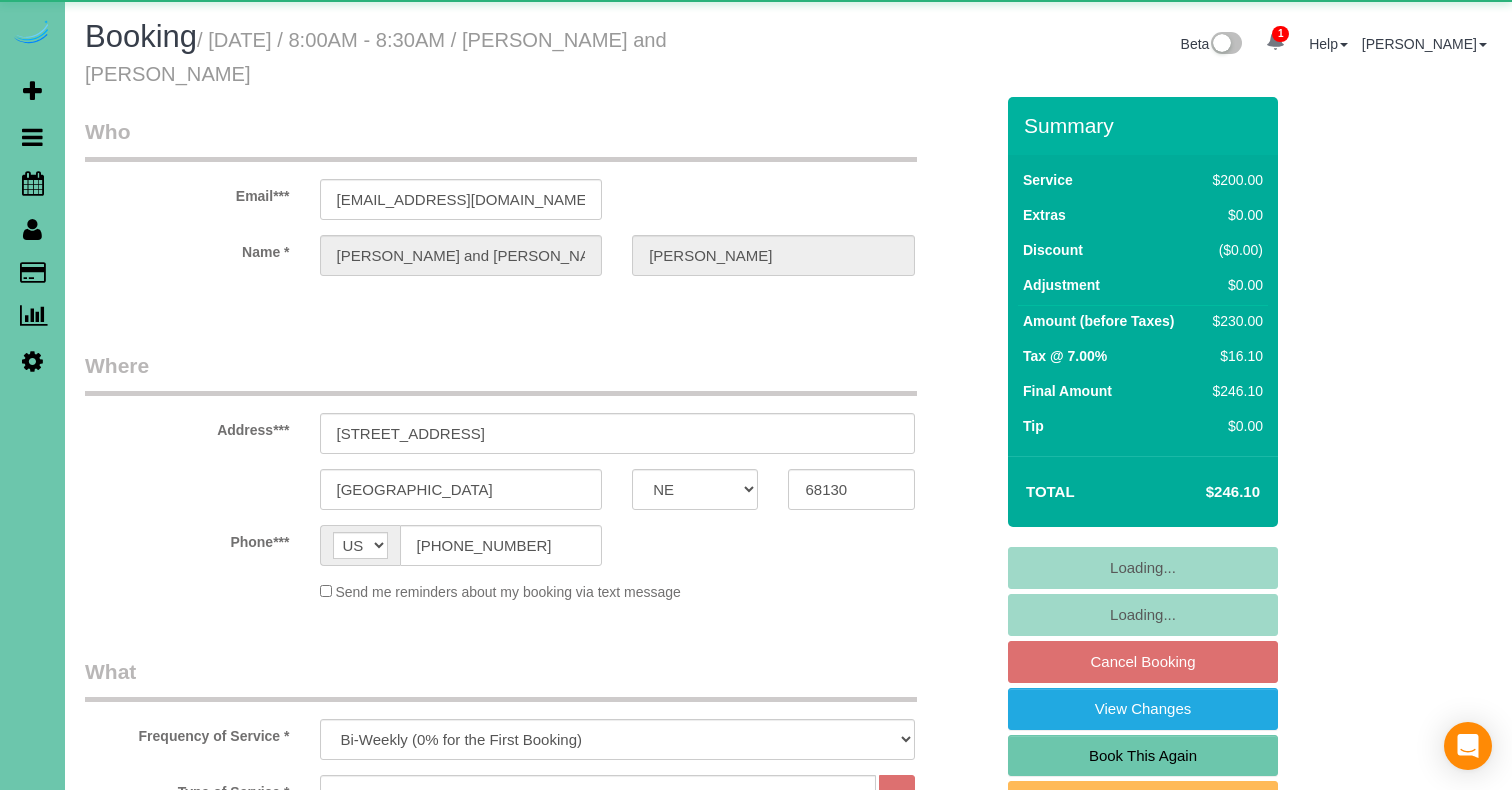 select on "object:667" 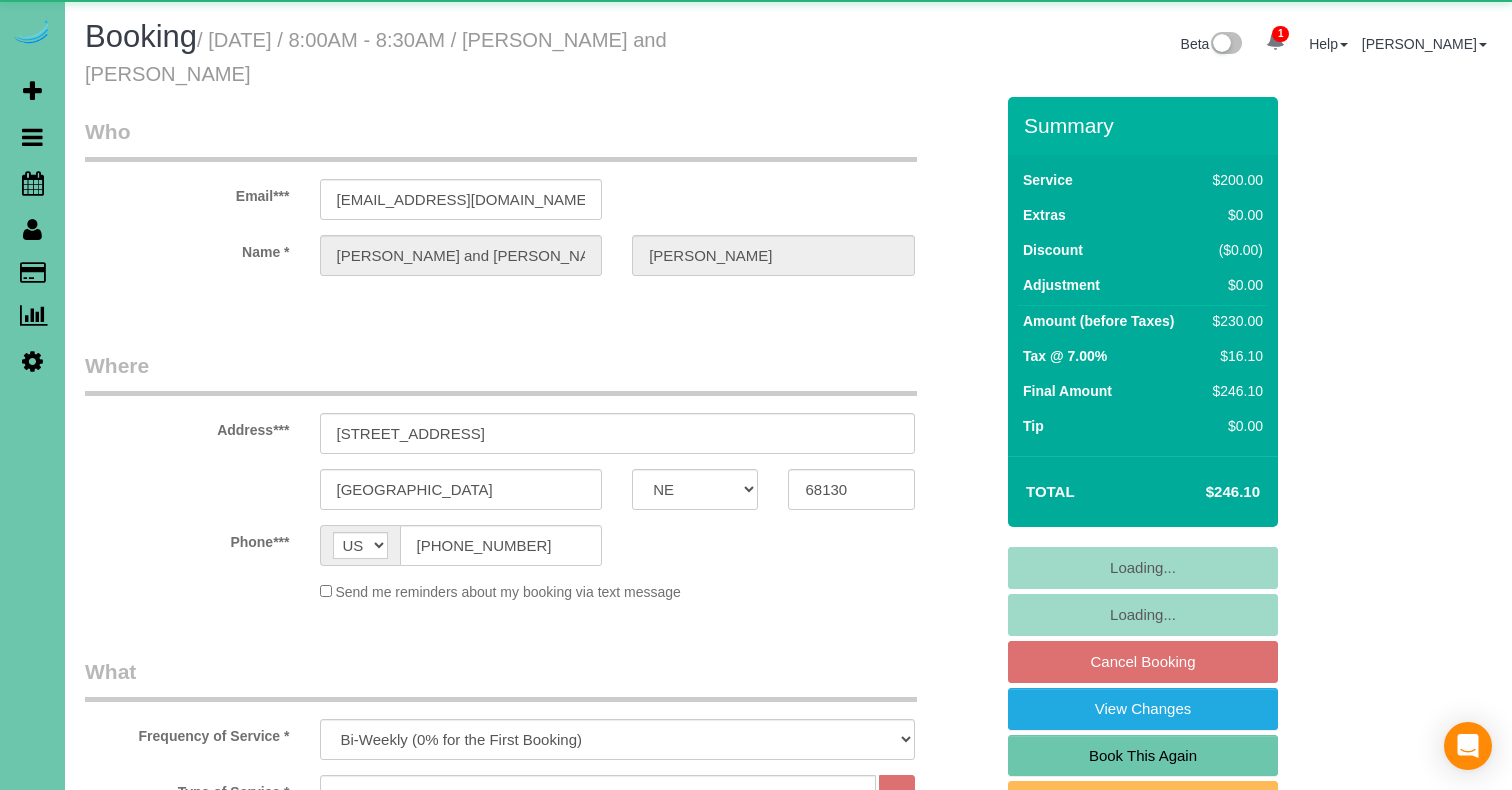 select on "number:37" 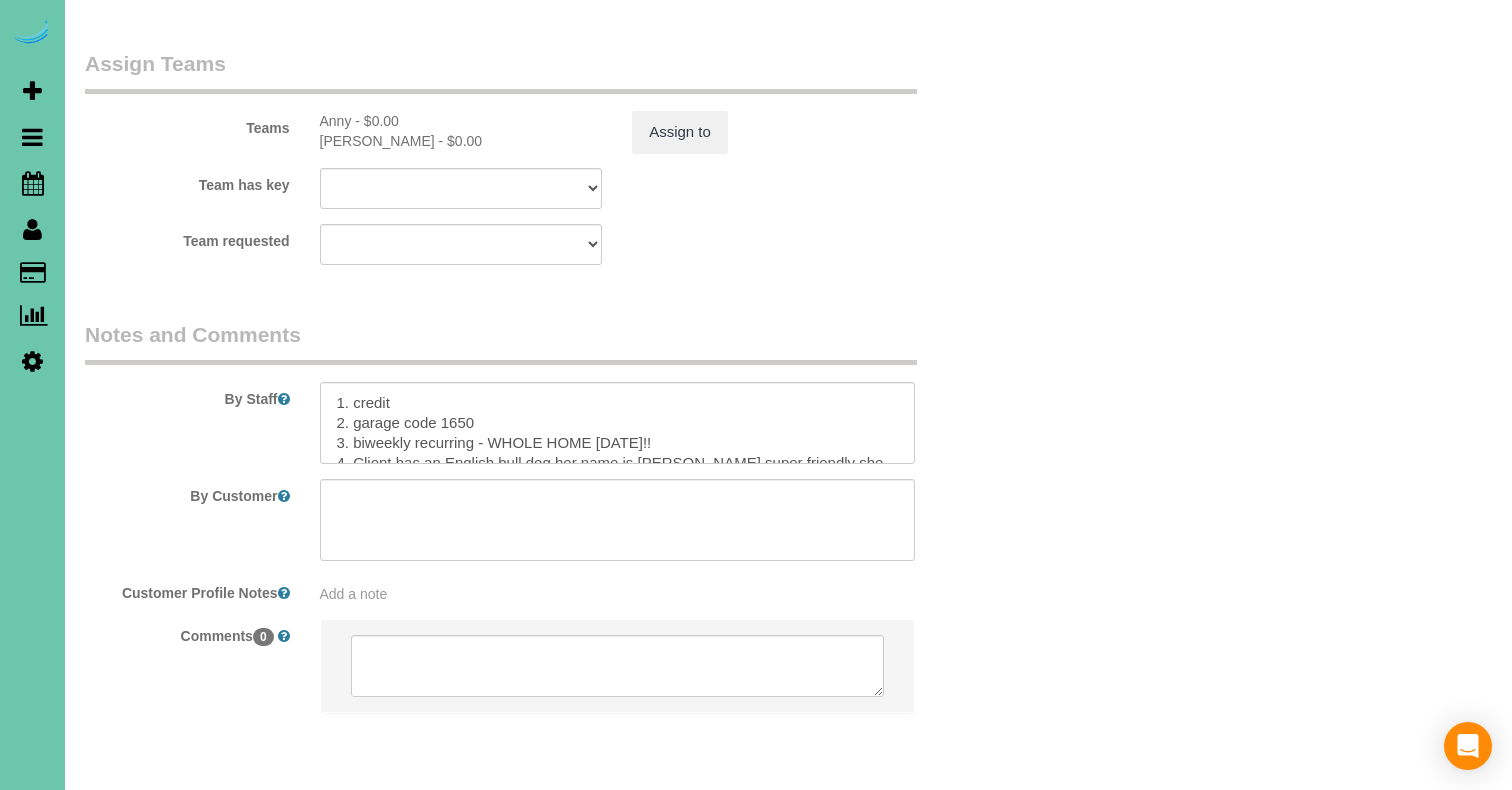 scroll, scrollTop: 2274, scrollLeft: 0, axis: vertical 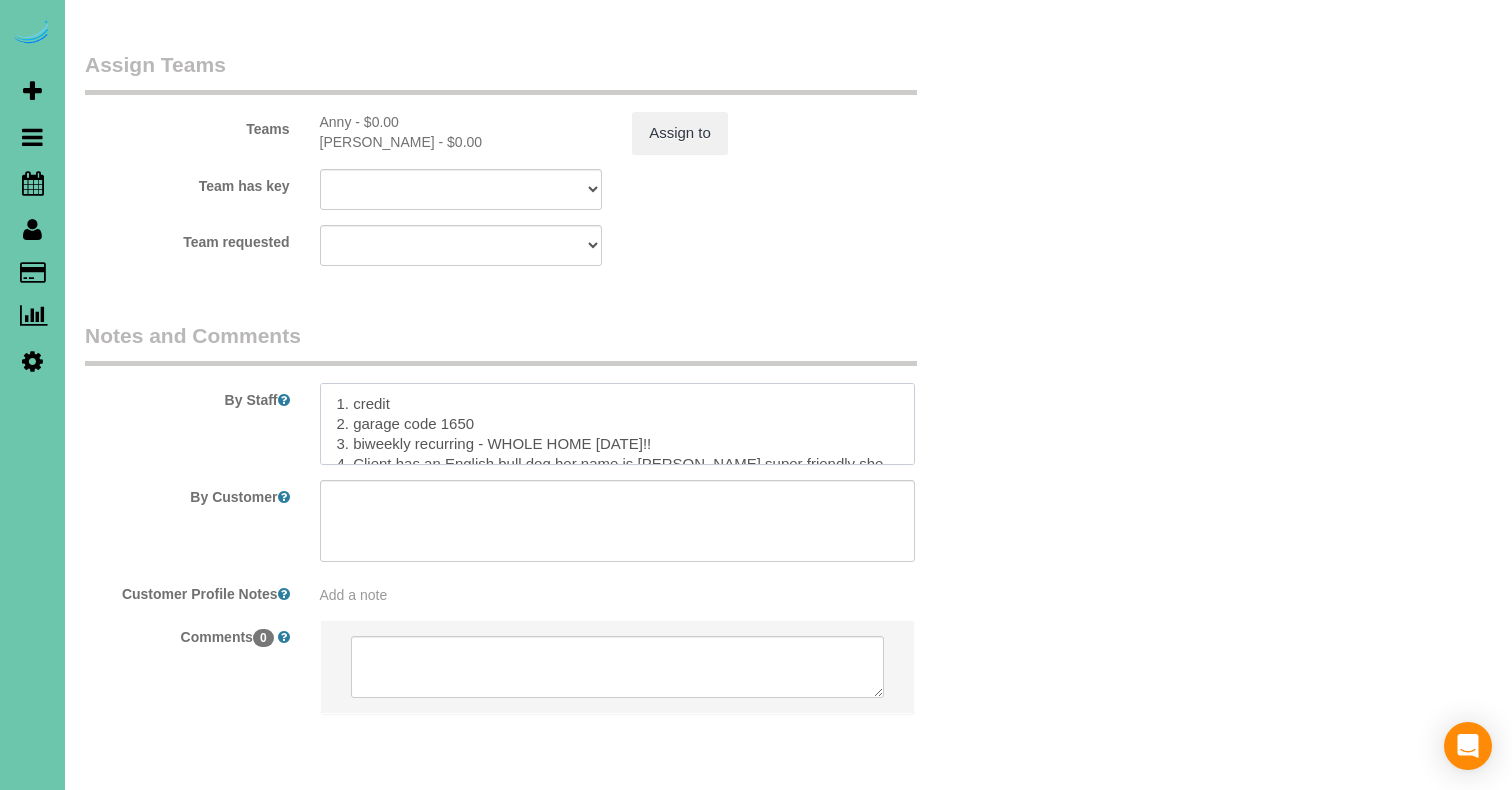 drag, startPoint x: 630, startPoint y: 375, endPoint x: 493, endPoint y: 372, distance: 137.03284 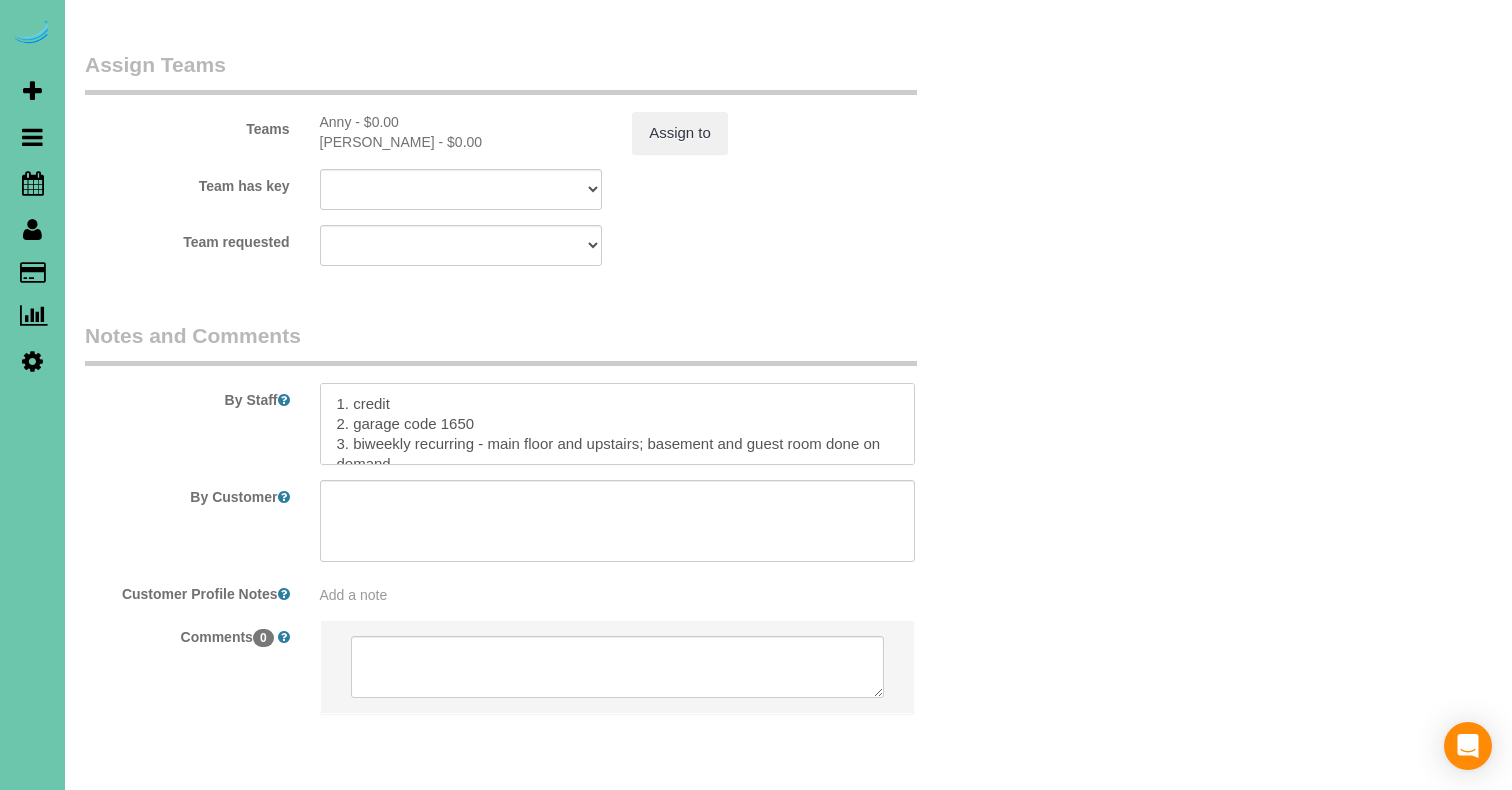 scroll, scrollTop: 6, scrollLeft: 0, axis: vertical 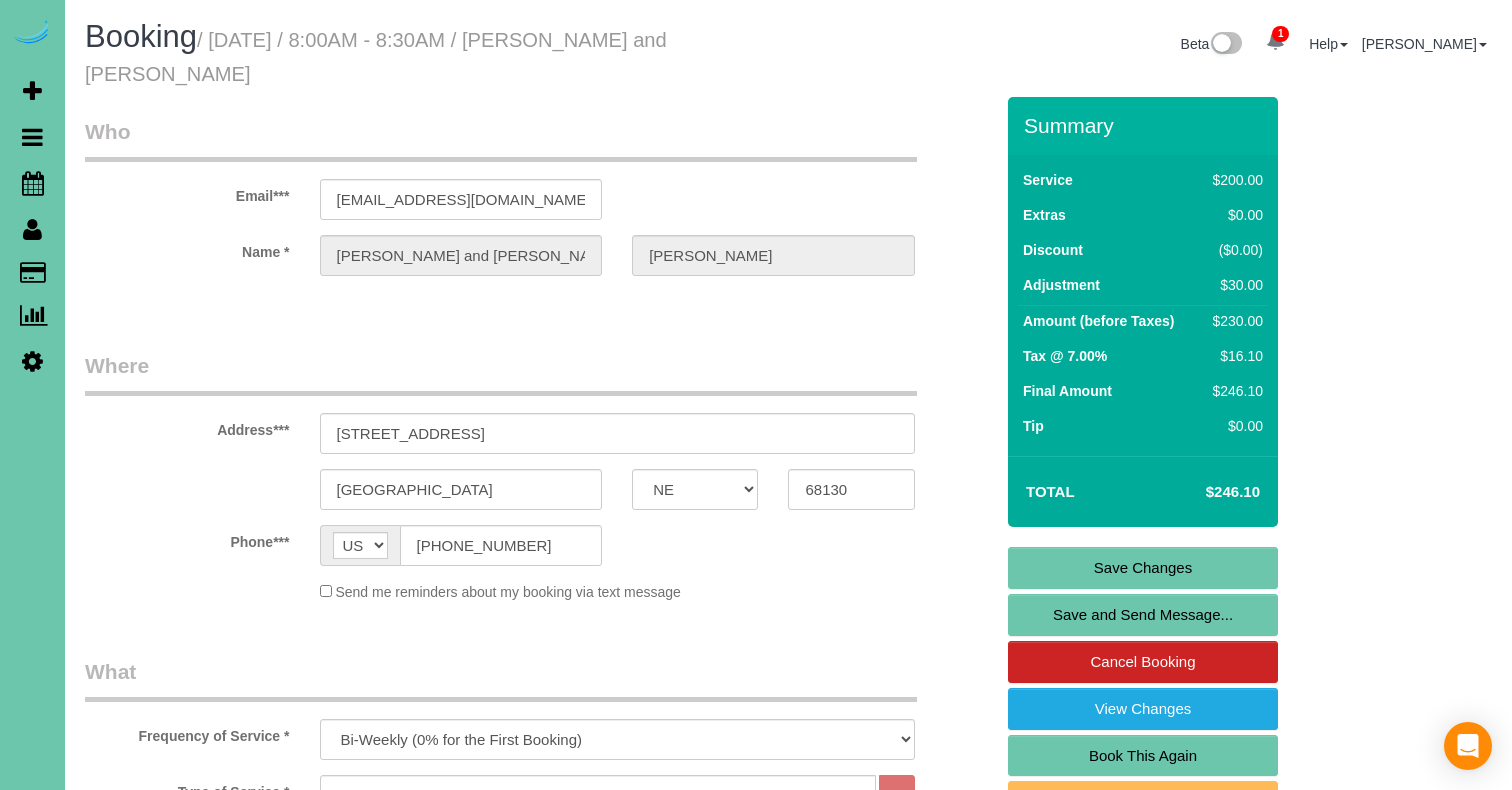 type on "1. credit
2. garage code 1650
3. biweekly recurring - main floor and upstairs; basement and guest room done on demand
4. Client has an English bull dog her name is Mabel super friendly she will be in her kennel
5. last cleaning company was not doing good in quality and cleaners on the phone
6. trash in the garage
pfp 4.5 or 5.5
1. crédito
2. código de garaje 1650
3. recurrente quincenal - piso principal y arriba; sótano y habitación de invitados hecho a petición
4. Cliente tiene un perro English bulldog su nombre es Mabel super amable que estará en su perrera
5. última compañia de limpieza no estaba haciendo bien en la calidad y los limpiadores siempre estaban en el teléfono
6. basura esta el garaje
pfp 4.5 o 5.5" 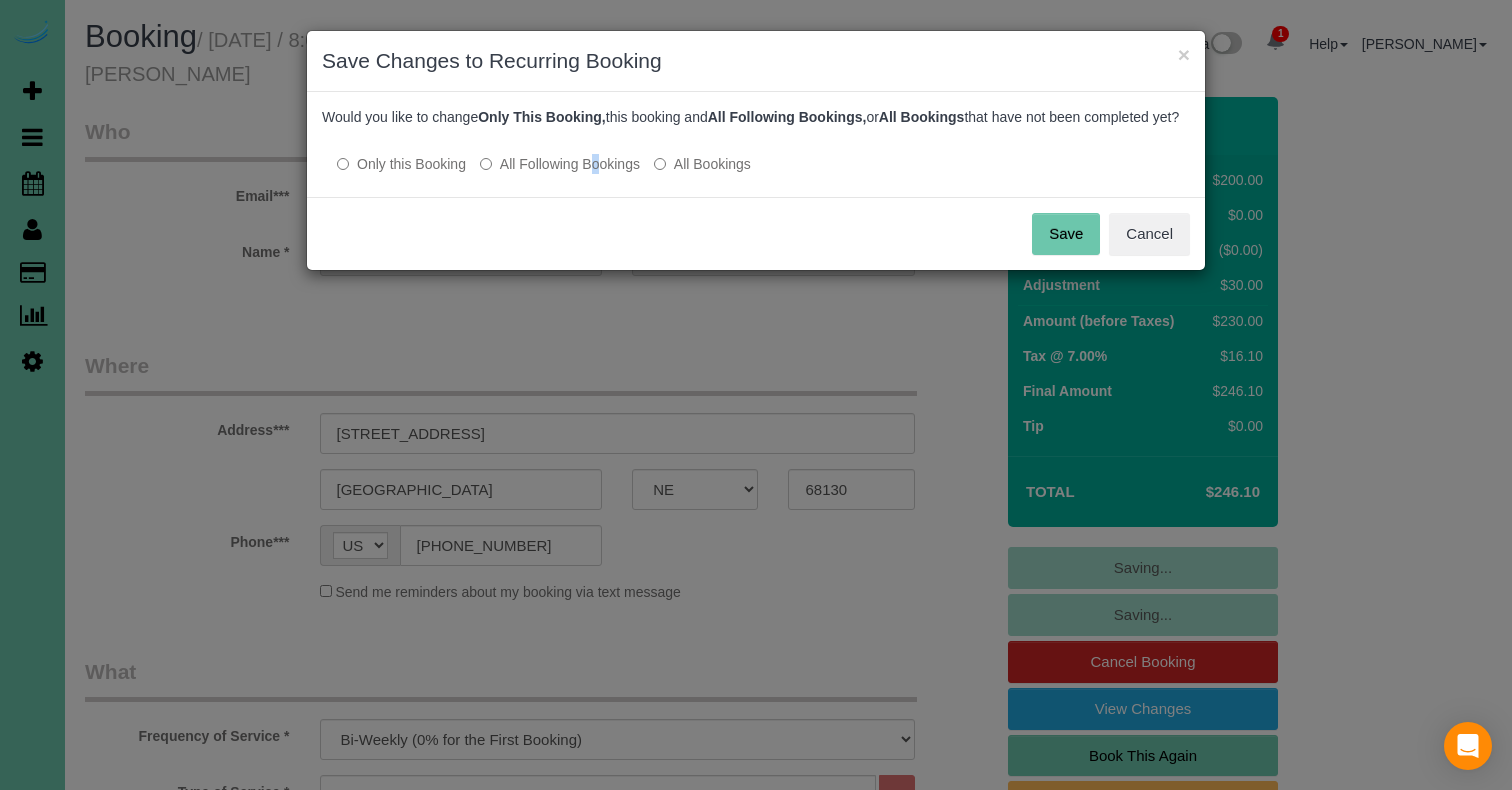drag, startPoint x: 533, startPoint y: 183, endPoint x: 803, endPoint y: 217, distance: 272.13232 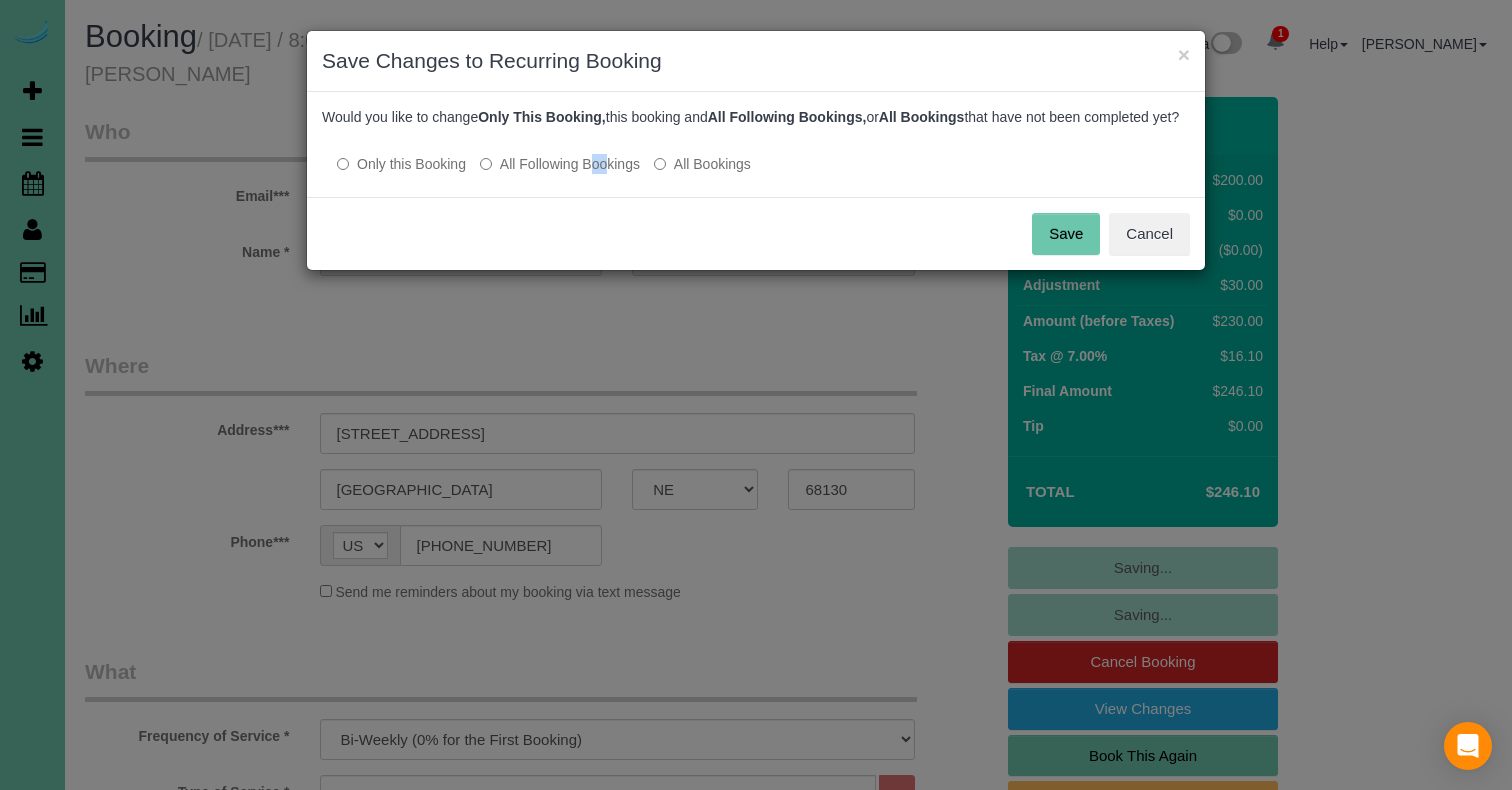 click on "Save" at bounding box center (1066, 234) 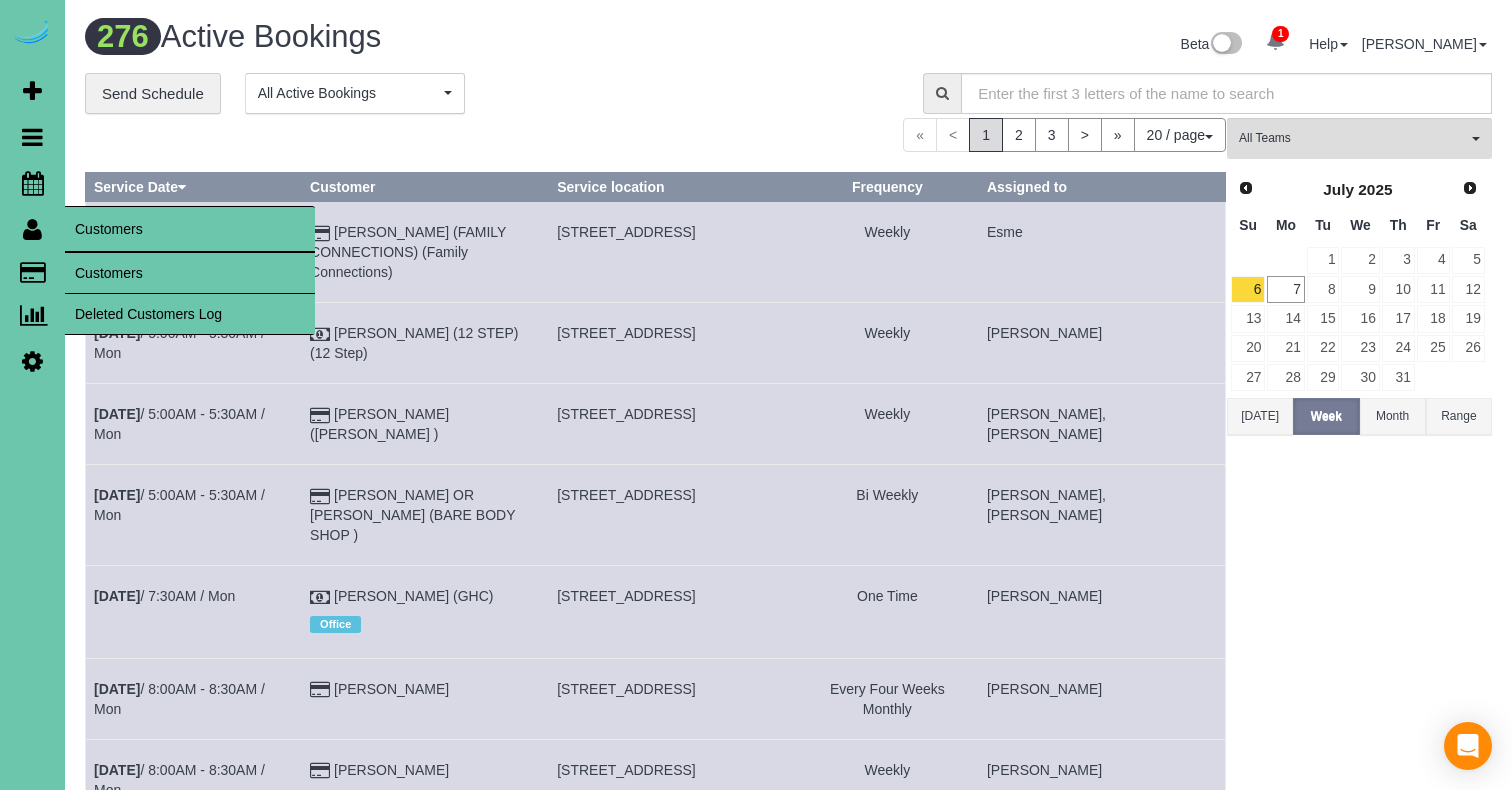 click on "Customers" at bounding box center [190, 273] 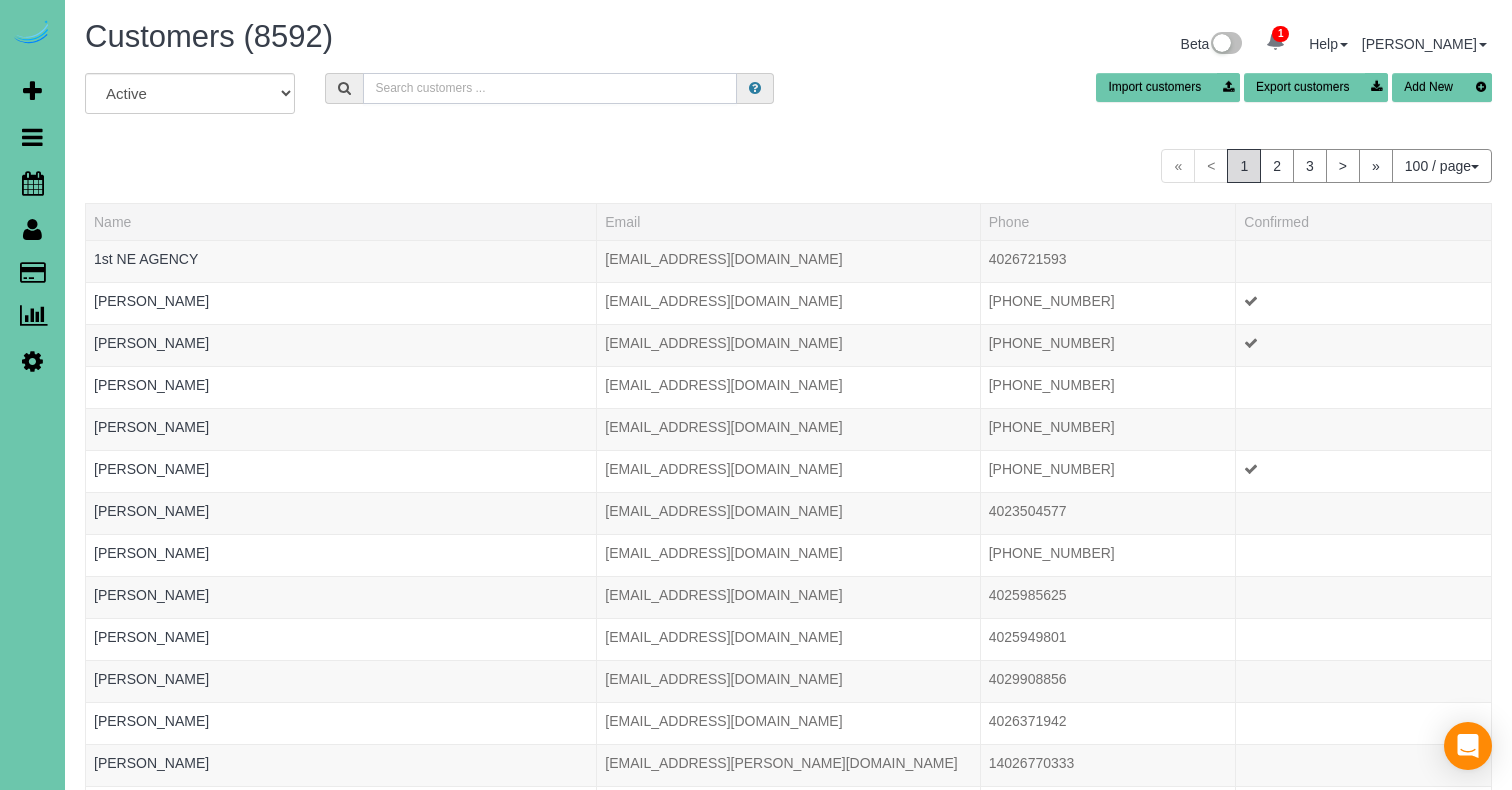 click at bounding box center (550, 88) 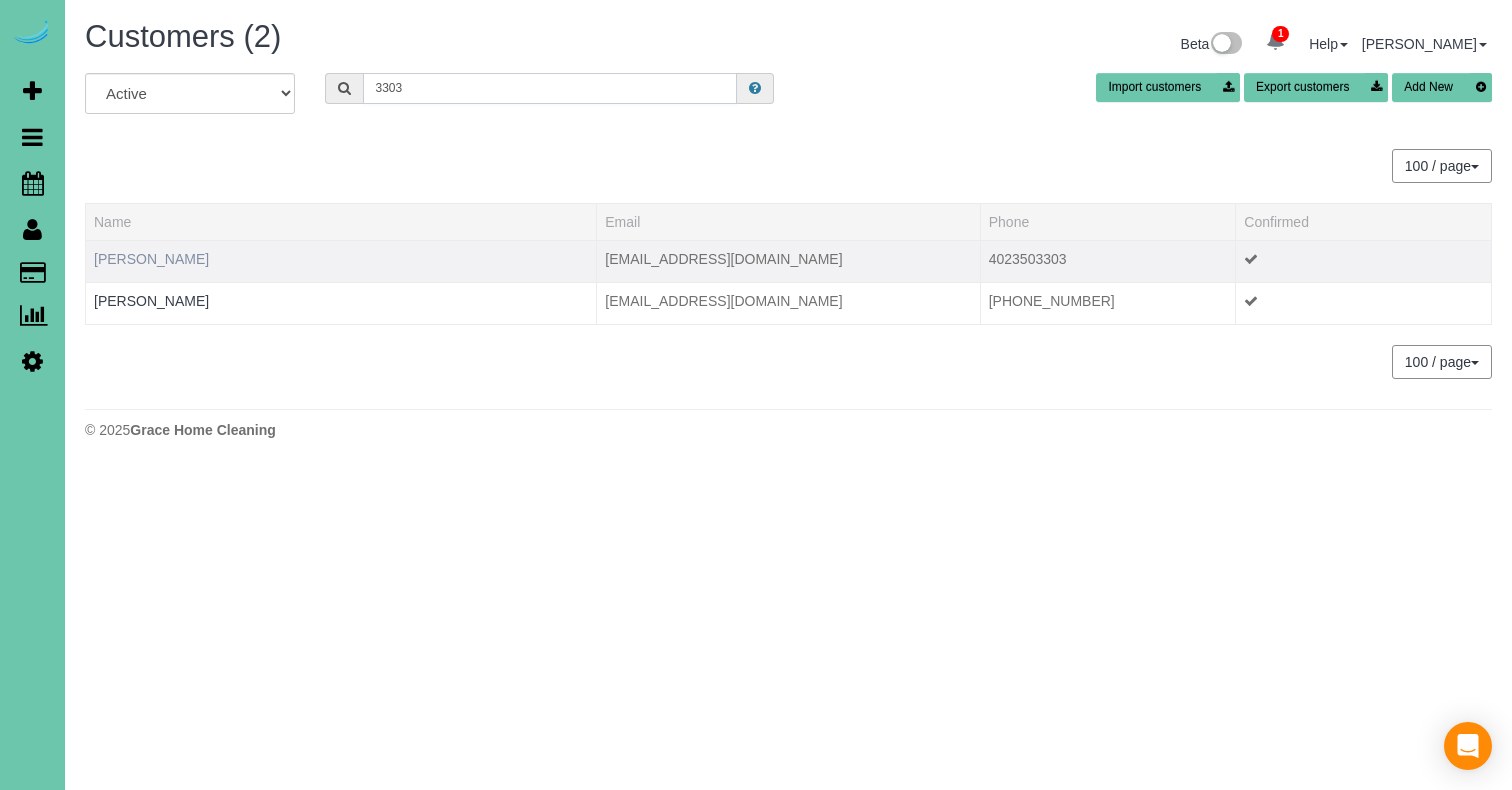 type on "3303" 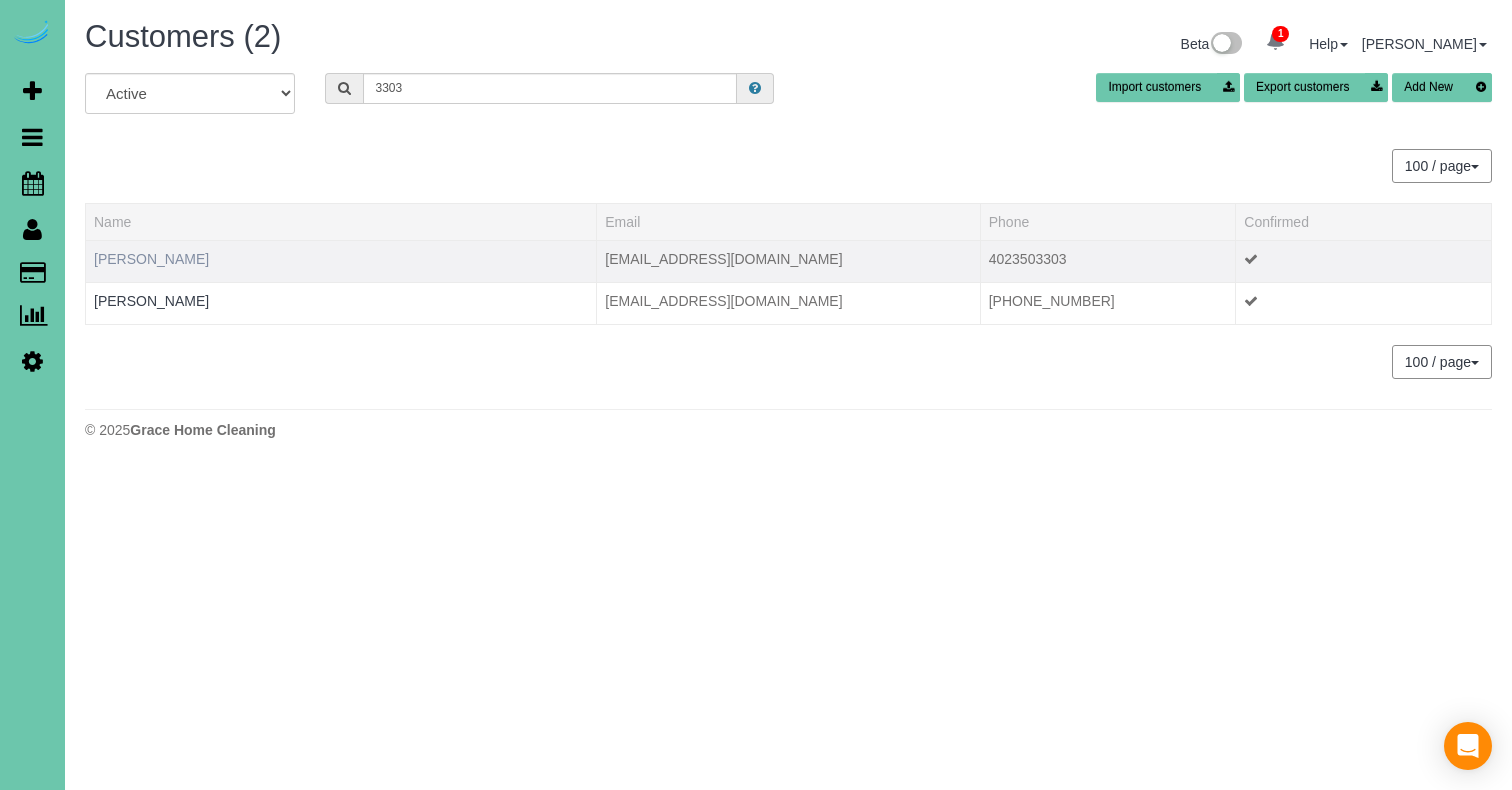 click on "[PERSON_NAME]" at bounding box center (151, 259) 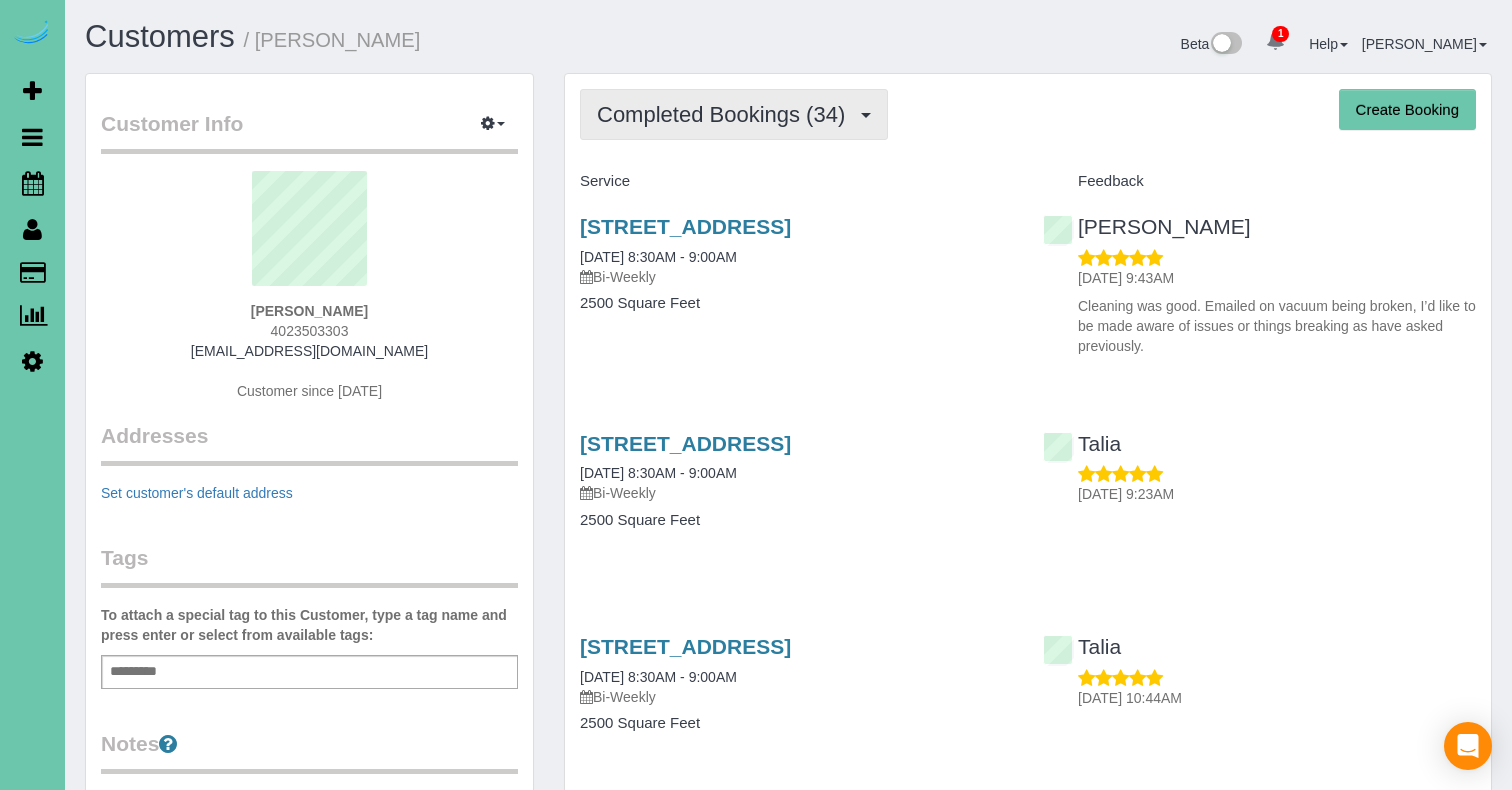 click on "Completed Bookings (34)" at bounding box center [726, 114] 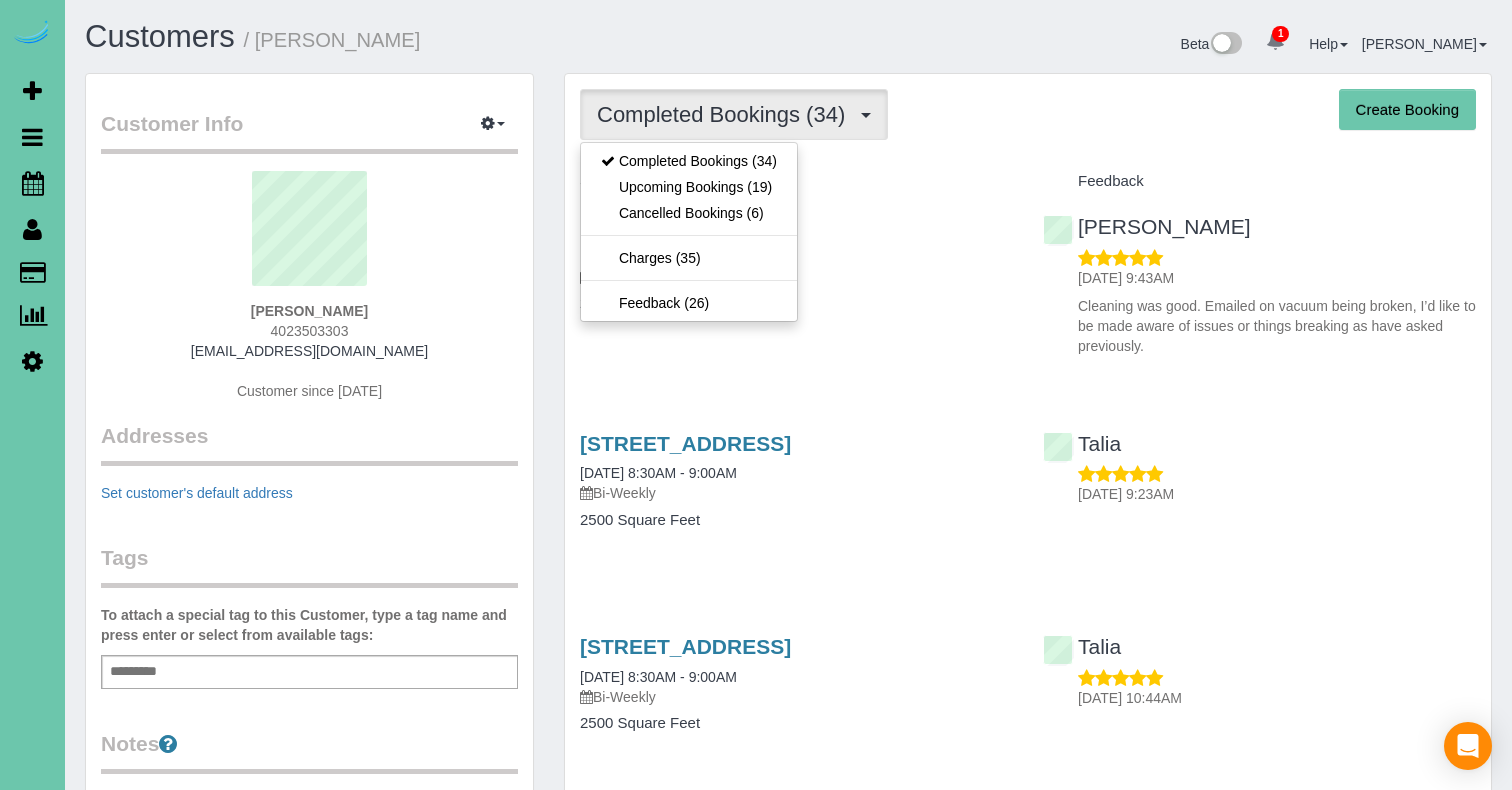 click on "Upcoming Bookings (19)" at bounding box center [689, 187] 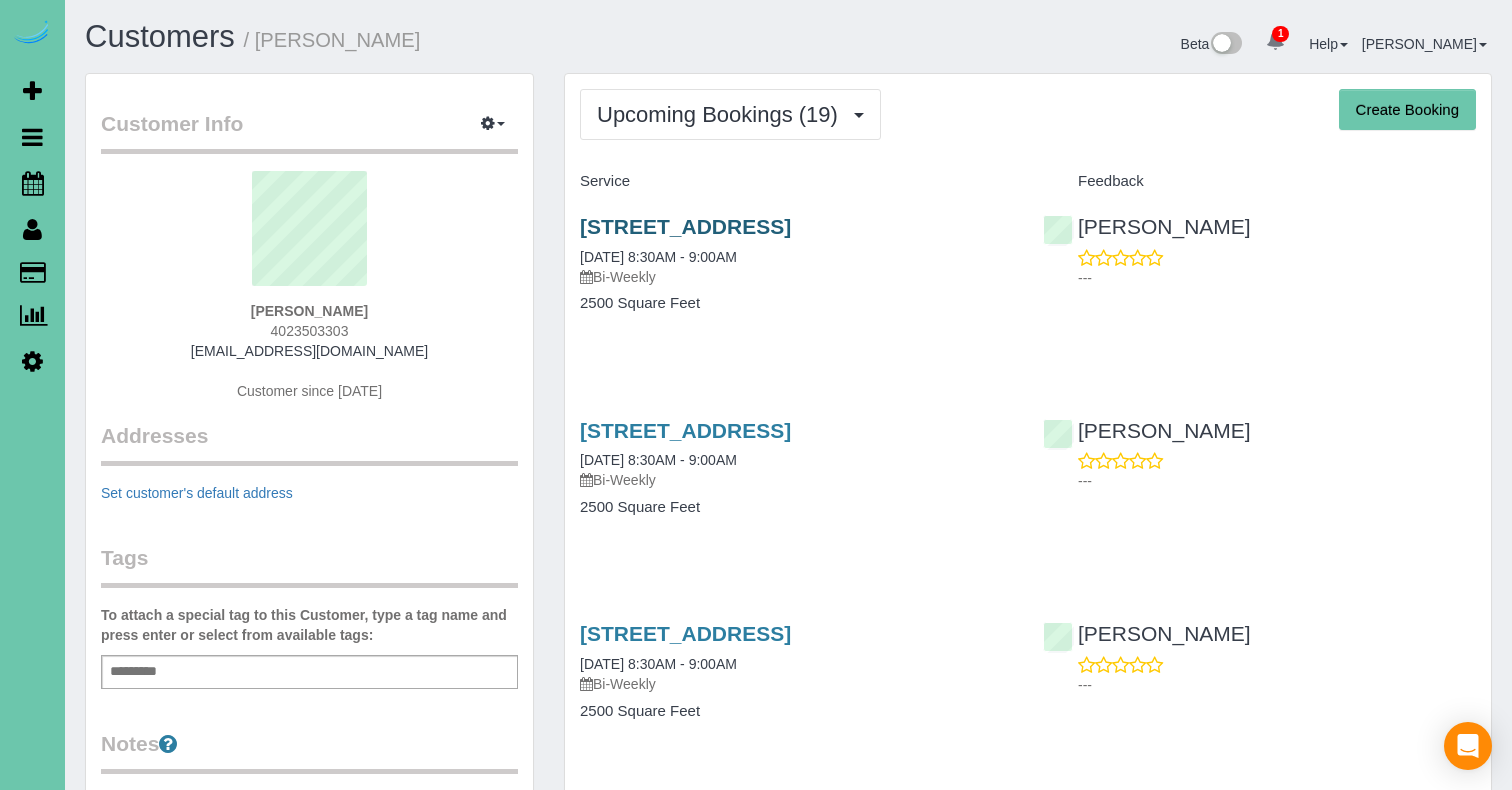 click on "[STREET_ADDRESS]" at bounding box center [685, 226] 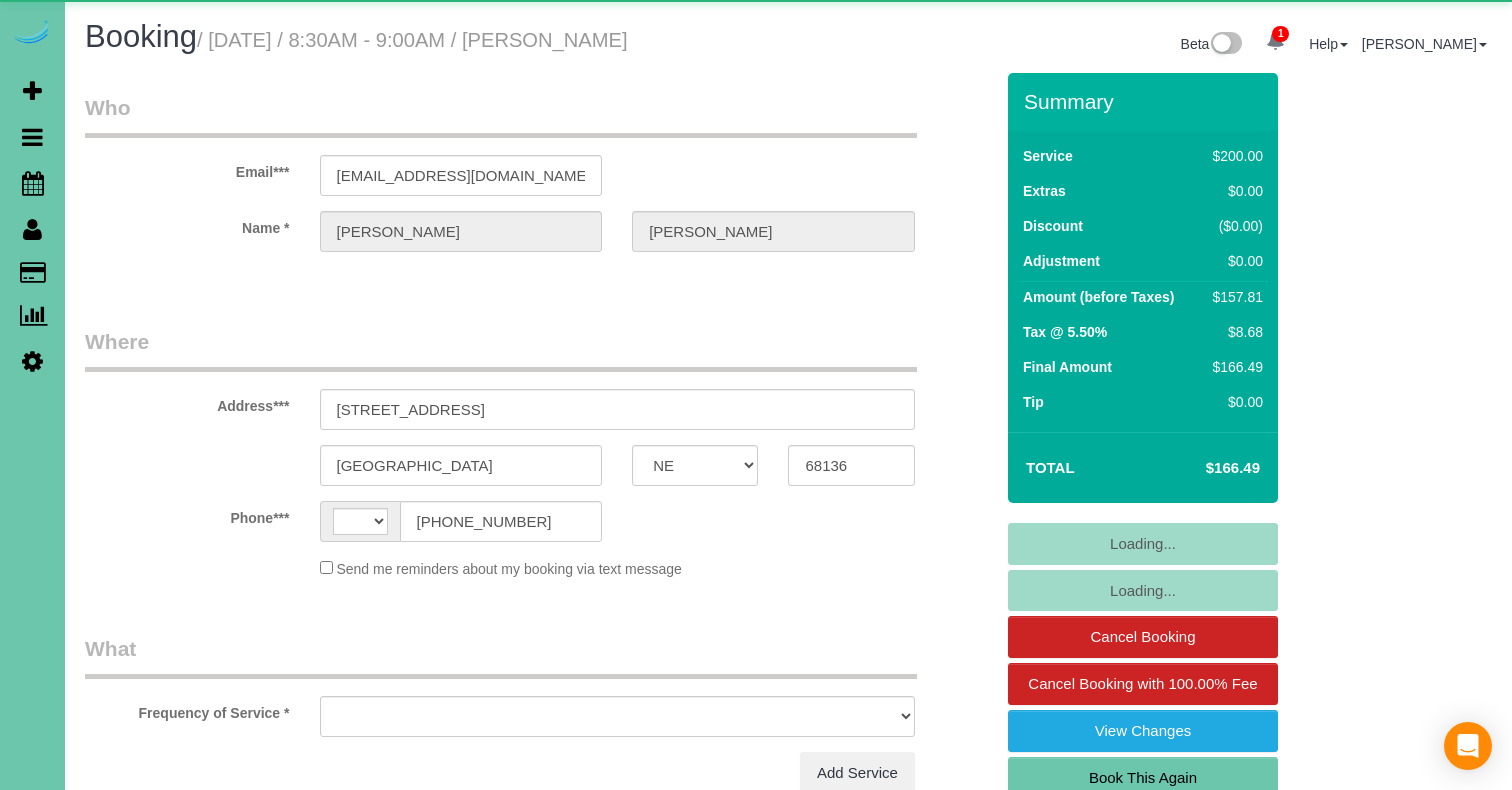 select on "NE" 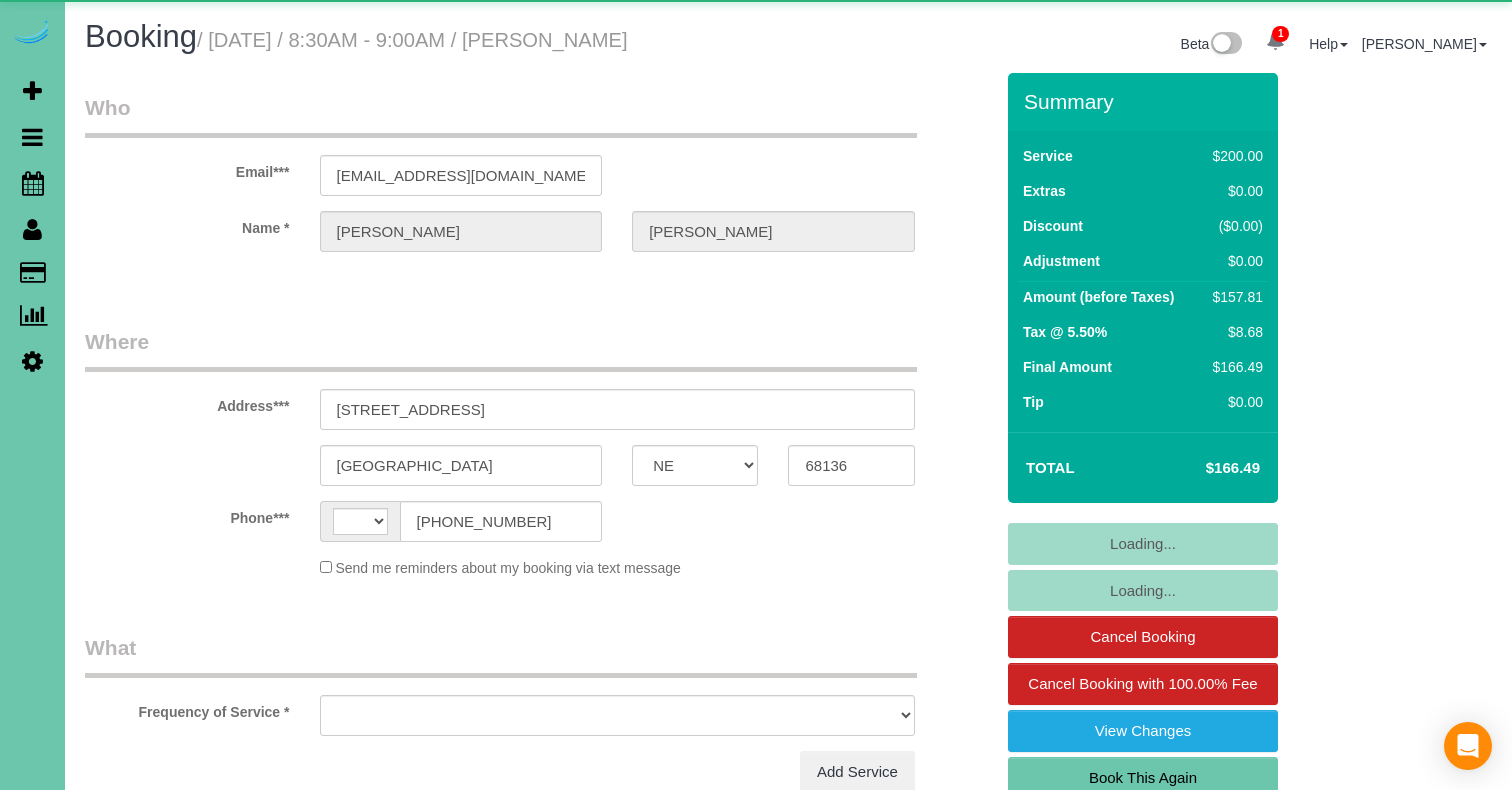 scroll, scrollTop: 0, scrollLeft: 0, axis: both 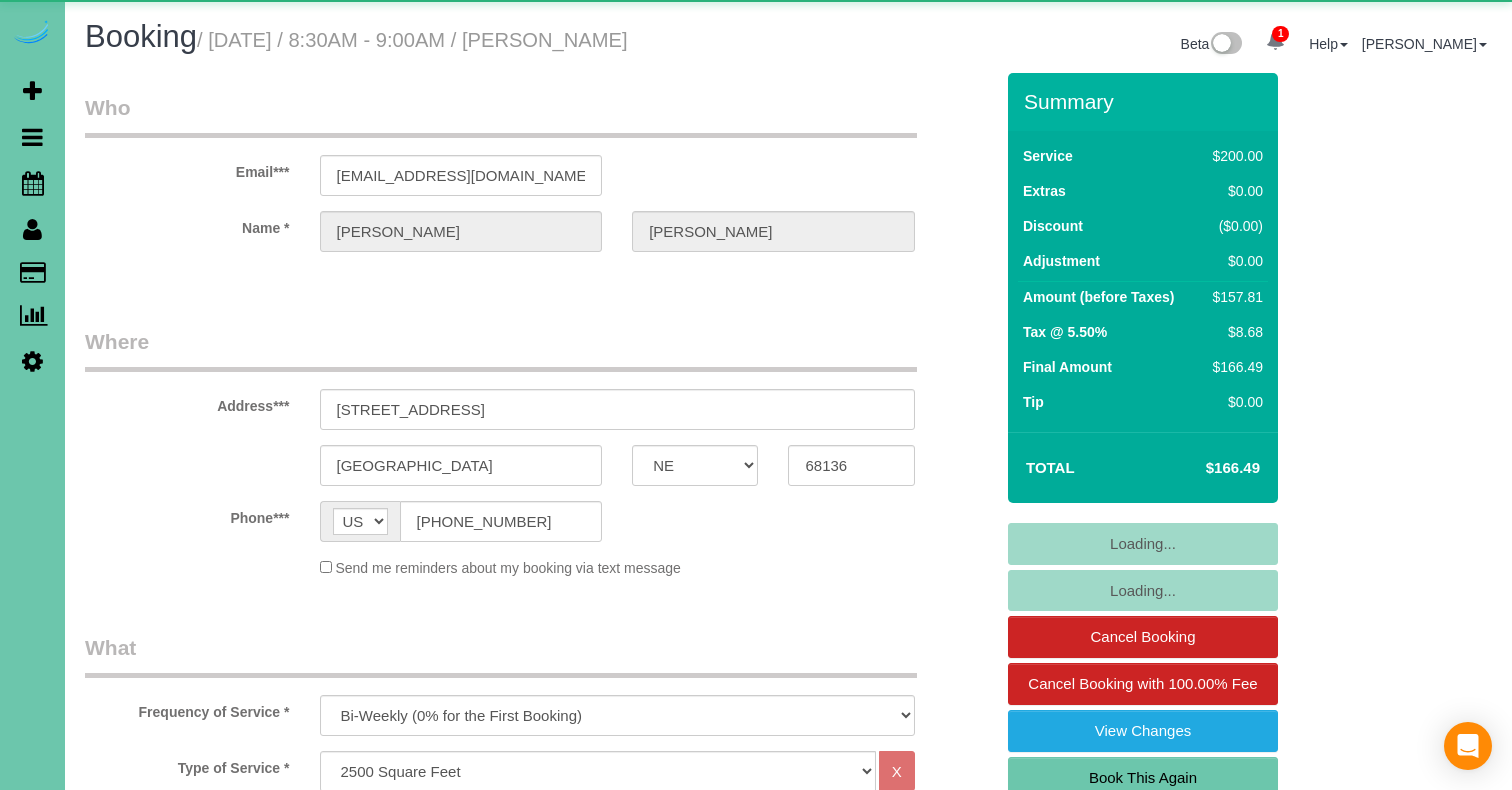 select on "object:917" 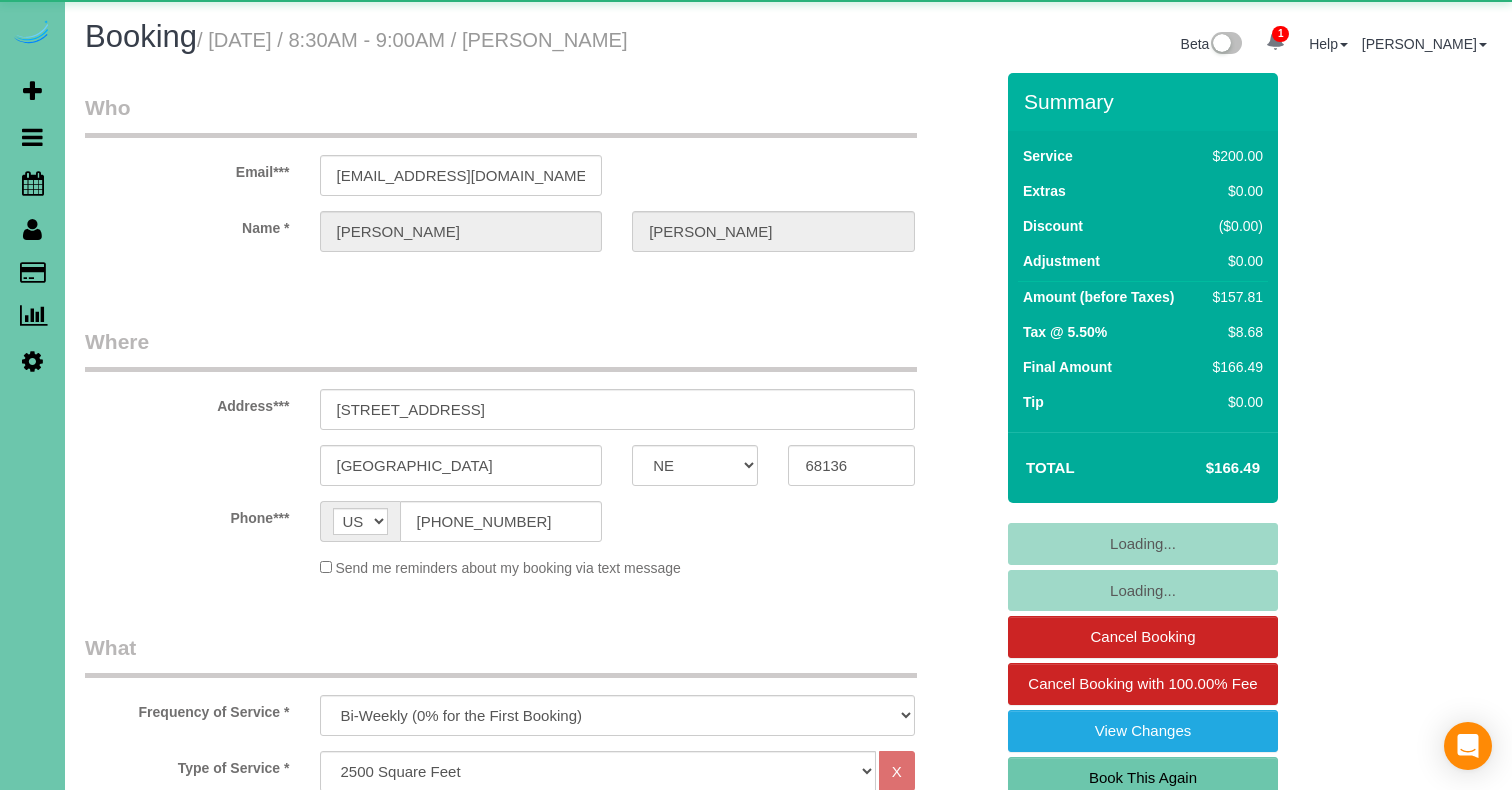 select on "number:37" 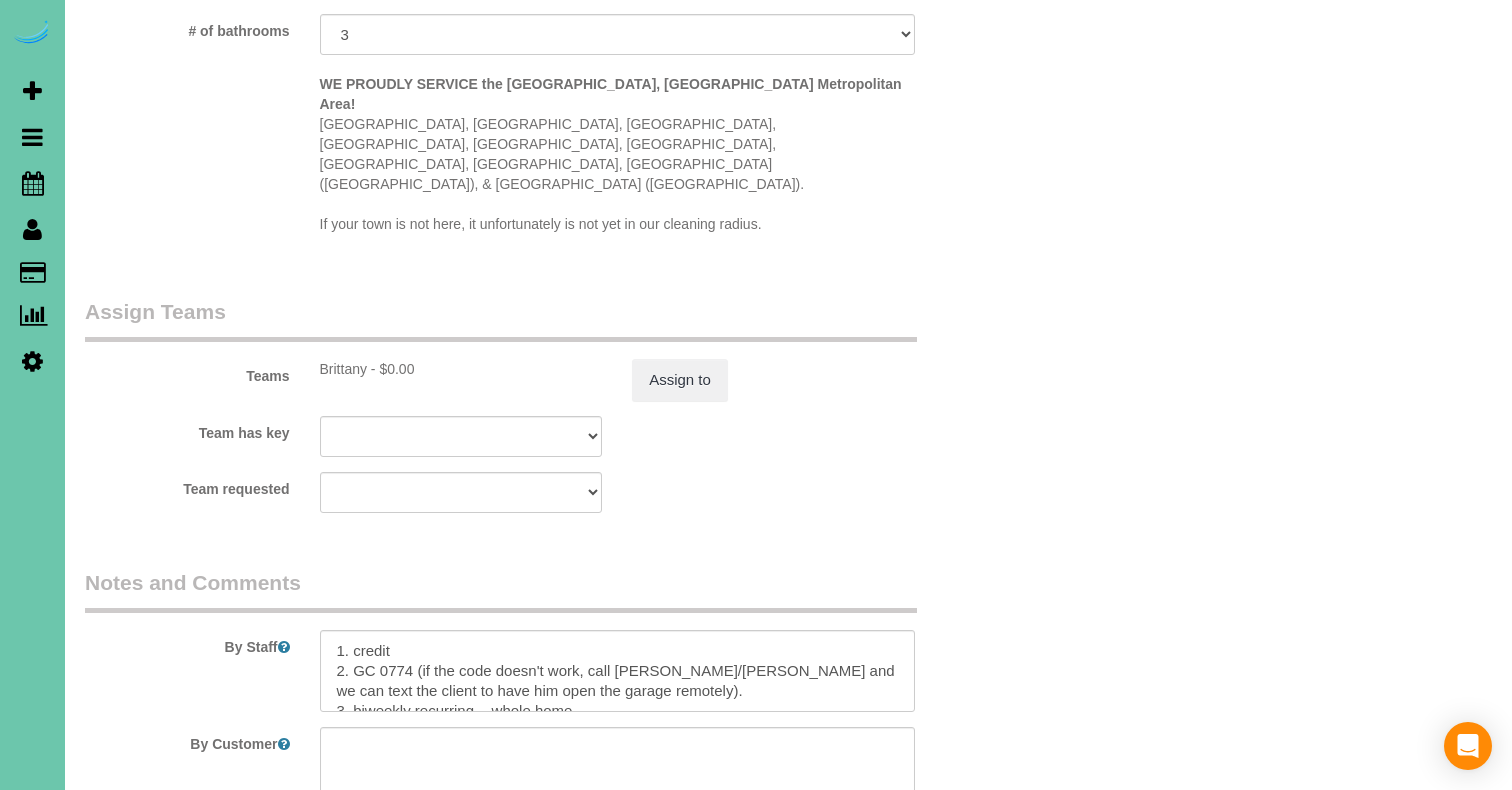 scroll, scrollTop: 2062, scrollLeft: 0, axis: vertical 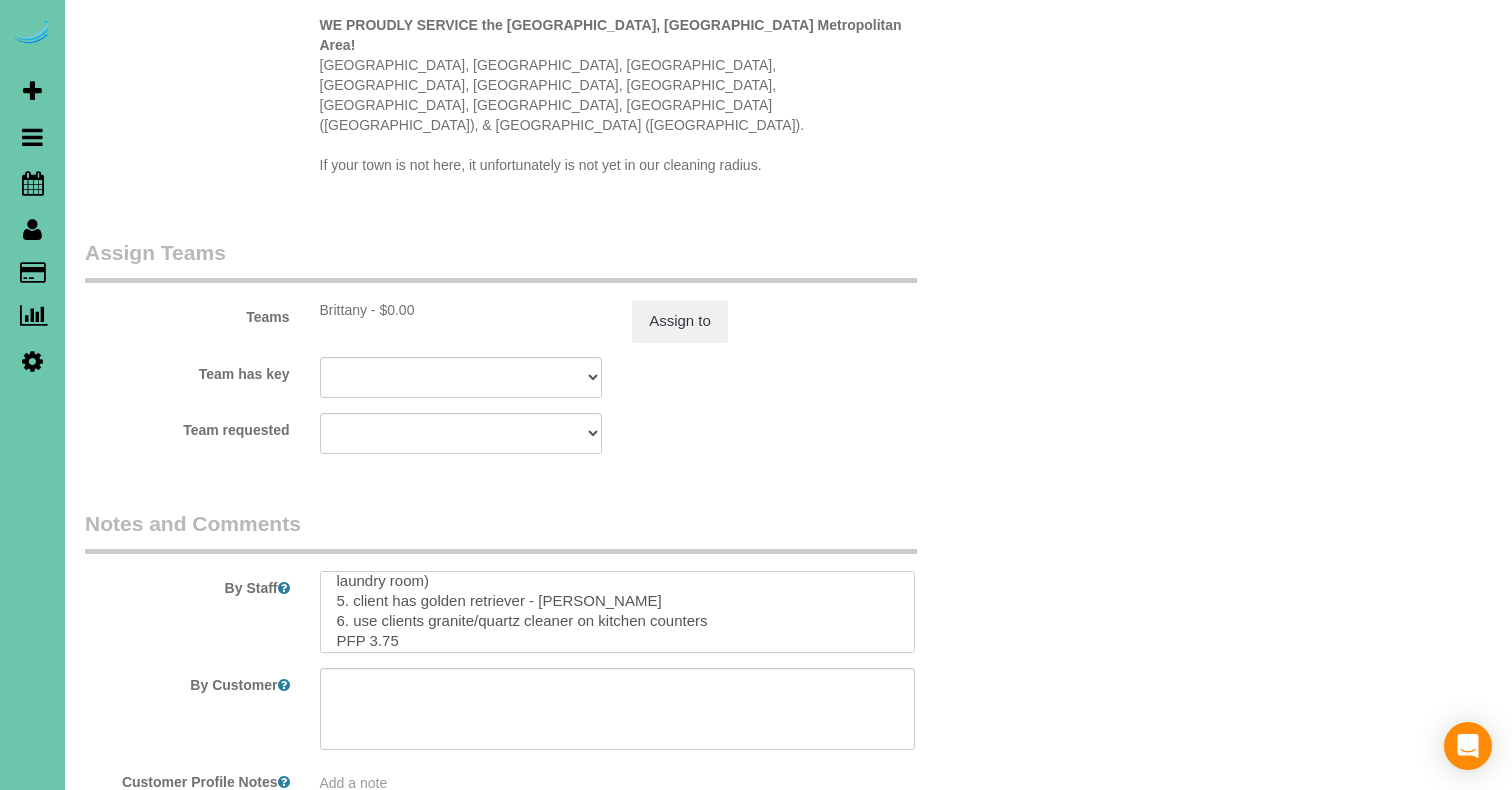 click at bounding box center [617, 612] 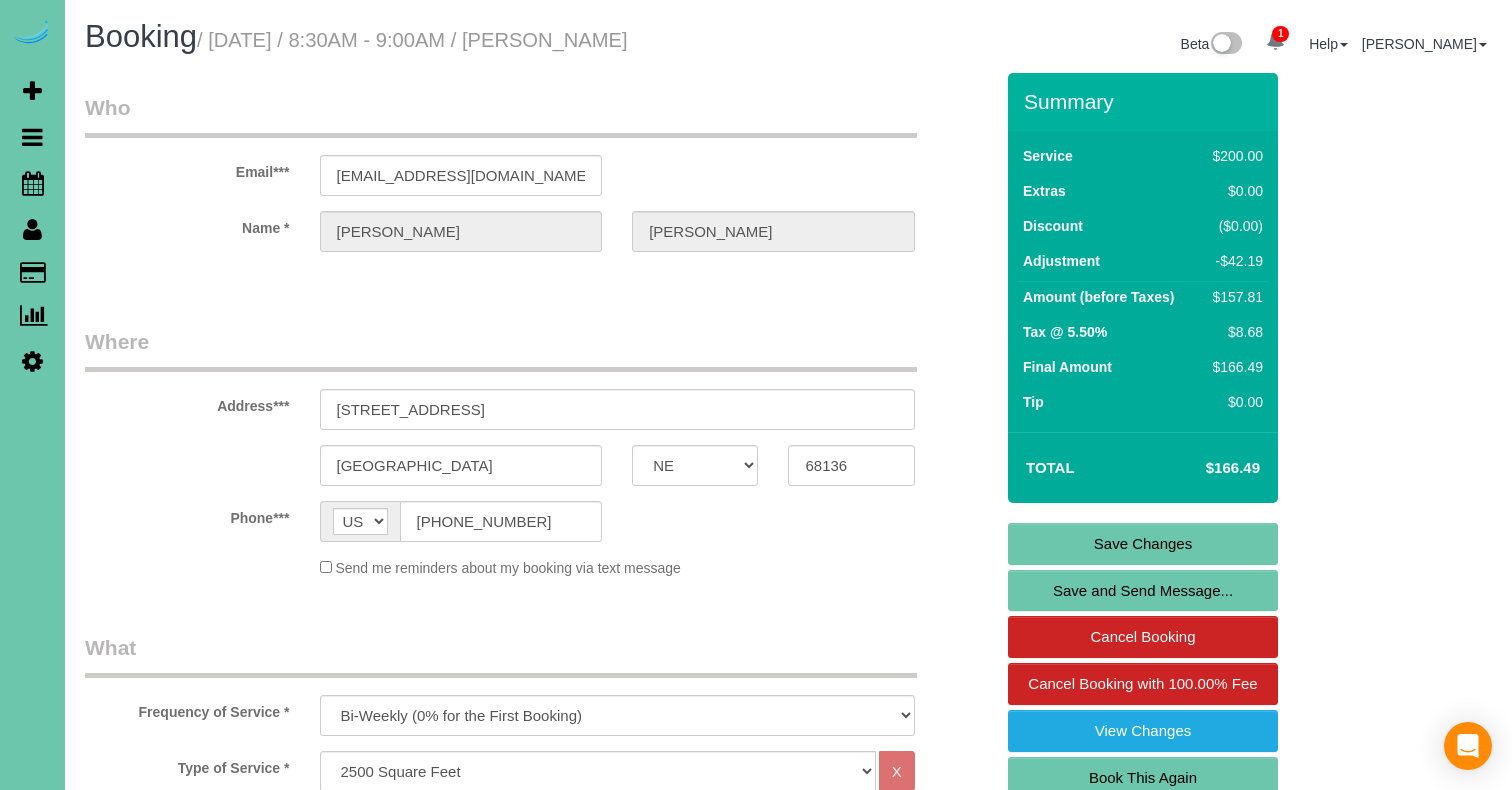 scroll, scrollTop: 0, scrollLeft: 0, axis: both 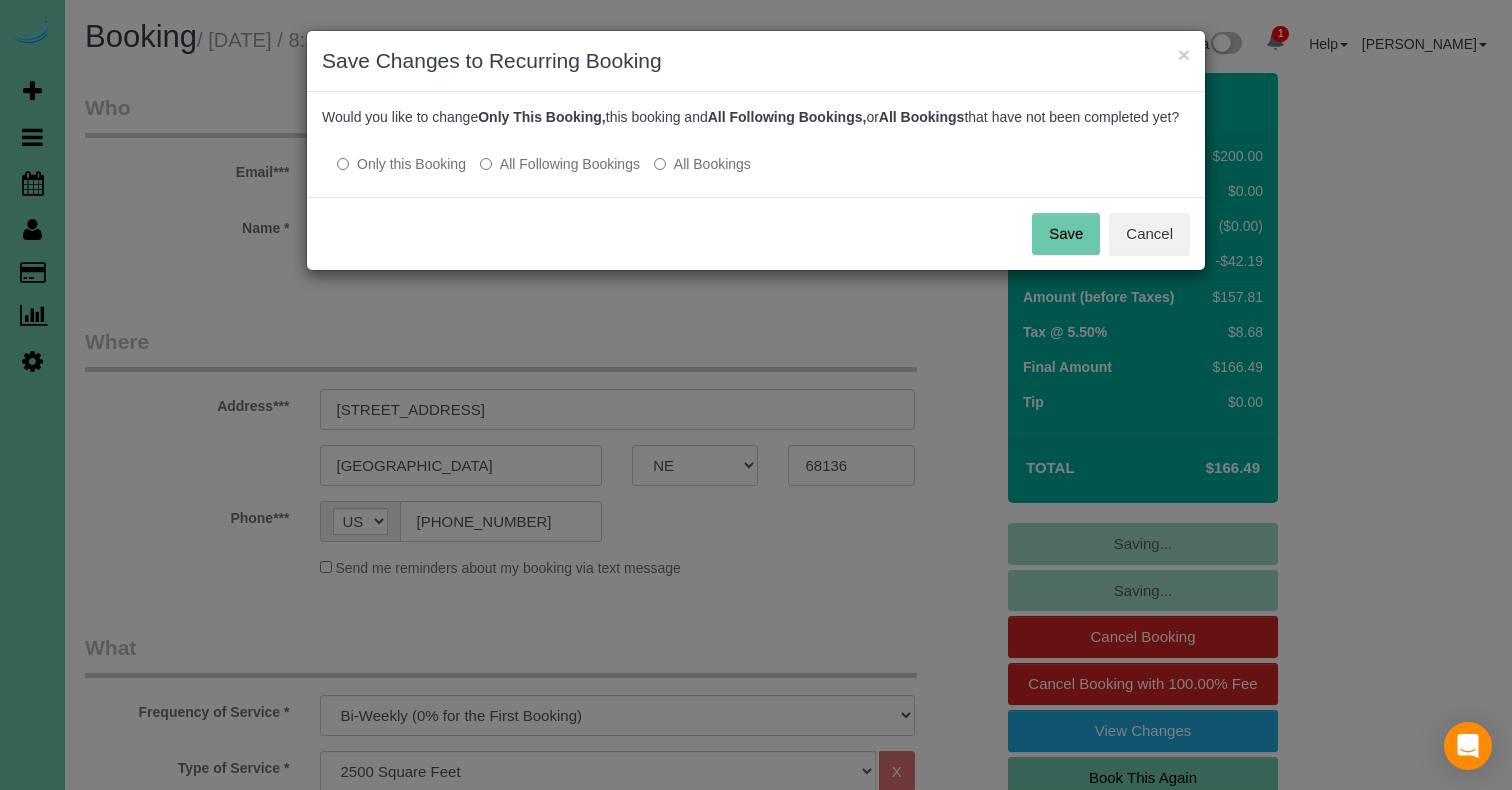 click on "All Following Bookings" at bounding box center (560, 164) 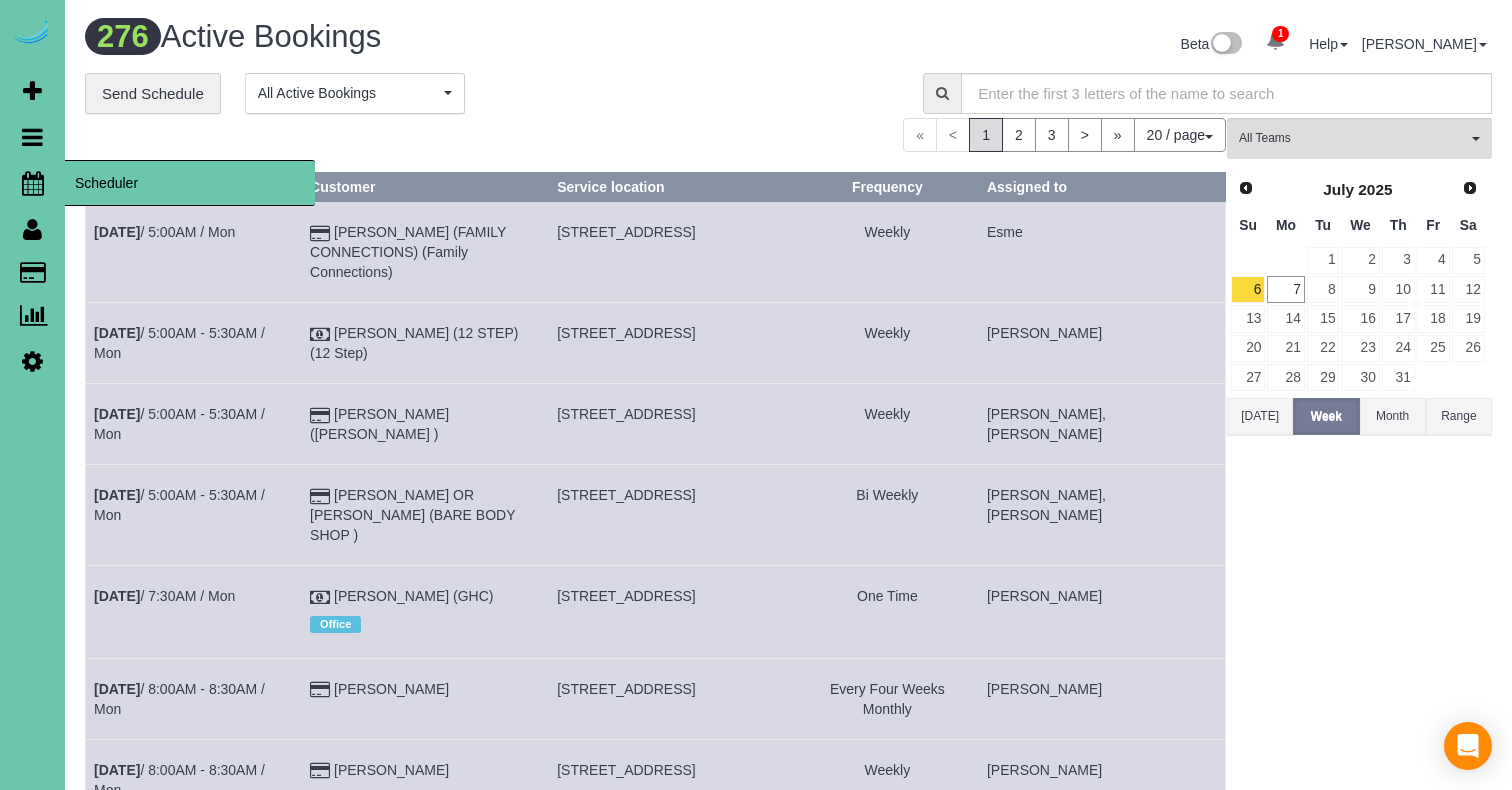 click at bounding box center (33, 183) 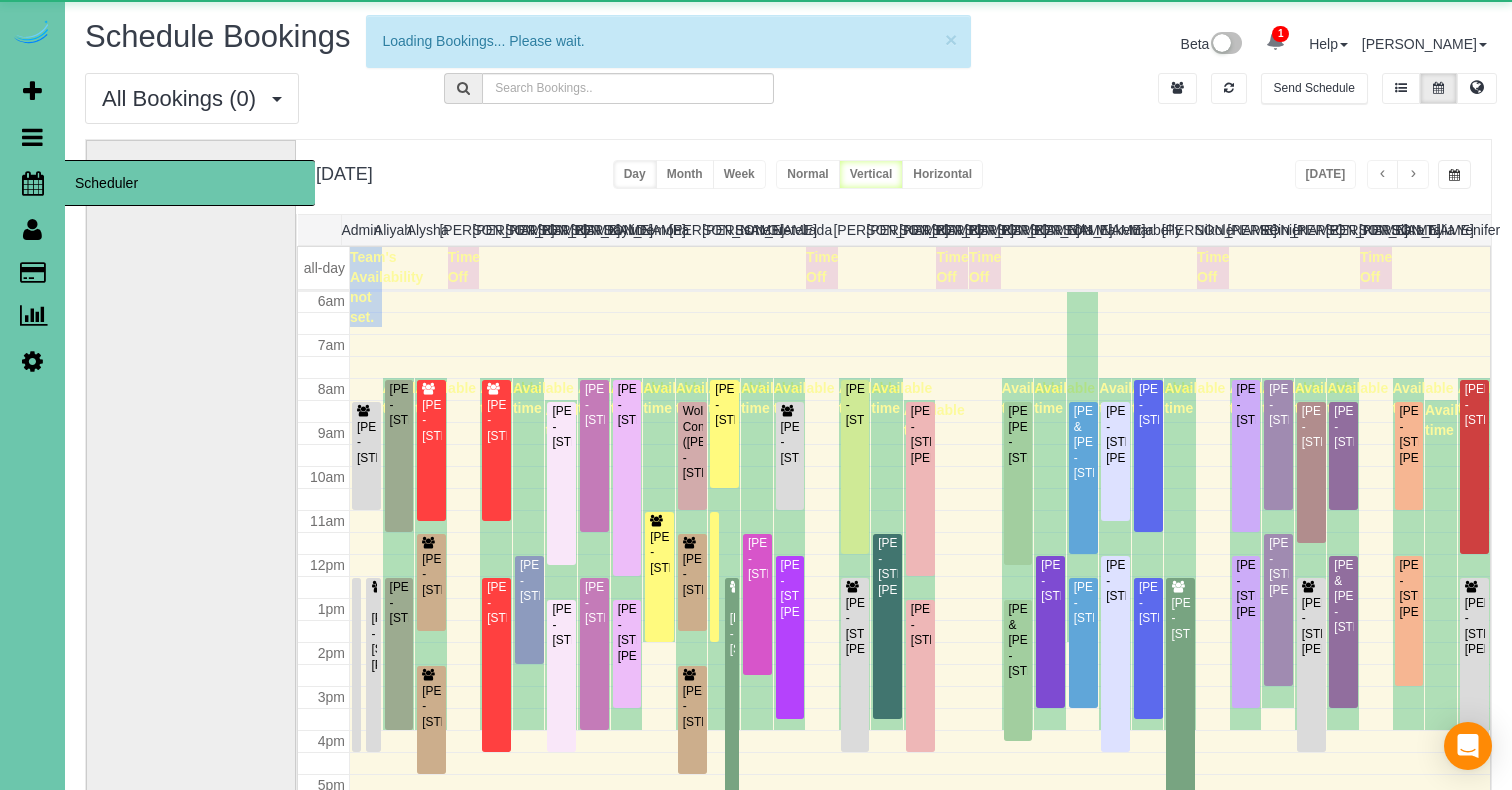 scroll, scrollTop: 265, scrollLeft: 0, axis: vertical 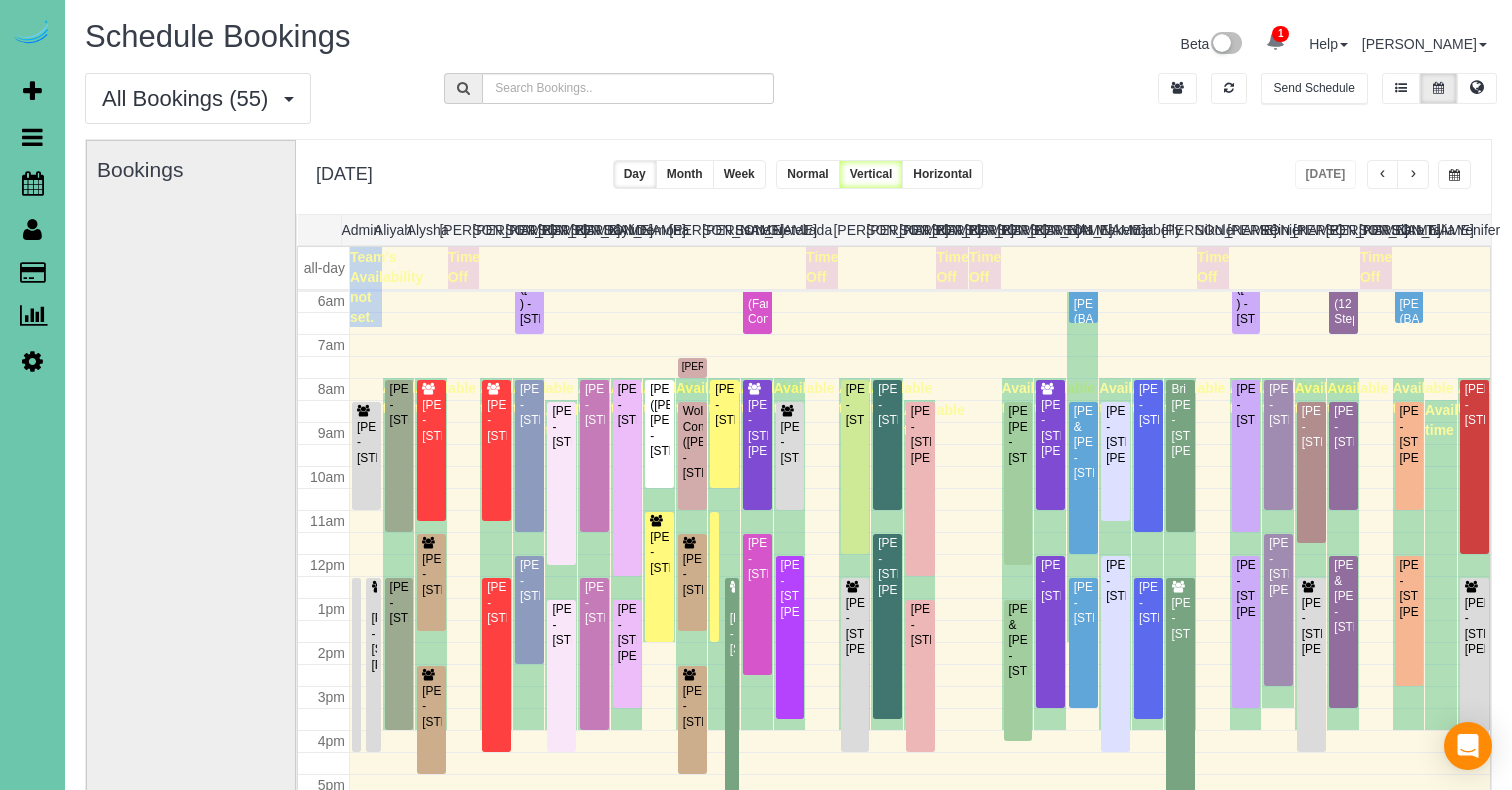 click at bounding box center (1413, 174) 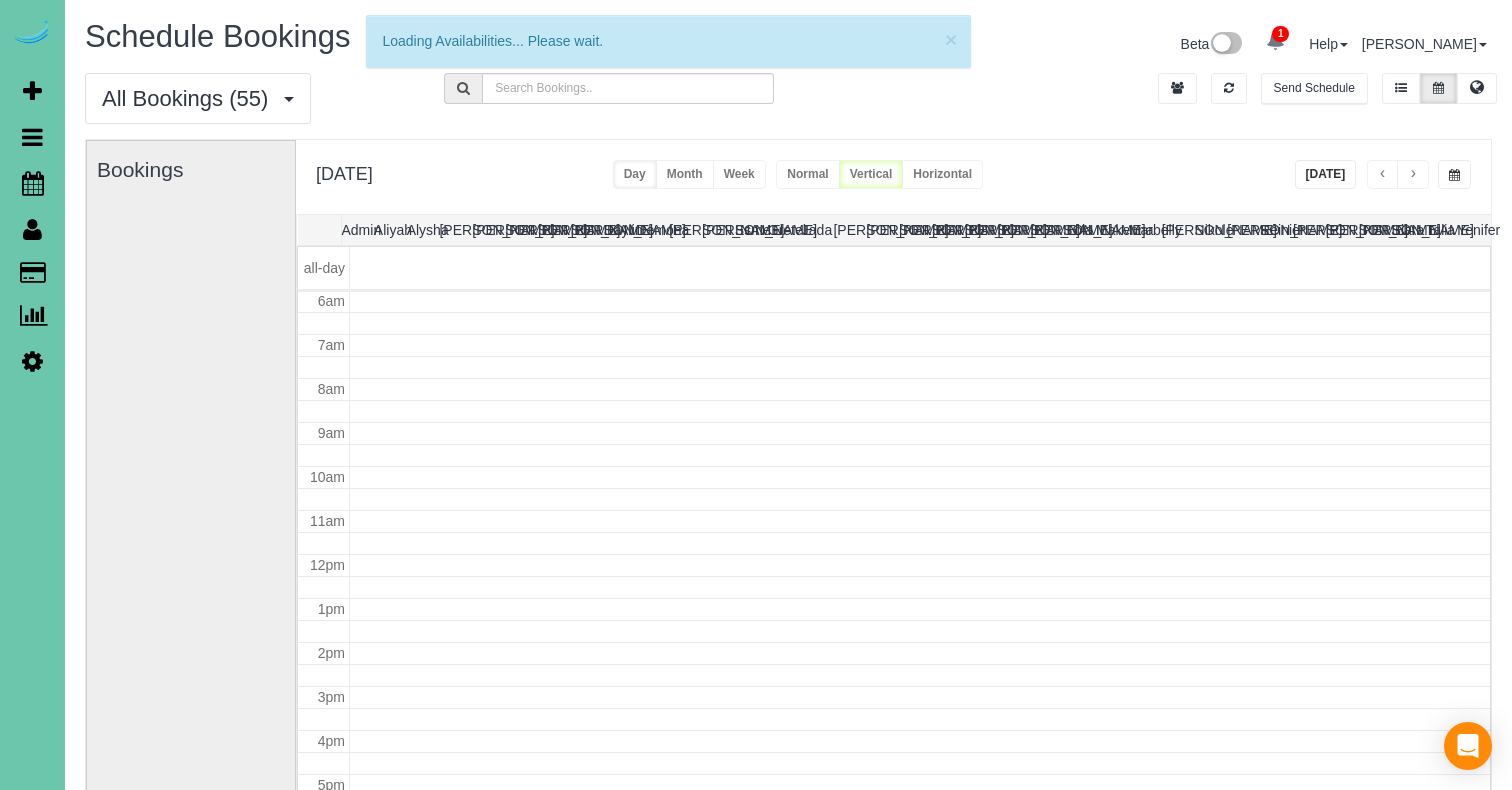 scroll, scrollTop: 265, scrollLeft: 0, axis: vertical 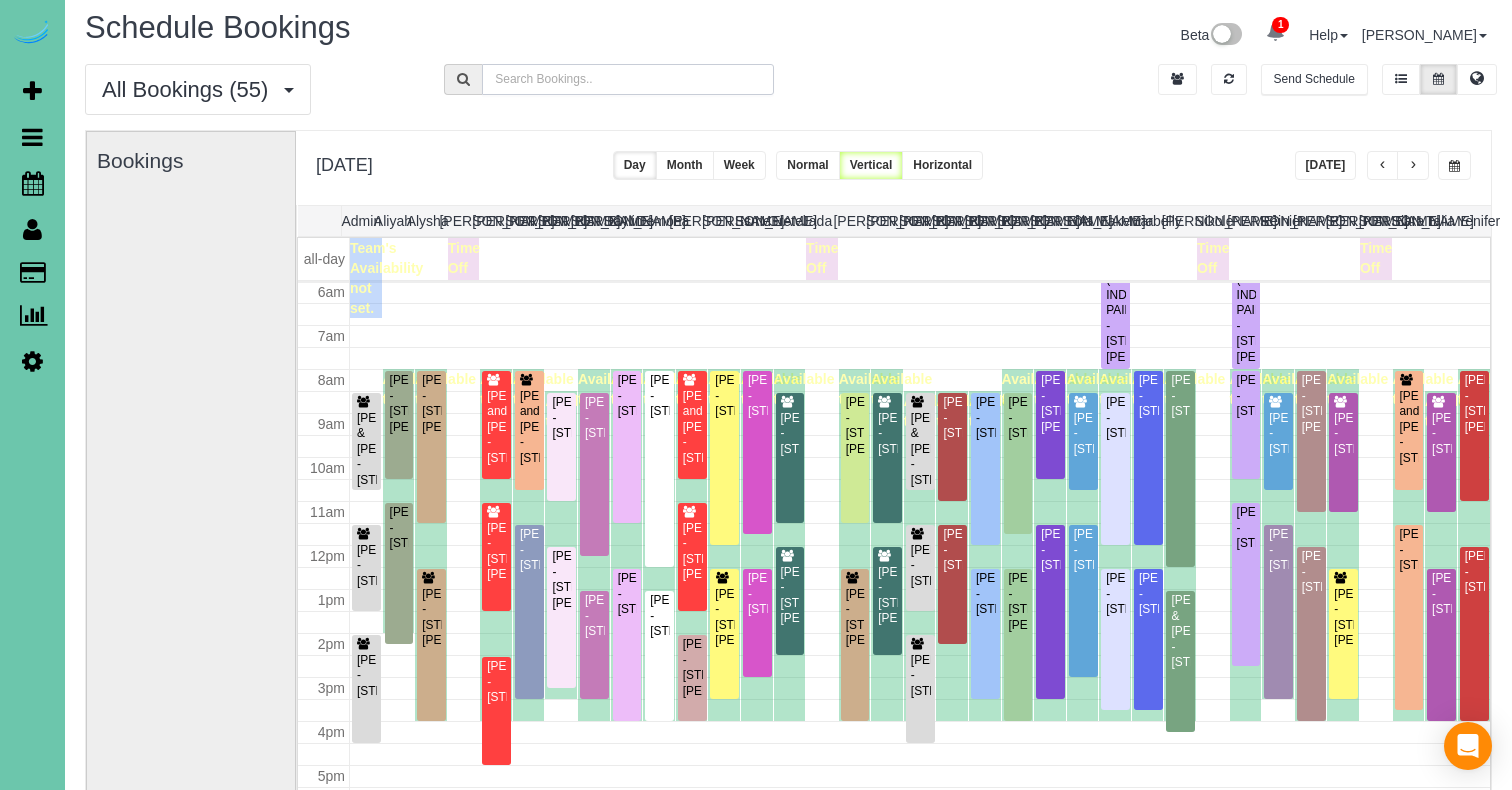 click at bounding box center [627, 79] 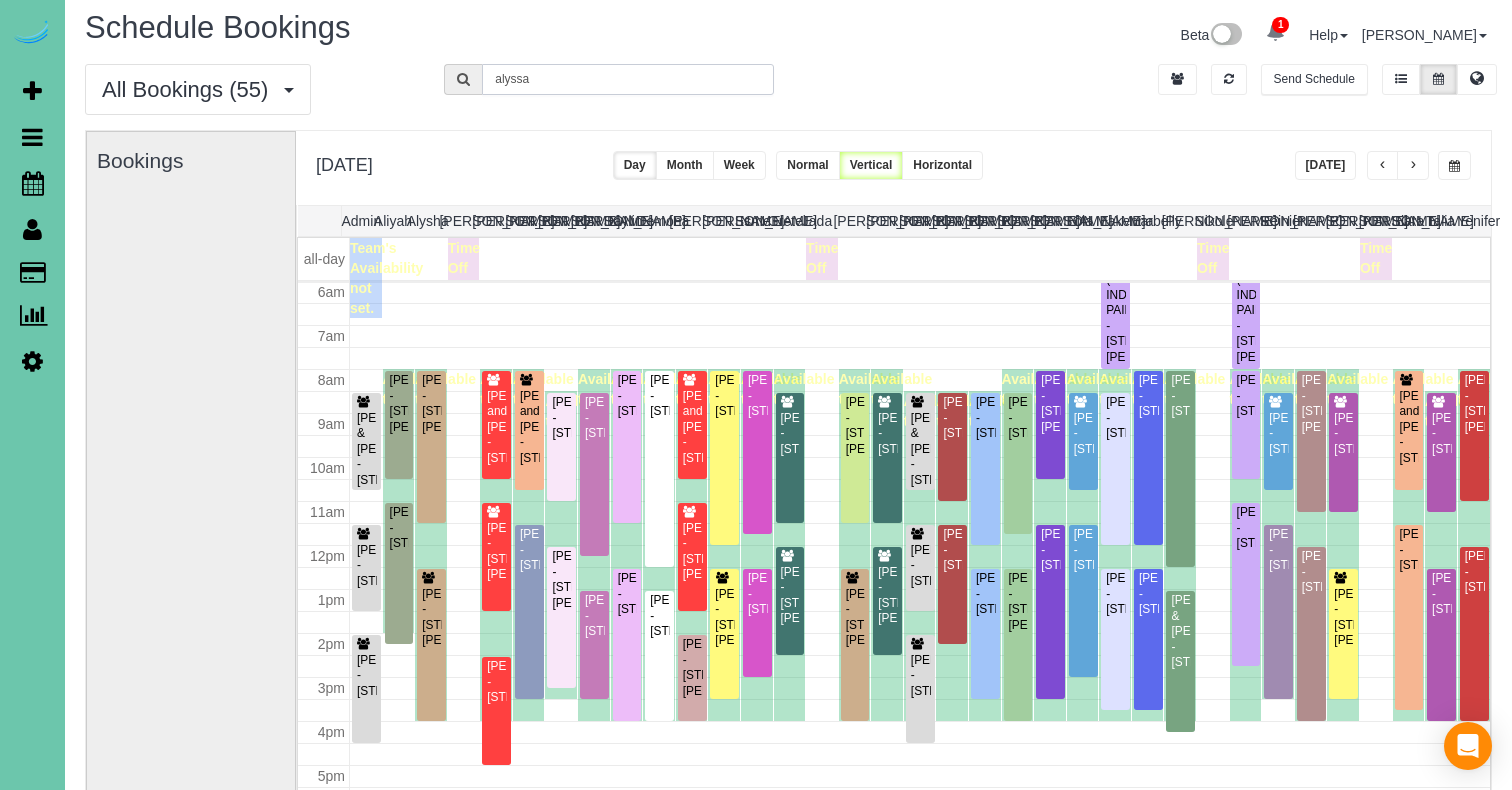 scroll, scrollTop: 265, scrollLeft: 0, axis: vertical 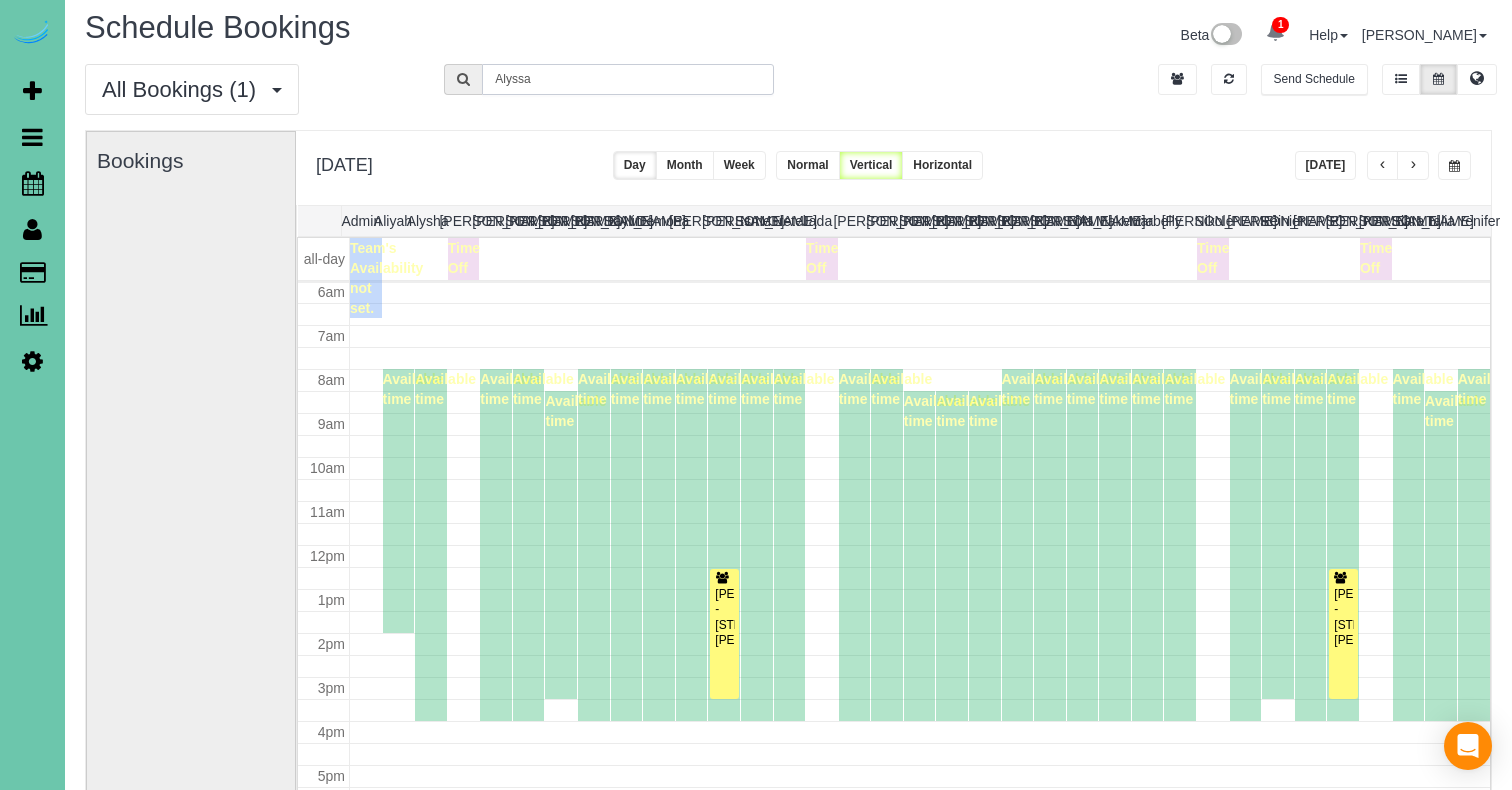 click at bounding box center [1454, 165] 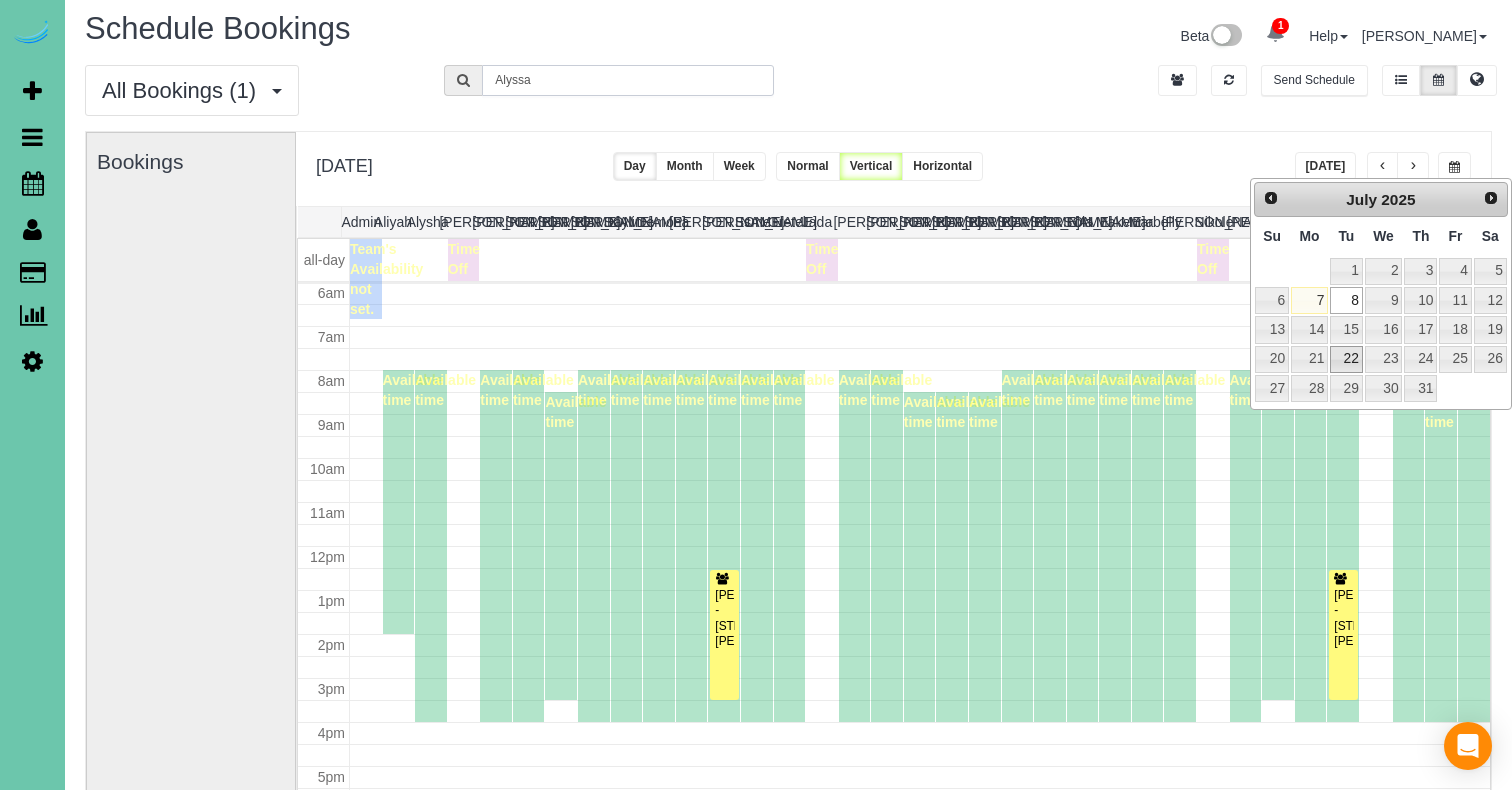 type on "Alyssa" 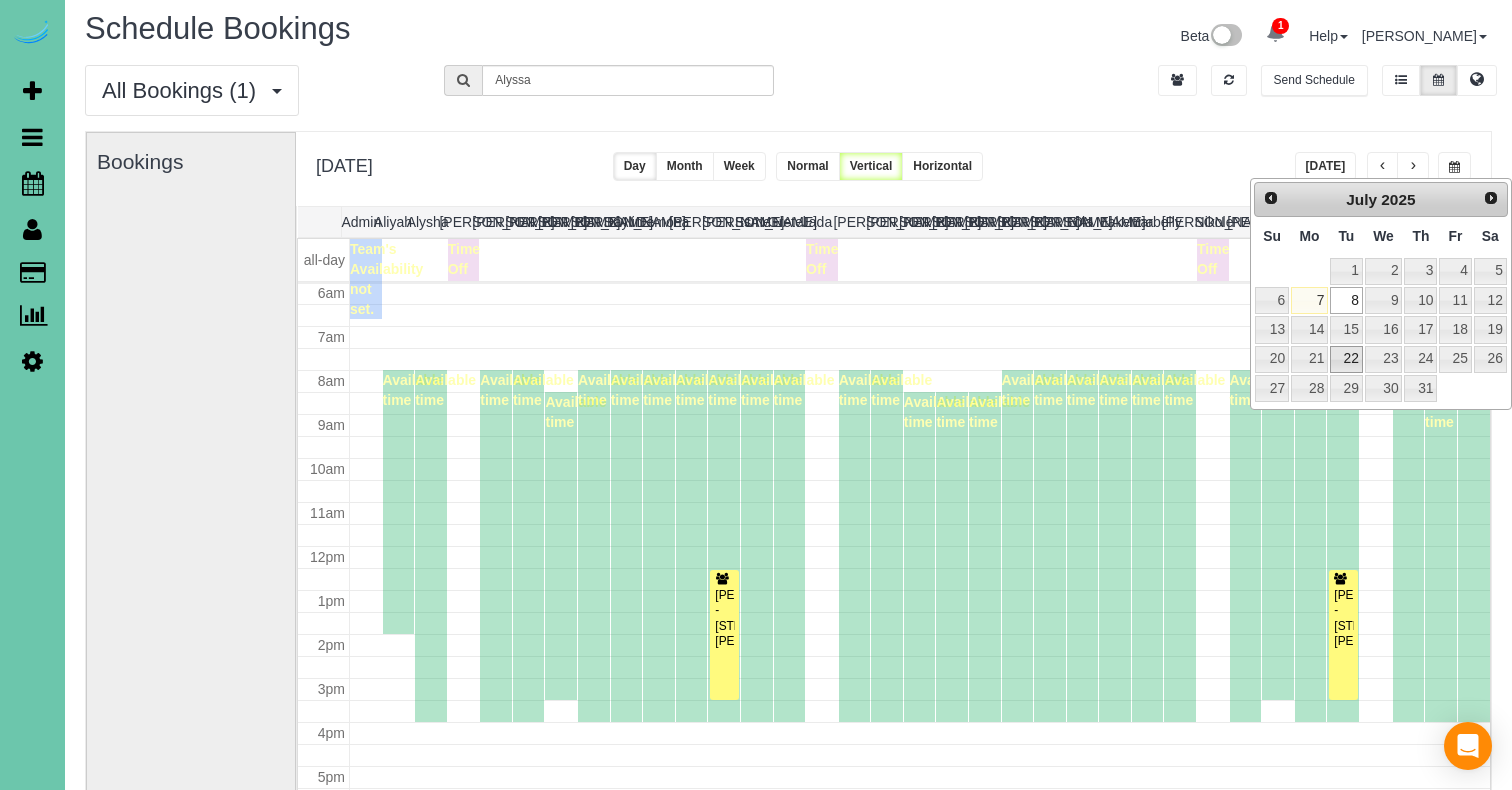 click on "22" at bounding box center [1346, 359] 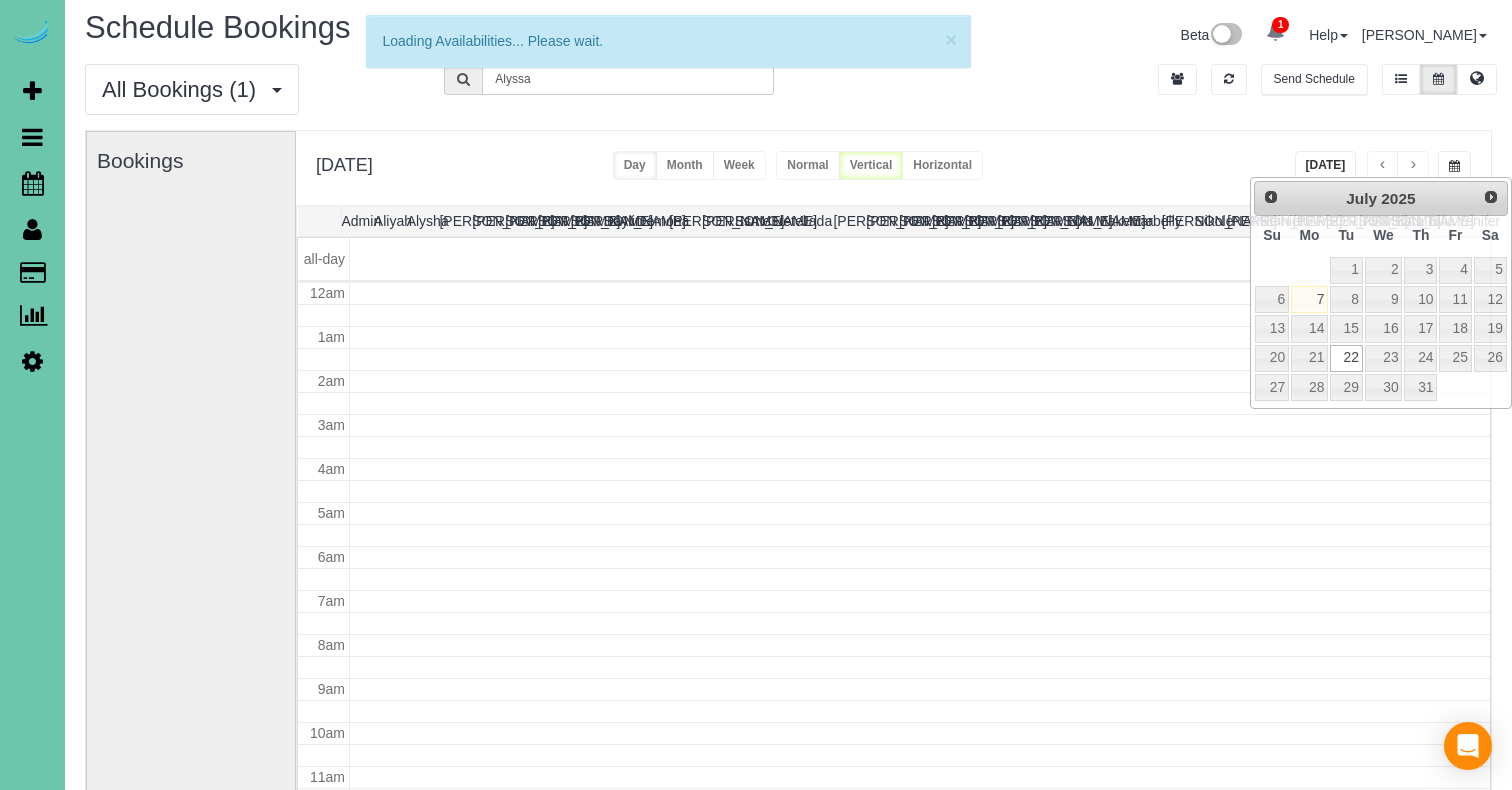 scroll, scrollTop: 0, scrollLeft: 0, axis: both 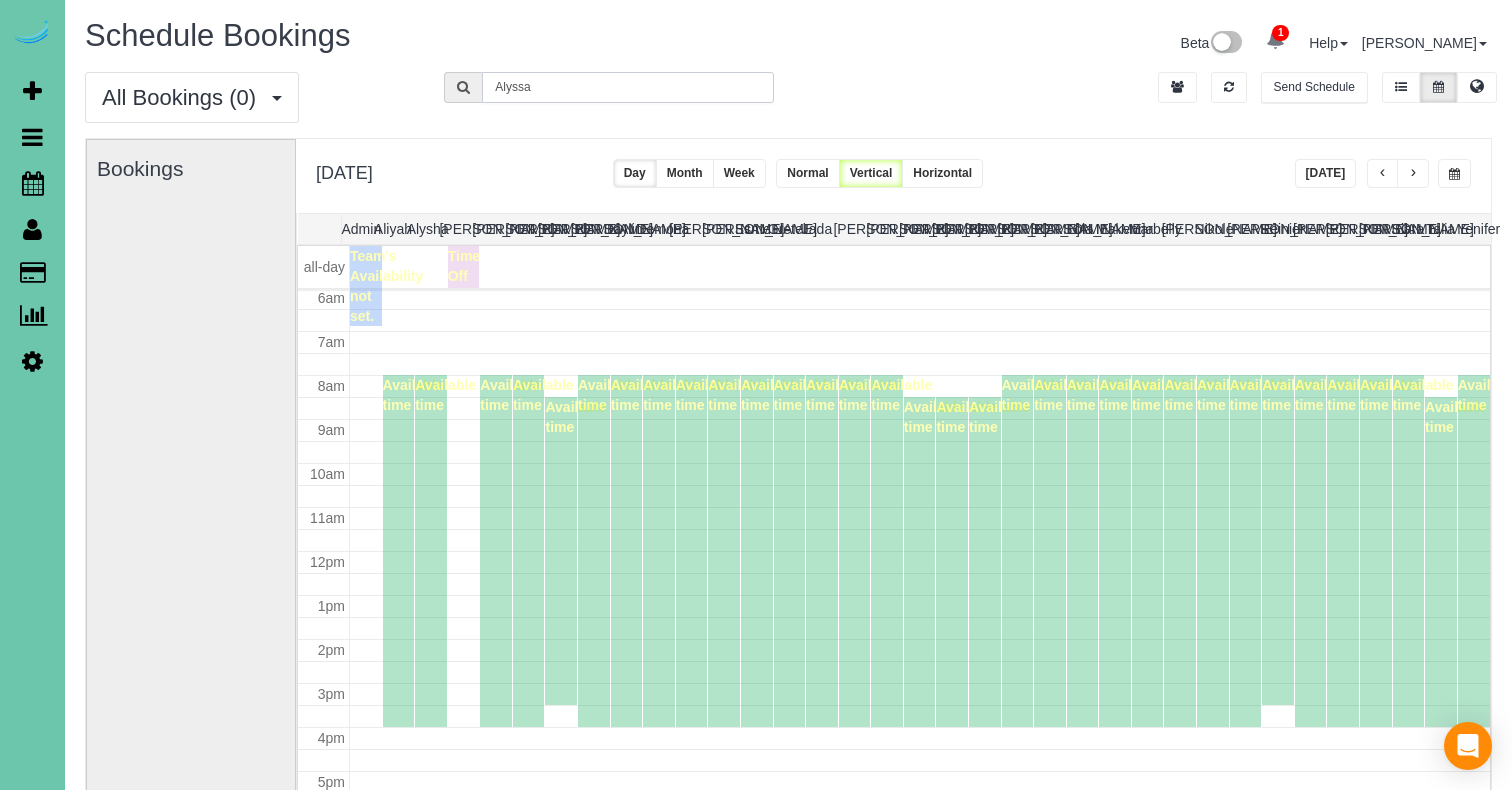 click on "Schedule Bookings
Beta
1
Your Notifications
You have 0 alerts
×
You have 5  to charge for 07/03/2025
Help
Help Docs
Take a Tour
Contact Support
Emily Smith
My Account
Change Password
Email Preferences" at bounding box center [788, 514] 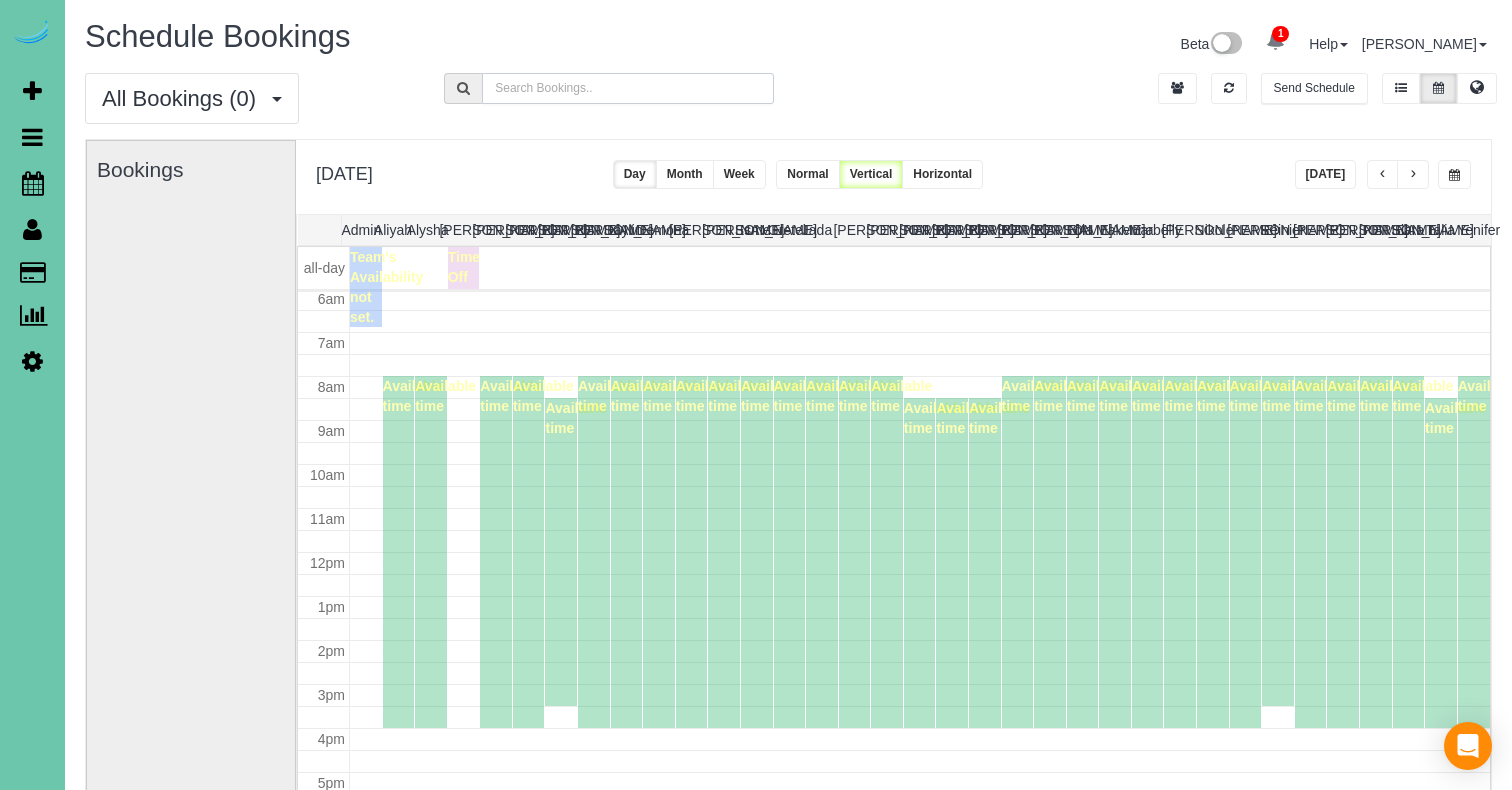 type 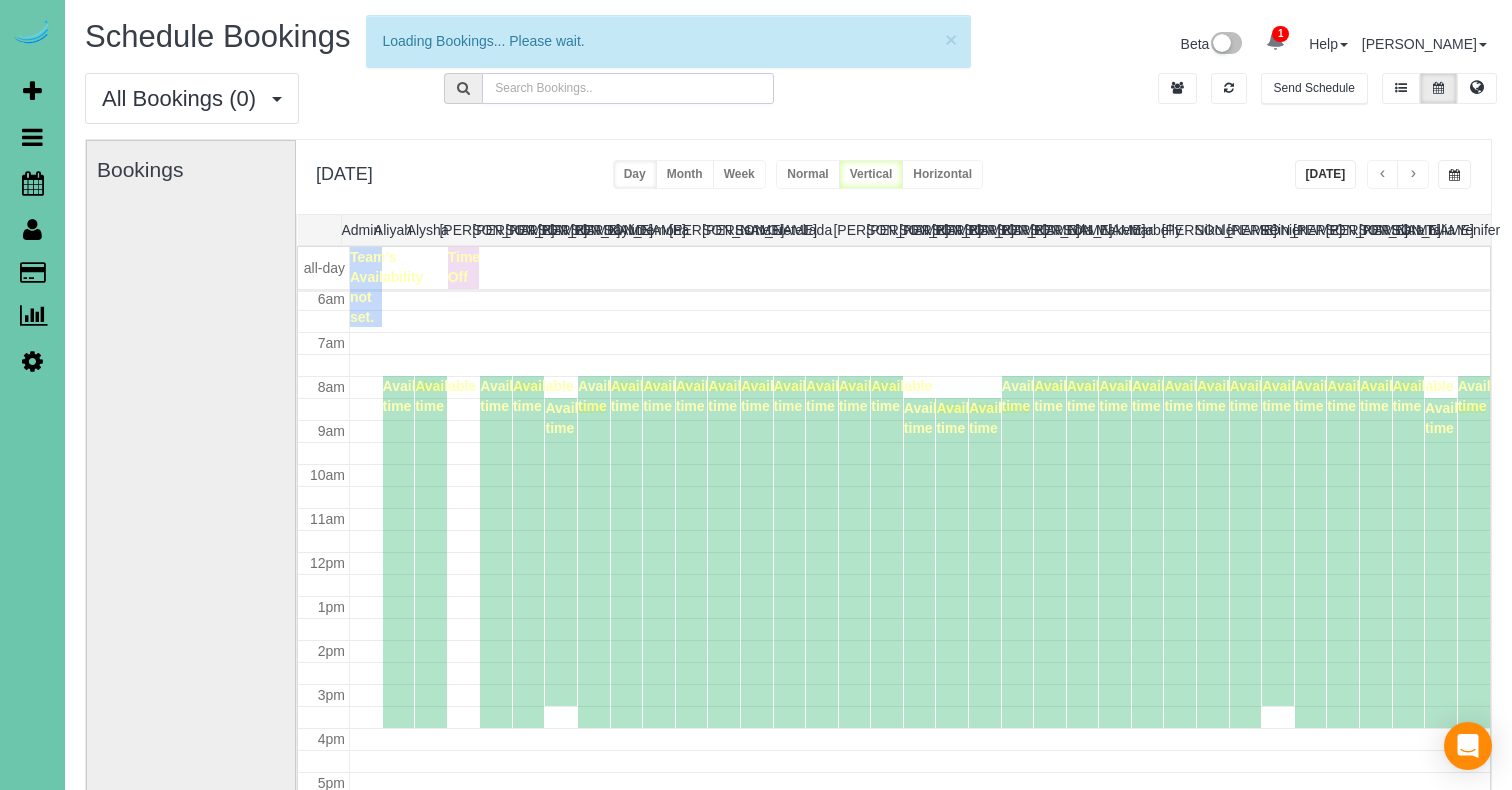 scroll, scrollTop: 267, scrollLeft: 0, axis: vertical 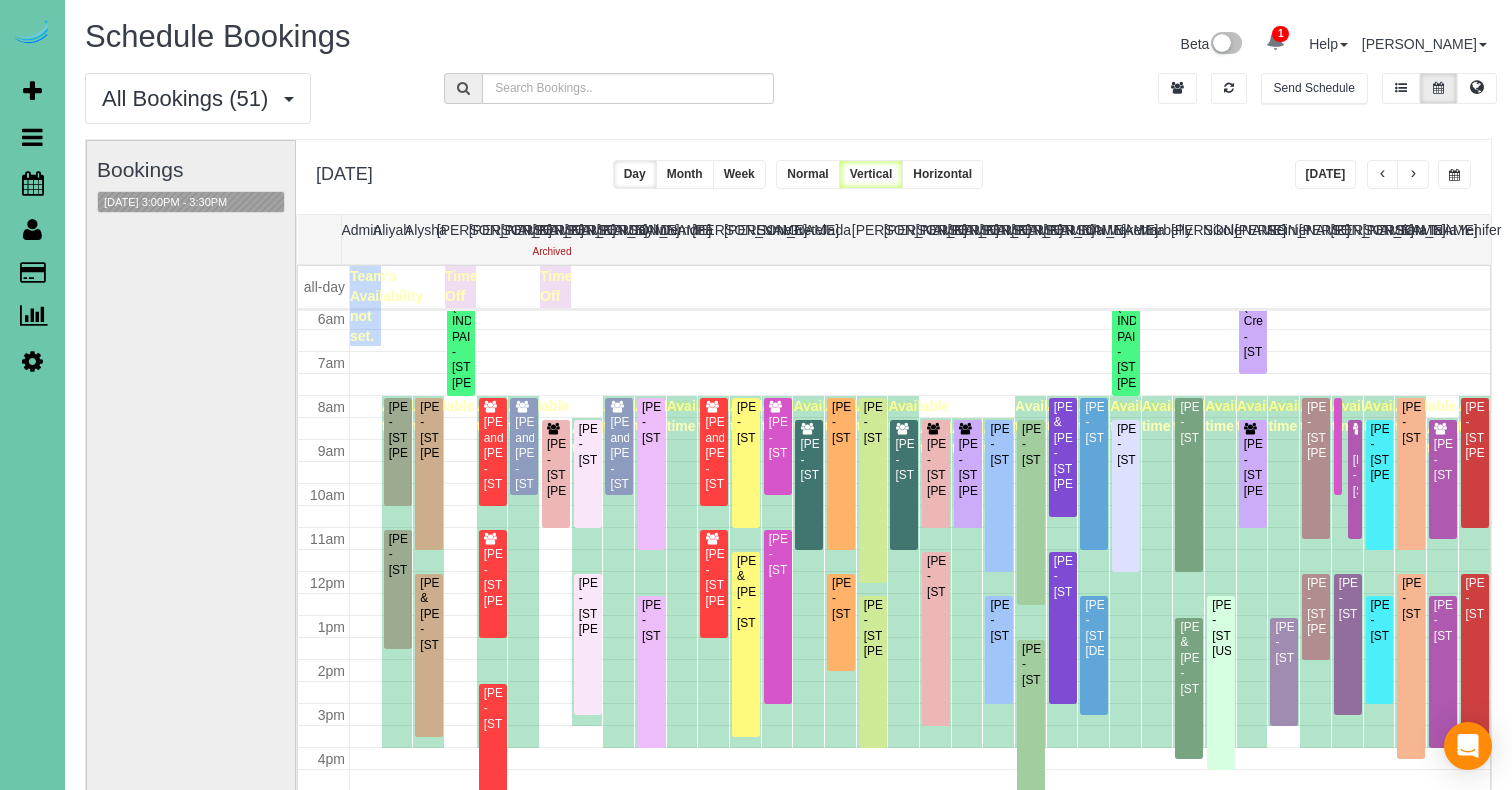 click at bounding box center [1454, 175] 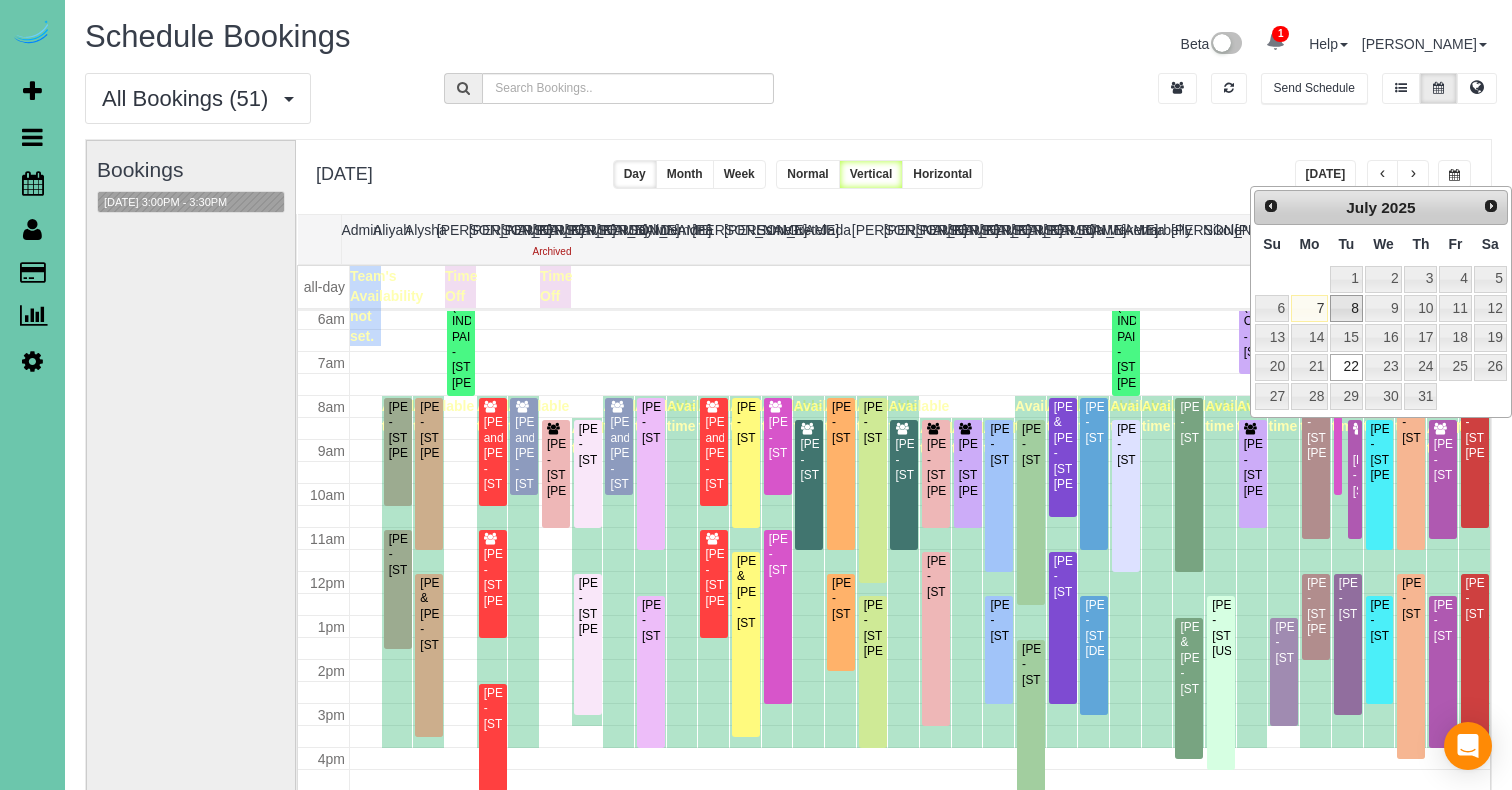 click on "8" at bounding box center (1346, 308) 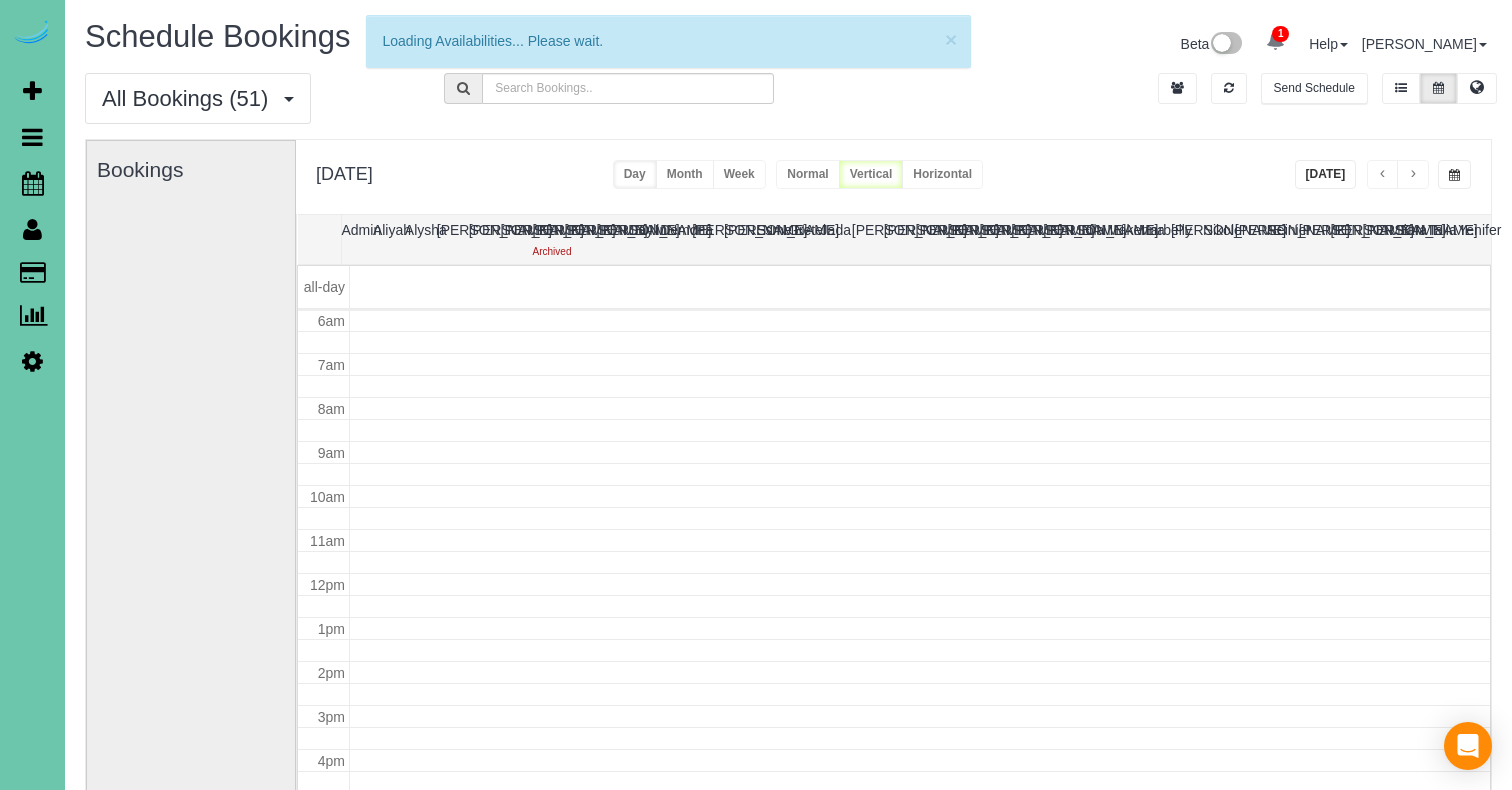 scroll, scrollTop: 265, scrollLeft: 0, axis: vertical 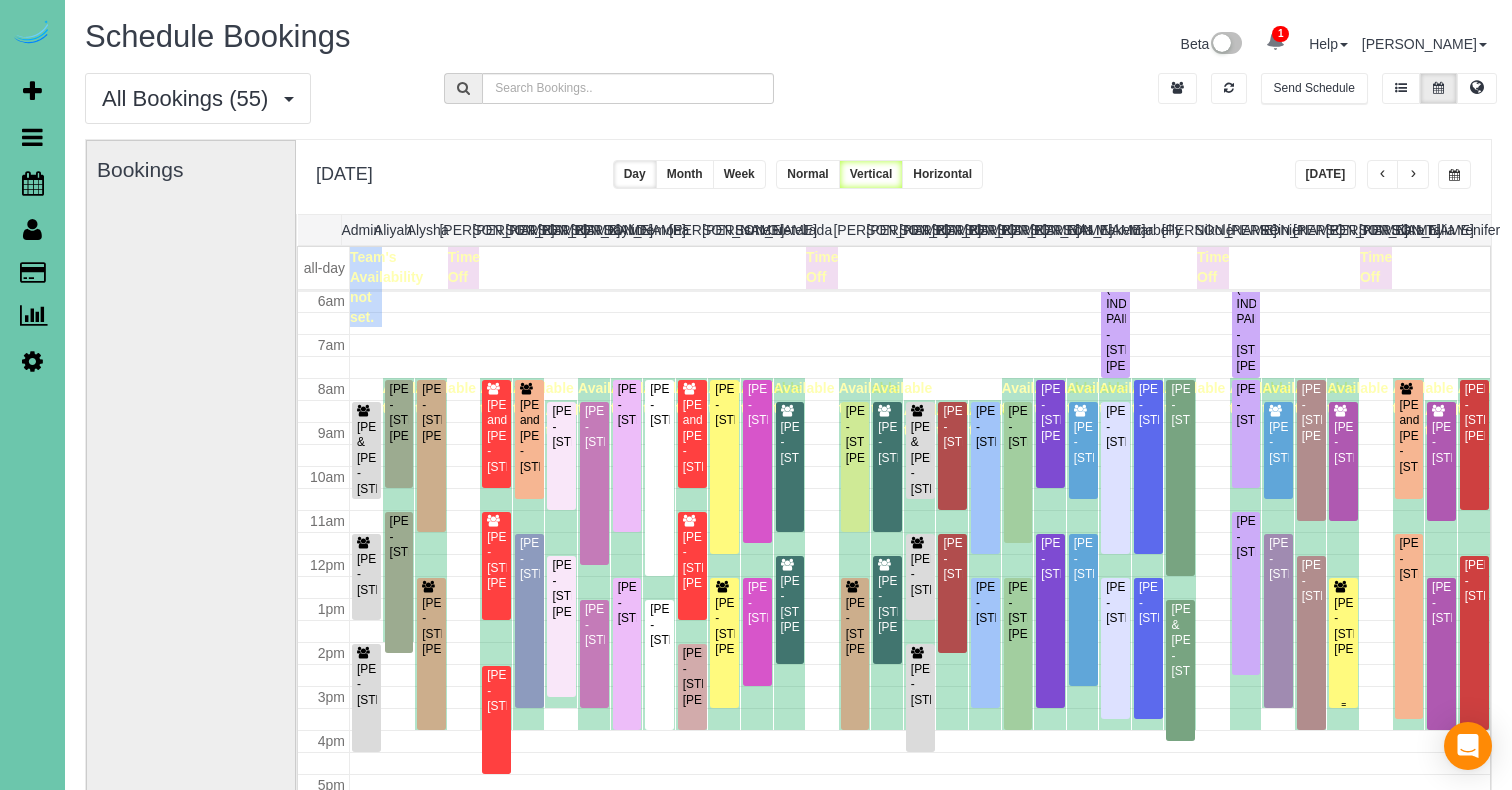 click on "Alyssa Doneski - 15861 Seward St, Omaha, NE 68118" at bounding box center (1343, 627) 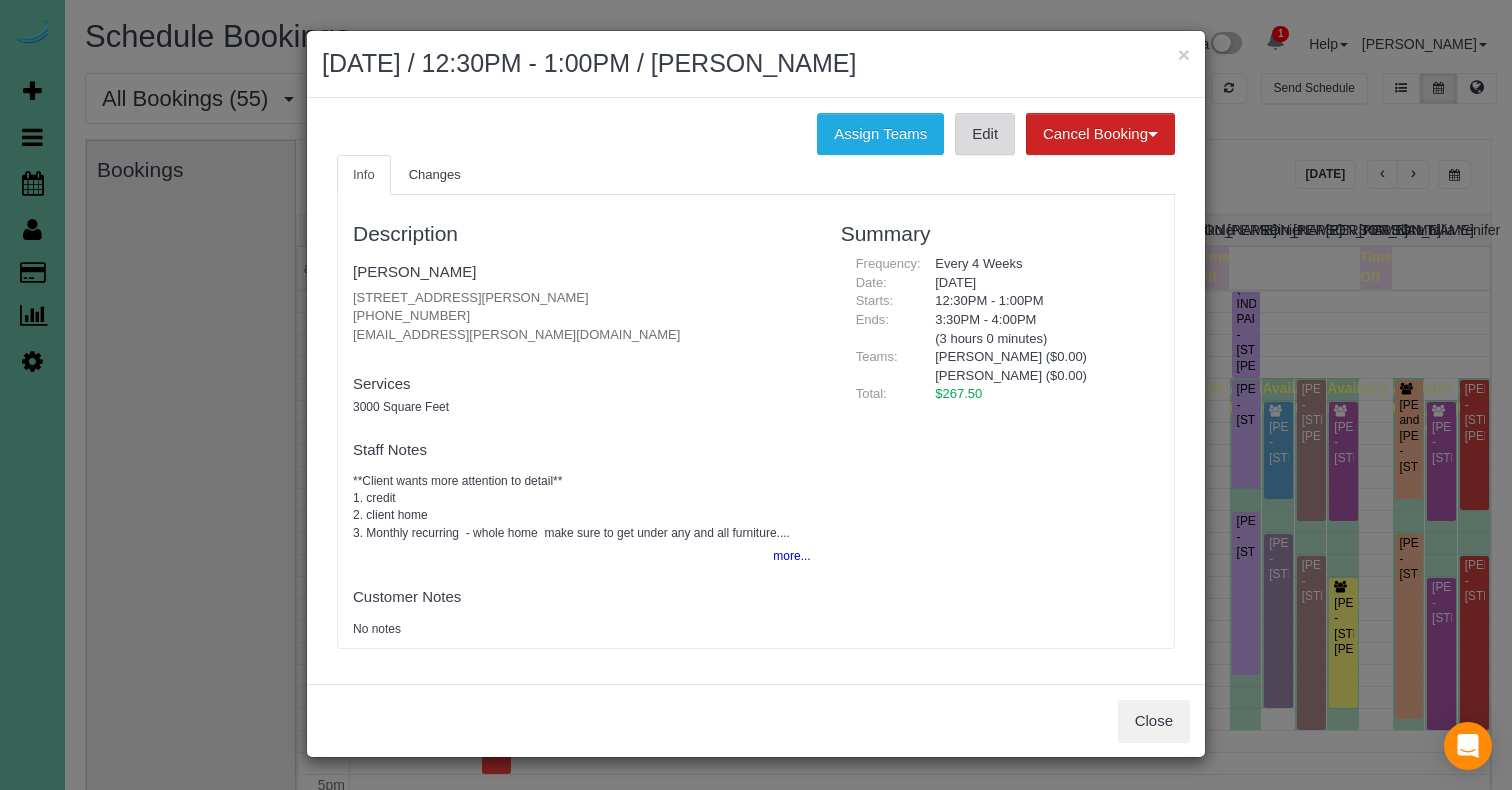 click on "Edit" at bounding box center [985, 134] 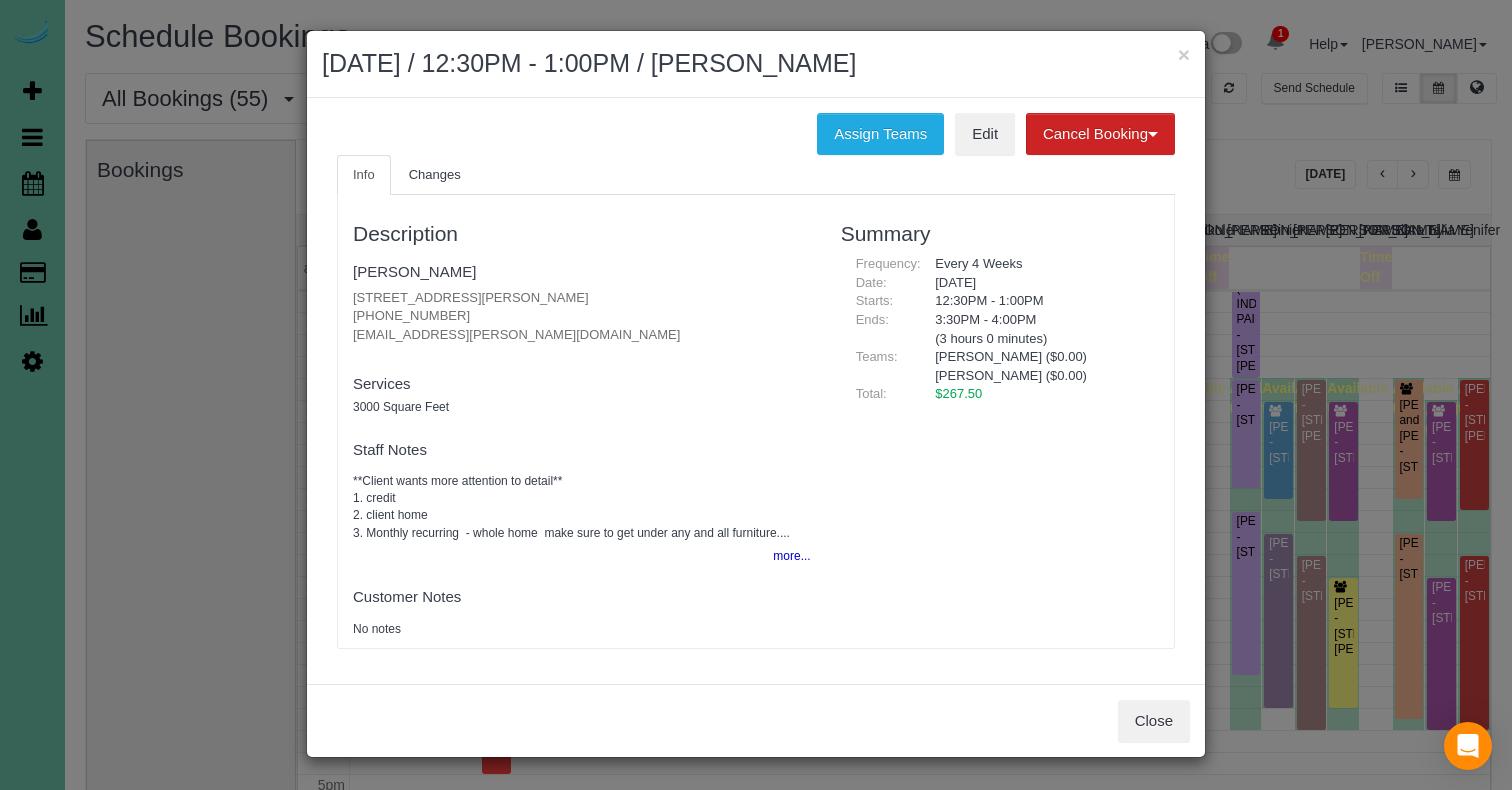click on "×" at bounding box center [1184, 54] 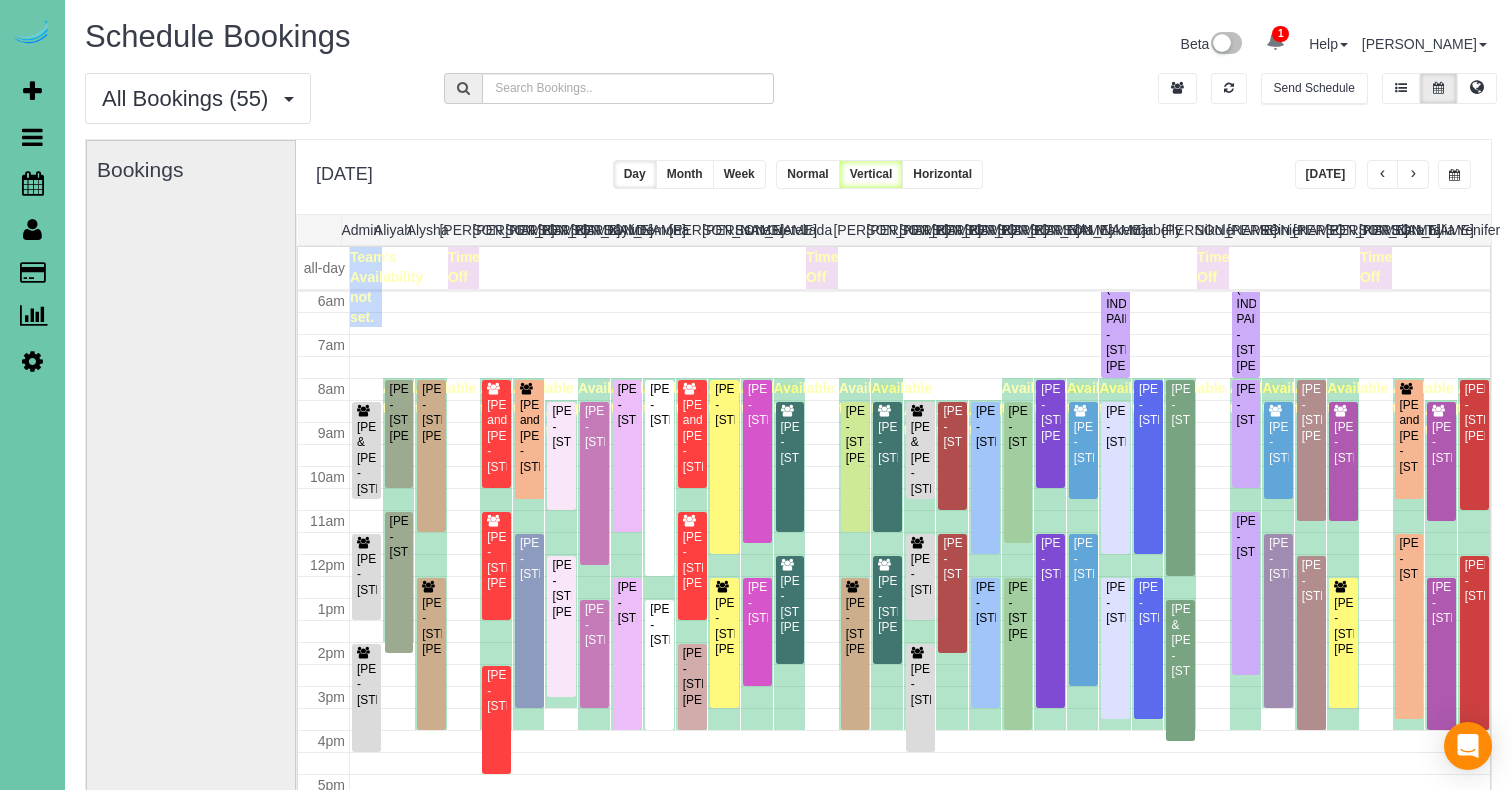 scroll, scrollTop: 0, scrollLeft: 0, axis: both 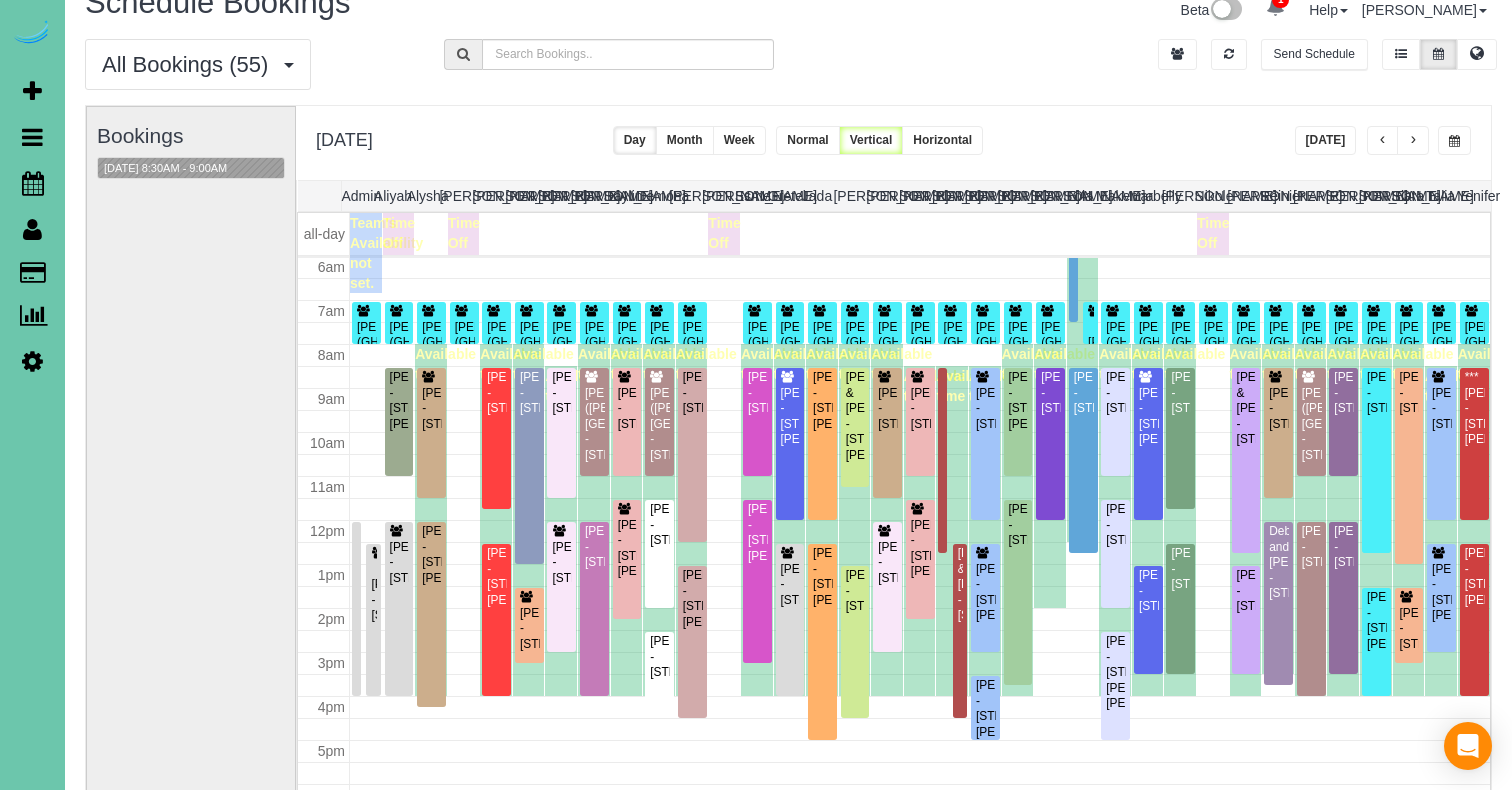 click at bounding box center [1383, 140] 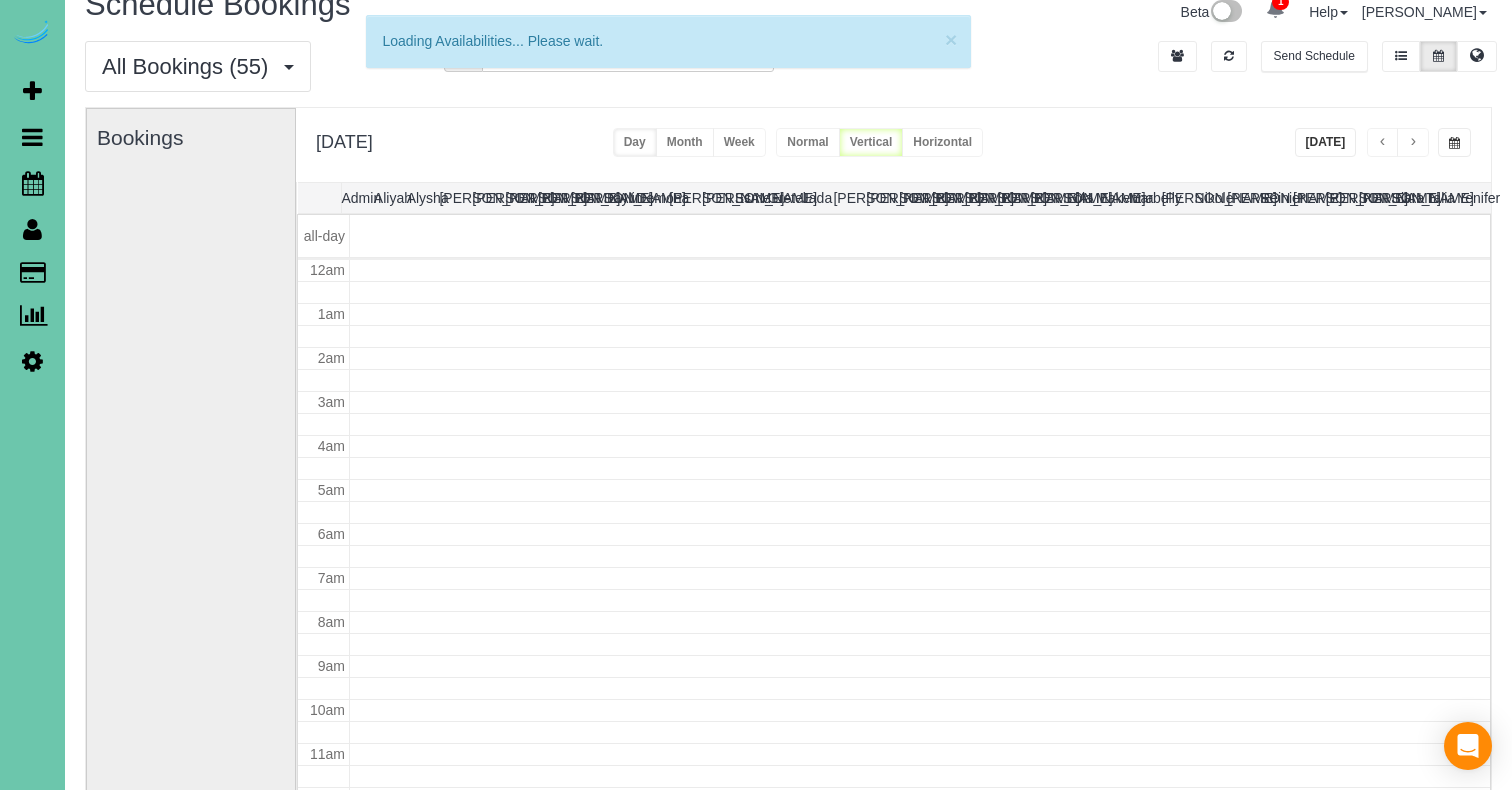 scroll, scrollTop: 26, scrollLeft: 0, axis: vertical 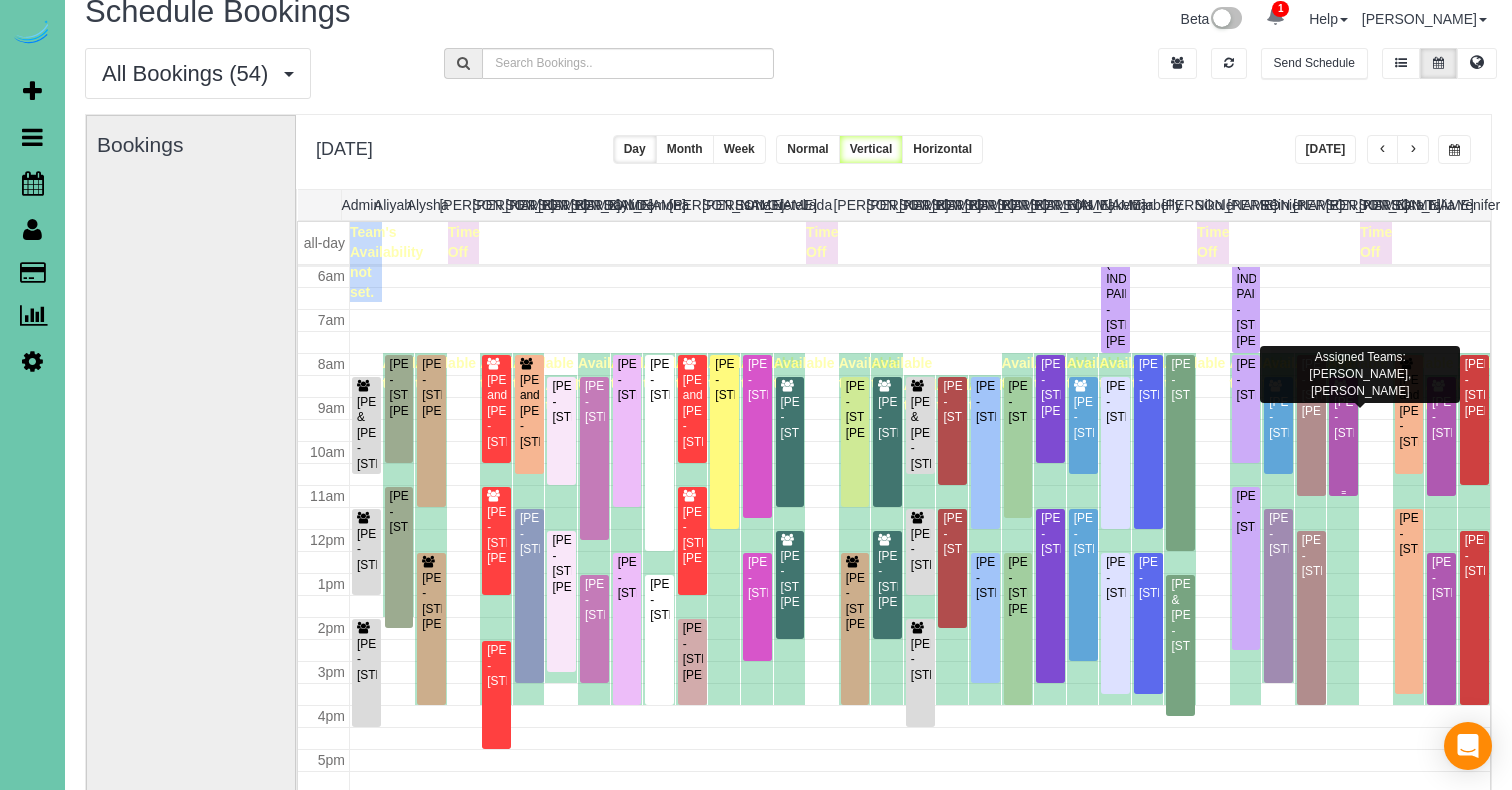 click on "Sherri Aslam - 18407 Lake St, Elkhorn, NE 68022" at bounding box center (1343, 418) 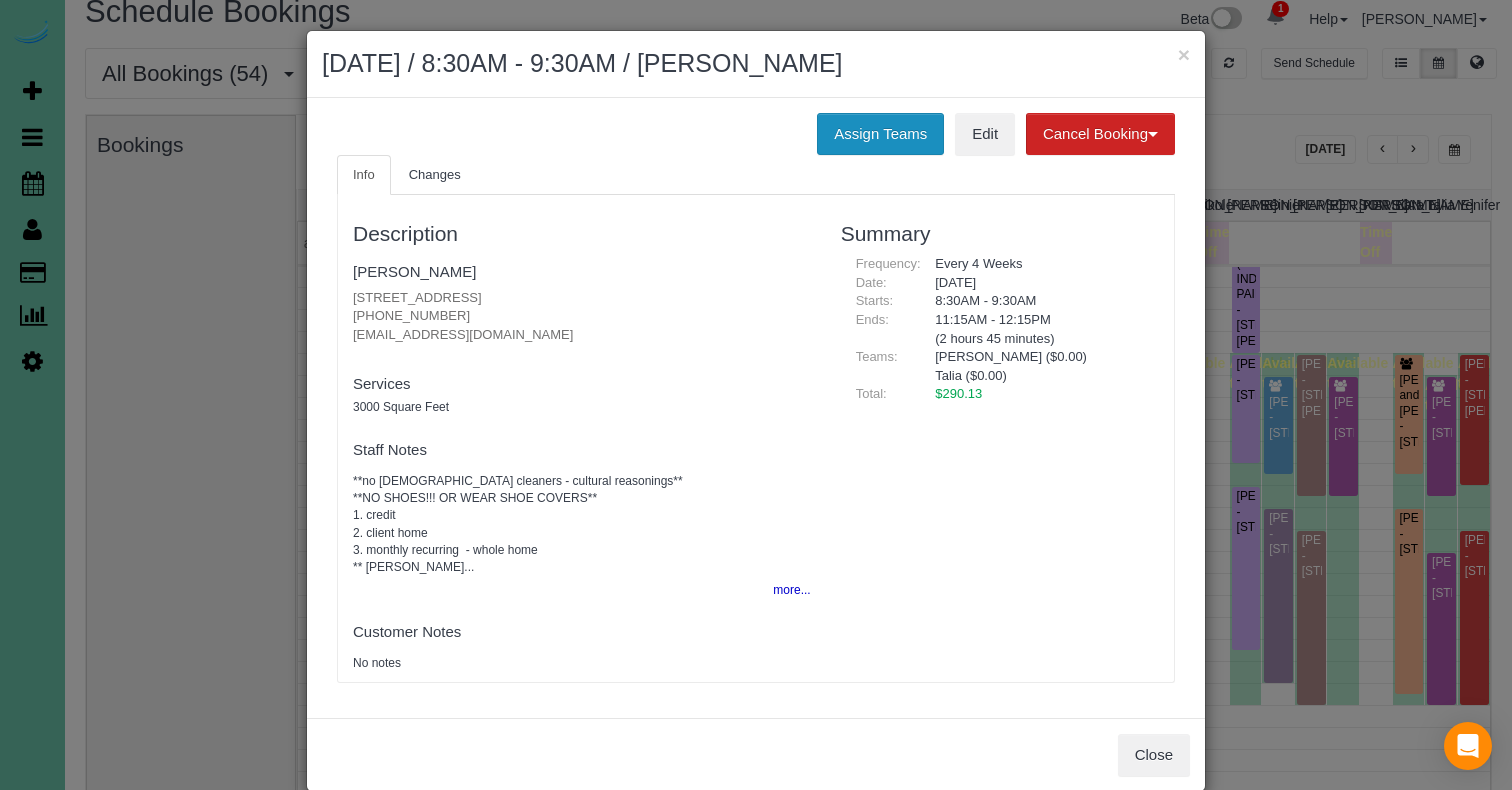 click on "Assign Teams" at bounding box center [880, 134] 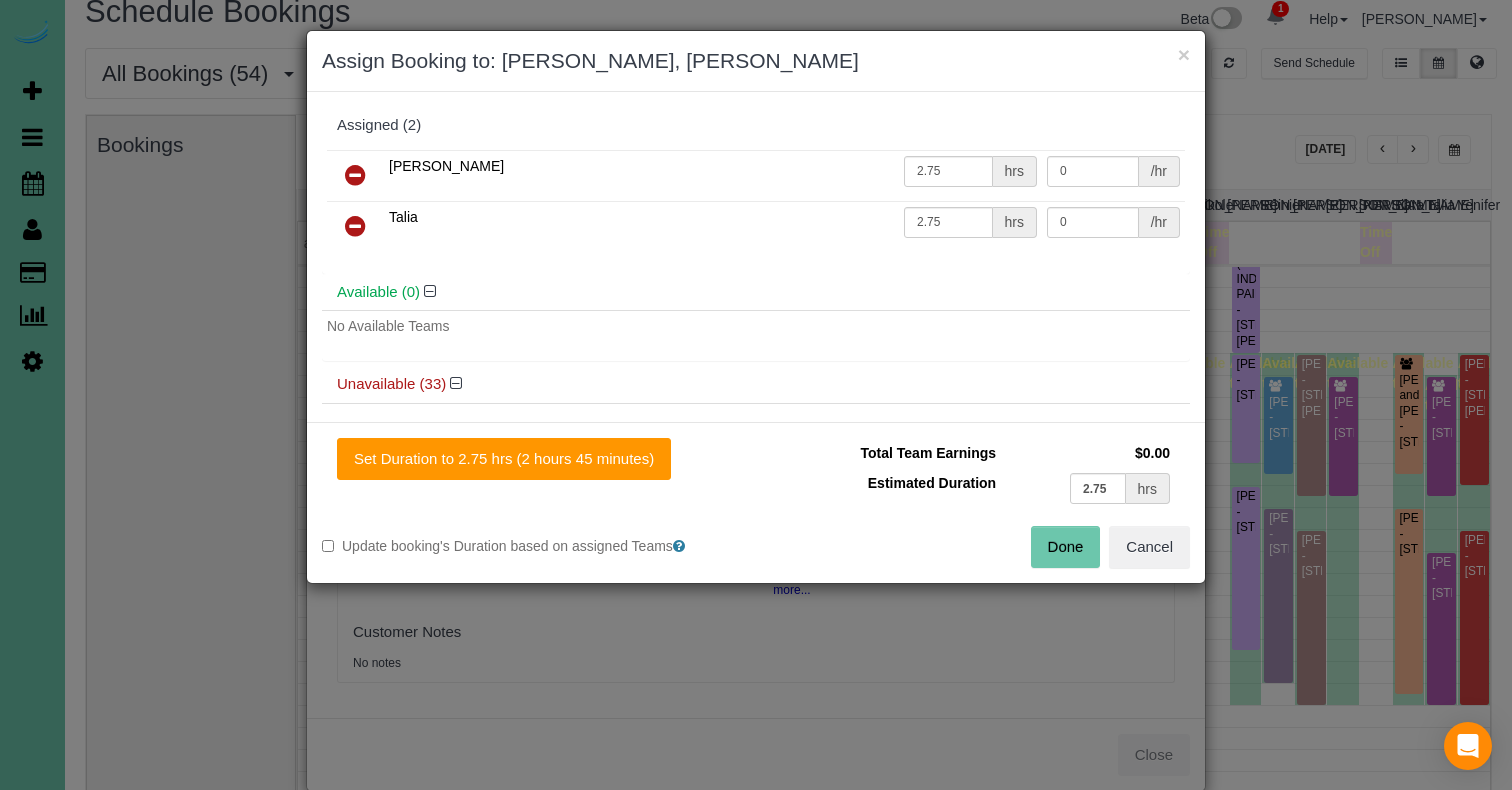 drag, startPoint x: 351, startPoint y: 179, endPoint x: 351, endPoint y: 205, distance: 26 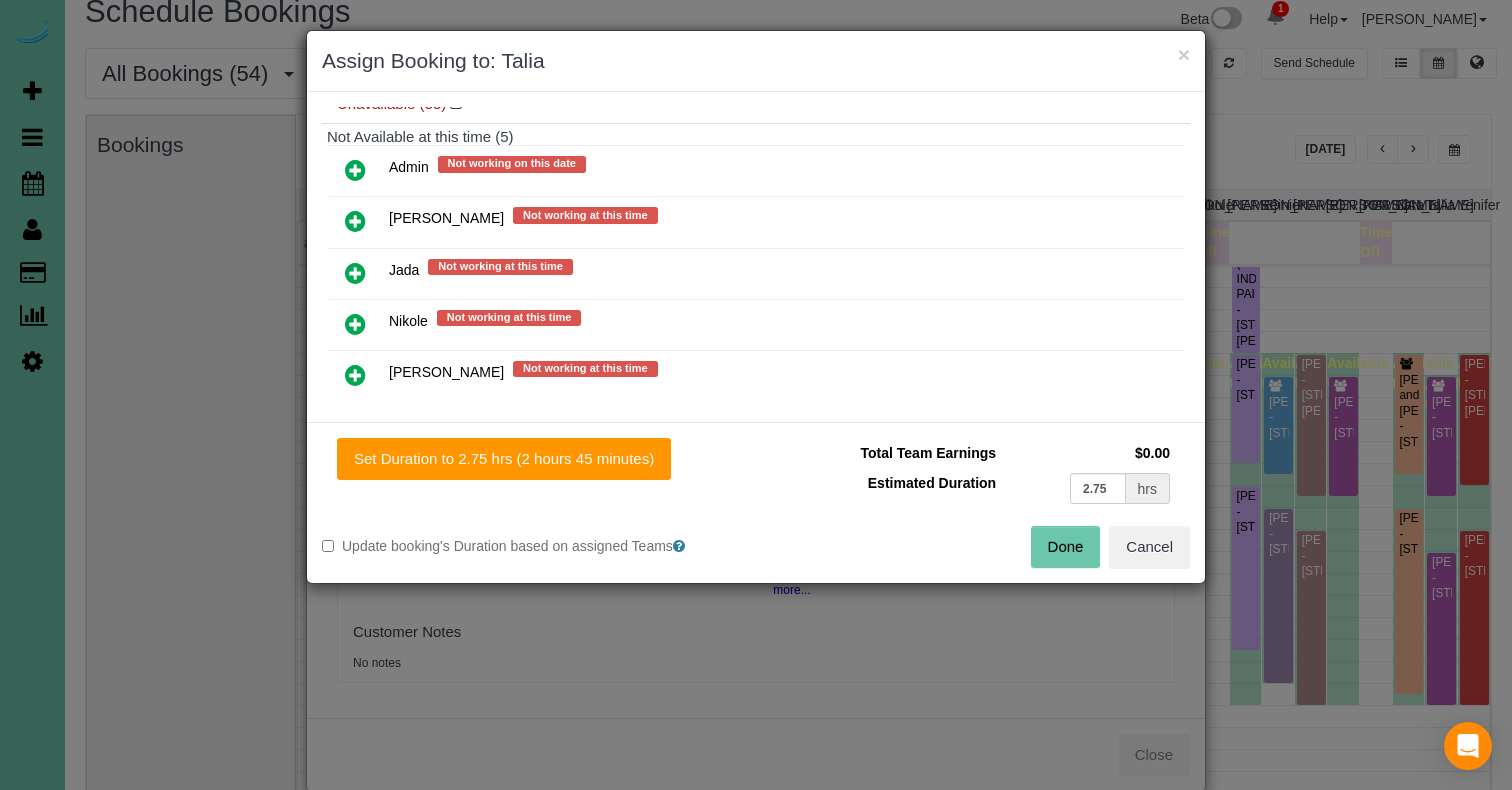 scroll, scrollTop: 266, scrollLeft: 0, axis: vertical 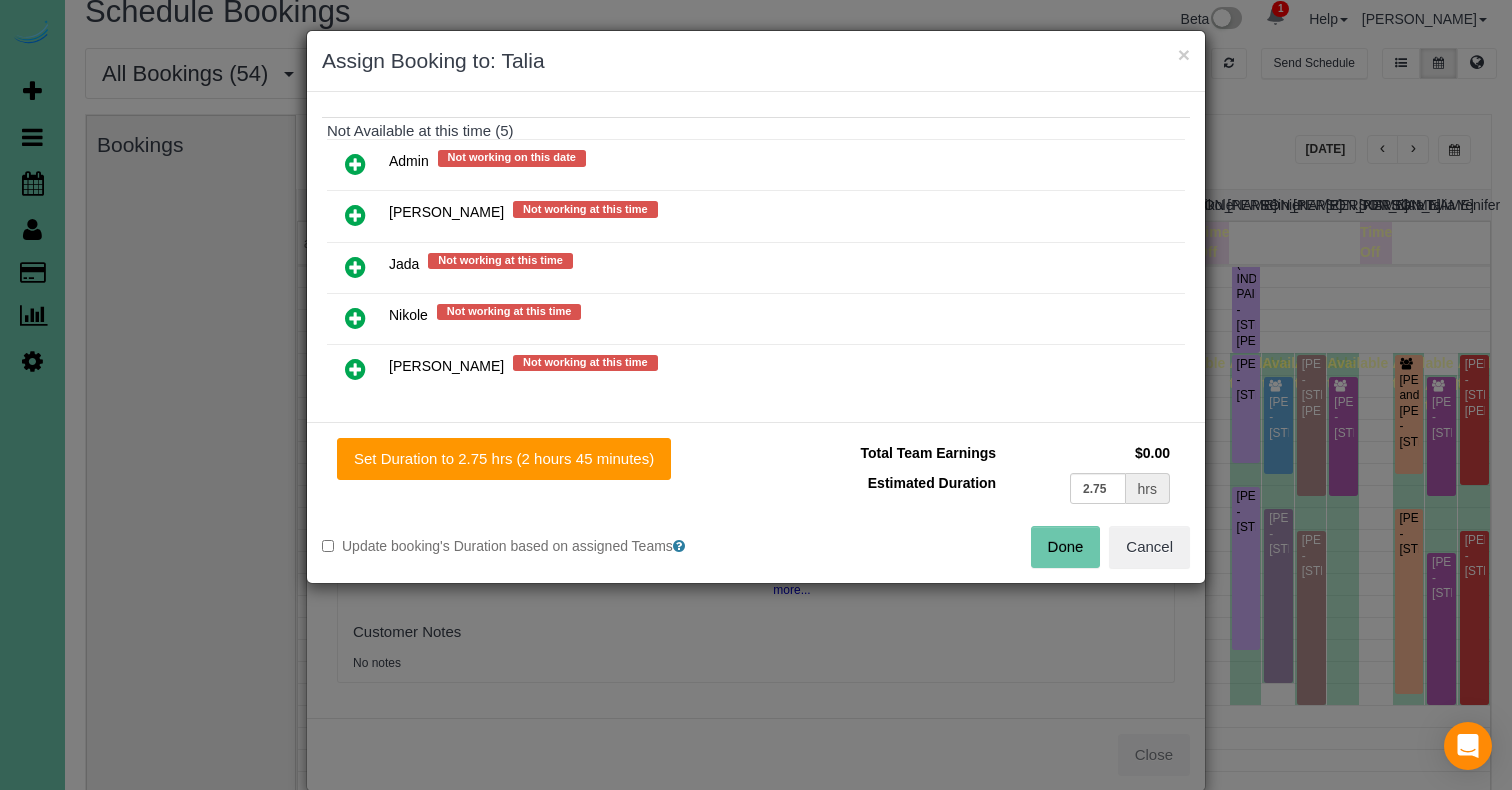 drag, startPoint x: 358, startPoint y: 156, endPoint x: 409, endPoint y: 244, distance: 101.71037 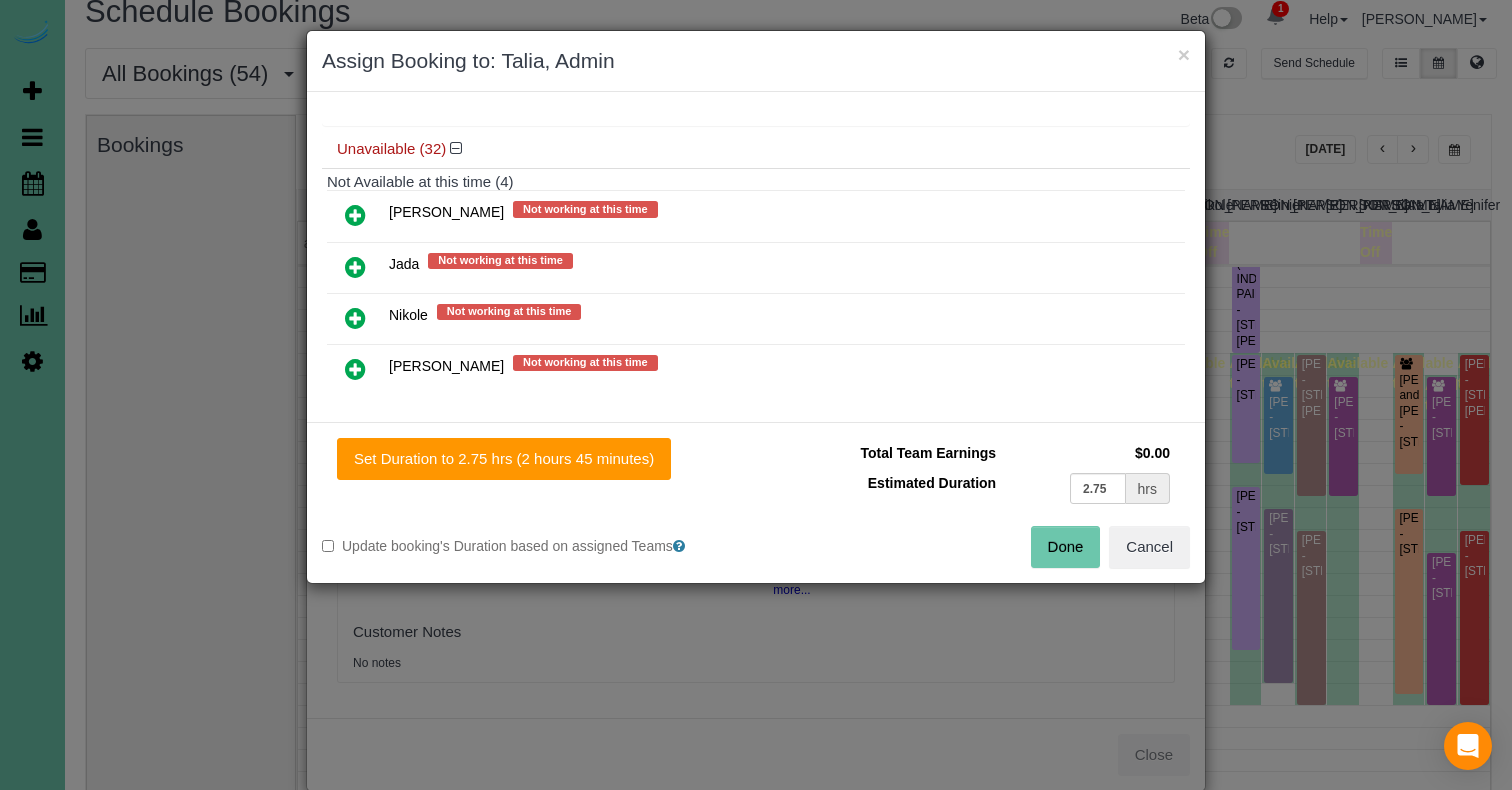 drag, startPoint x: 556, startPoint y: 469, endPoint x: 692, endPoint y: 485, distance: 136.93794 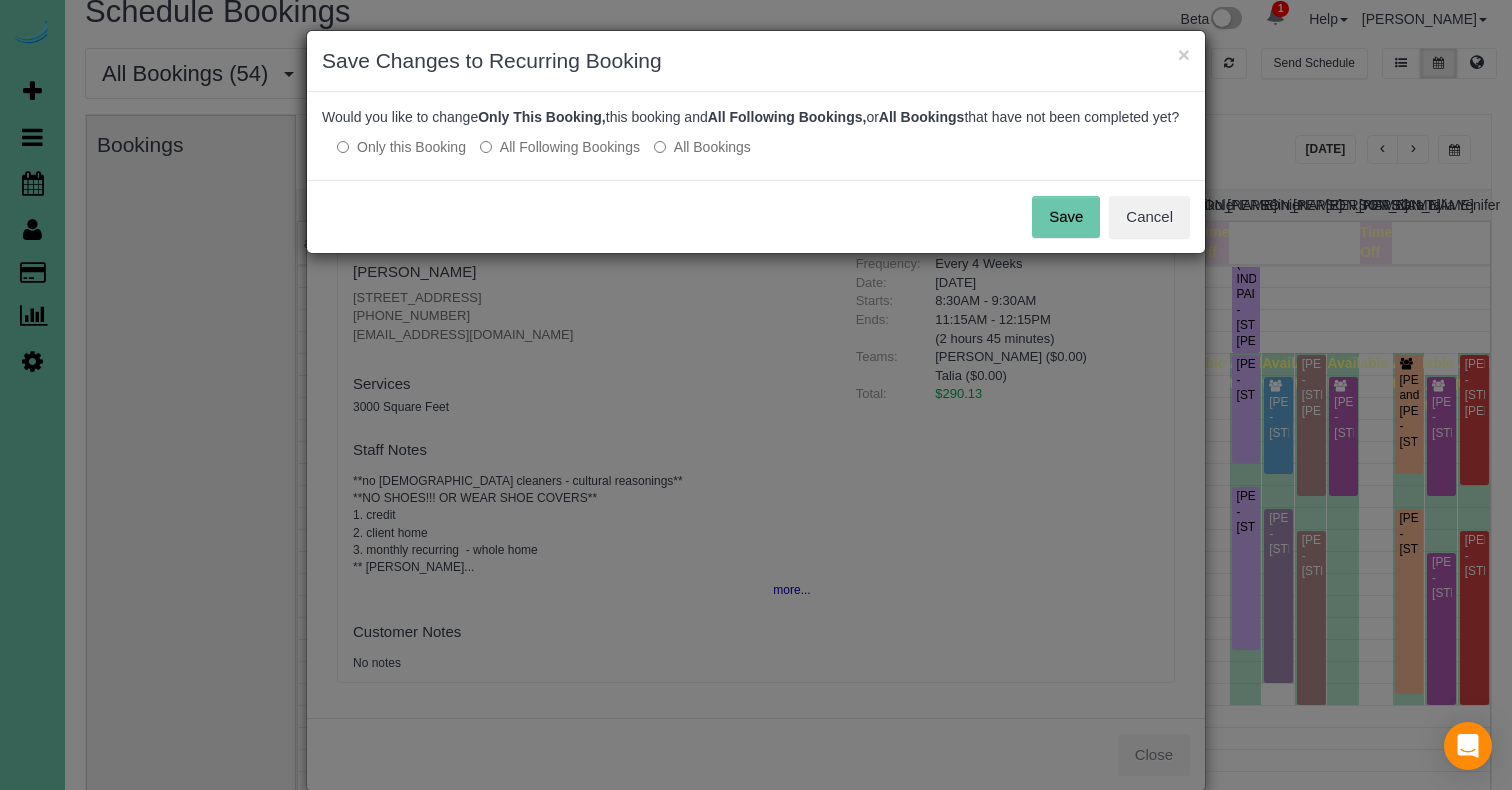click on "Save" at bounding box center (1066, 217) 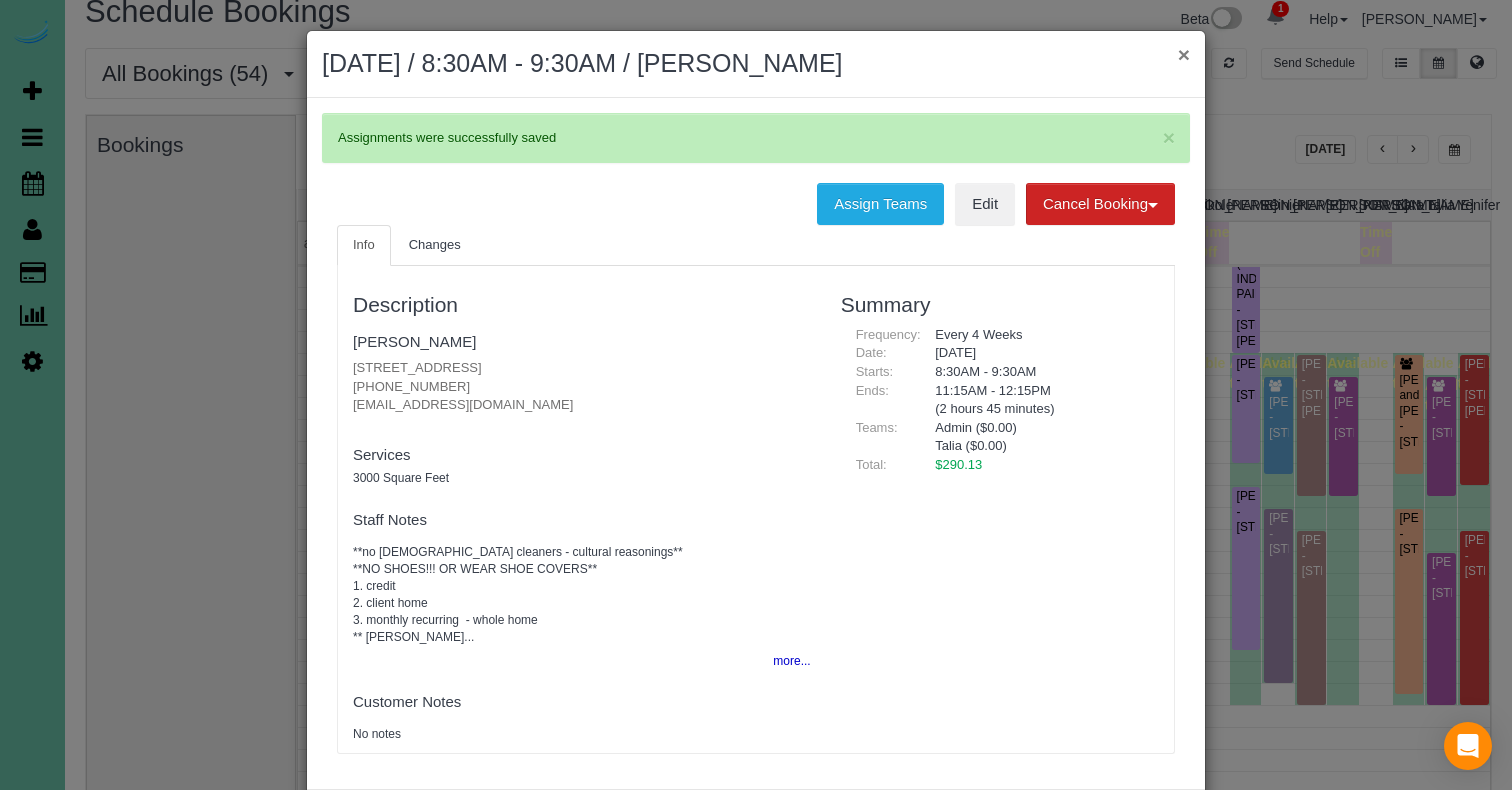 click on "×" at bounding box center (1184, 54) 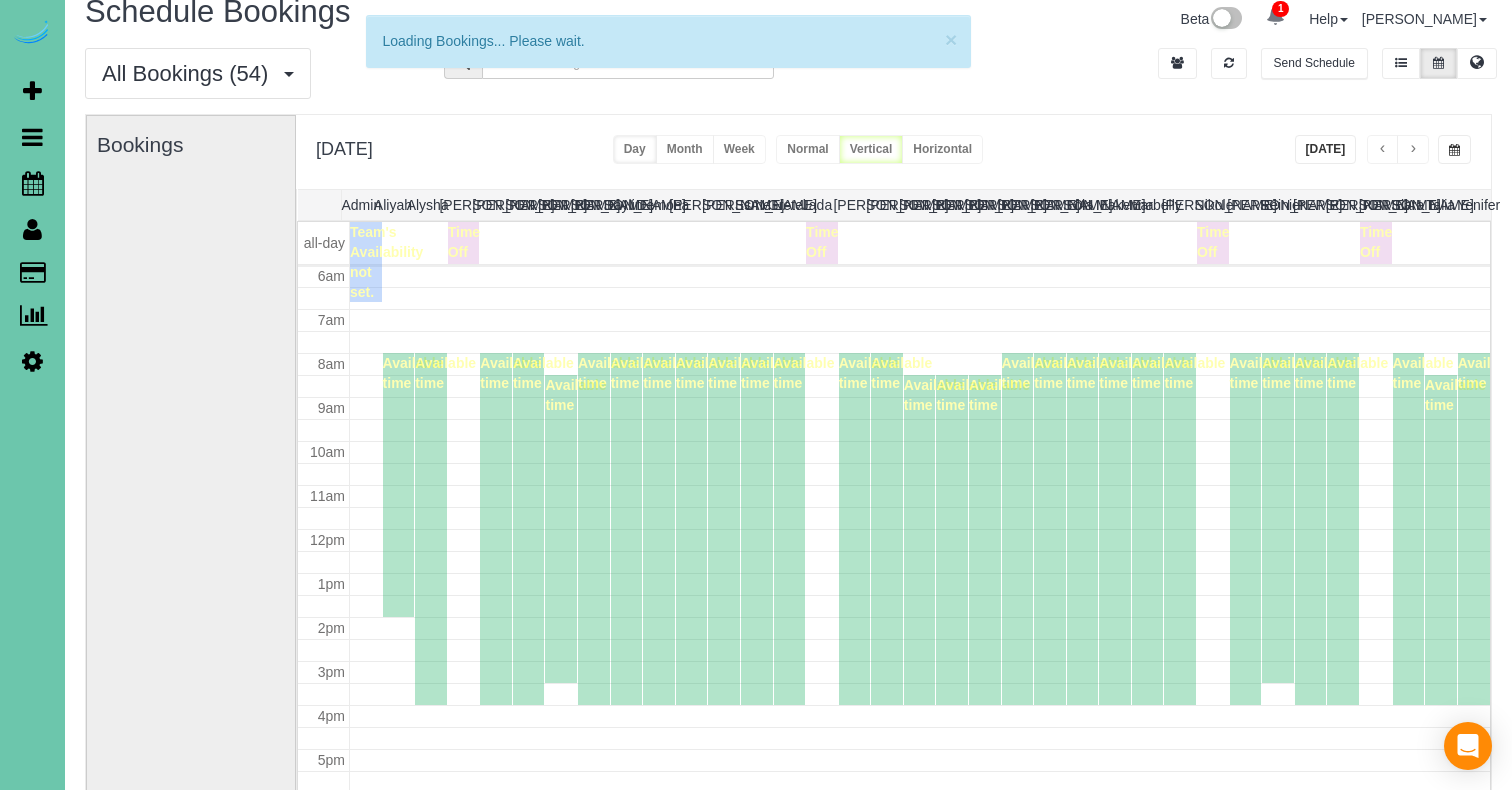 scroll, scrollTop: 265, scrollLeft: 0, axis: vertical 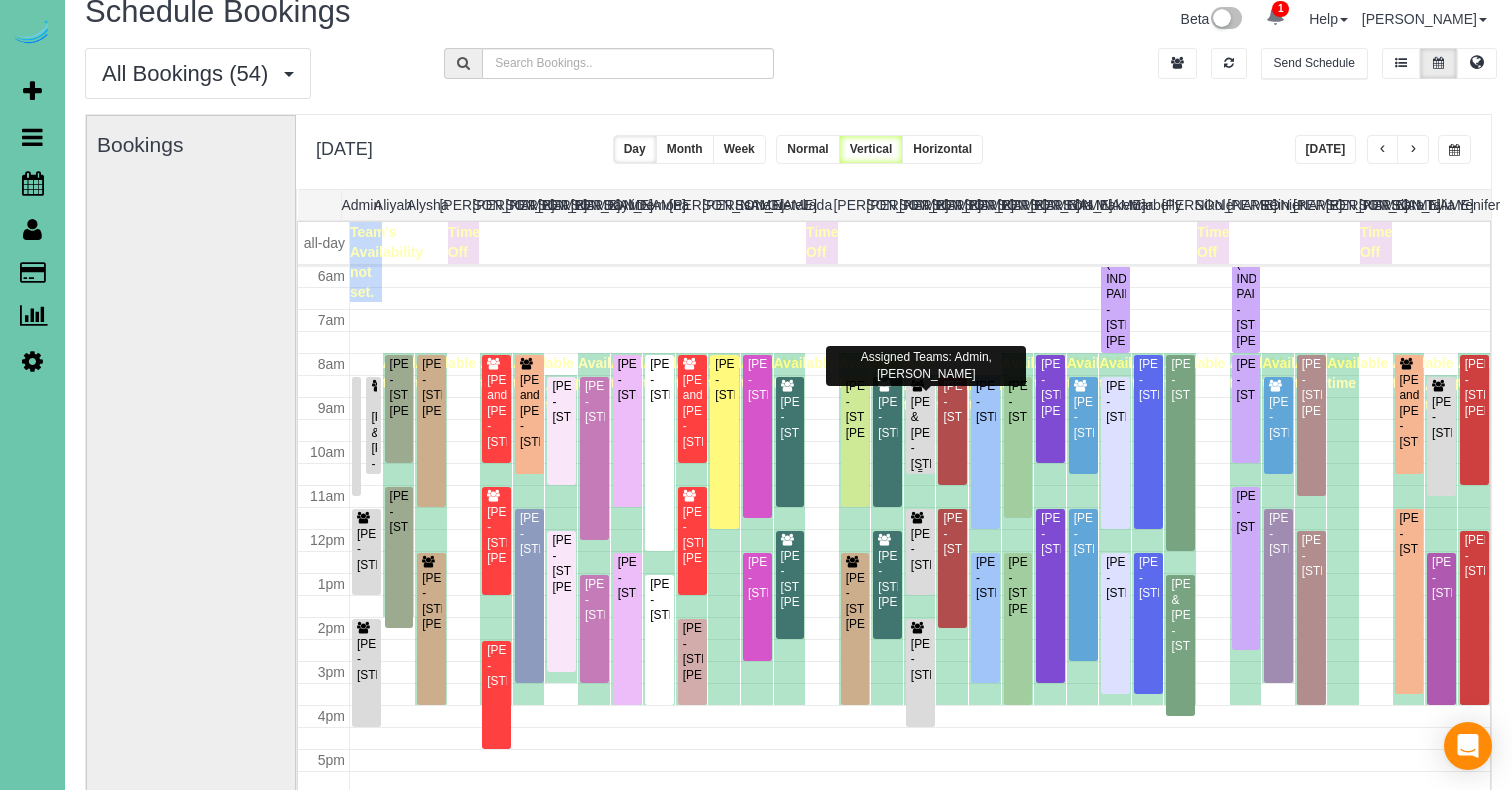 click on "Scott & Becky Lancaster - 19887 Bellbrook Boulevard, Gretna, NE 68028" at bounding box center [920, 433] 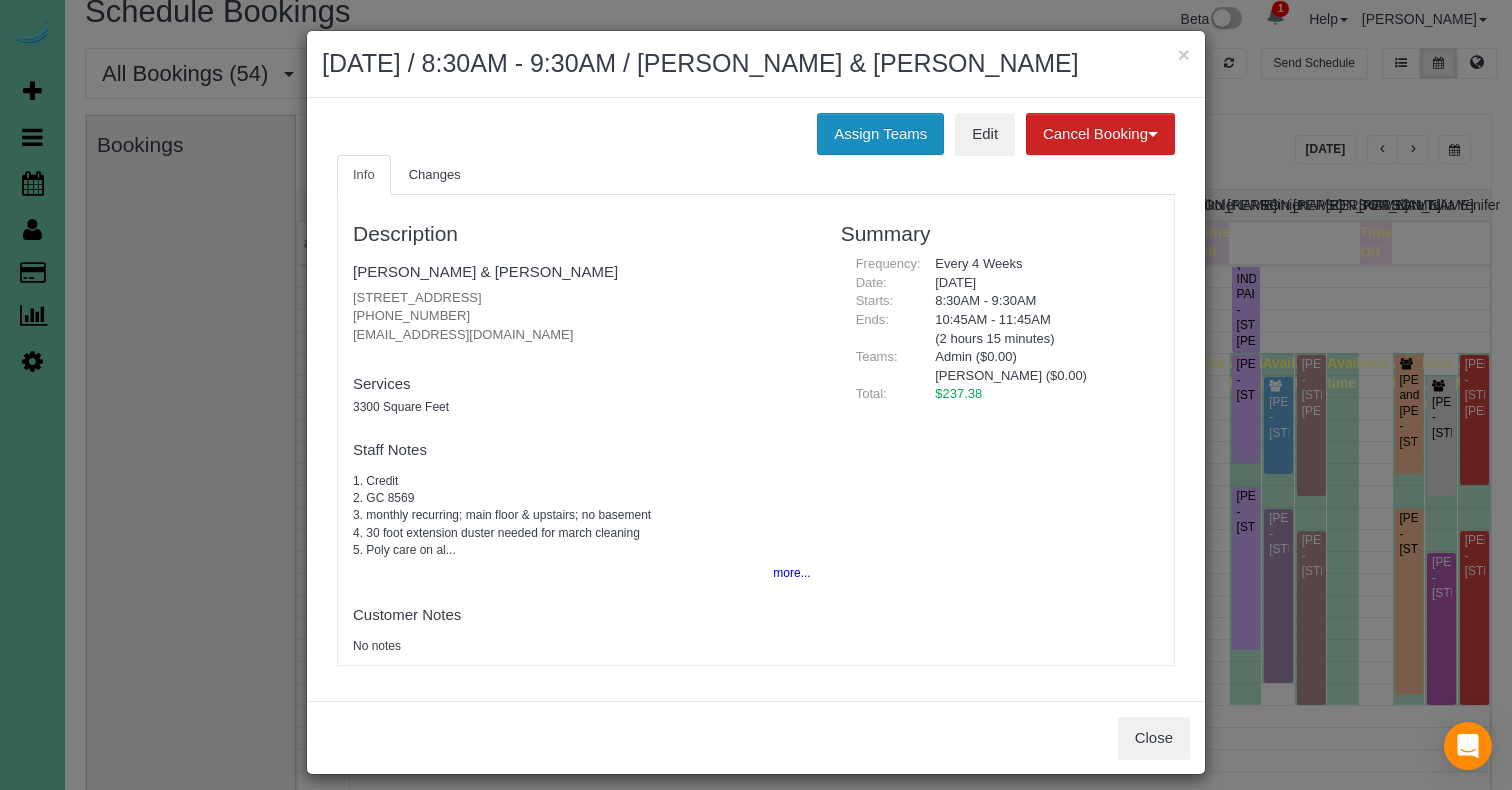 click on "Assign Teams
Edit
Cancel Booking
Without Fee
With 100.00% Fee" at bounding box center [756, 134] 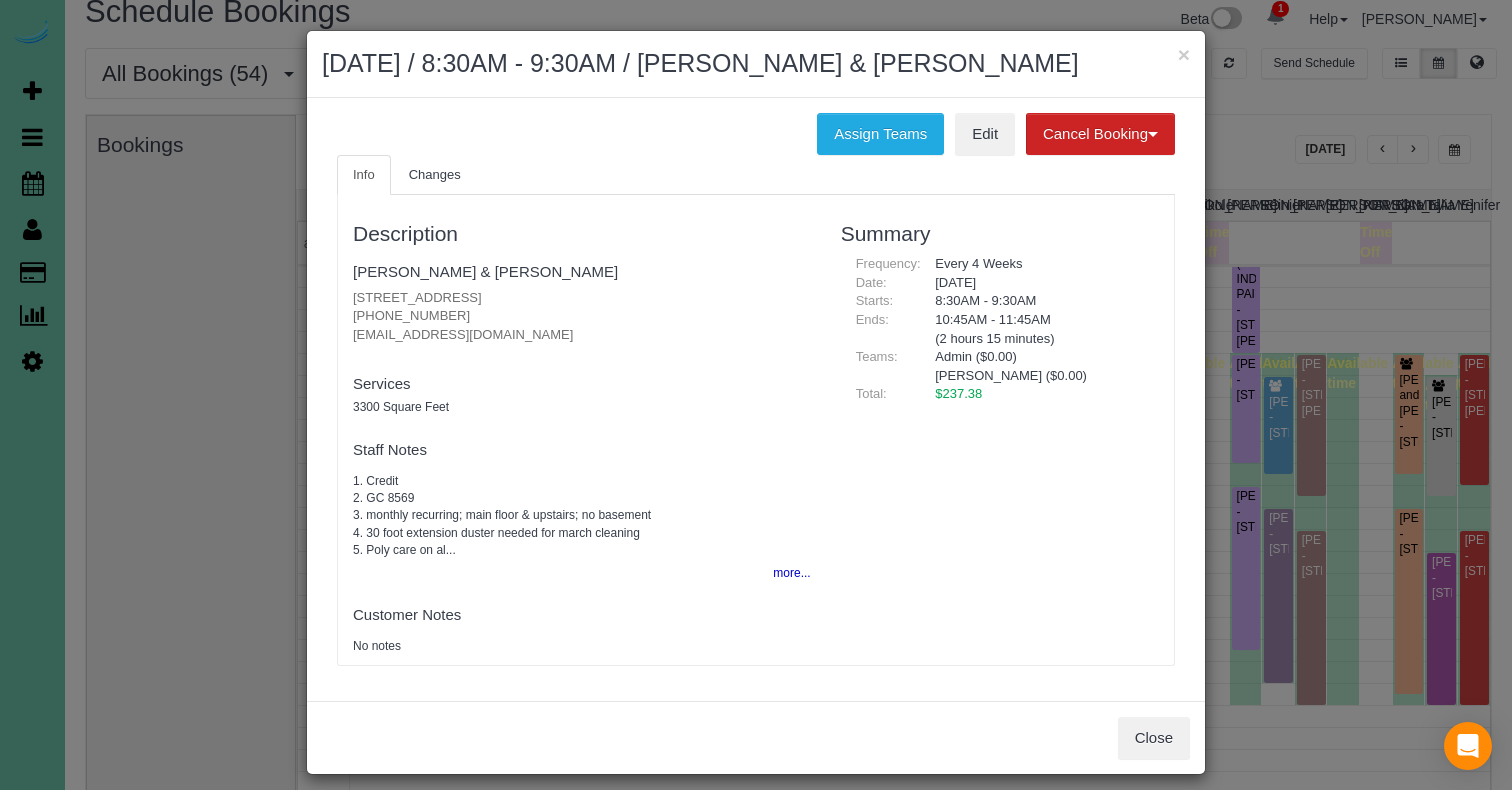 drag, startPoint x: 895, startPoint y: 139, endPoint x: 670, endPoint y: 118, distance: 225.97787 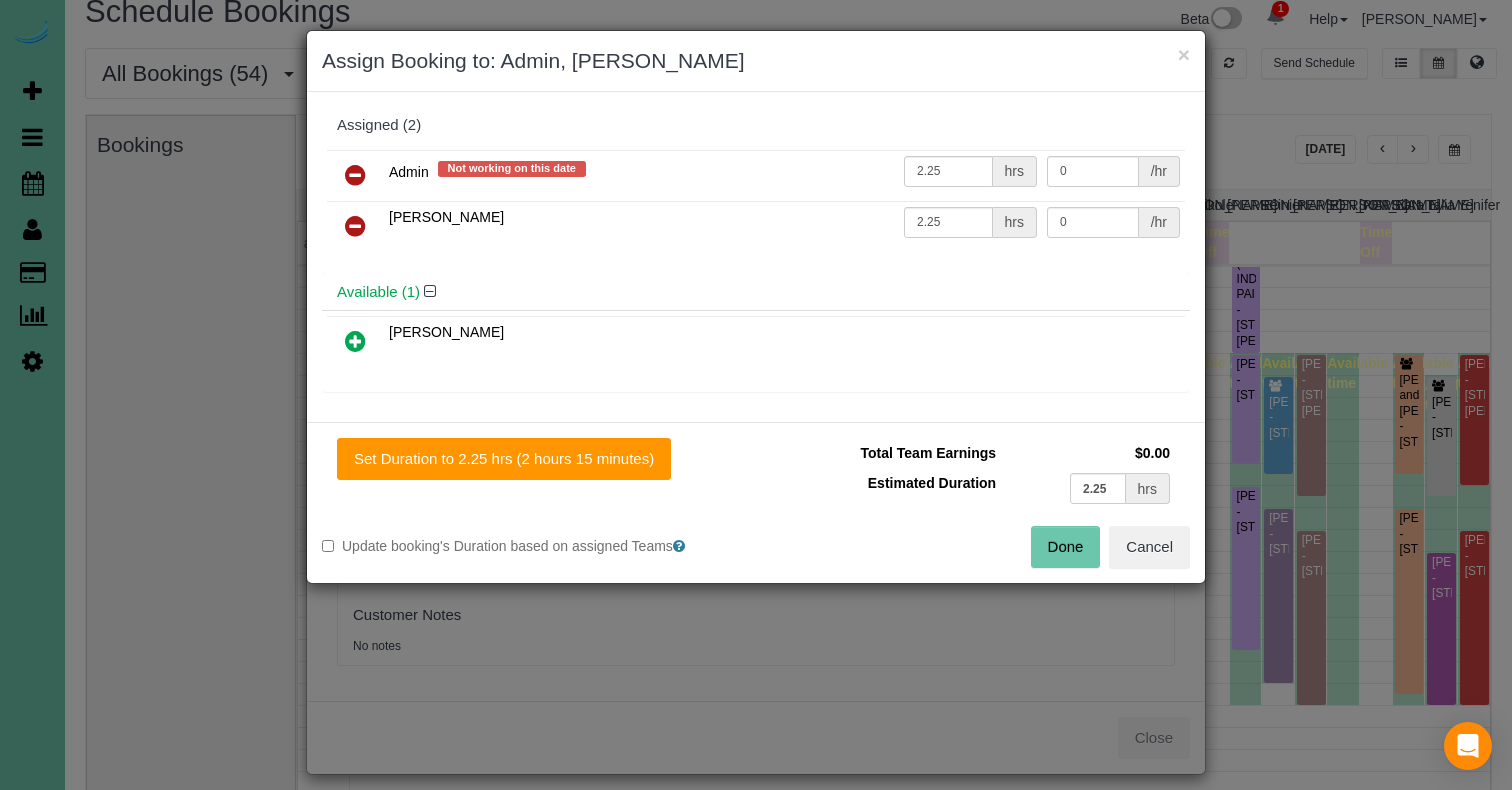 click at bounding box center [355, 175] 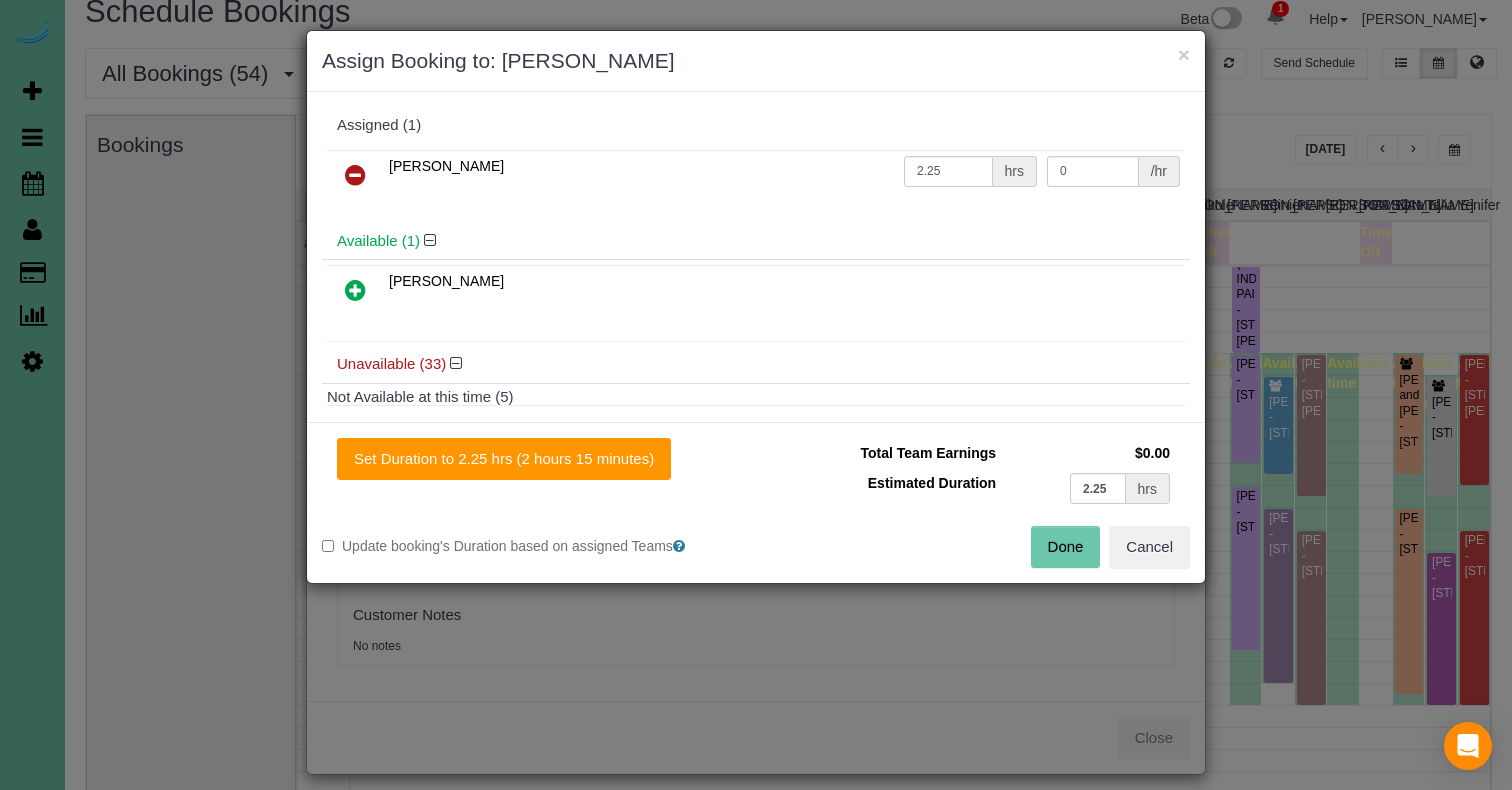 drag, startPoint x: 366, startPoint y: 288, endPoint x: 461, endPoint y: 344, distance: 110.276924 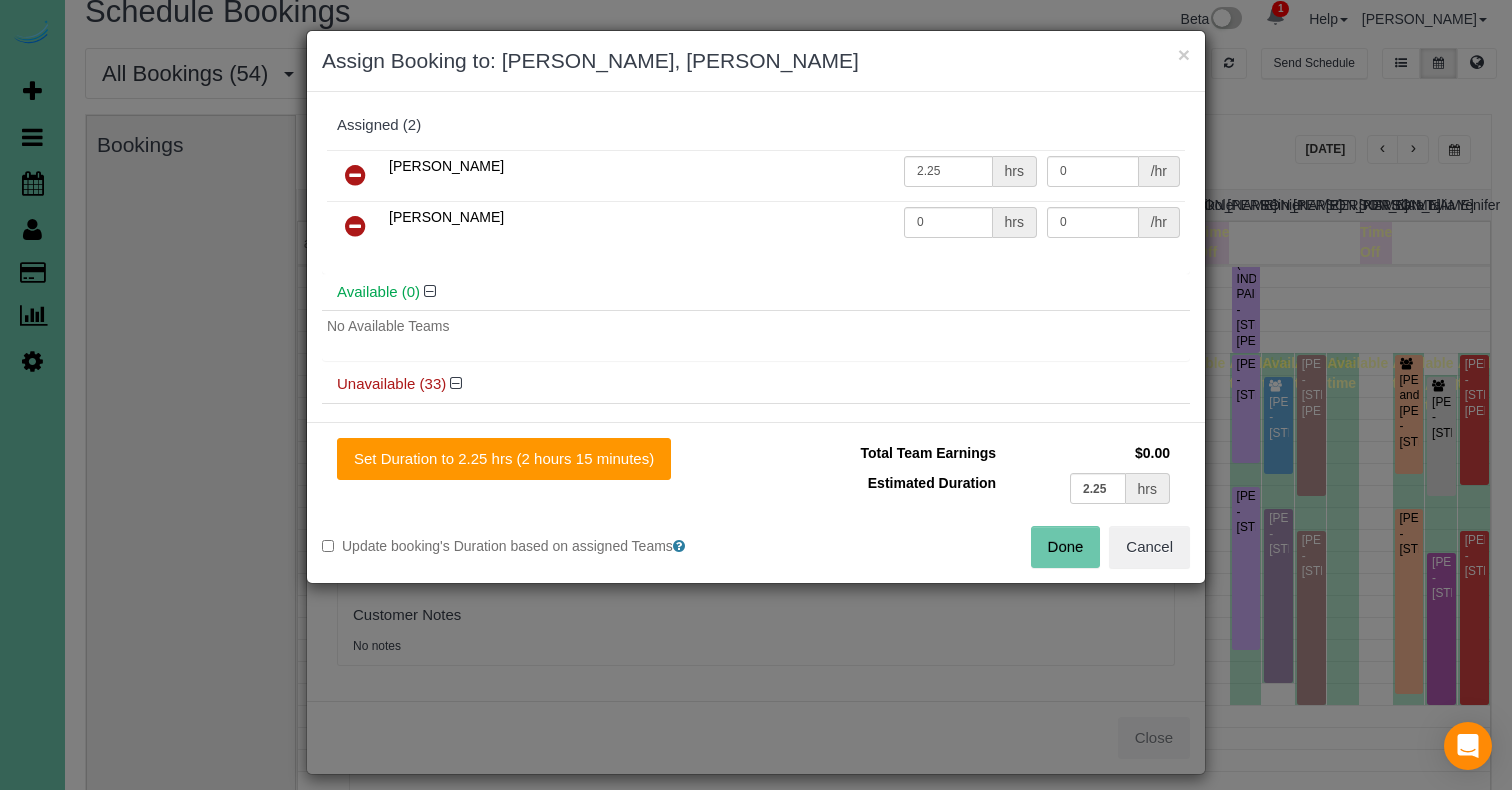 drag, startPoint x: 591, startPoint y: 440, endPoint x: 738, endPoint y: 486, distance: 154.02922 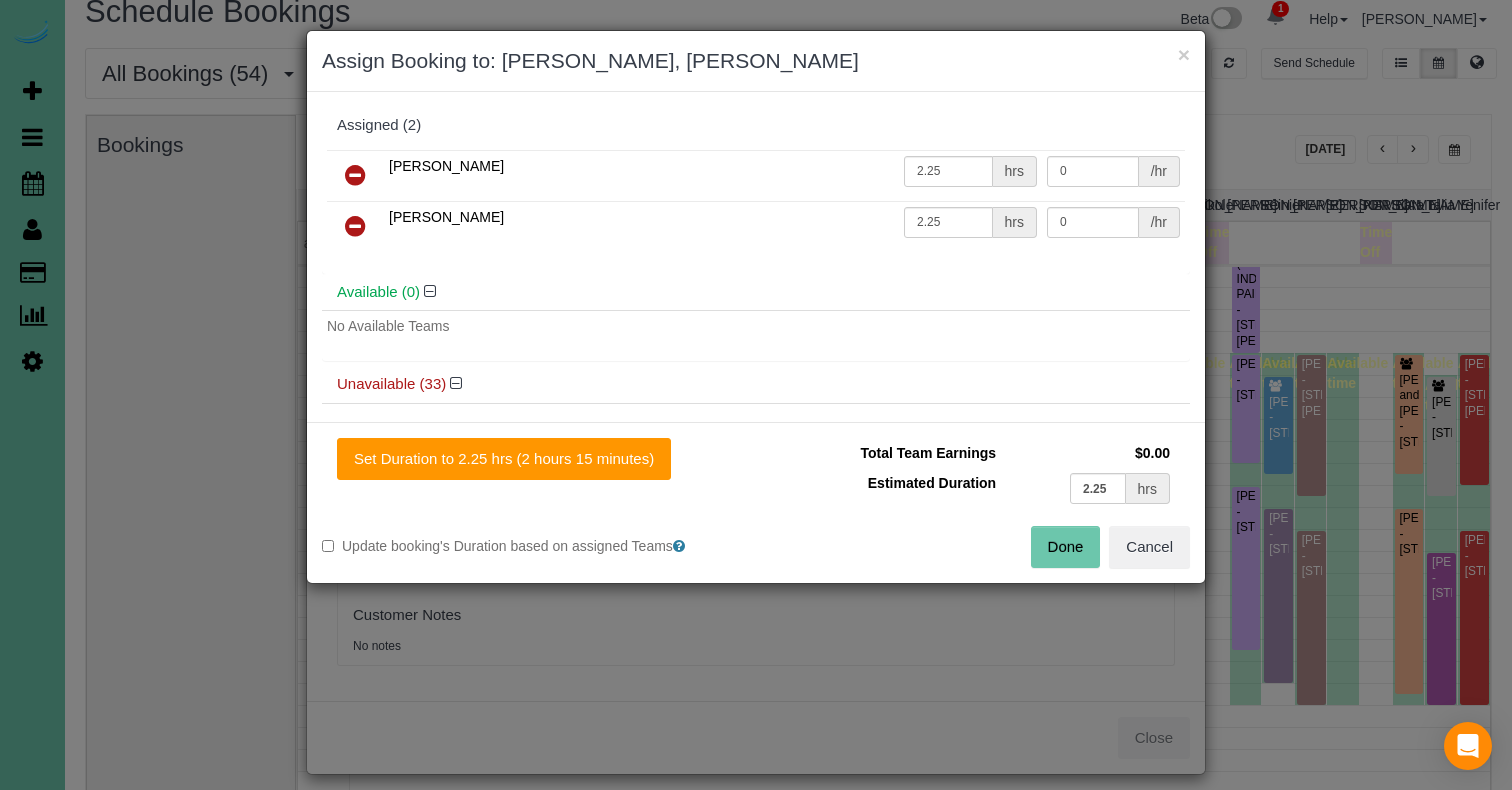 click on "Done" at bounding box center [1066, 547] 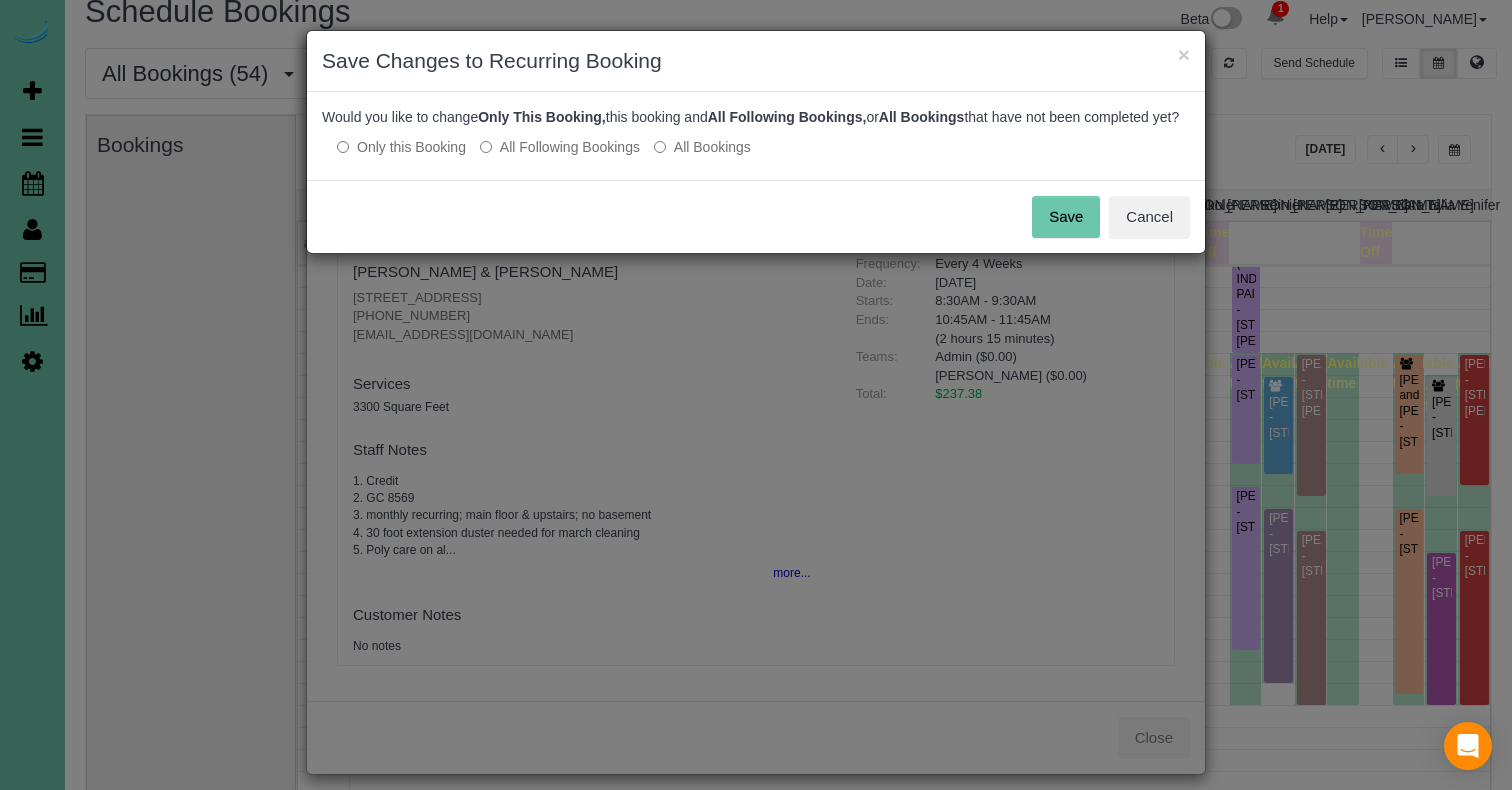 click on "Save" at bounding box center [1066, 217] 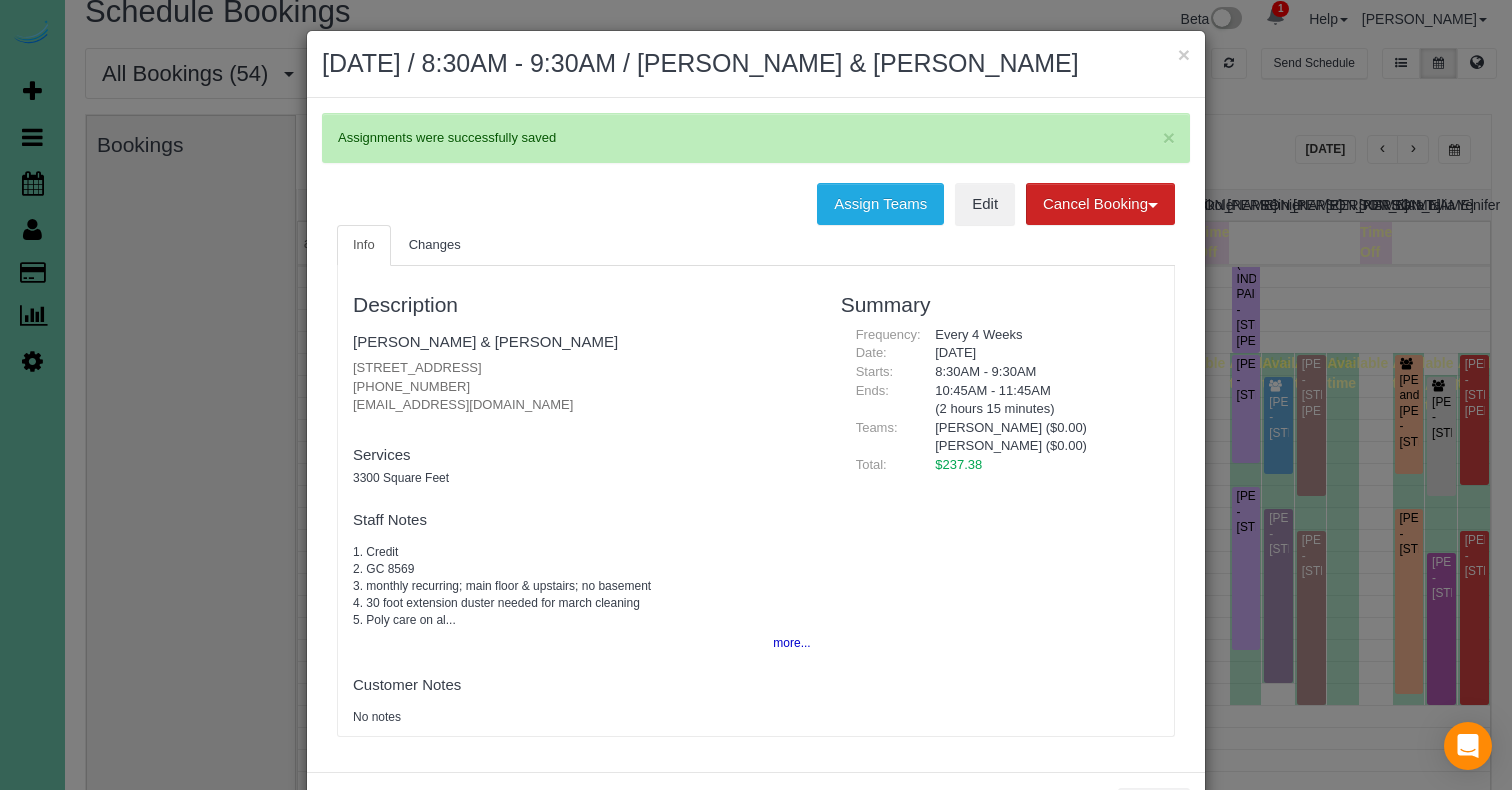 click on "×" at bounding box center (1184, 54) 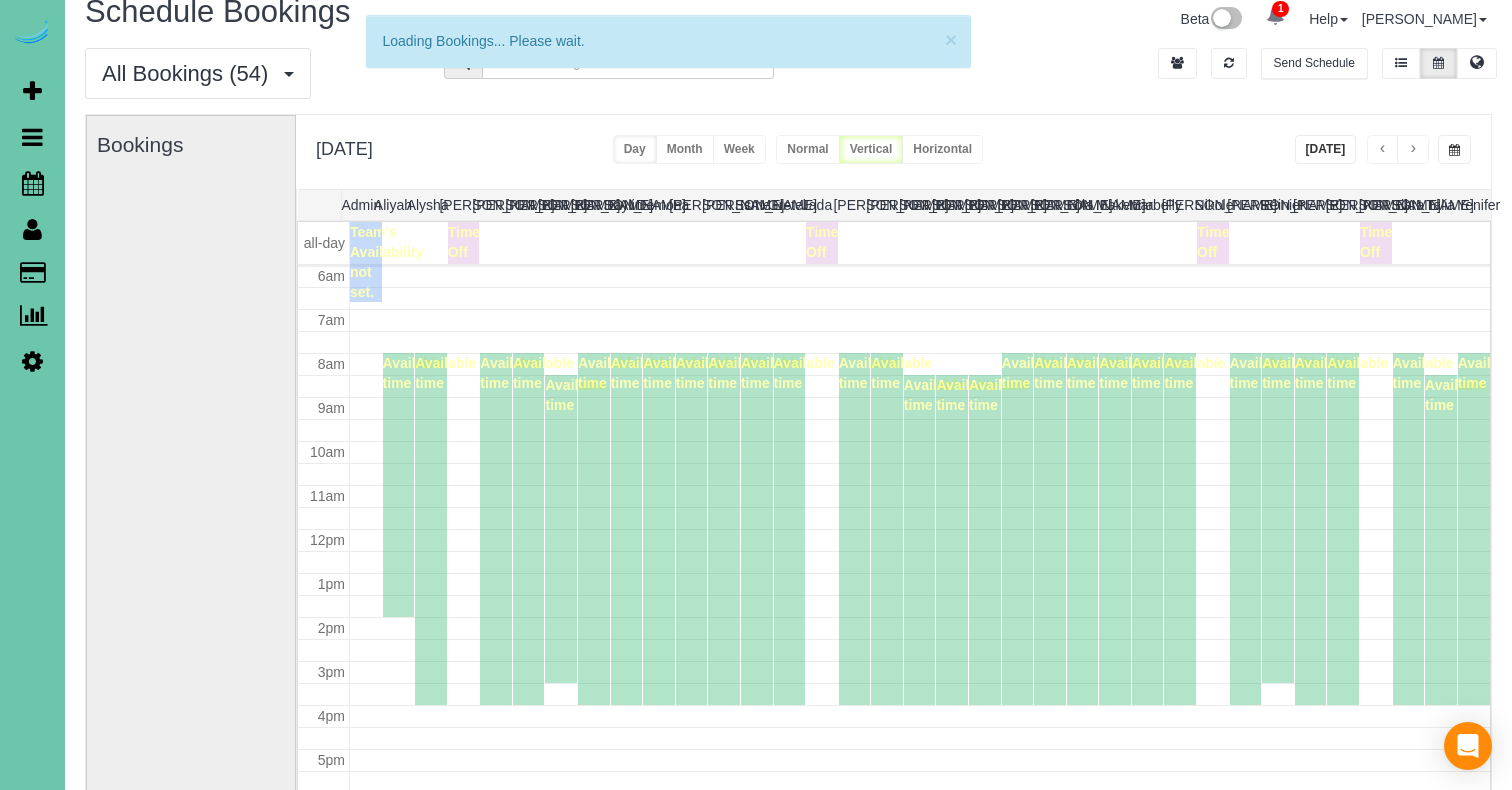 scroll, scrollTop: 265, scrollLeft: 0, axis: vertical 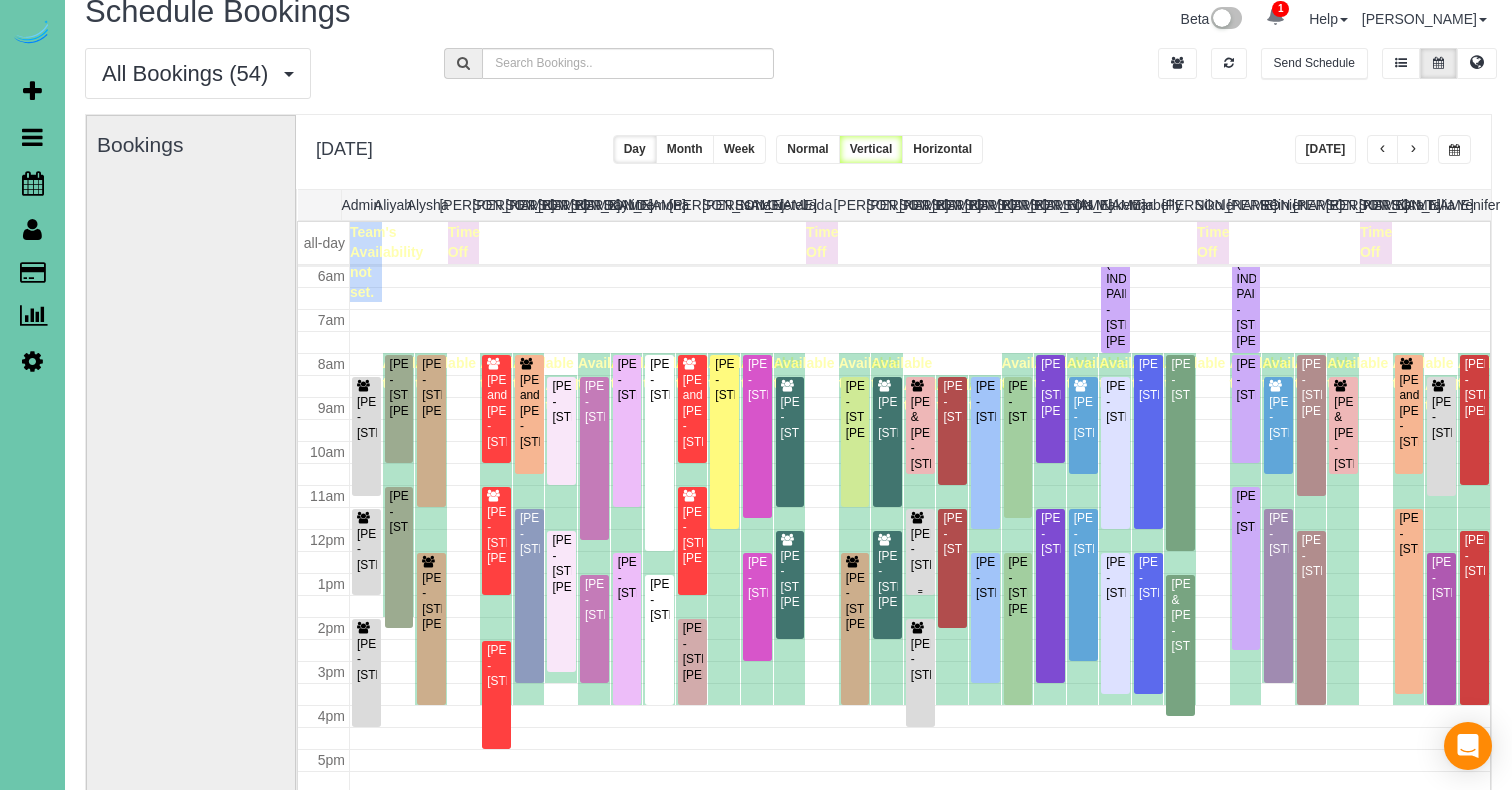 click on "Blake Uhlenhake - 9915 S 181st Street, Omaha, NE 68136" at bounding box center (920, 550) 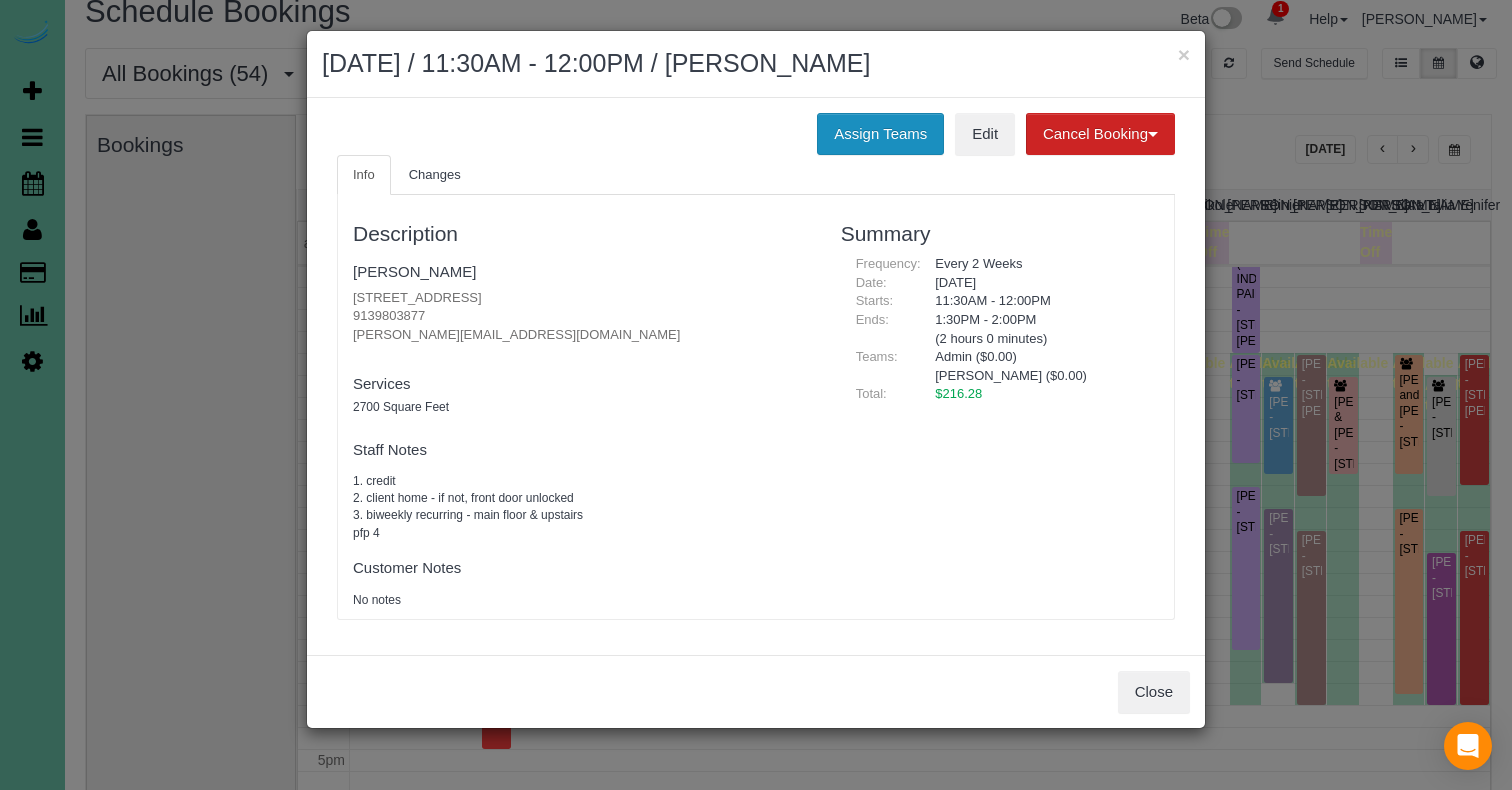 click on "Assign Teams" at bounding box center (880, 134) 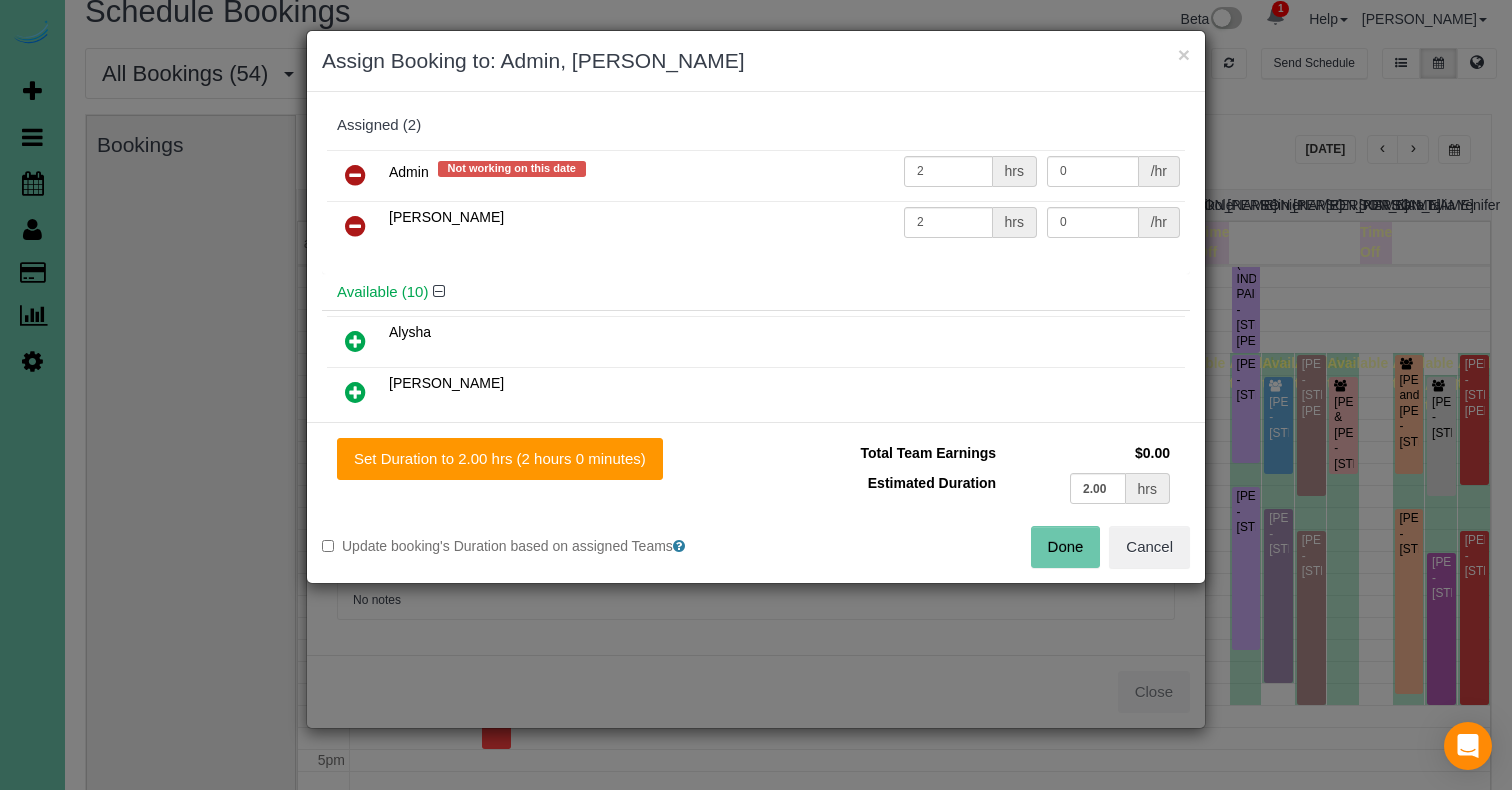 drag, startPoint x: 357, startPoint y: 170, endPoint x: 360, endPoint y: 180, distance: 10.440307 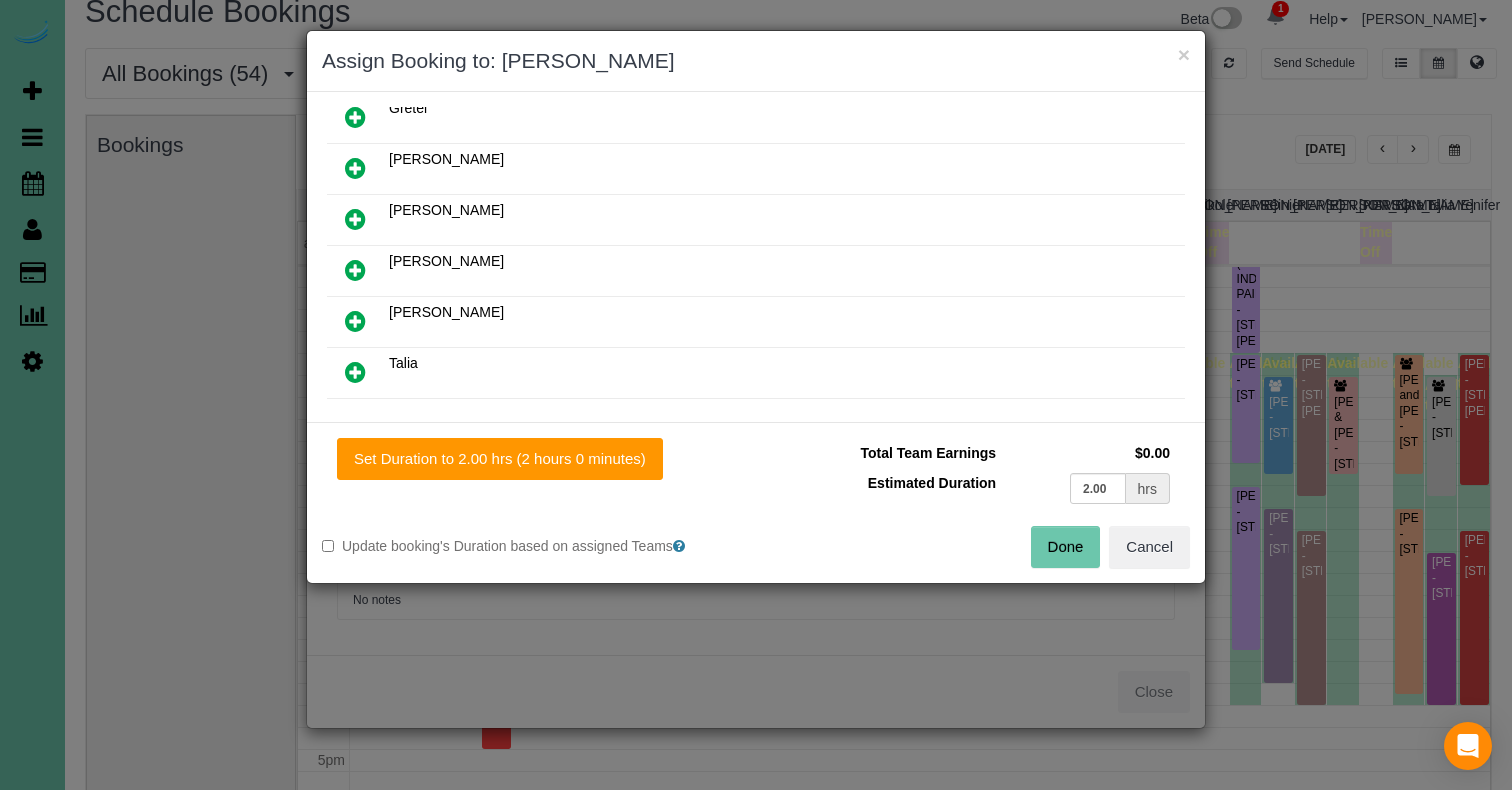 scroll, scrollTop: 334, scrollLeft: 0, axis: vertical 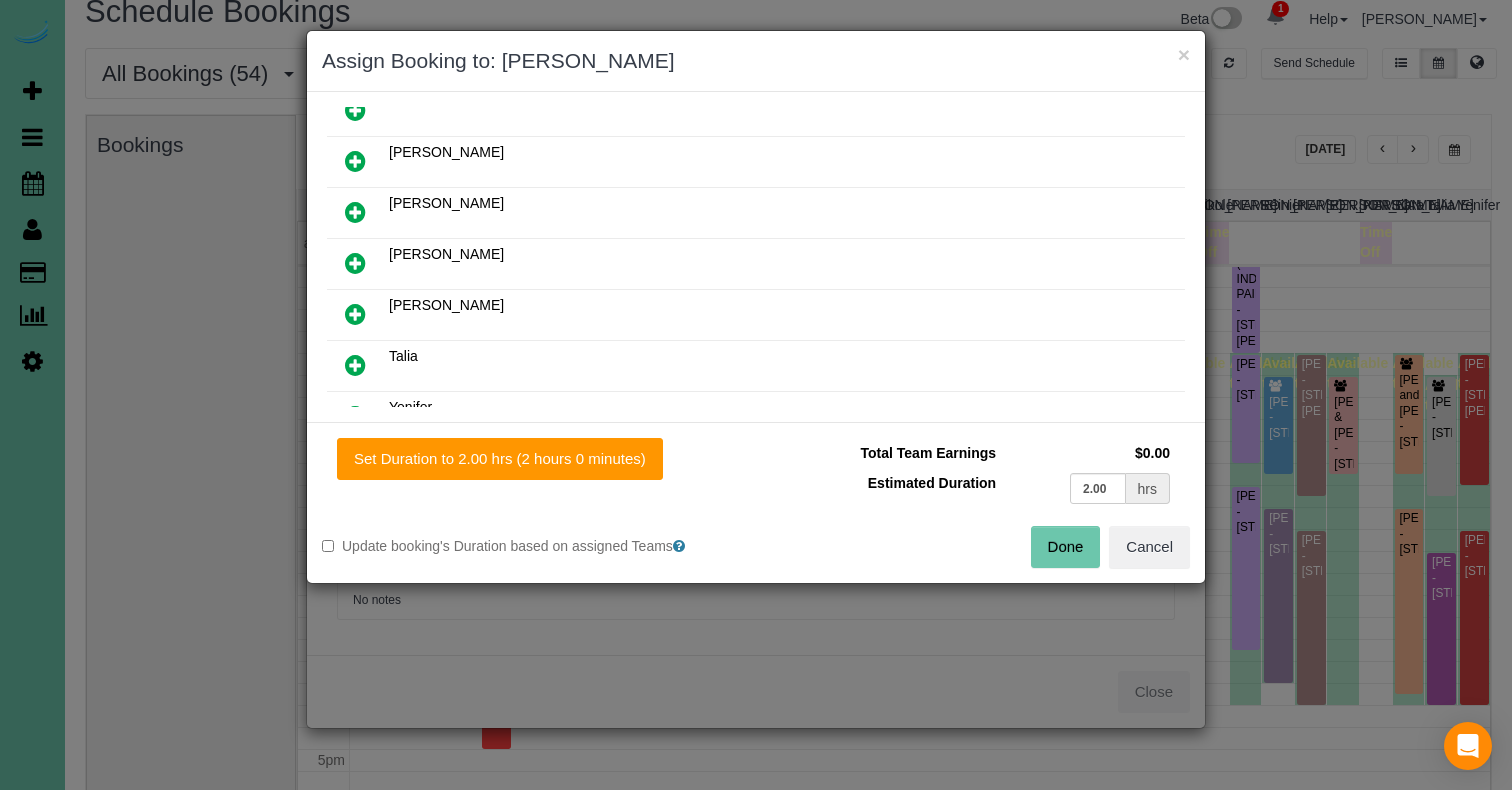 click at bounding box center (355, 314) 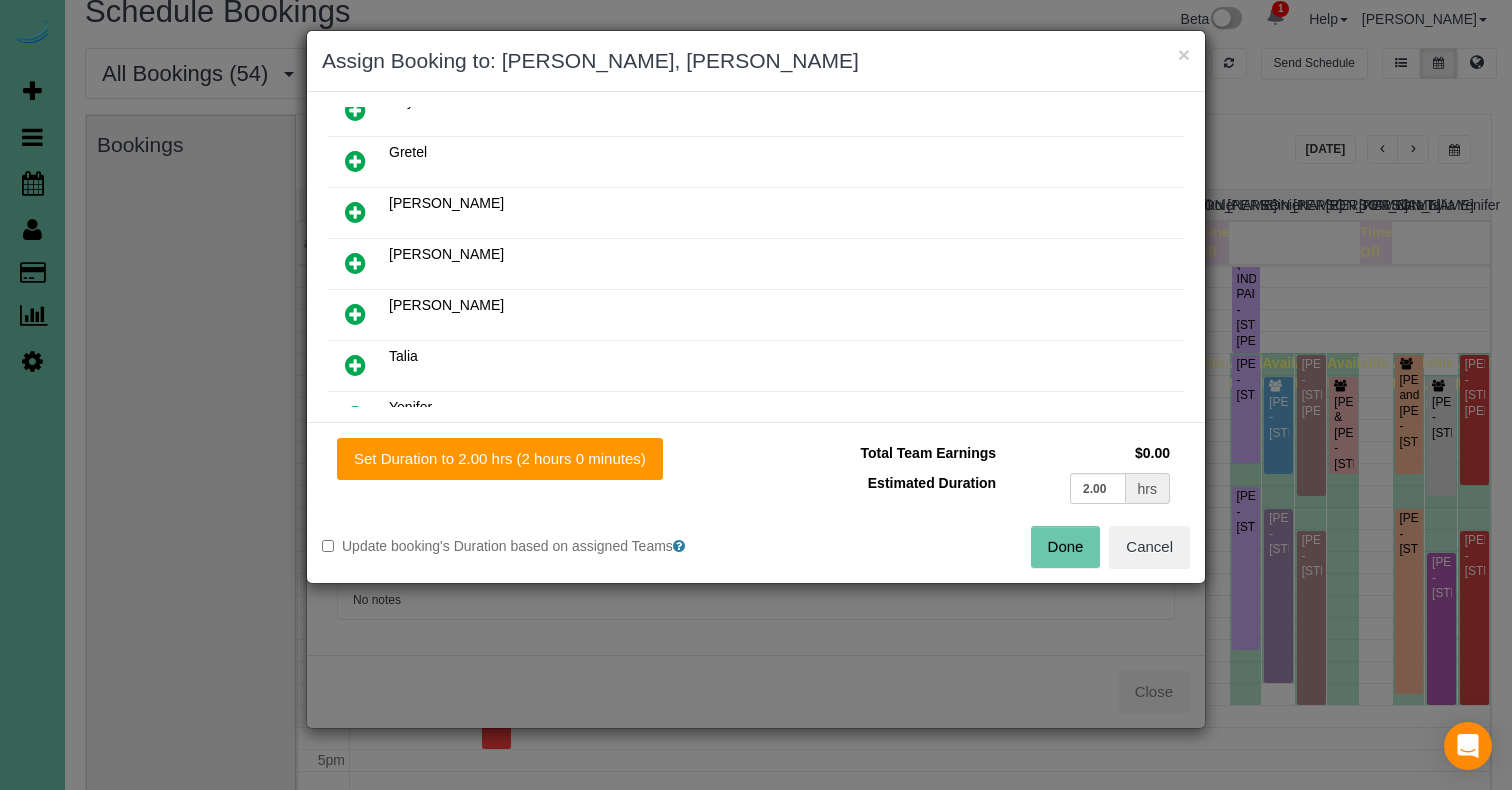 drag, startPoint x: 561, startPoint y: 465, endPoint x: 877, endPoint y: 509, distance: 319.04858 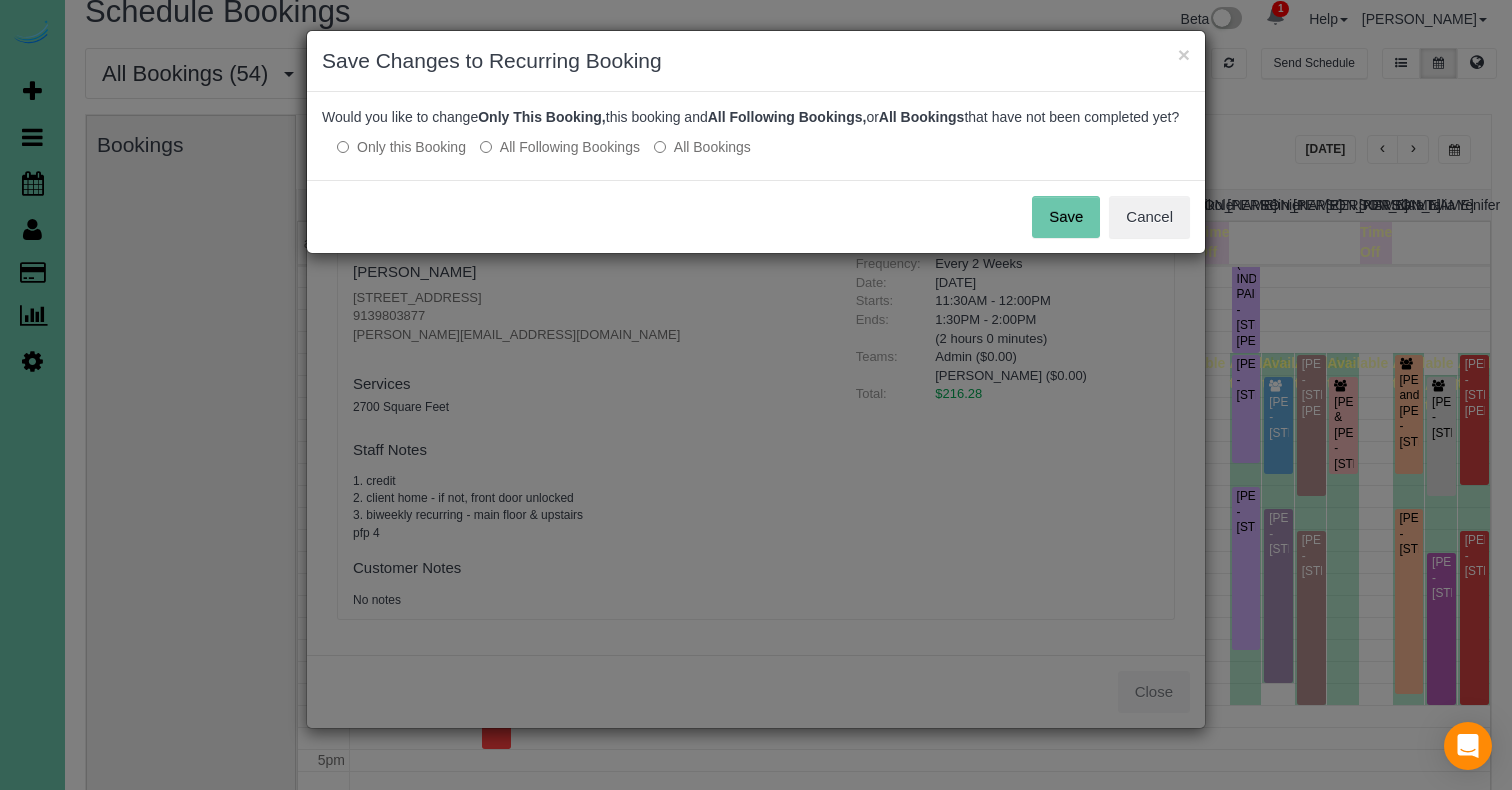 click on "Save" at bounding box center (1066, 217) 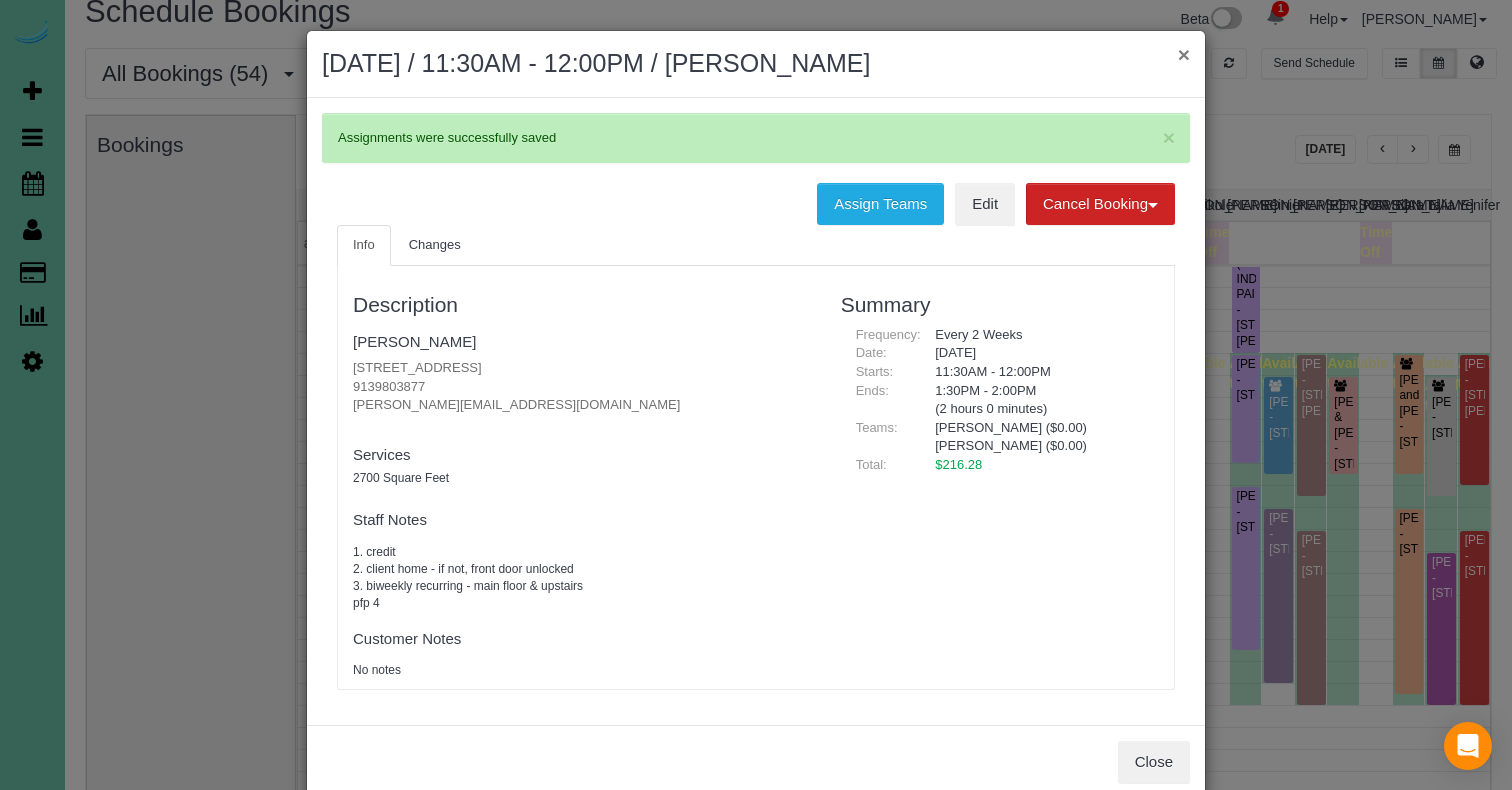 click on "×" at bounding box center (1184, 54) 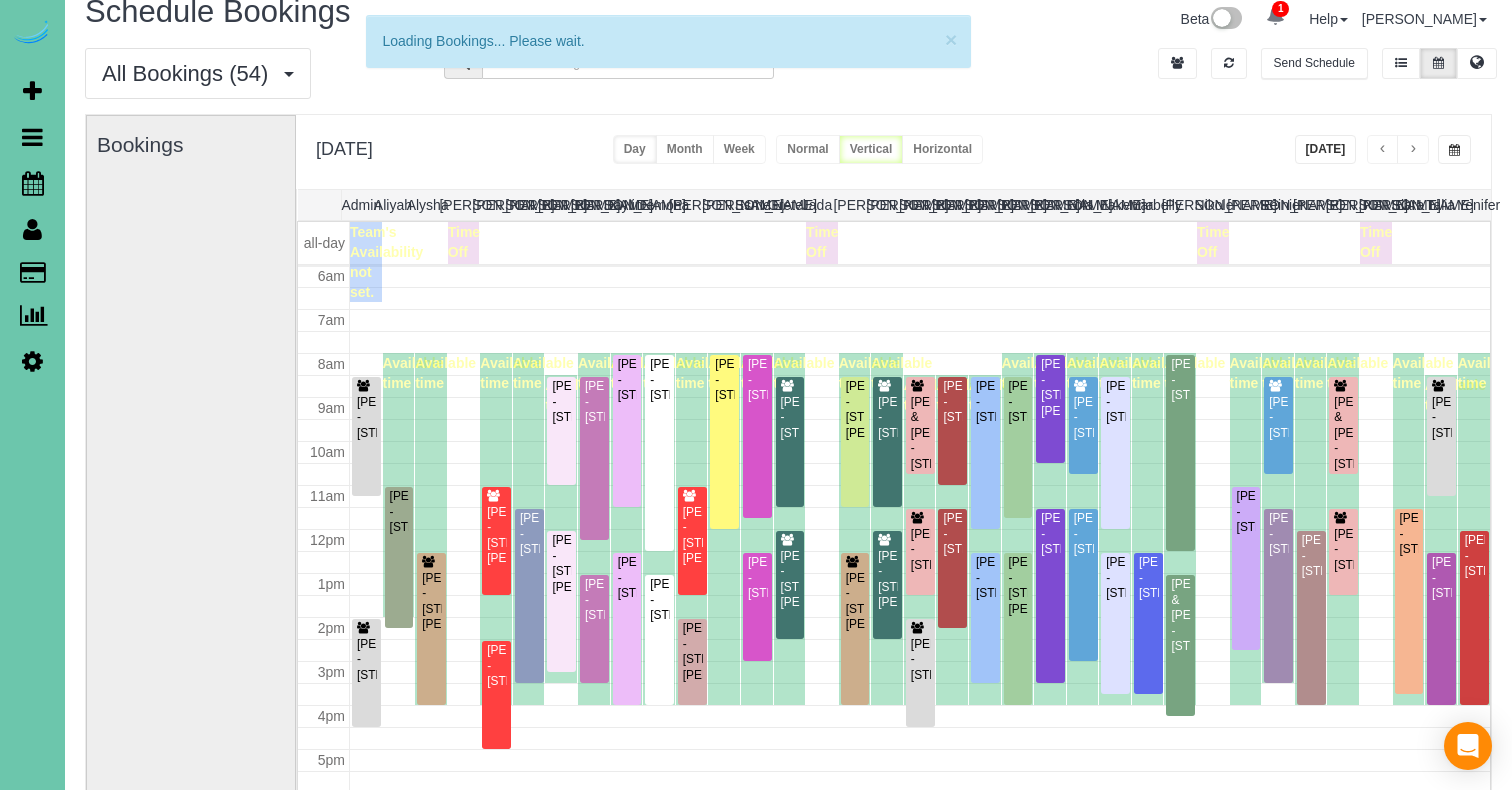 scroll, scrollTop: 265, scrollLeft: 0, axis: vertical 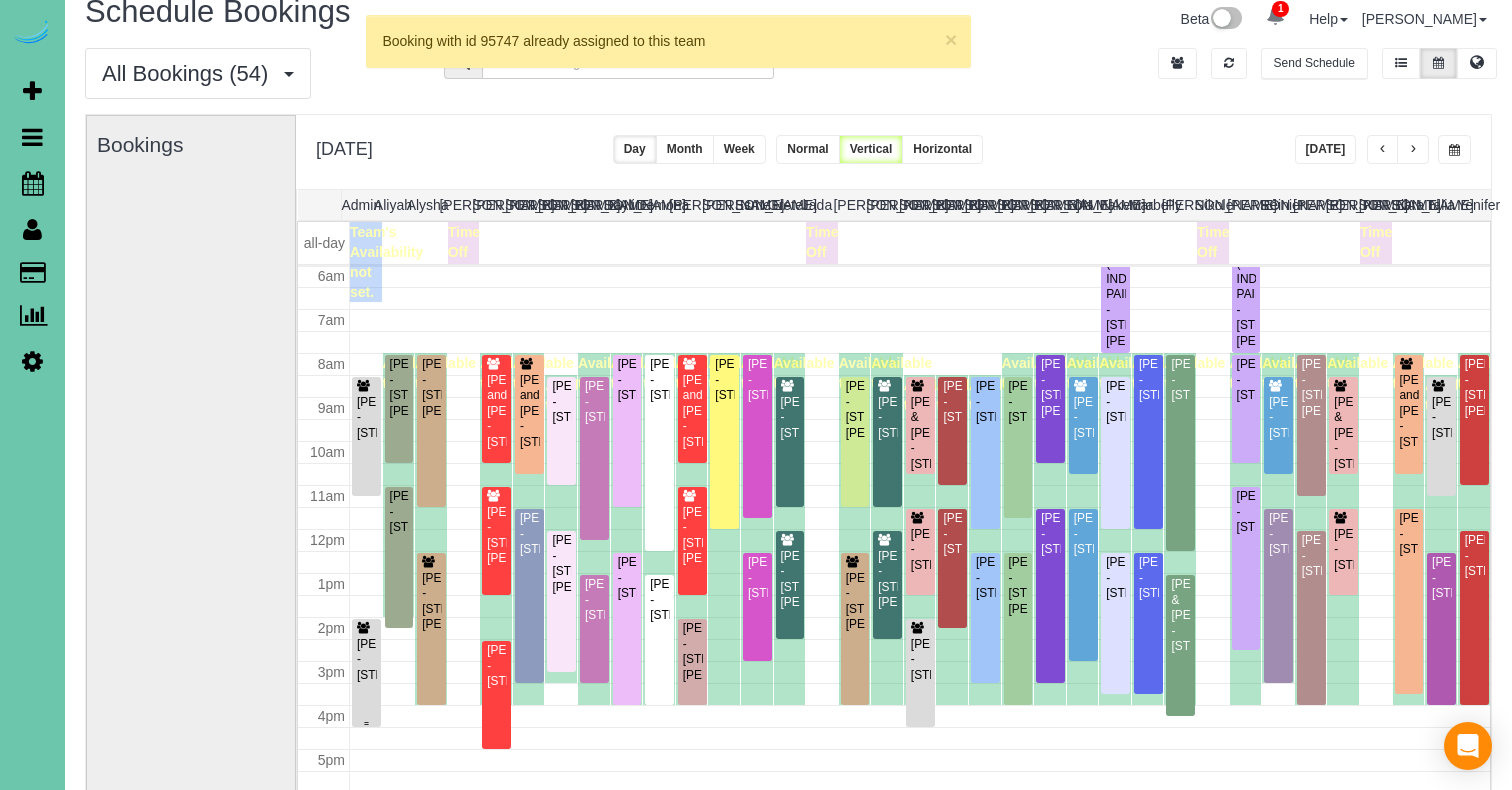 click on "Craig Ingrisano - 17126 Colony Drive, Omaha, NE 68136" at bounding box center (366, 660) 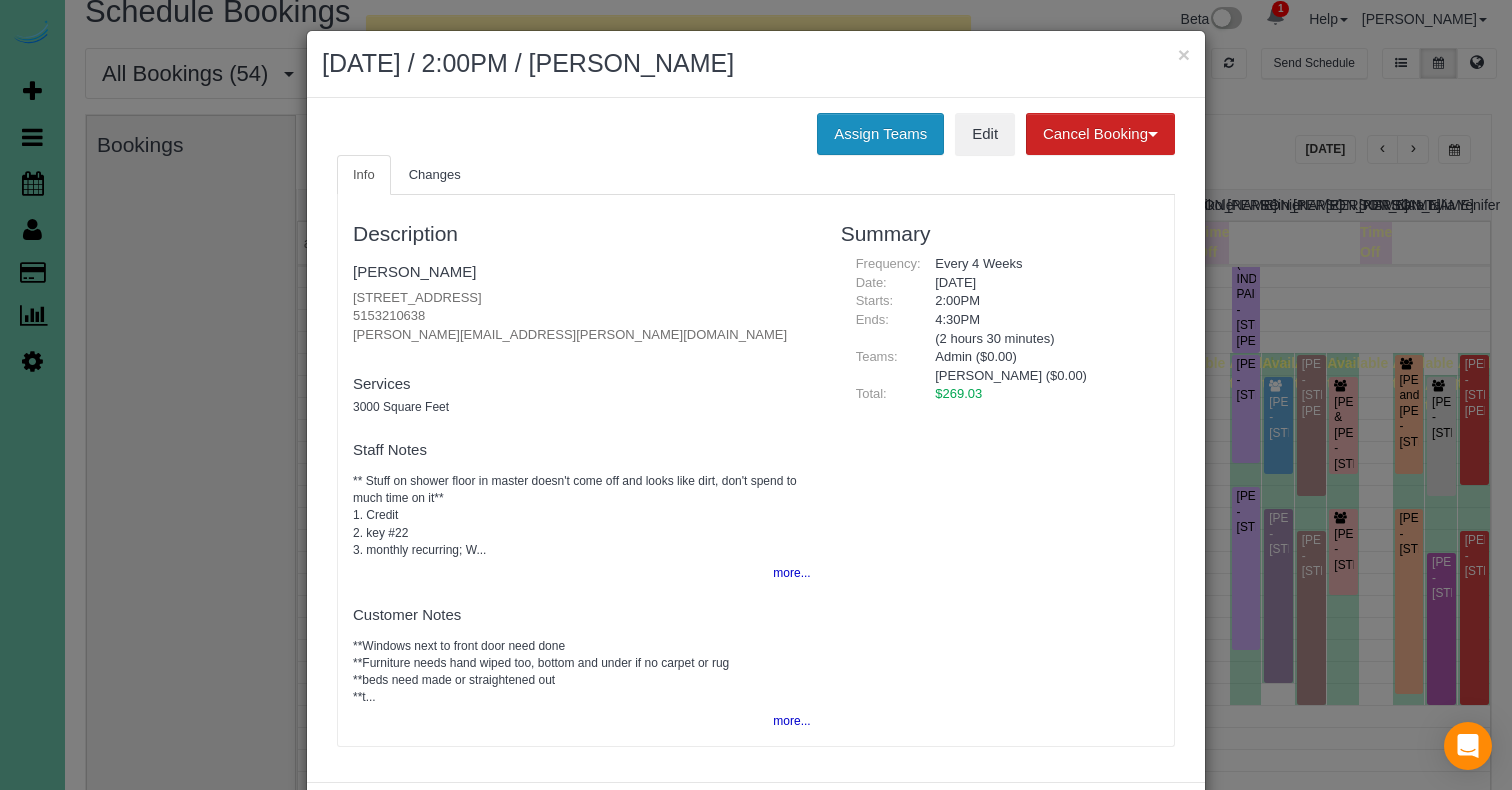 click on "Assign Teams" at bounding box center [880, 134] 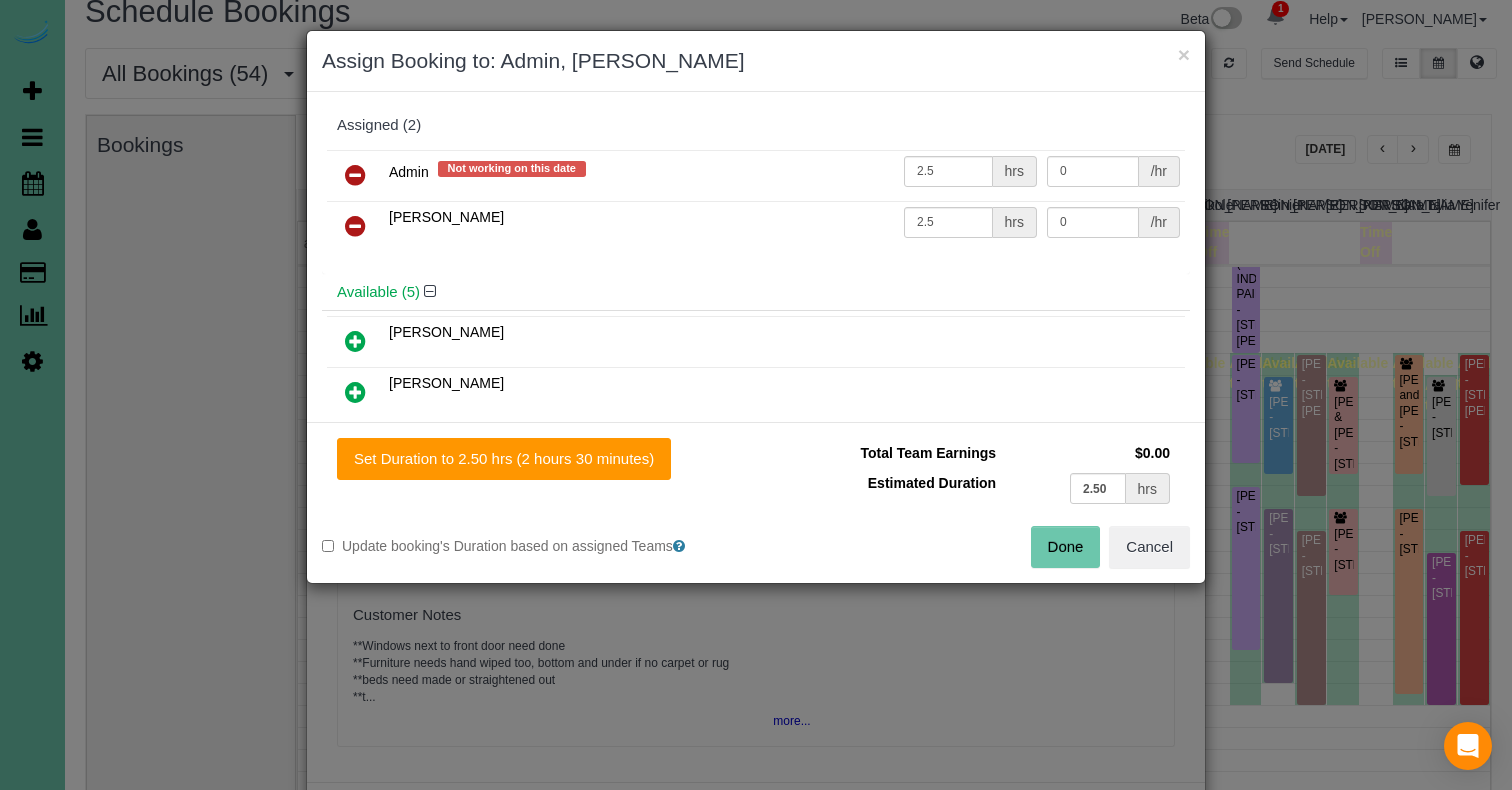drag, startPoint x: 359, startPoint y: 177, endPoint x: 370, endPoint y: 247, distance: 70.85902 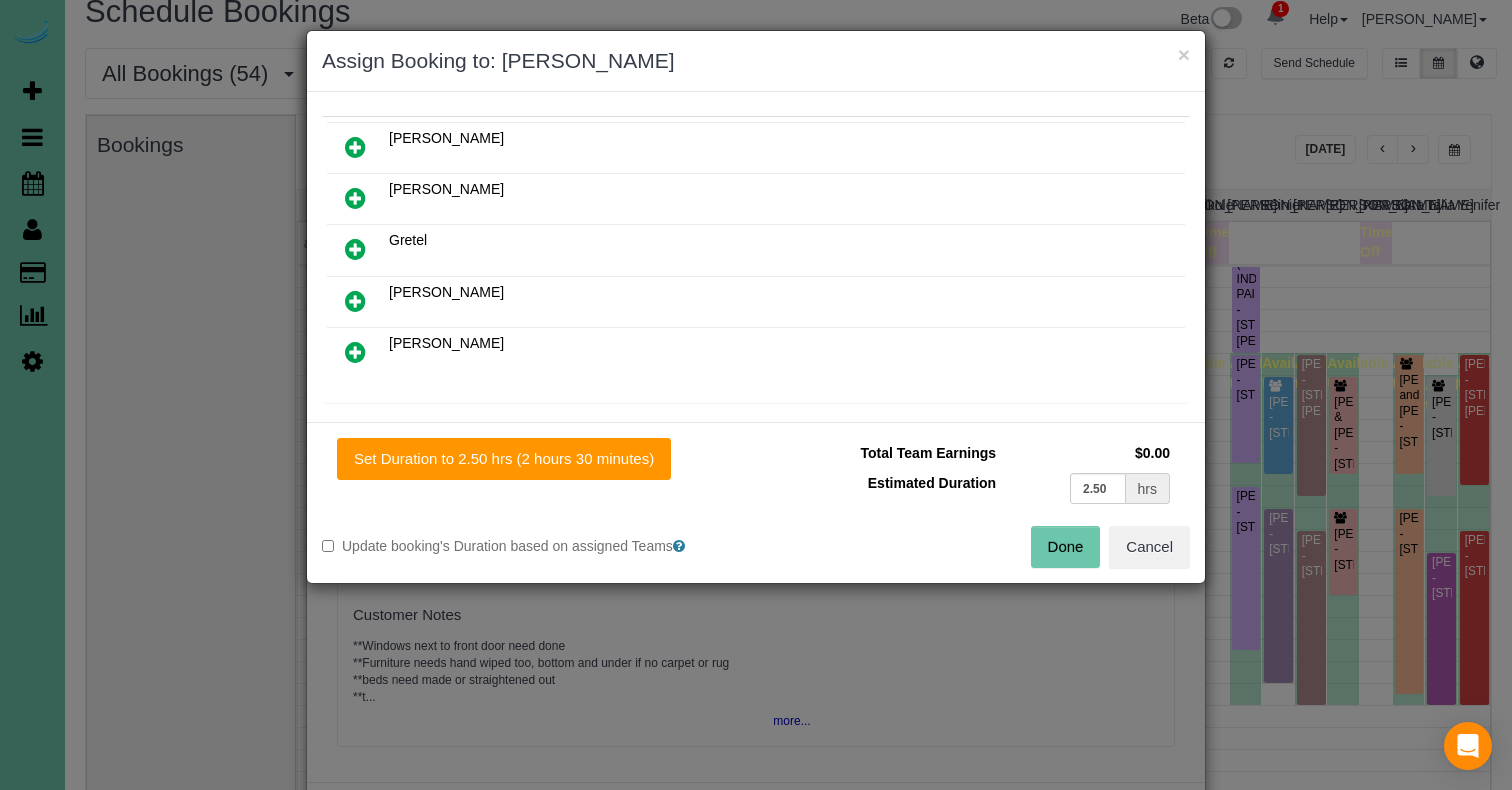 scroll, scrollTop: 191, scrollLeft: 0, axis: vertical 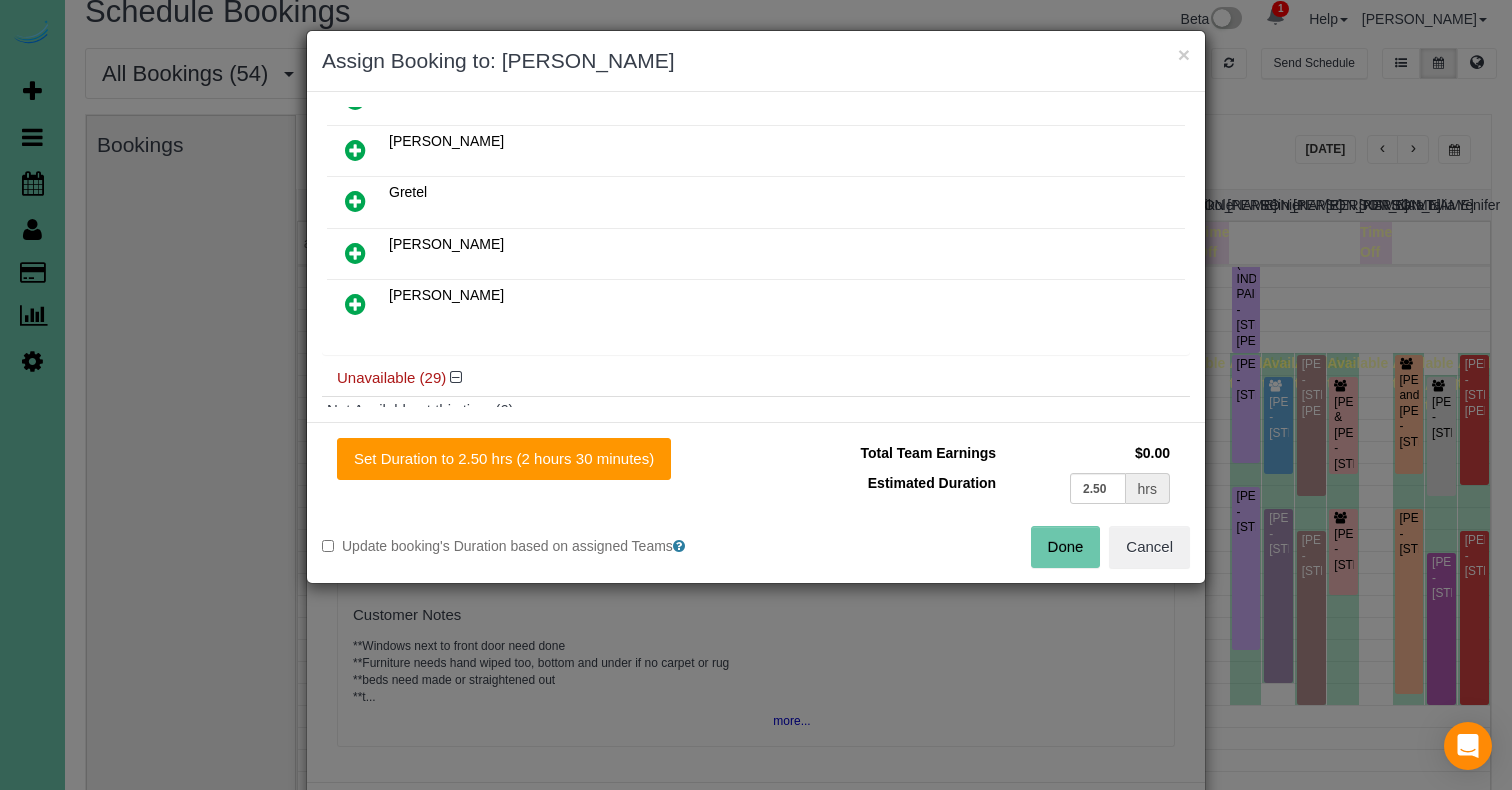 click at bounding box center (355, 304) 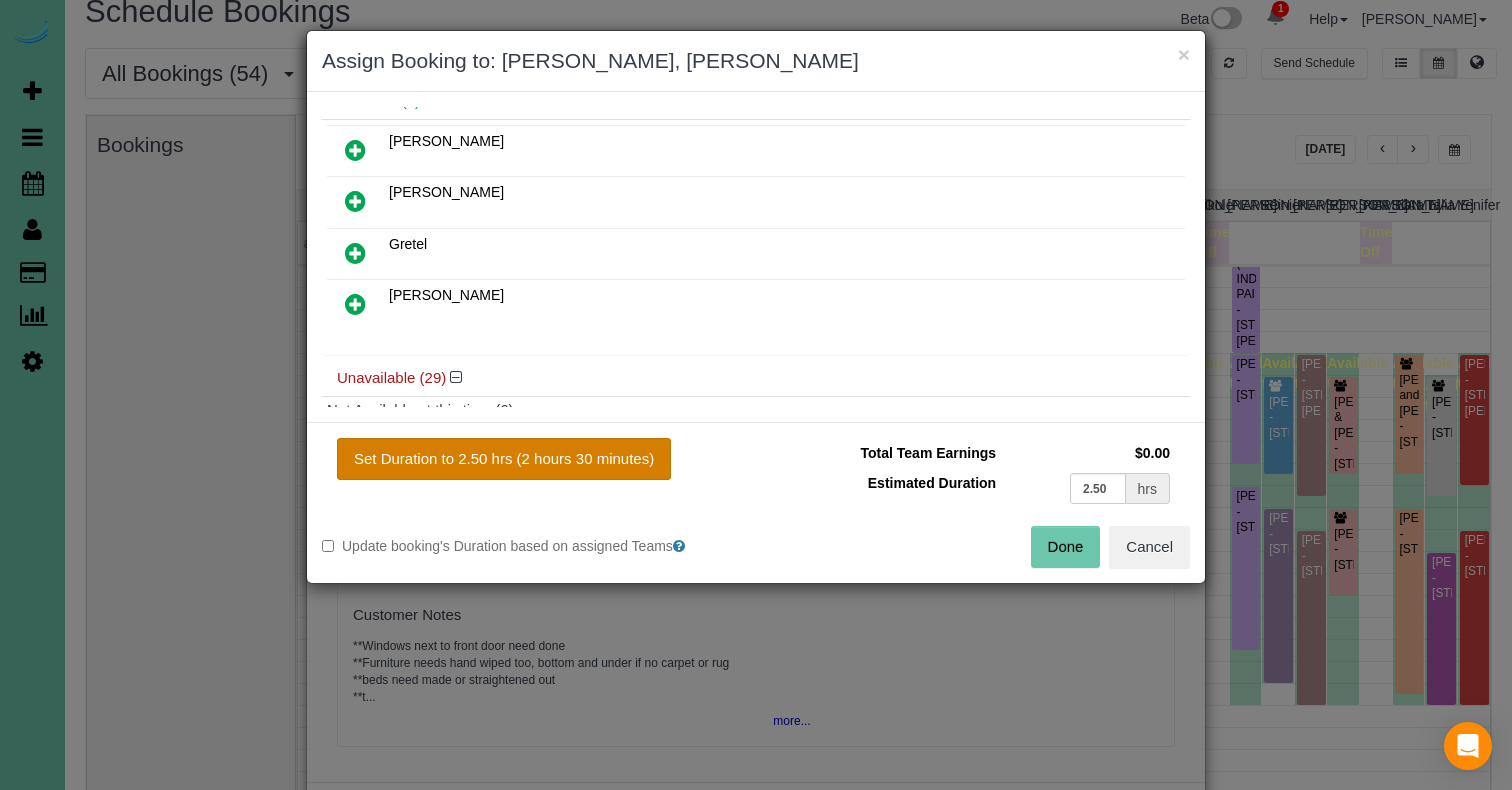 click on "Set Duration to 2.50 hrs (2 hours 30 minutes)" at bounding box center [504, 459] 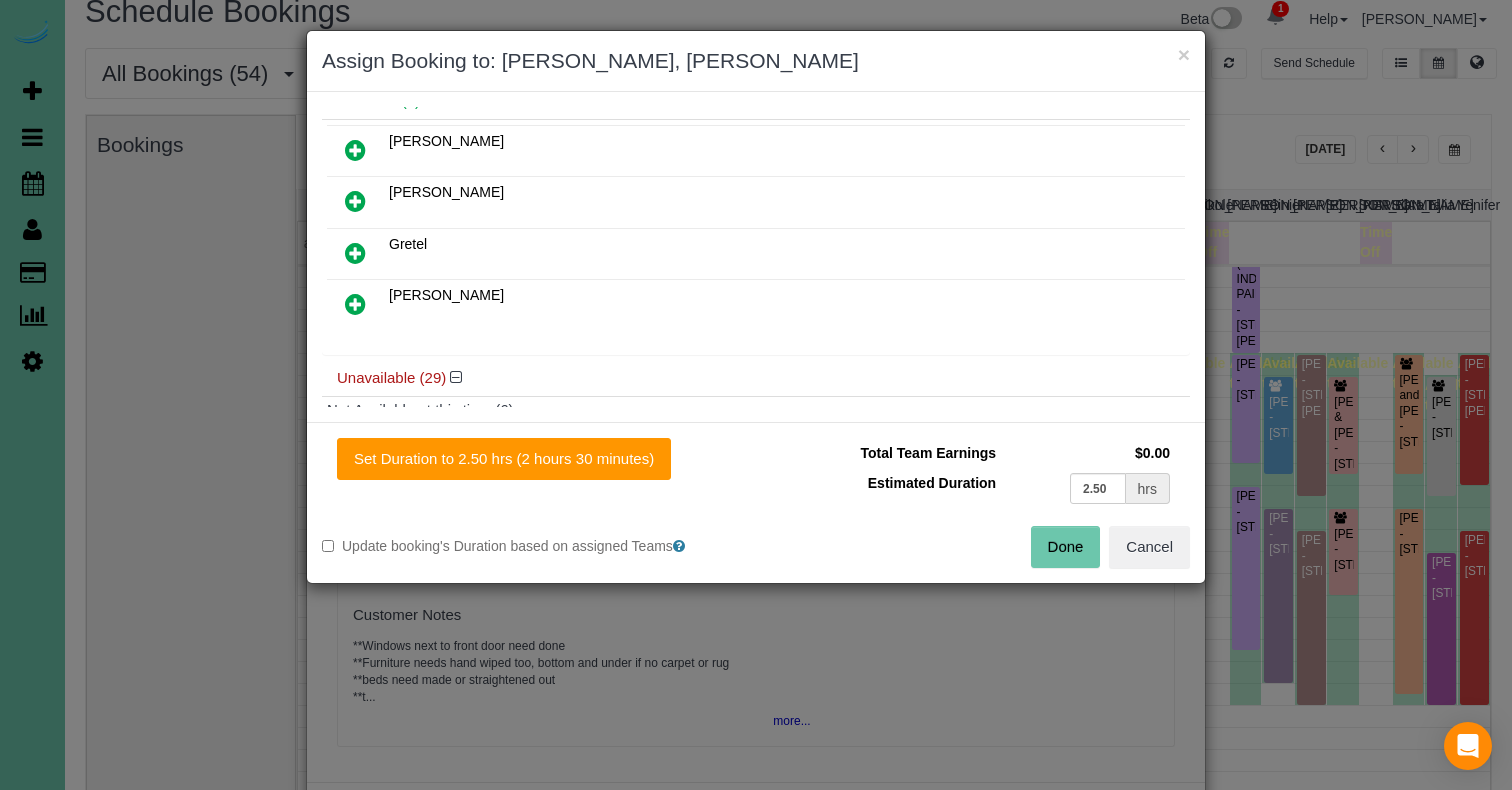 drag, startPoint x: 1059, startPoint y: 546, endPoint x: 1044, endPoint y: 538, distance: 17 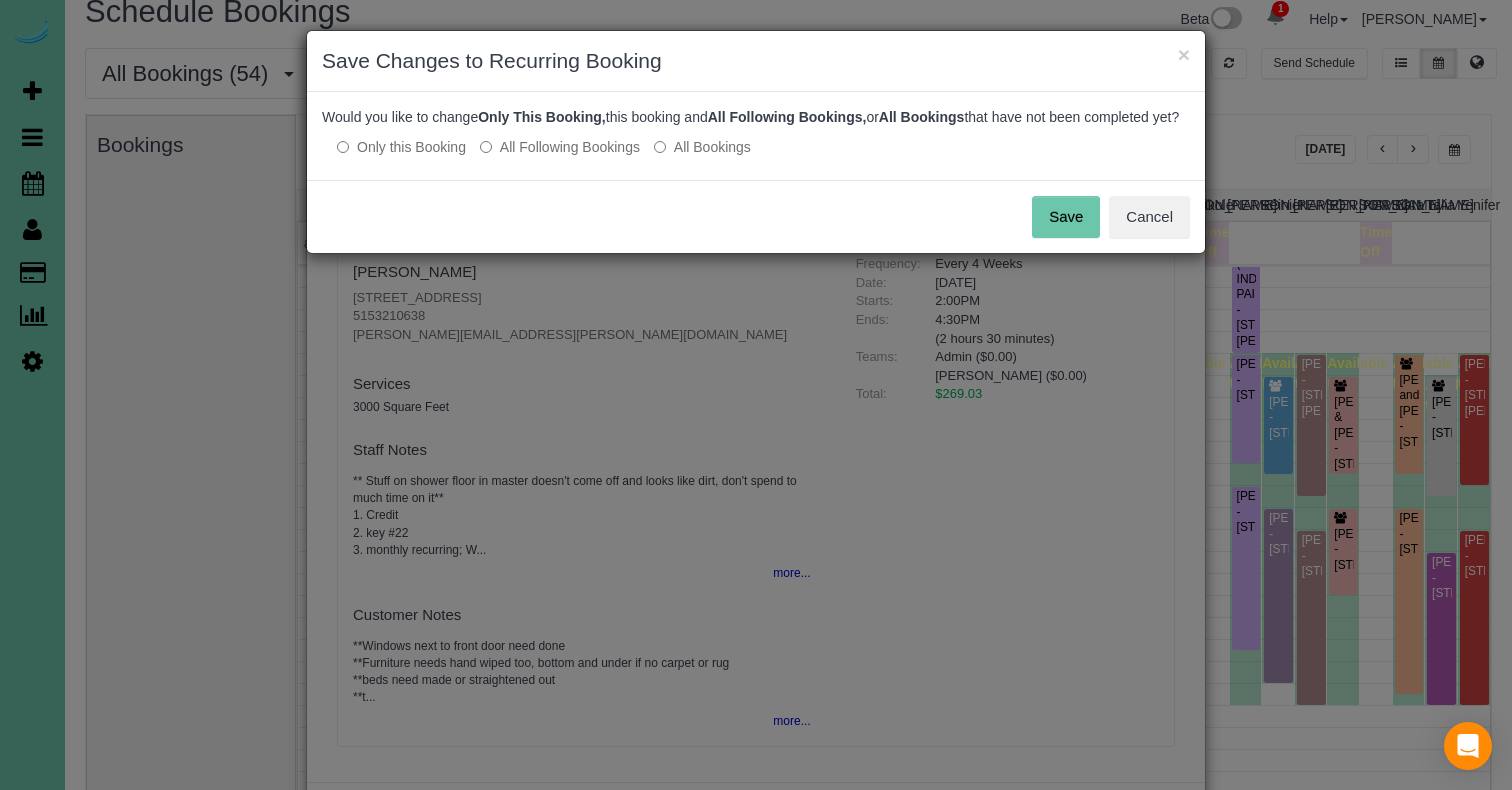 click on "Save" at bounding box center (1066, 217) 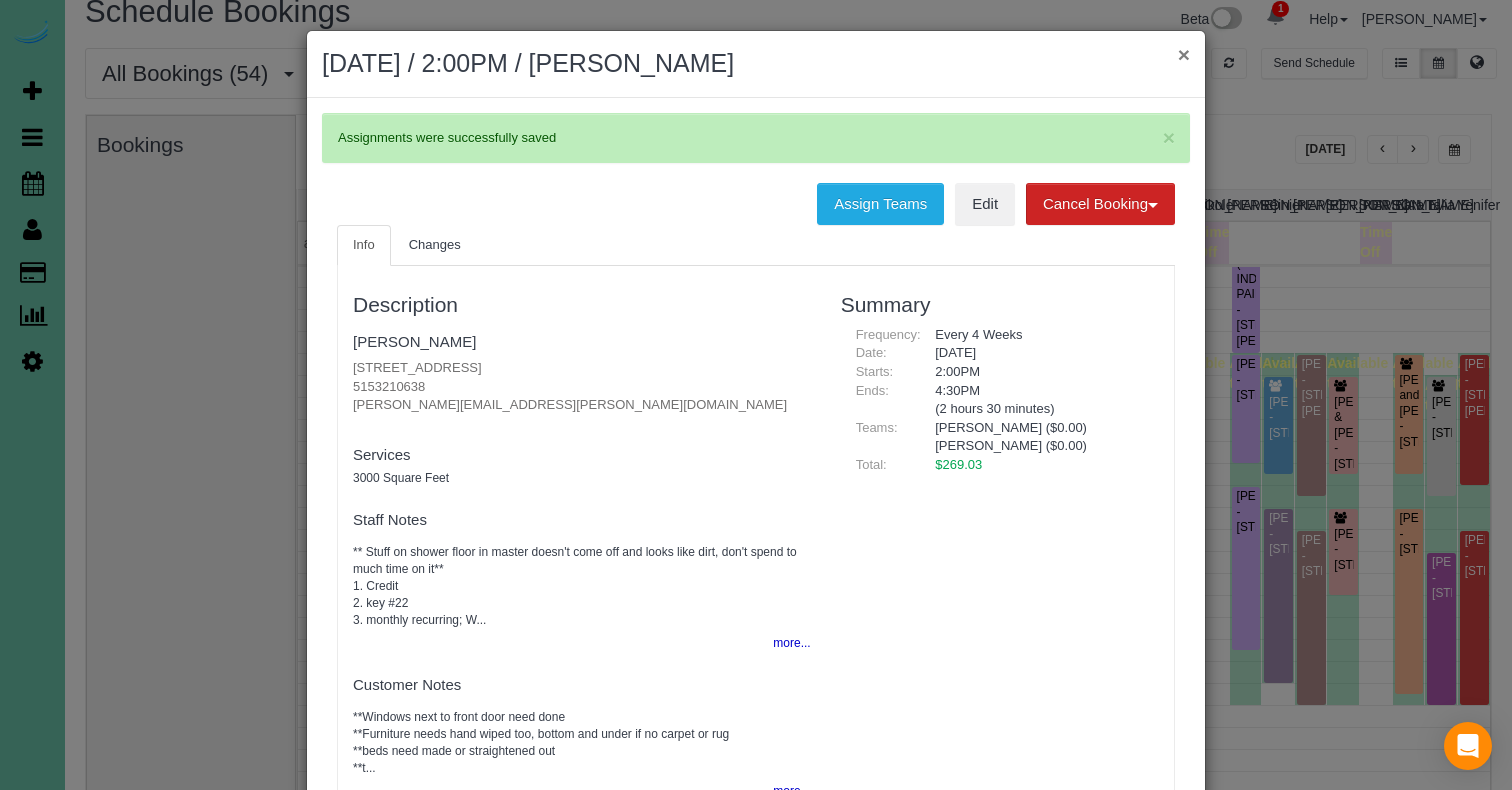 click on "×" at bounding box center (1184, 54) 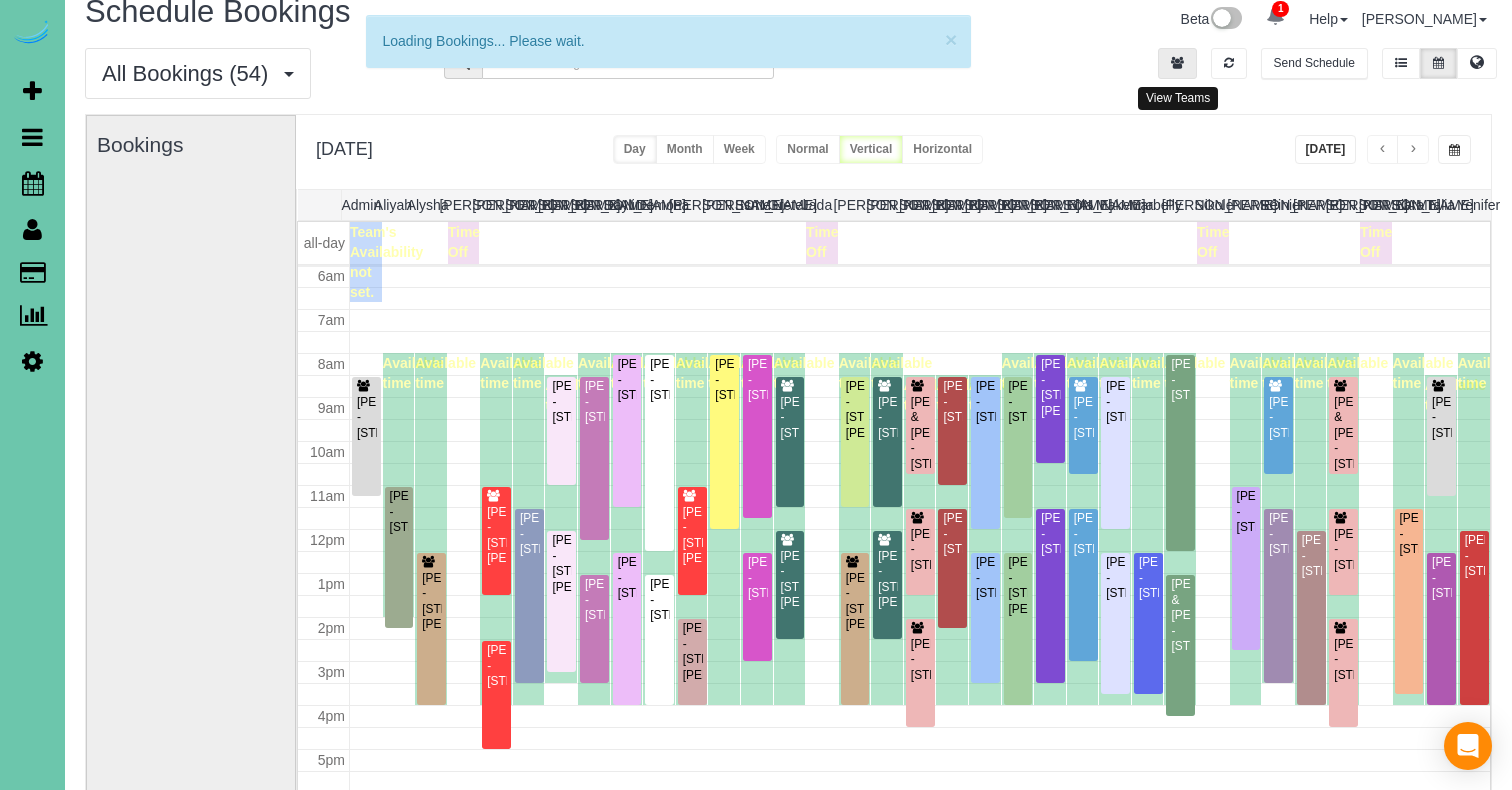 scroll, scrollTop: 265, scrollLeft: 0, axis: vertical 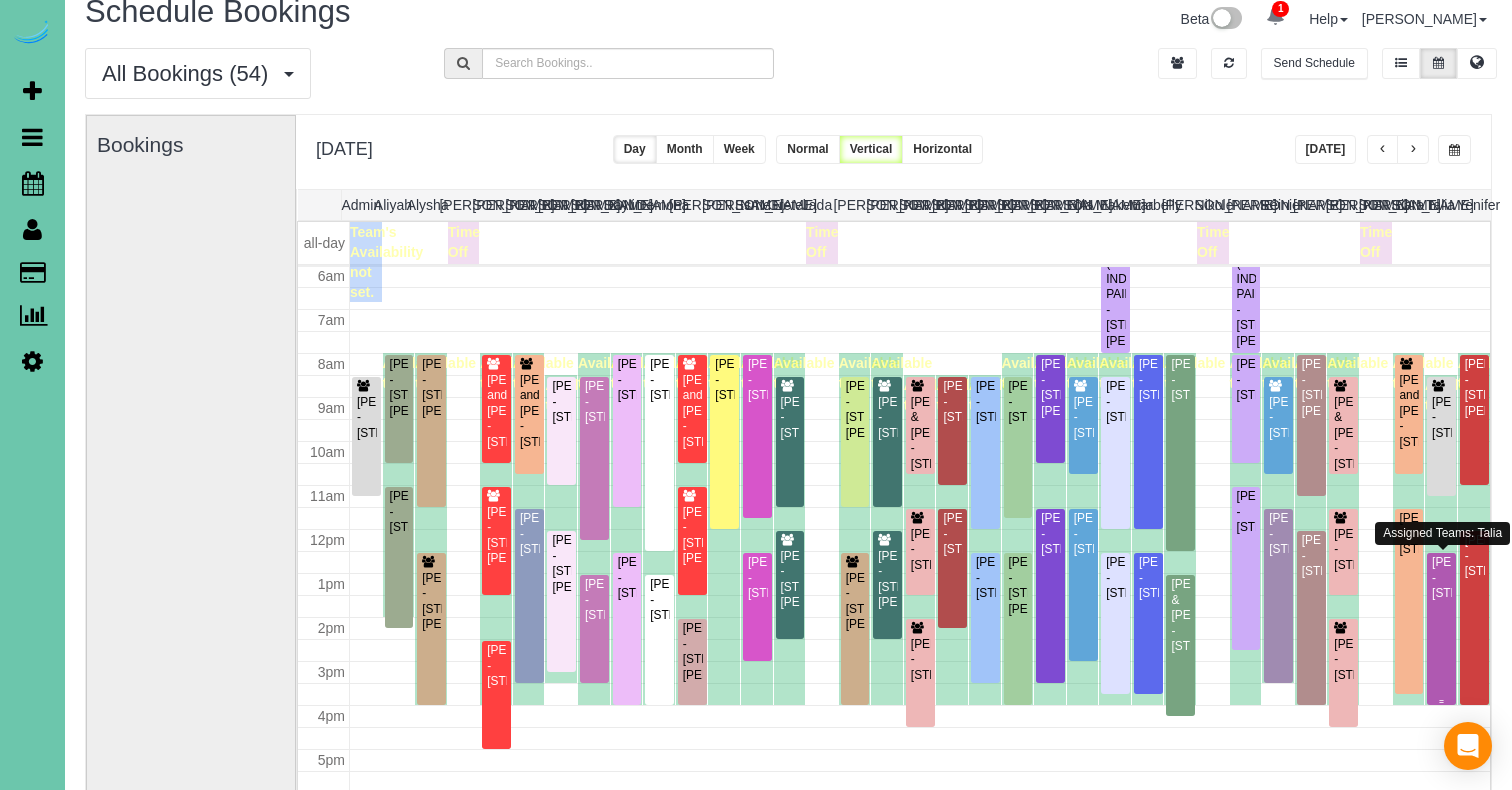 click on "Stephanie Bradley - 19815 Leavenworth Street, Elkhorn, NE 68022" at bounding box center [1441, 578] 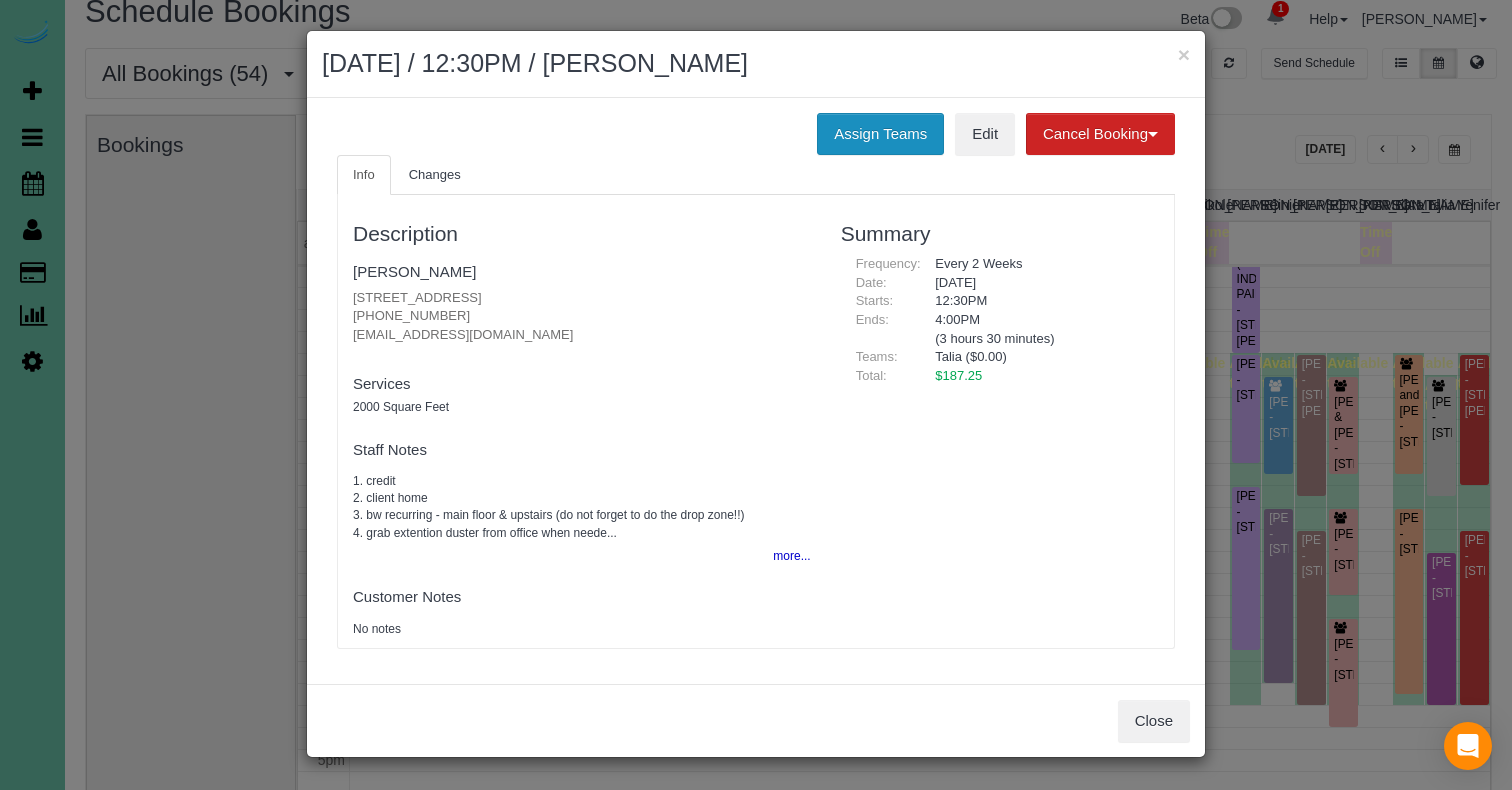 drag, startPoint x: 878, startPoint y: 141, endPoint x: 831, endPoint y: 152, distance: 48.270073 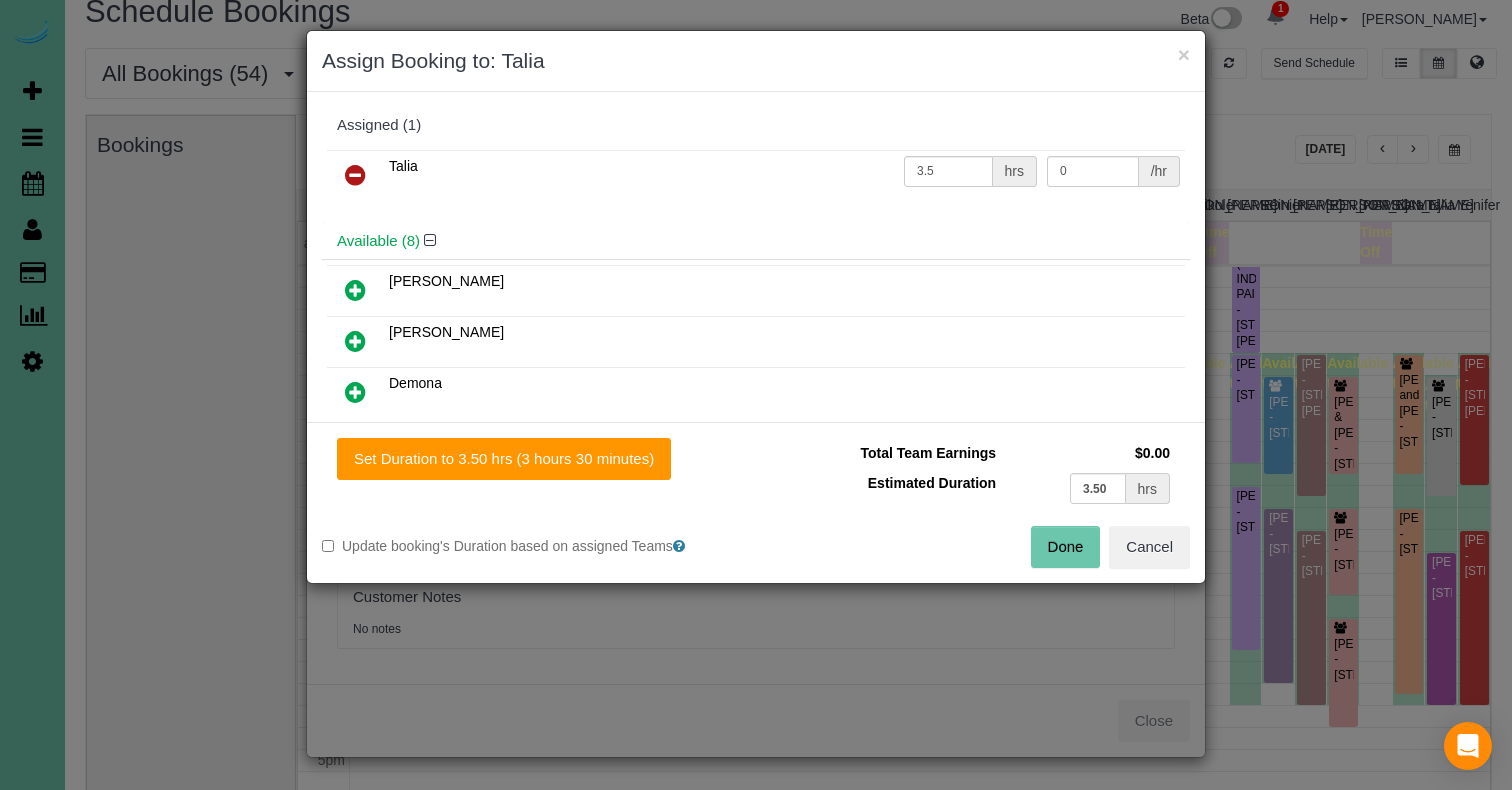 click at bounding box center (355, 175) 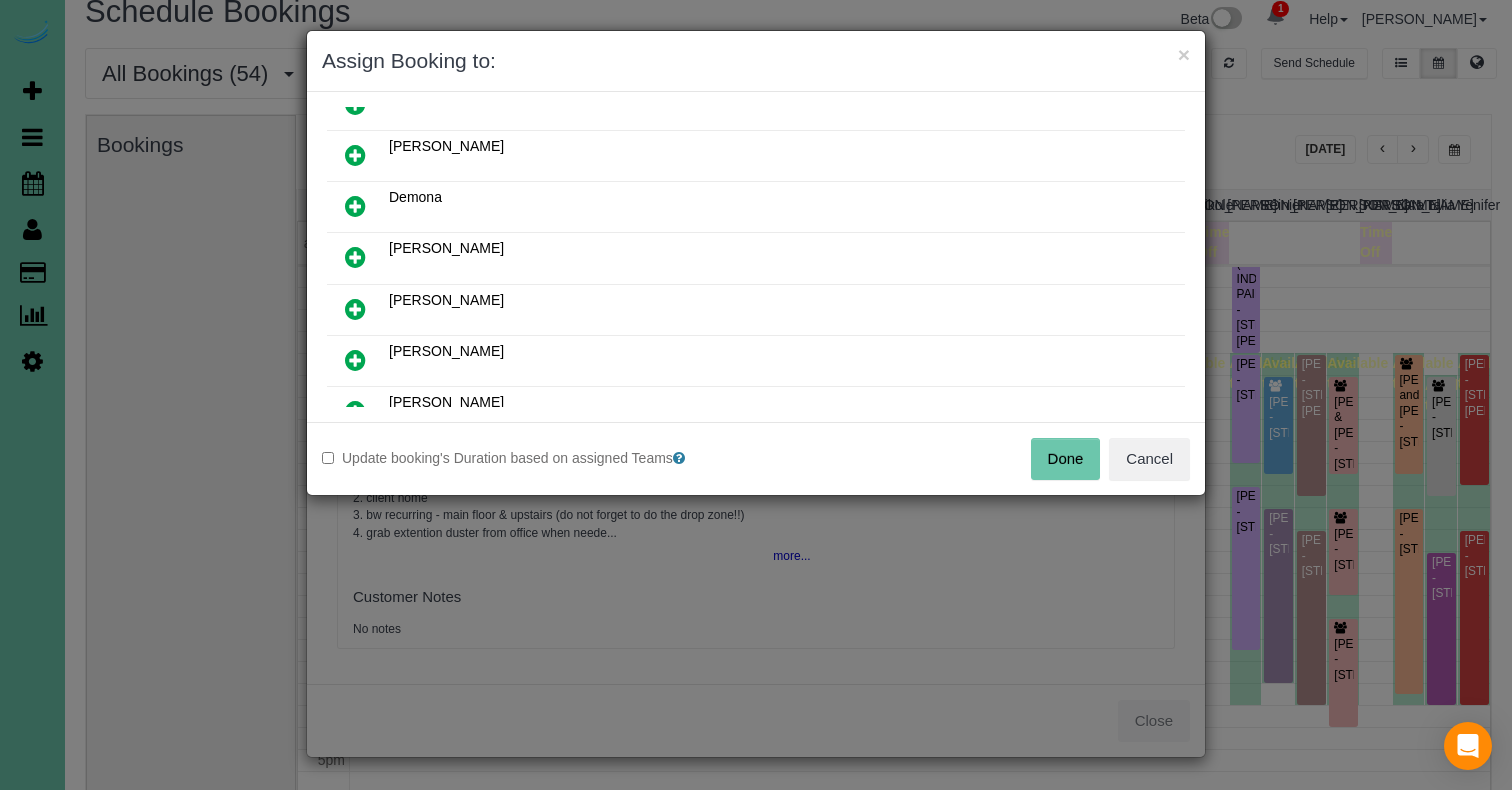 scroll, scrollTop: 159, scrollLeft: 0, axis: vertical 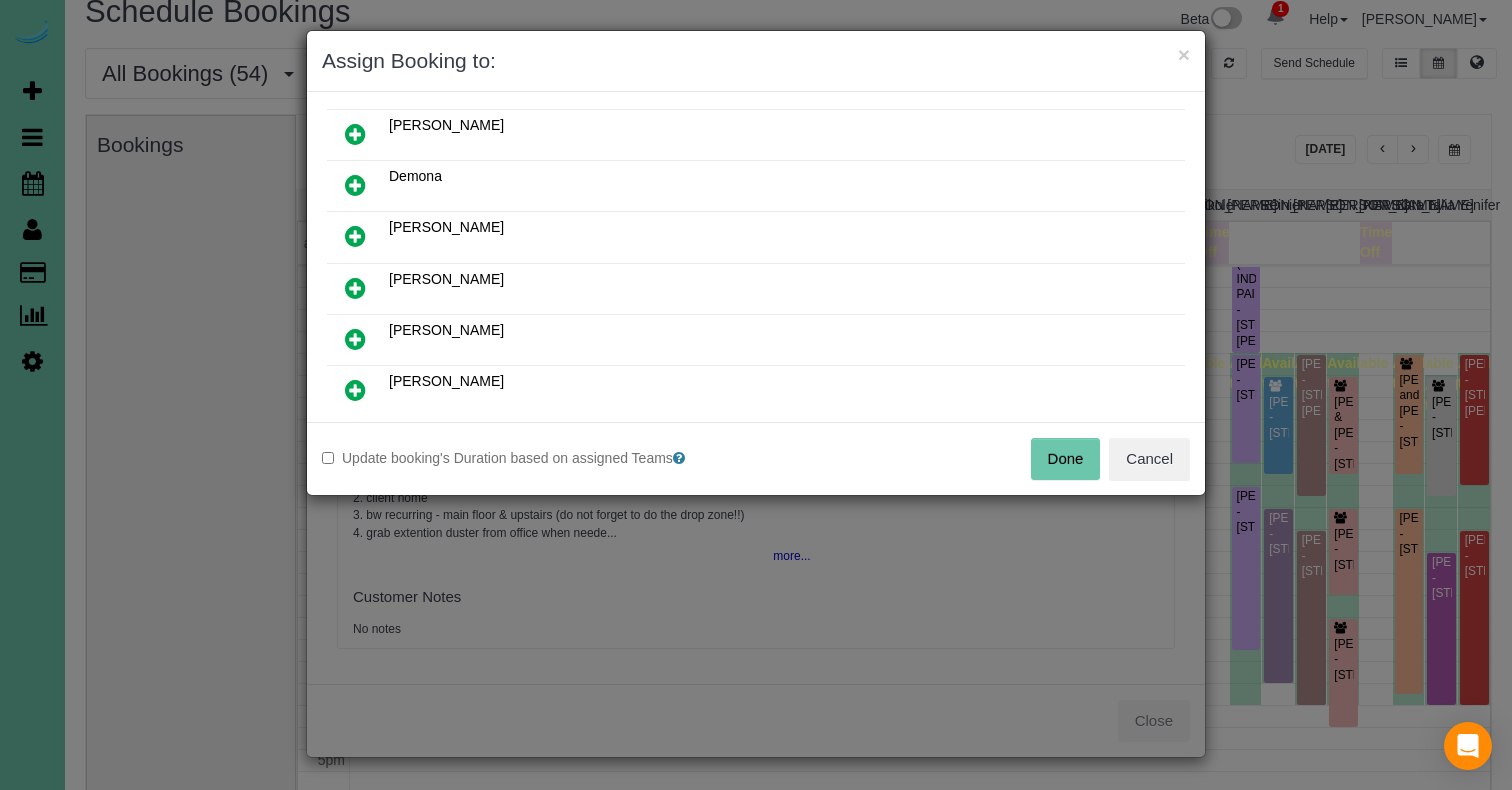 drag, startPoint x: 355, startPoint y: 280, endPoint x: 368, endPoint y: 296, distance: 20.615528 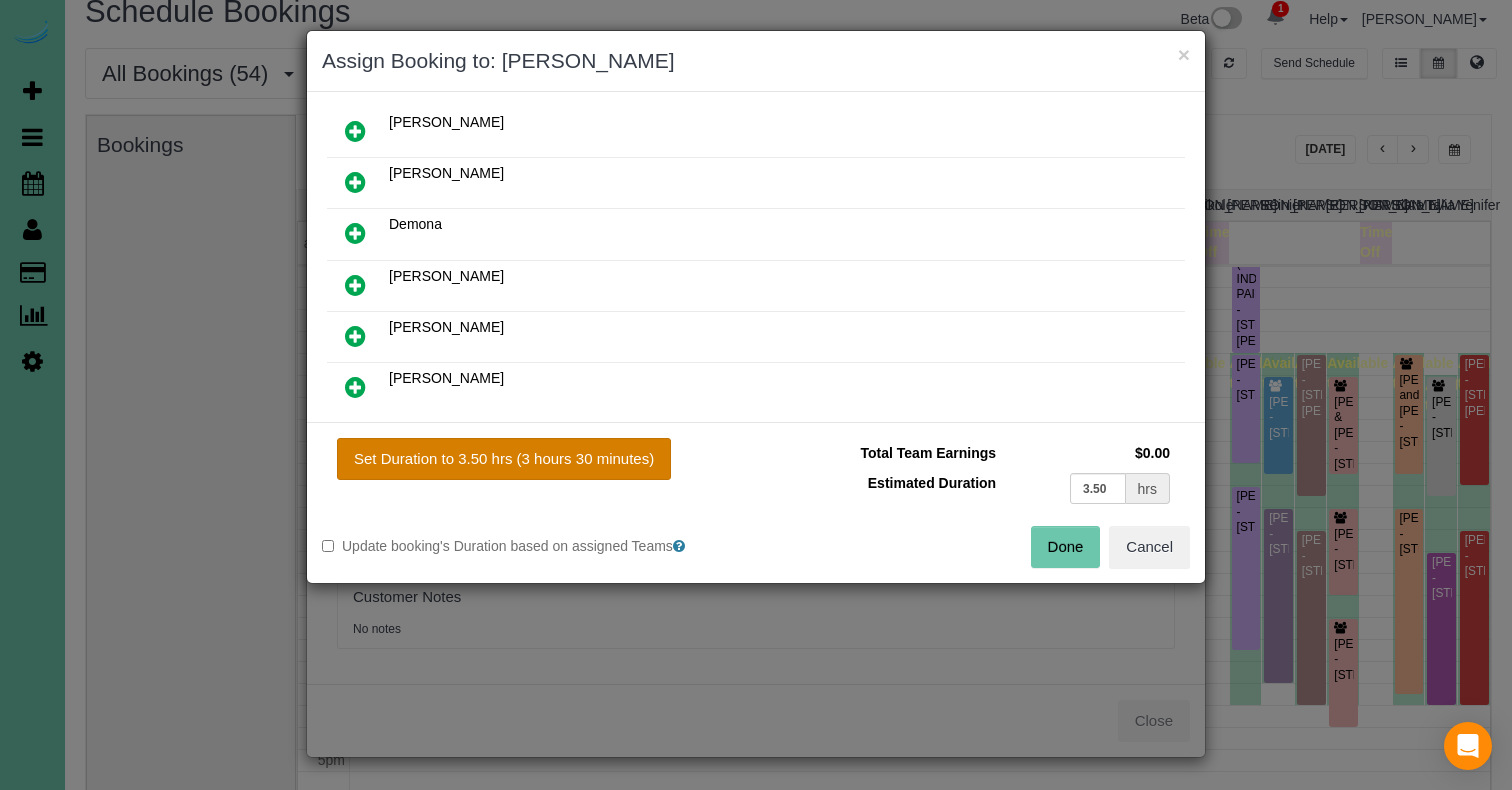 click on "Set Duration to 3.50 hrs (3 hours 30 minutes)" at bounding box center (504, 459) 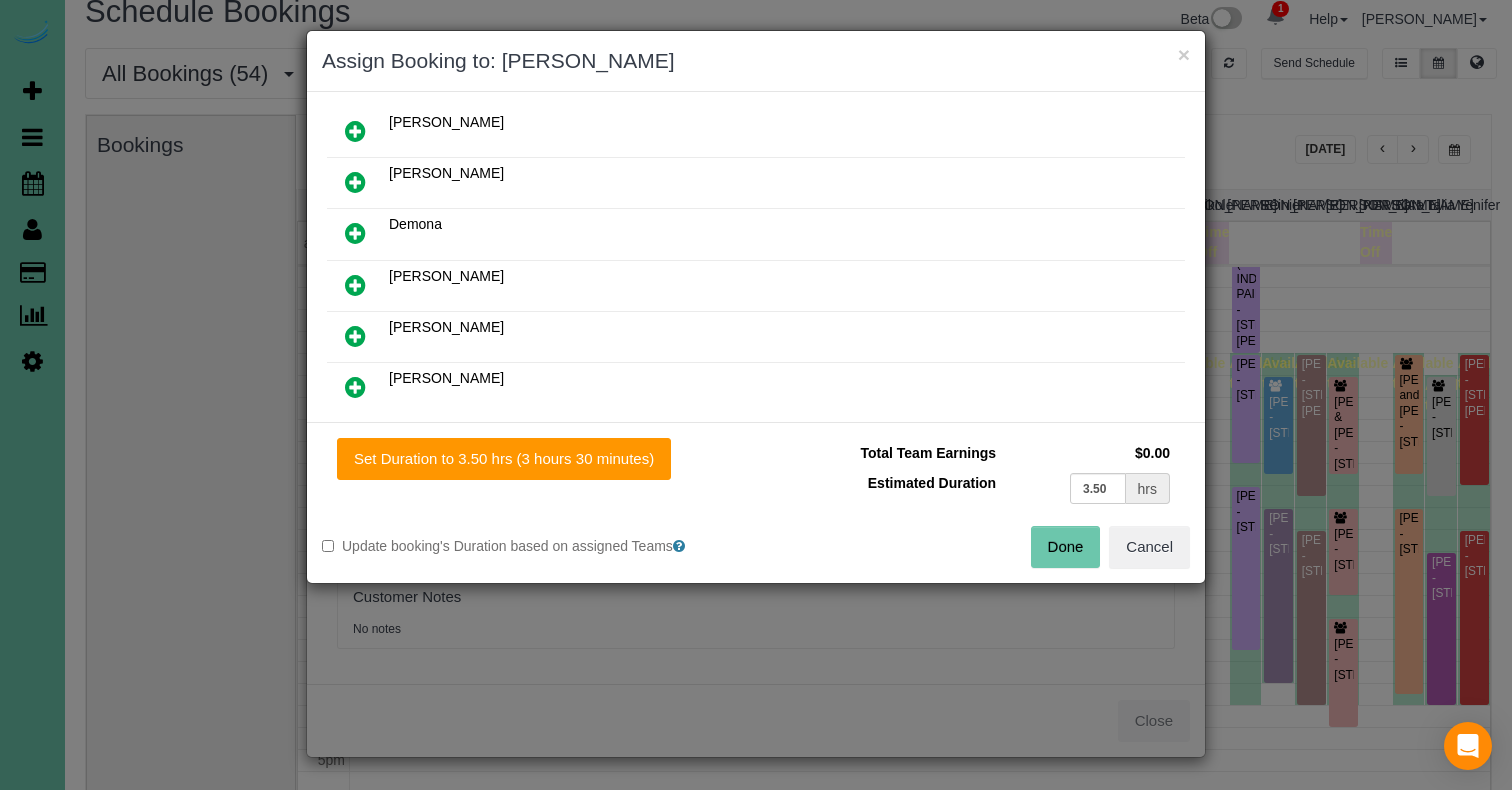 drag, startPoint x: 1062, startPoint y: 549, endPoint x: 1044, endPoint y: 549, distance: 18 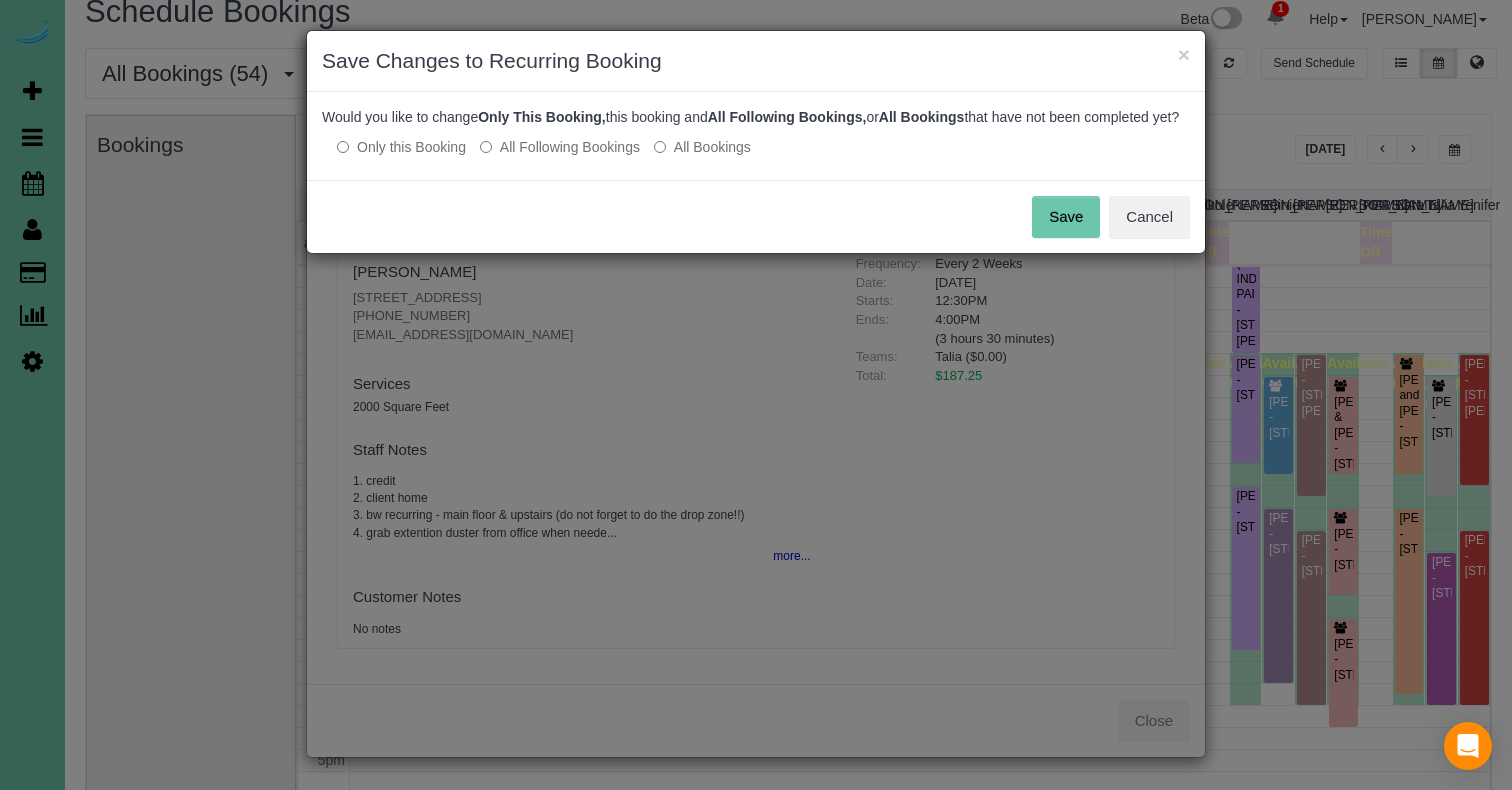 click on "Save" at bounding box center (1066, 217) 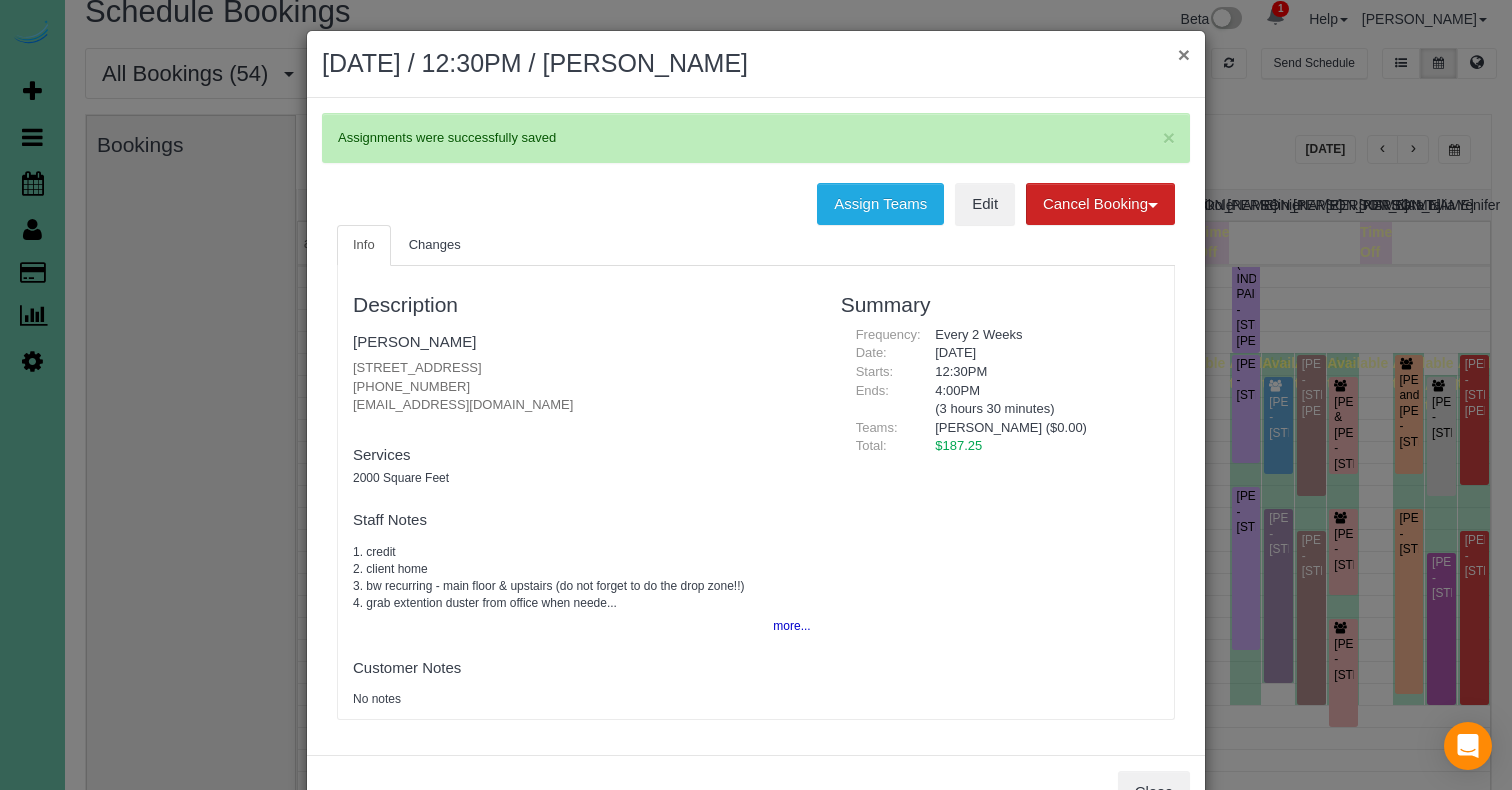 click on "×" at bounding box center [1184, 54] 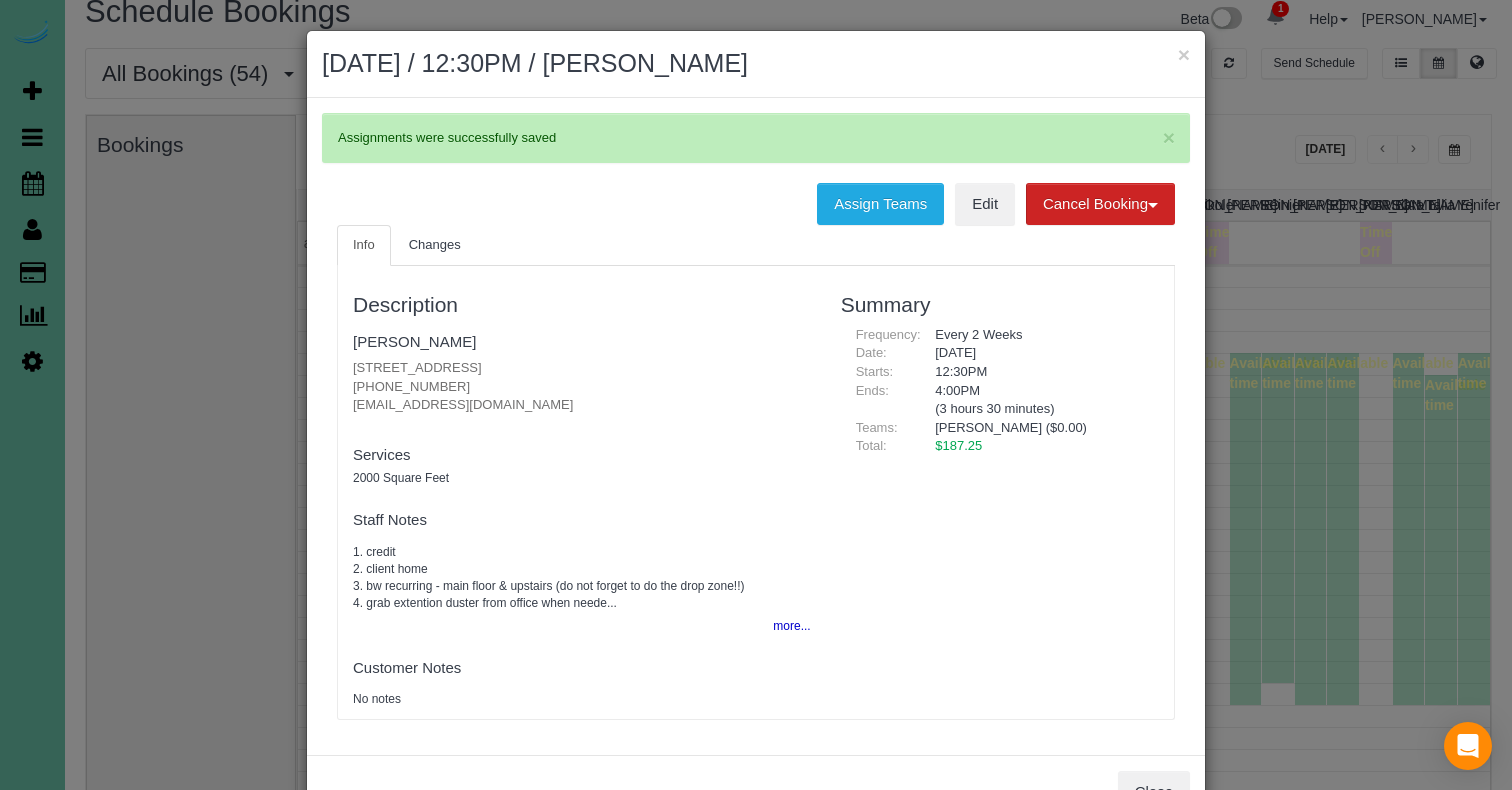 scroll, scrollTop: 265, scrollLeft: 0, axis: vertical 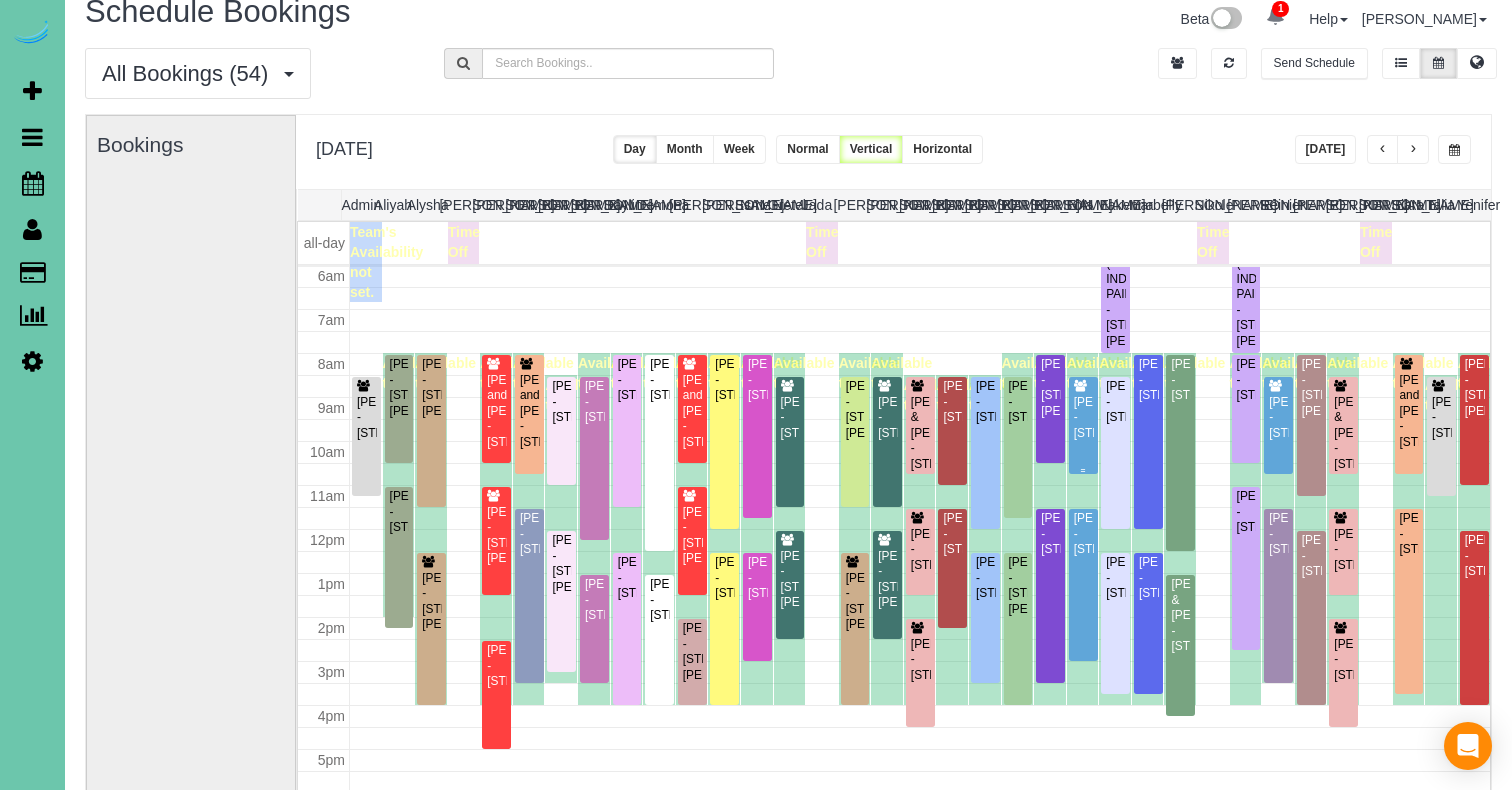 click on "Renae Connolly - 15930 Lamp Circle, Omaha, NE 68118" at bounding box center (1083, 418) 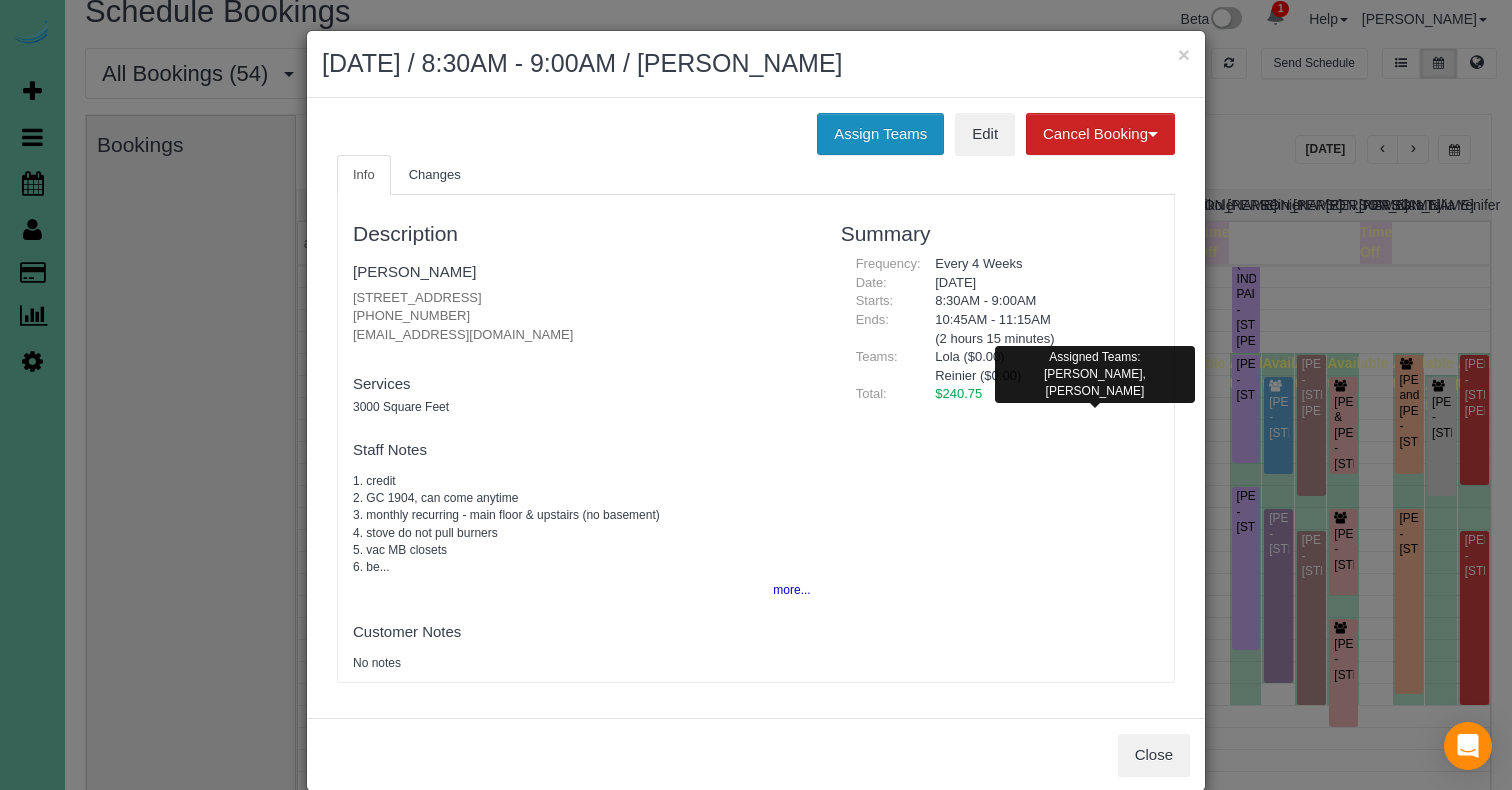 click on "Assign Teams" at bounding box center (880, 134) 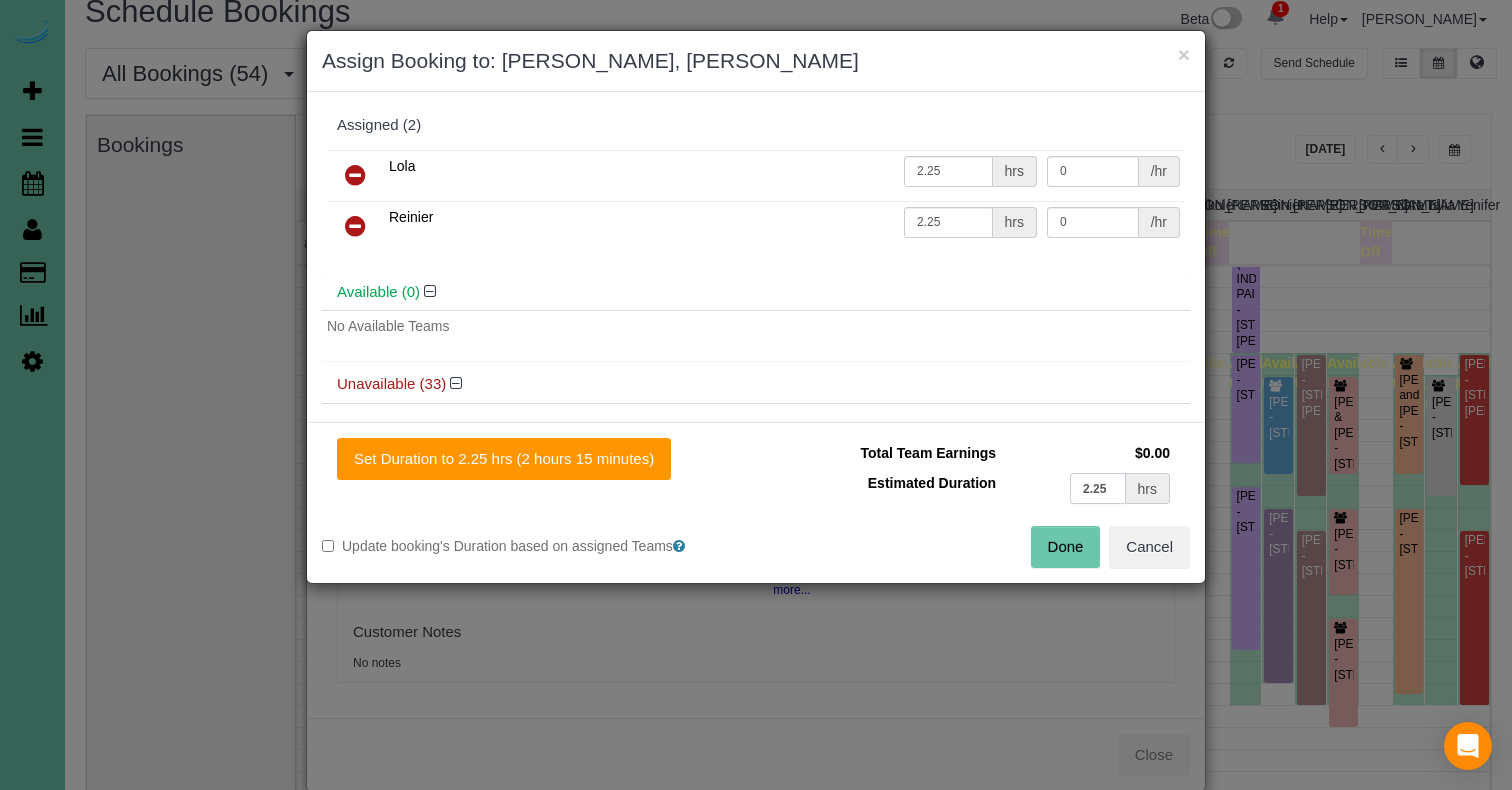 click on "2.25" at bounding box center (1098, 488) 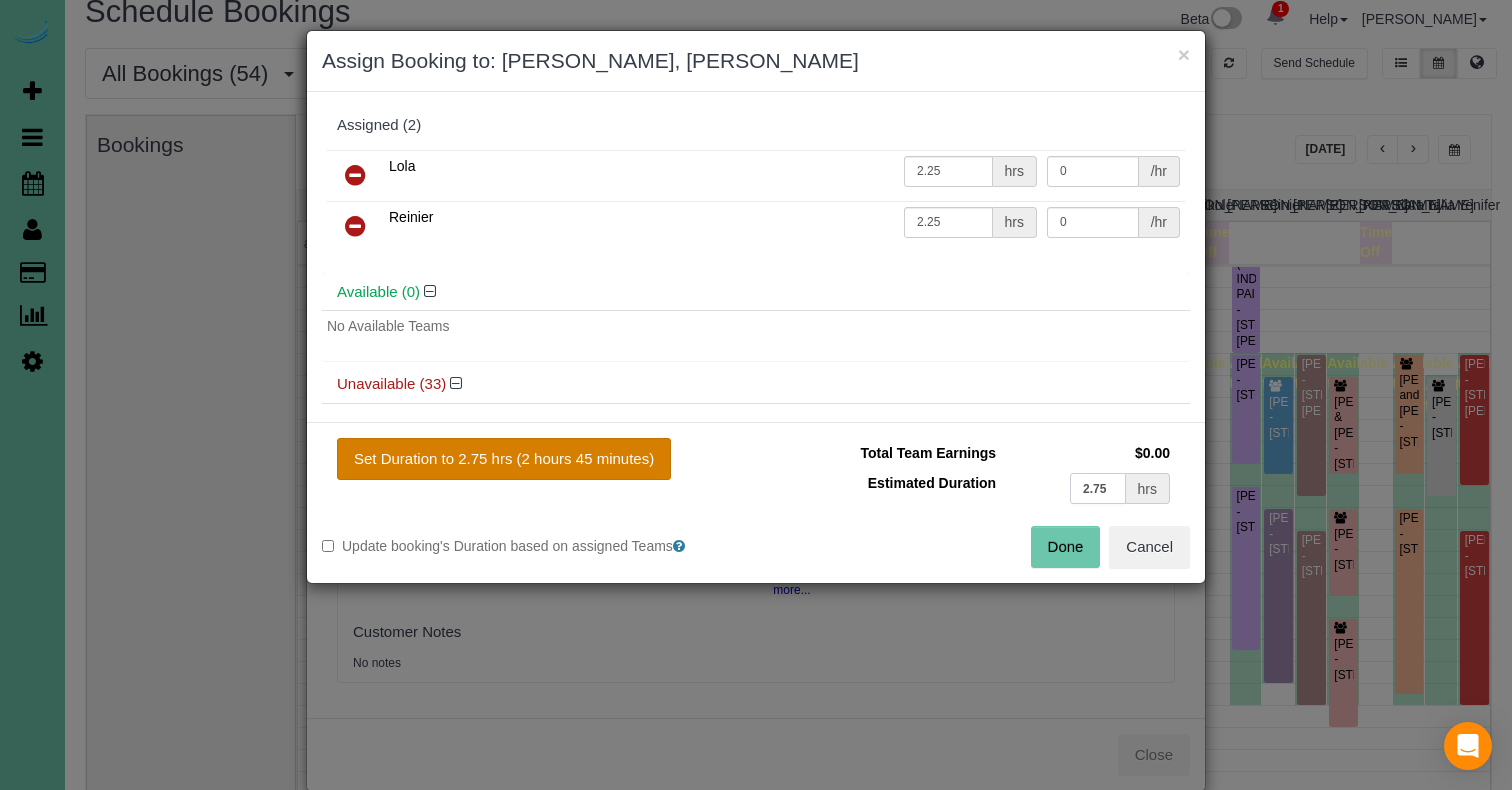 type on "2.75" 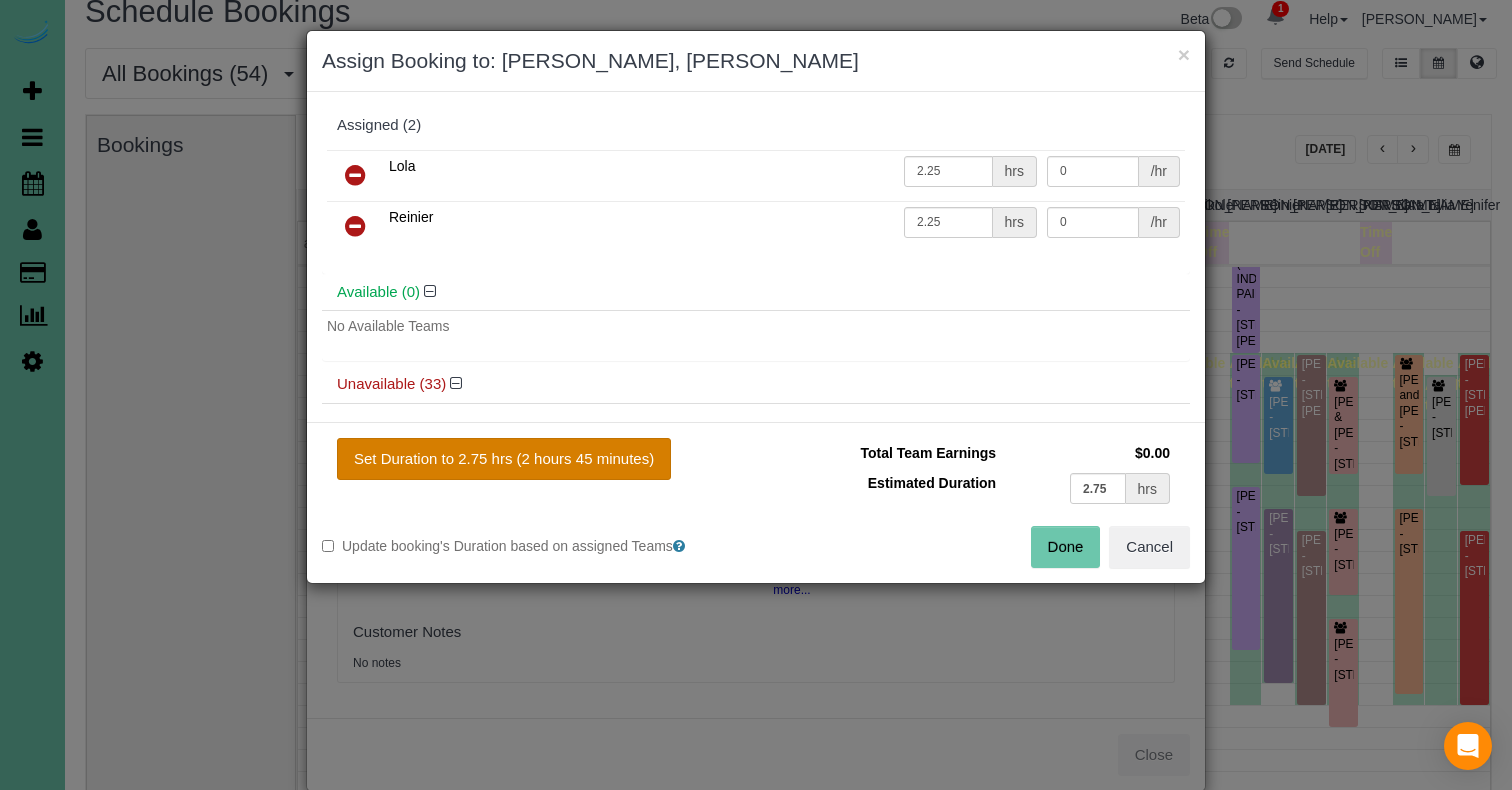 click on "Set Duration to 2.75 hrs (2 hours 45 minutes)" at bounding box center (504, 459) 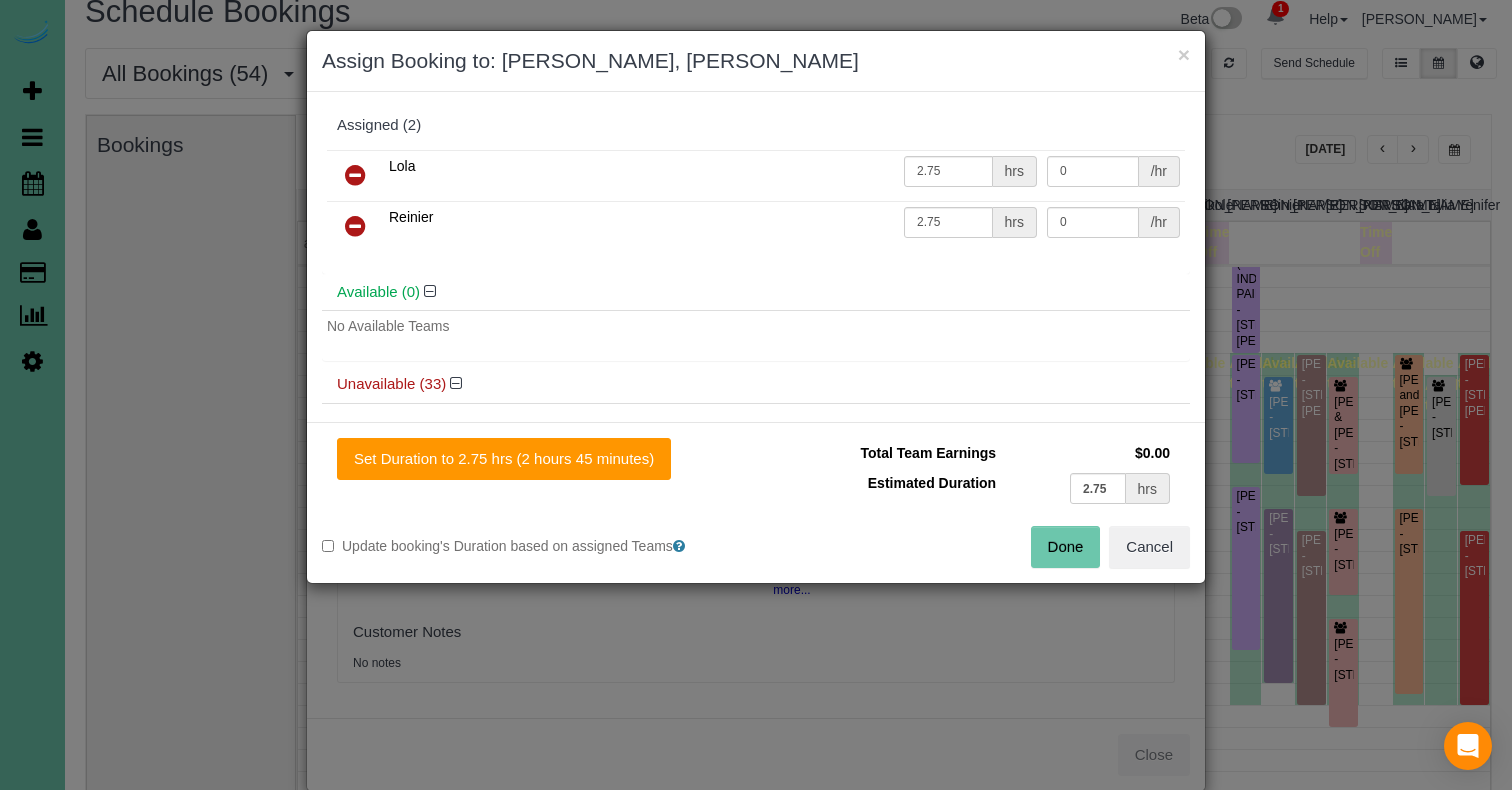 click on "Done" at bounding box center (1066, 547) 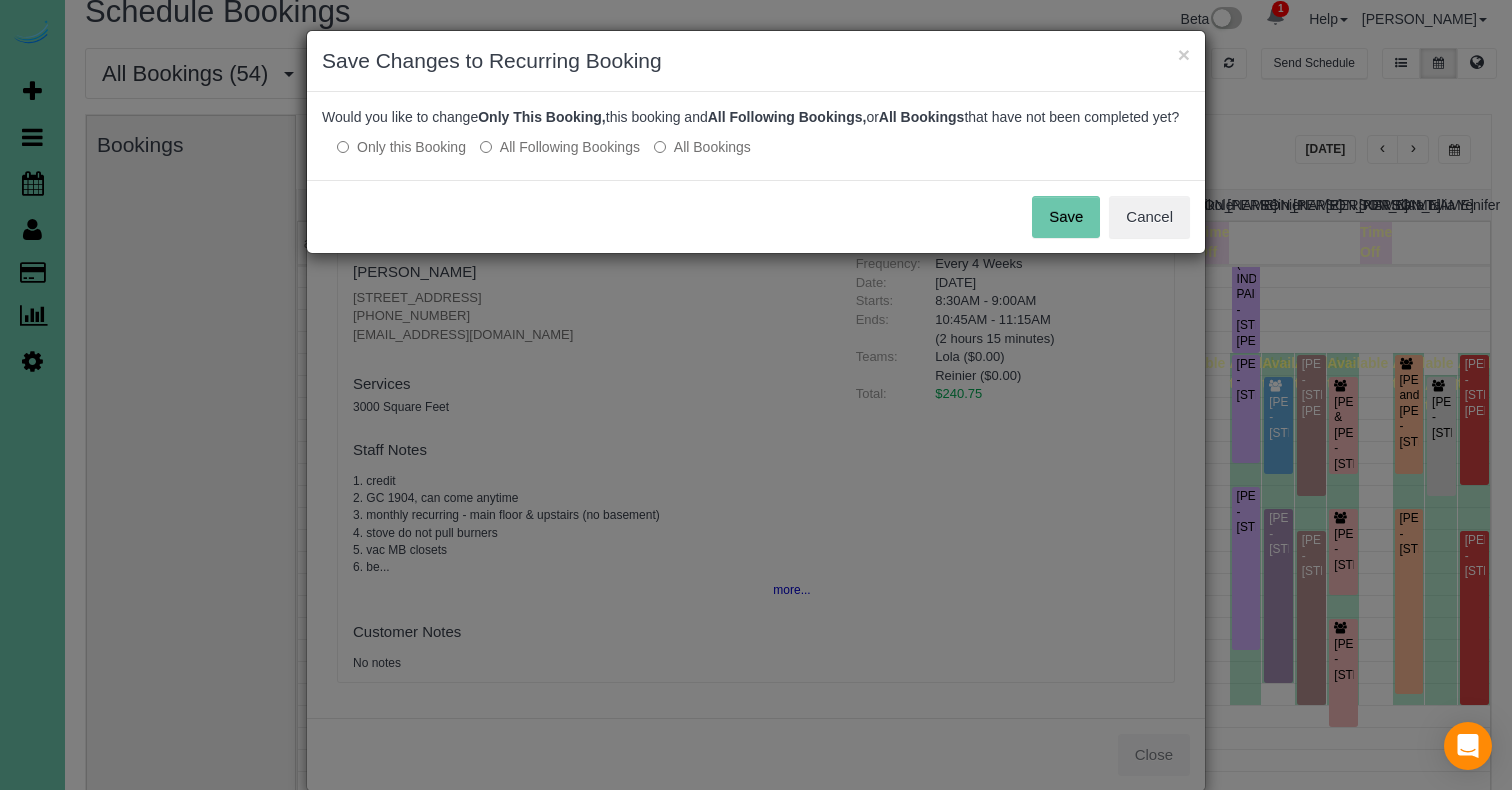 click on "Save" at bounding box center (1066, 217) 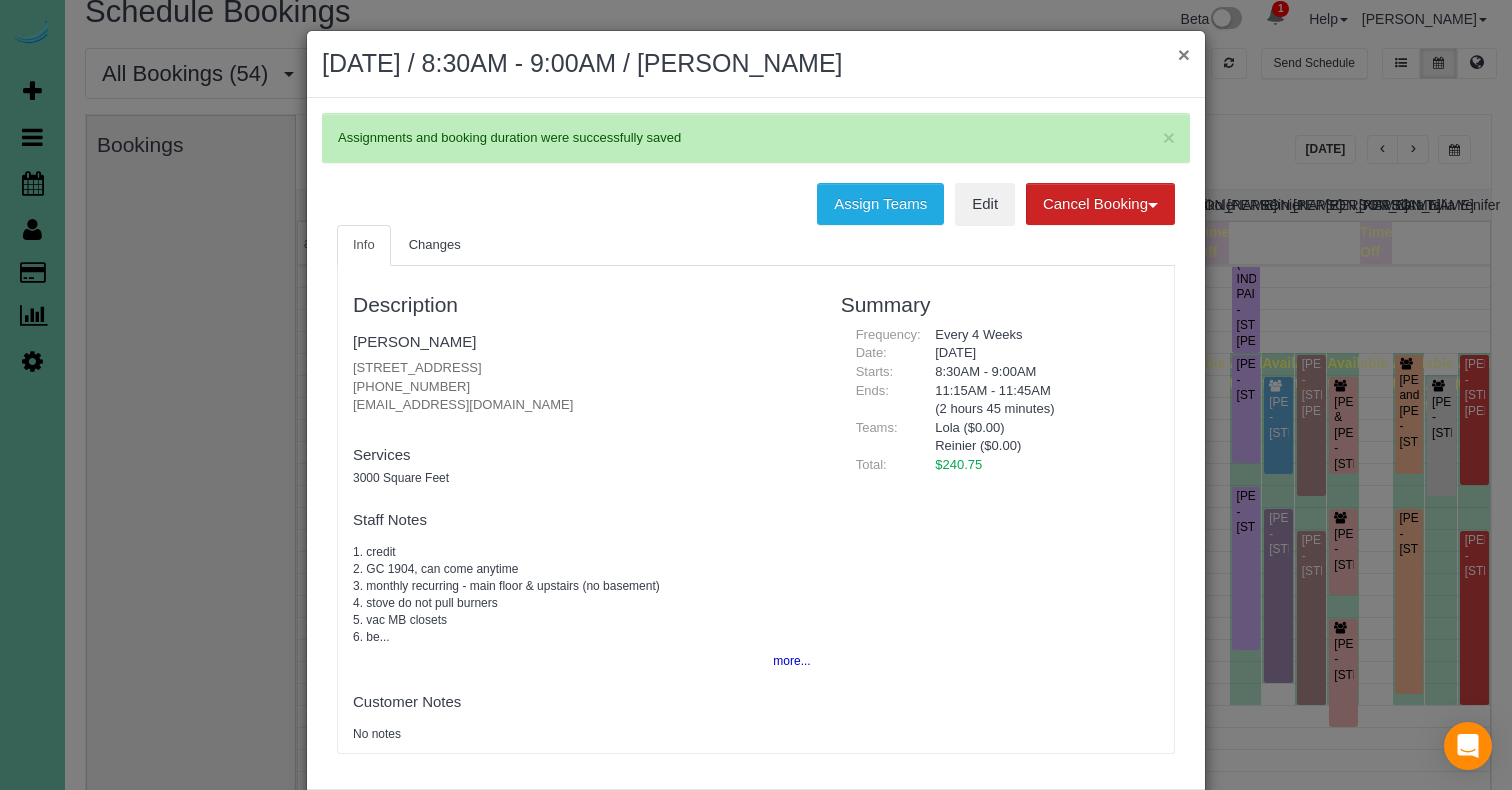 click on "×" at bounding box center (1184, 54) 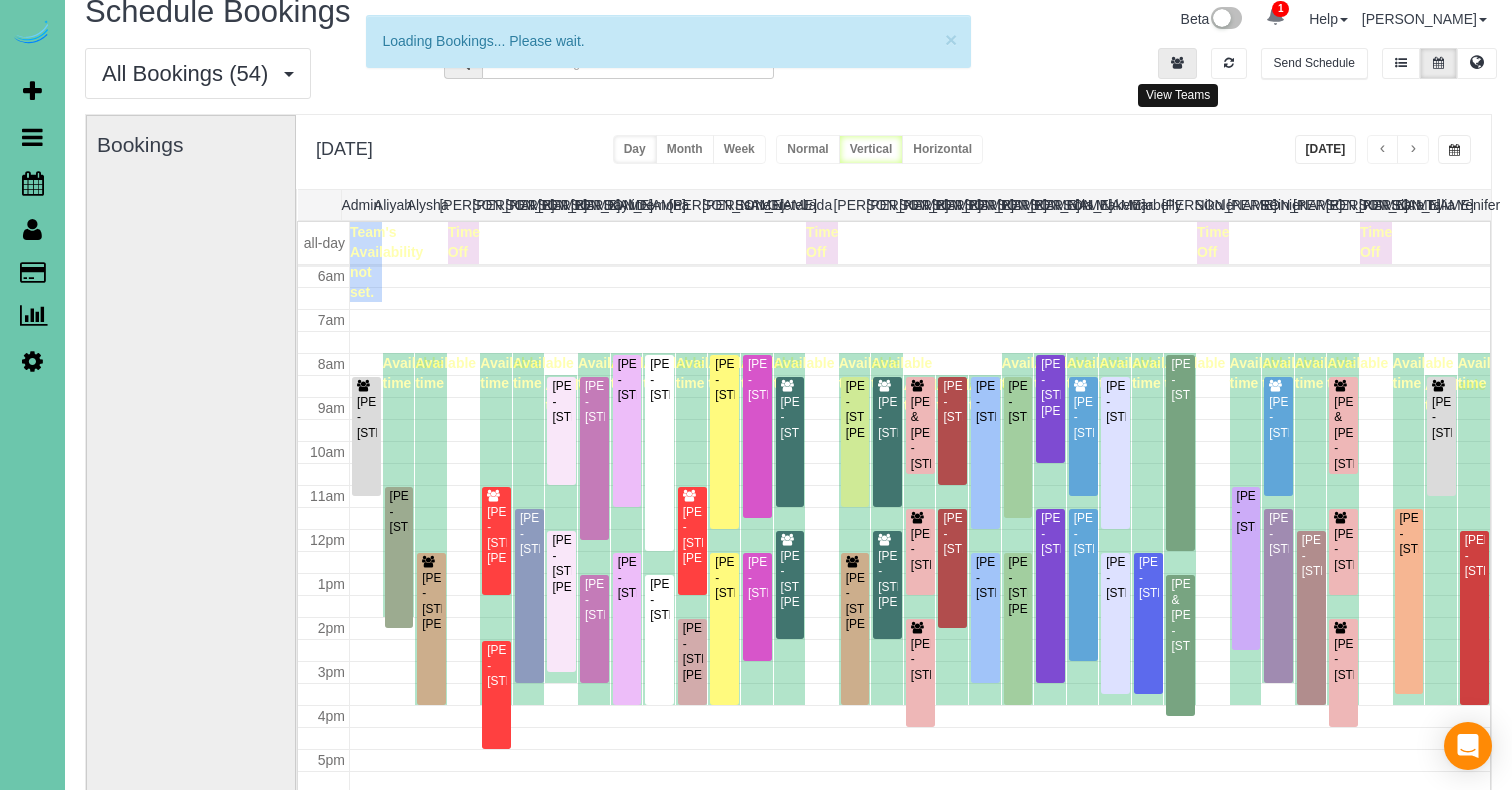 scroll, scrollTop: 265, scrollLeft: 0, axis: vertical 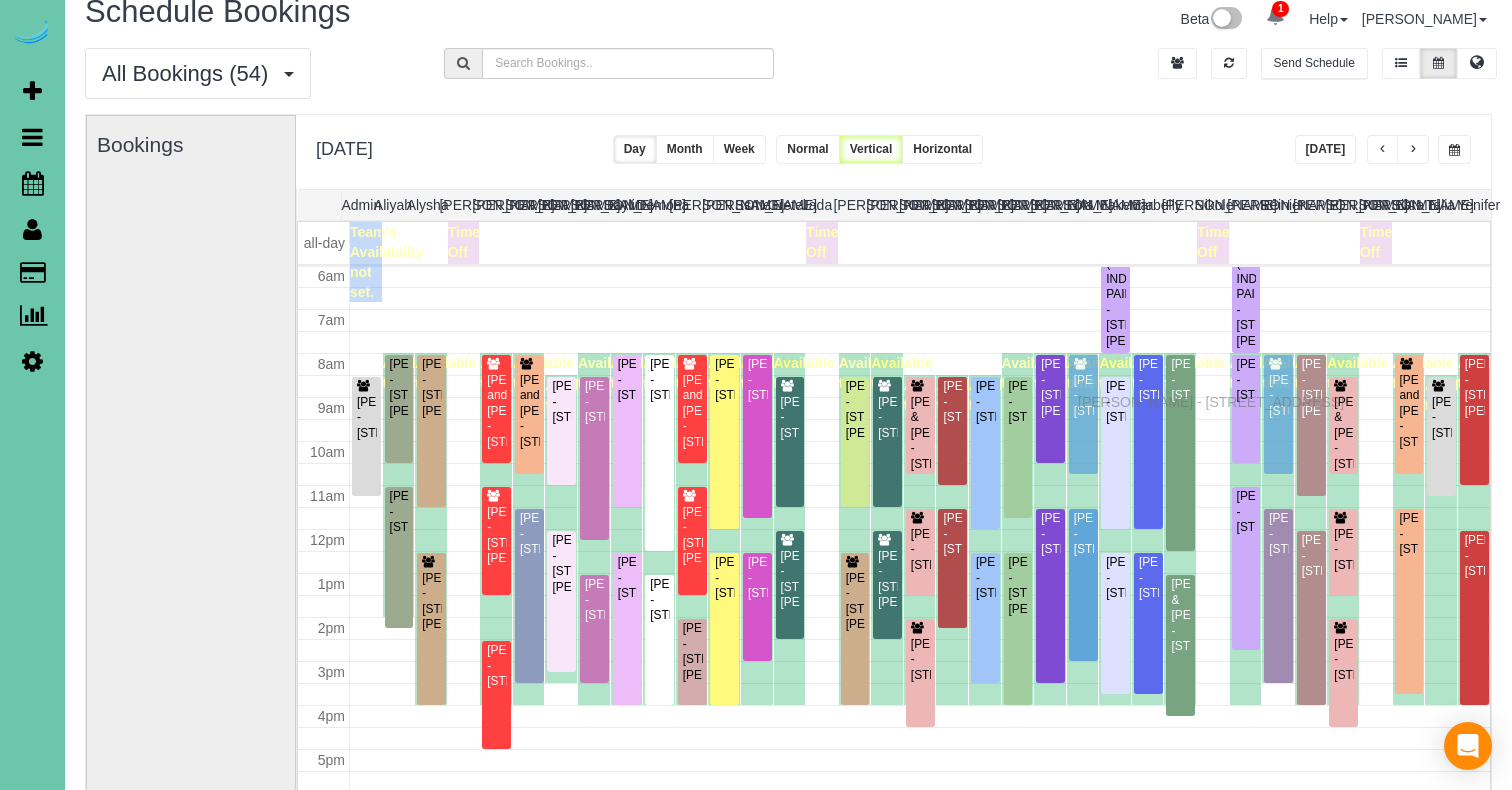 drag, startPoint x: 1082, startPoint y: 419, endPoint x: 1083, endPoint y: 399, distance: 20.024984 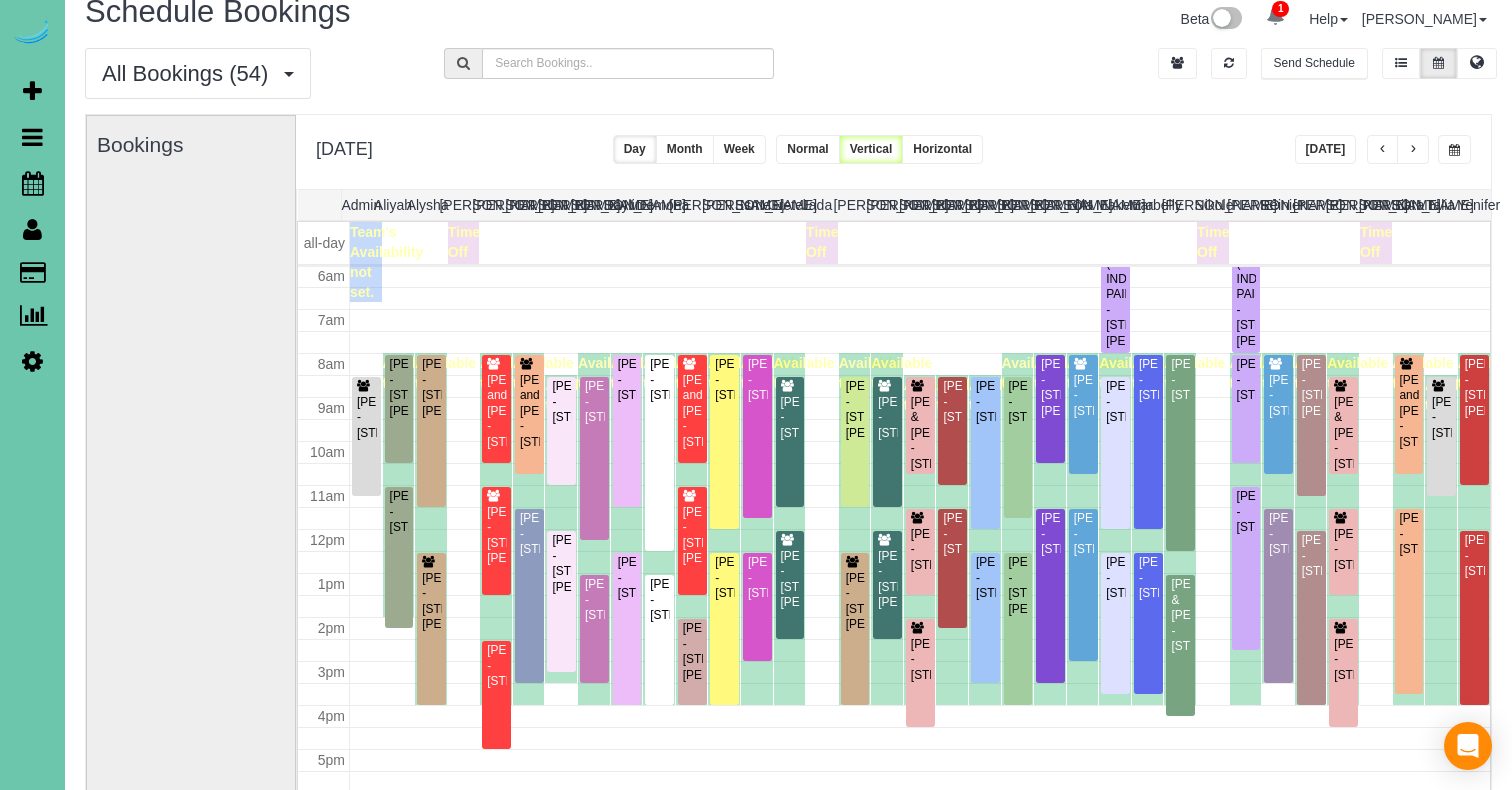 scroll, scrollTop: 265, scrollLeft: 0, axis: vertical 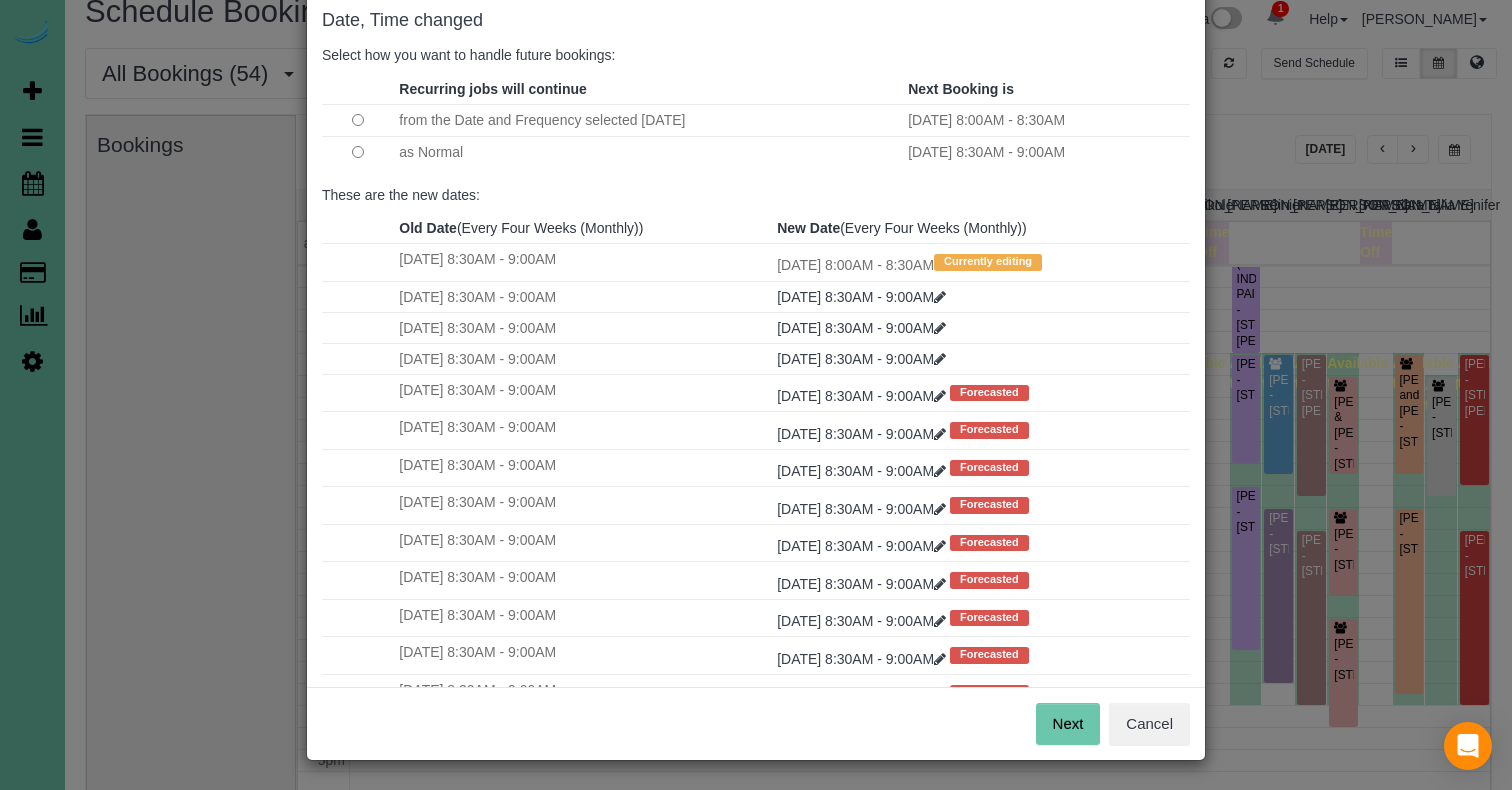 drag, startPoint x: 1066, startPoint y: 719, endPoint x: 958, endPoint y: 671, distance: 118.186295 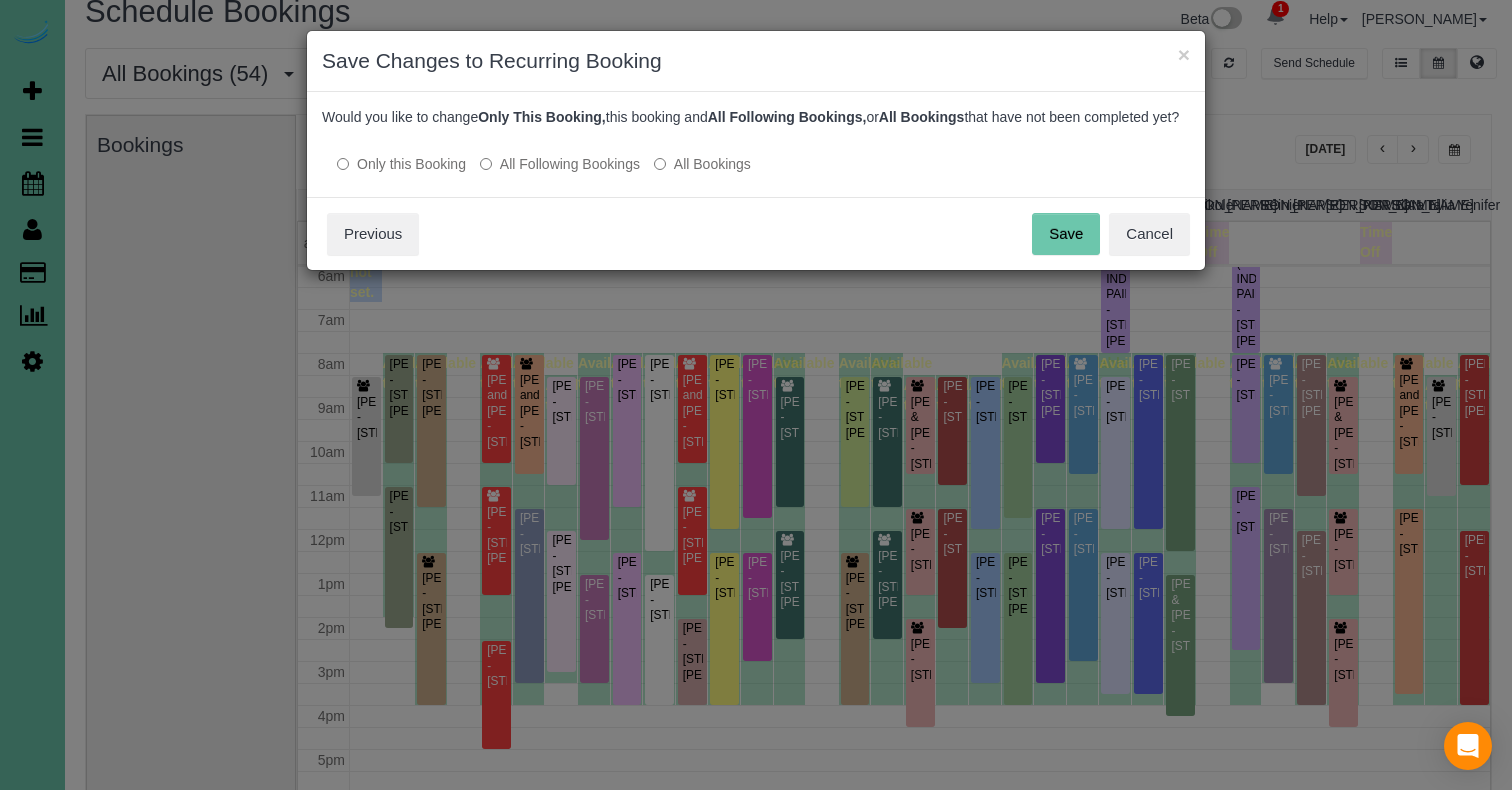 click on "Save" at bounding box center [1066, 234] 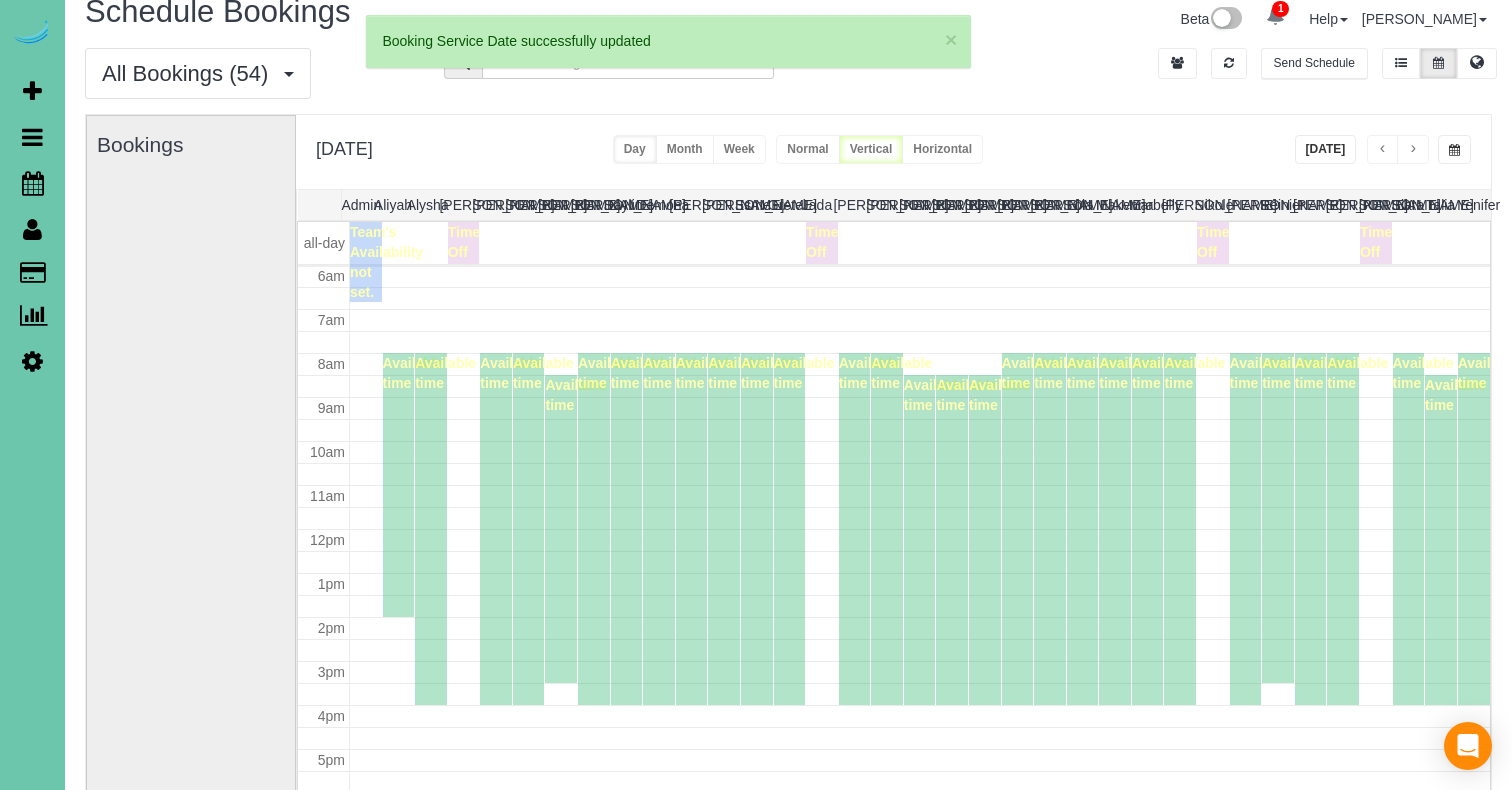 scroll, scrollTop: 265, scrollLeft: 0, axis: vertical 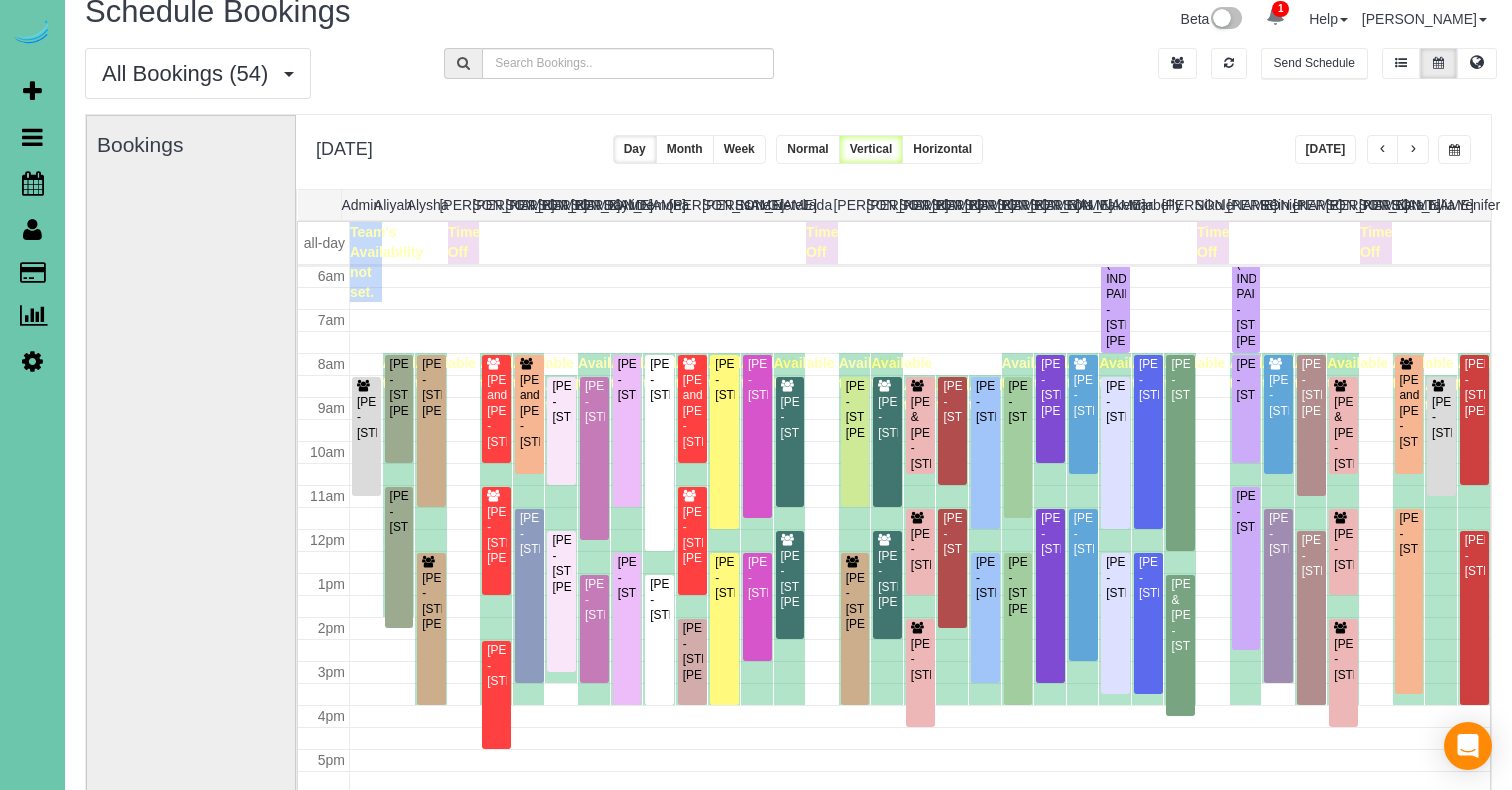 click on "Bookings" at bounding box center (191, 515) 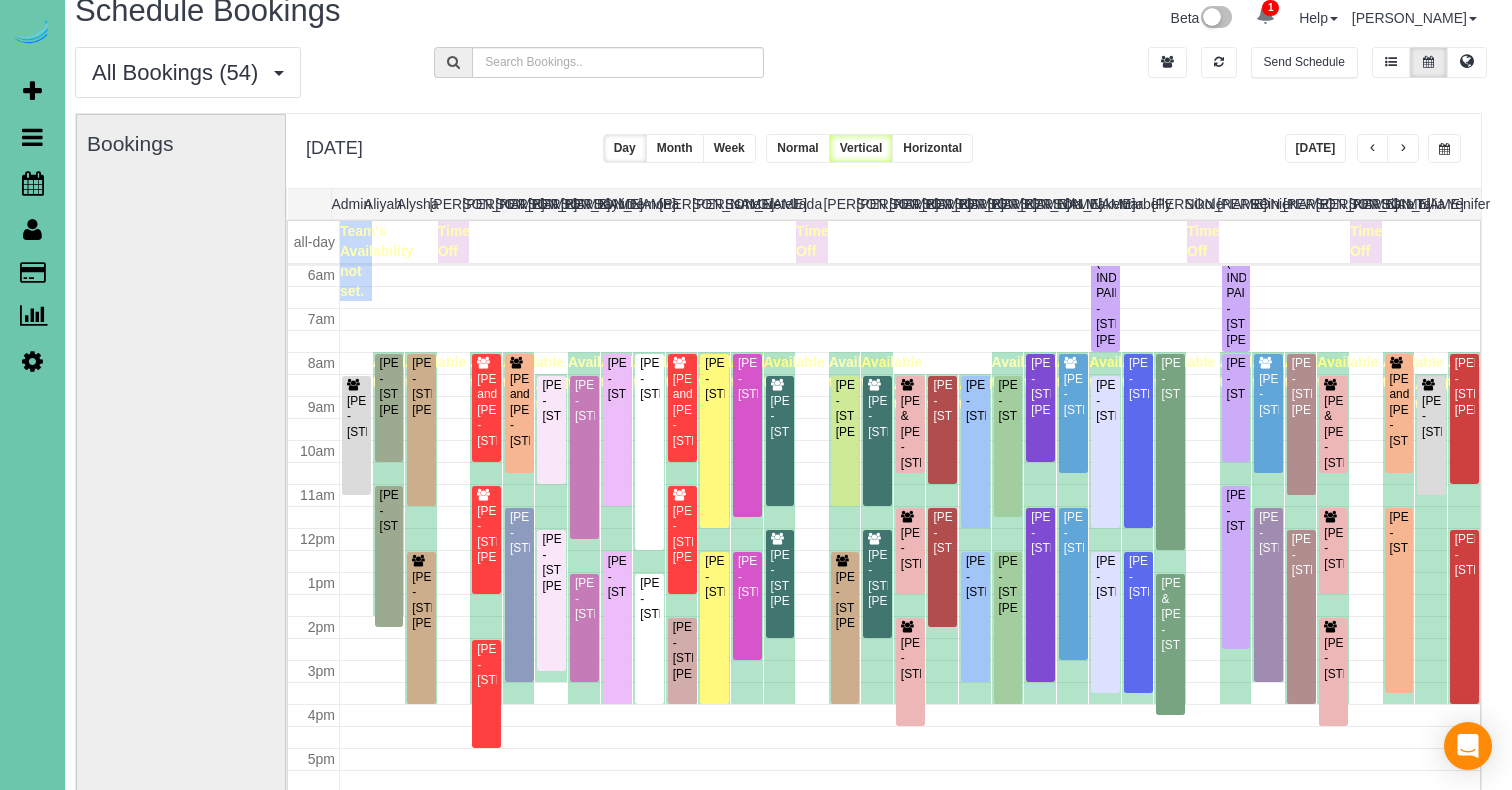 scroll, scrollTop: 27, scrollLeft: 5, axis: both 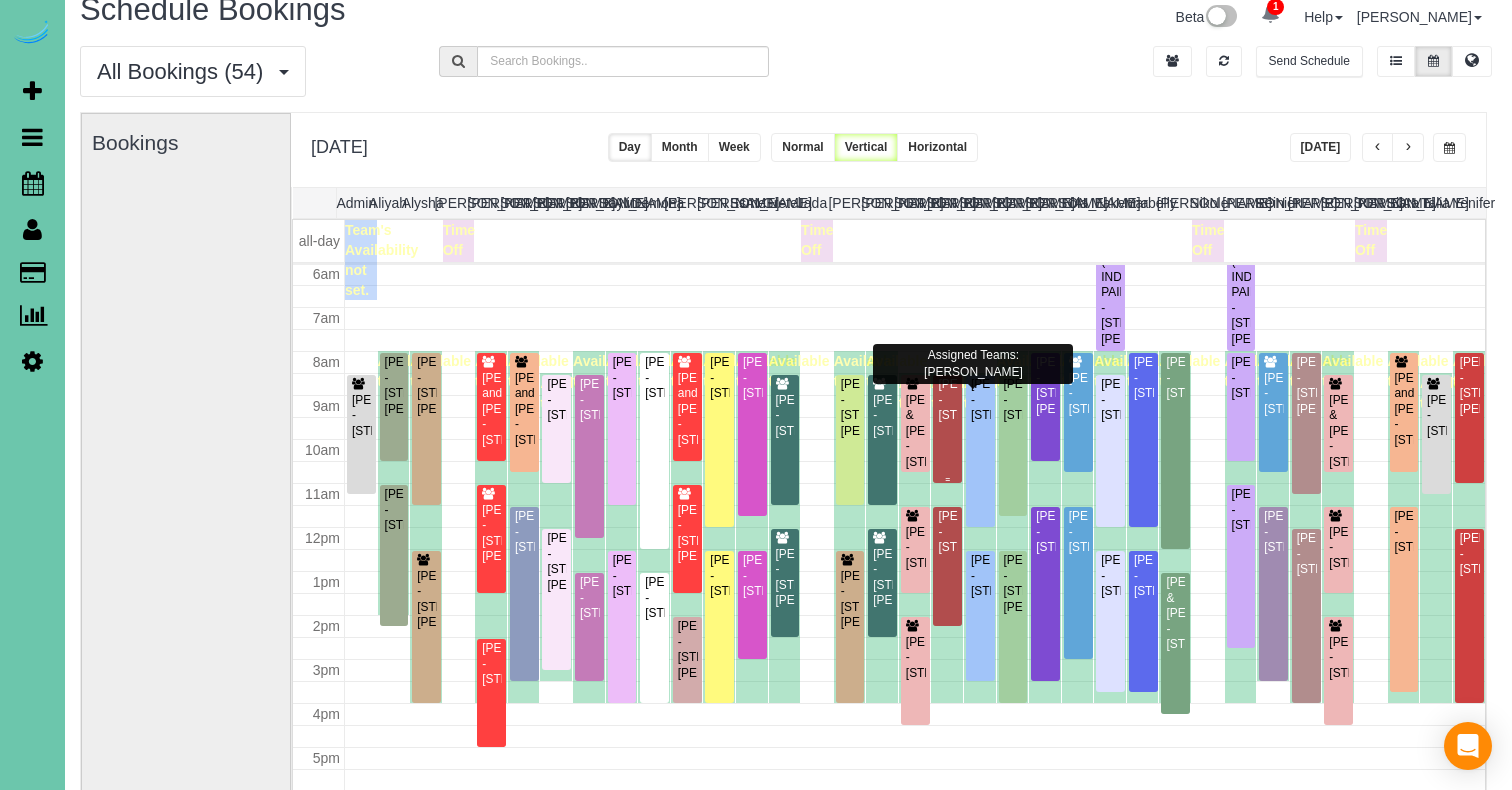click at bounding box center (947, 429) 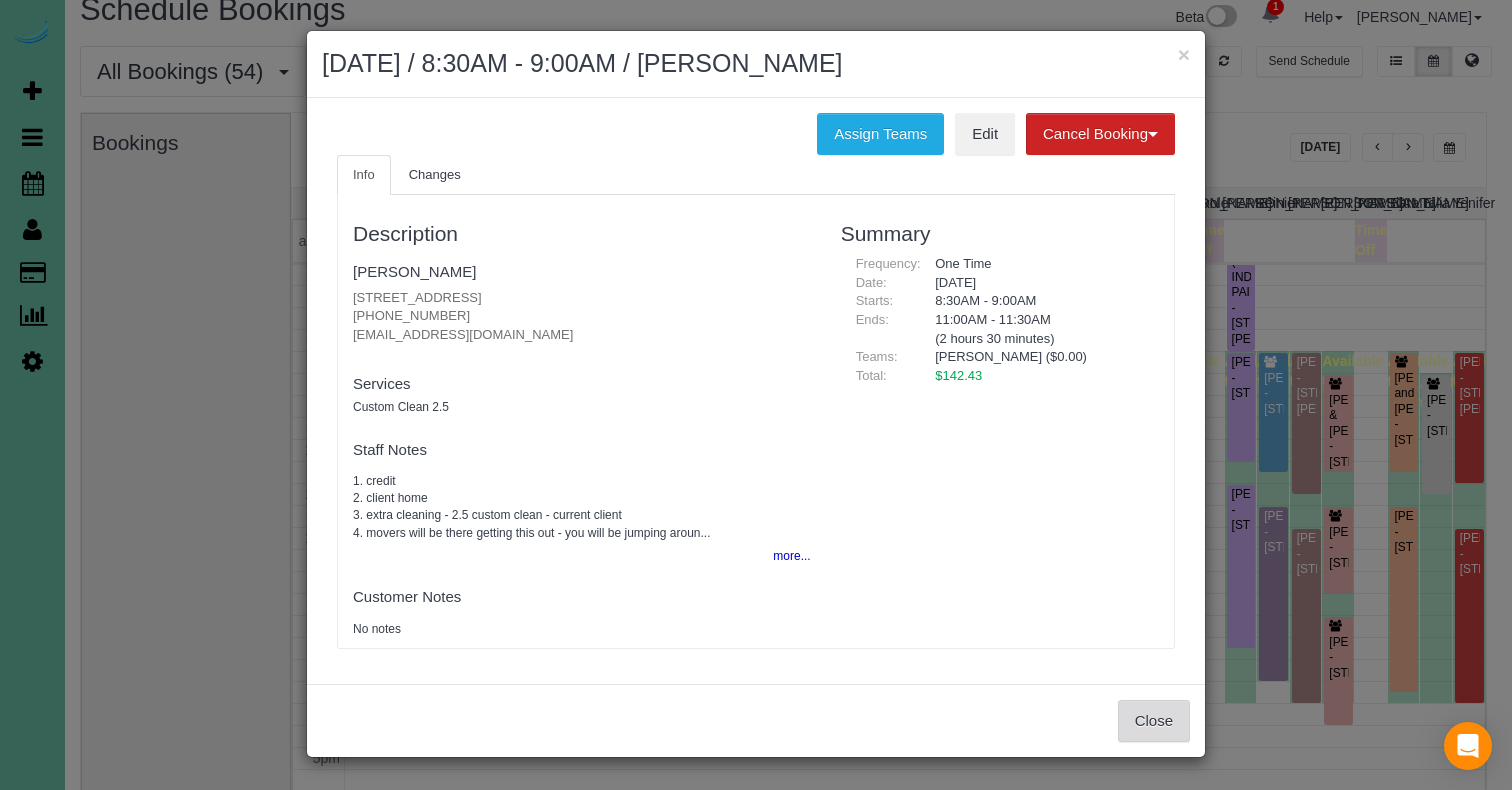 click on "Close" at bounding box center [1154, 721] 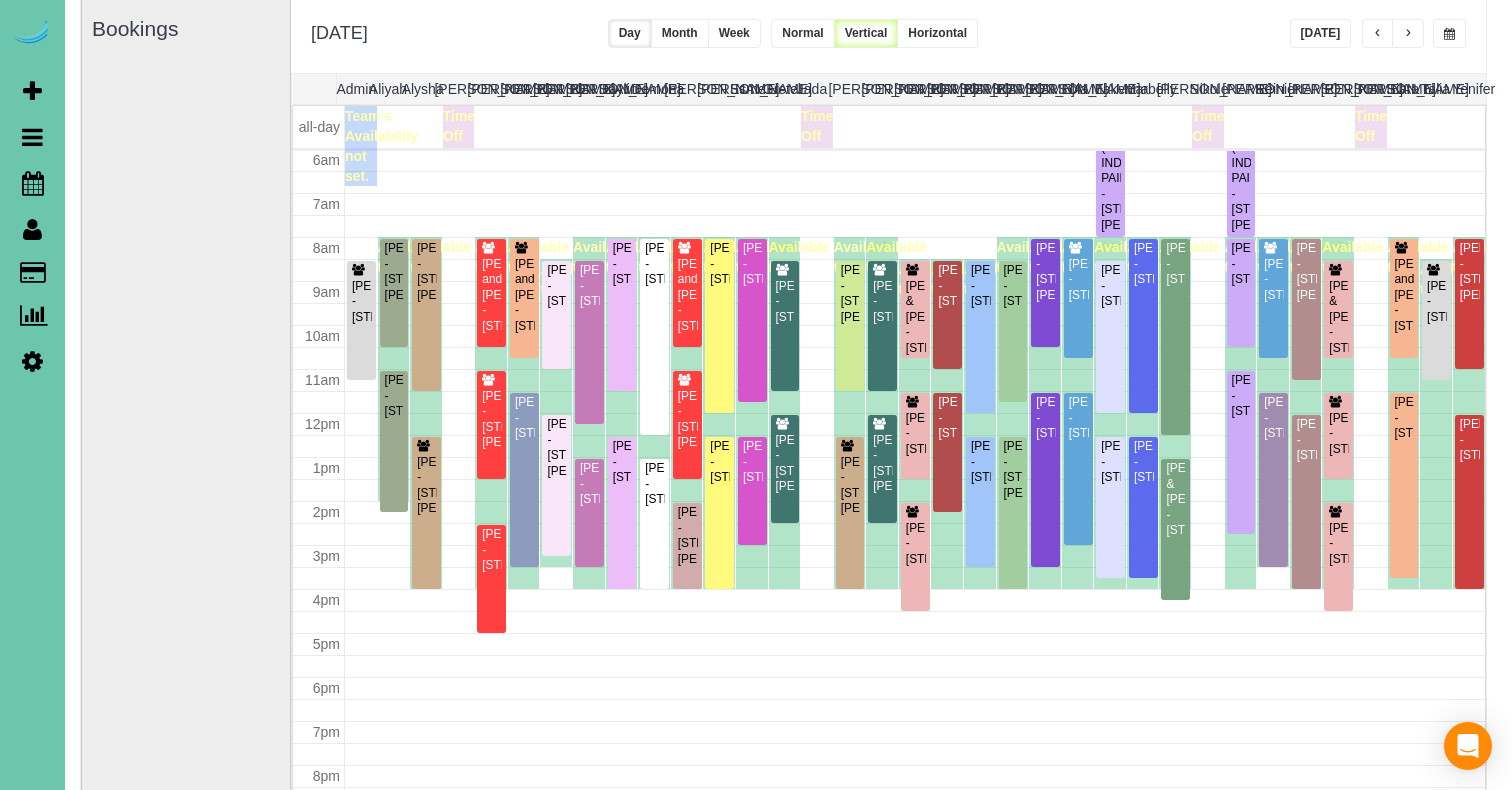 scroll, scrollTop: 138, scrollLeft: 5, axis: both 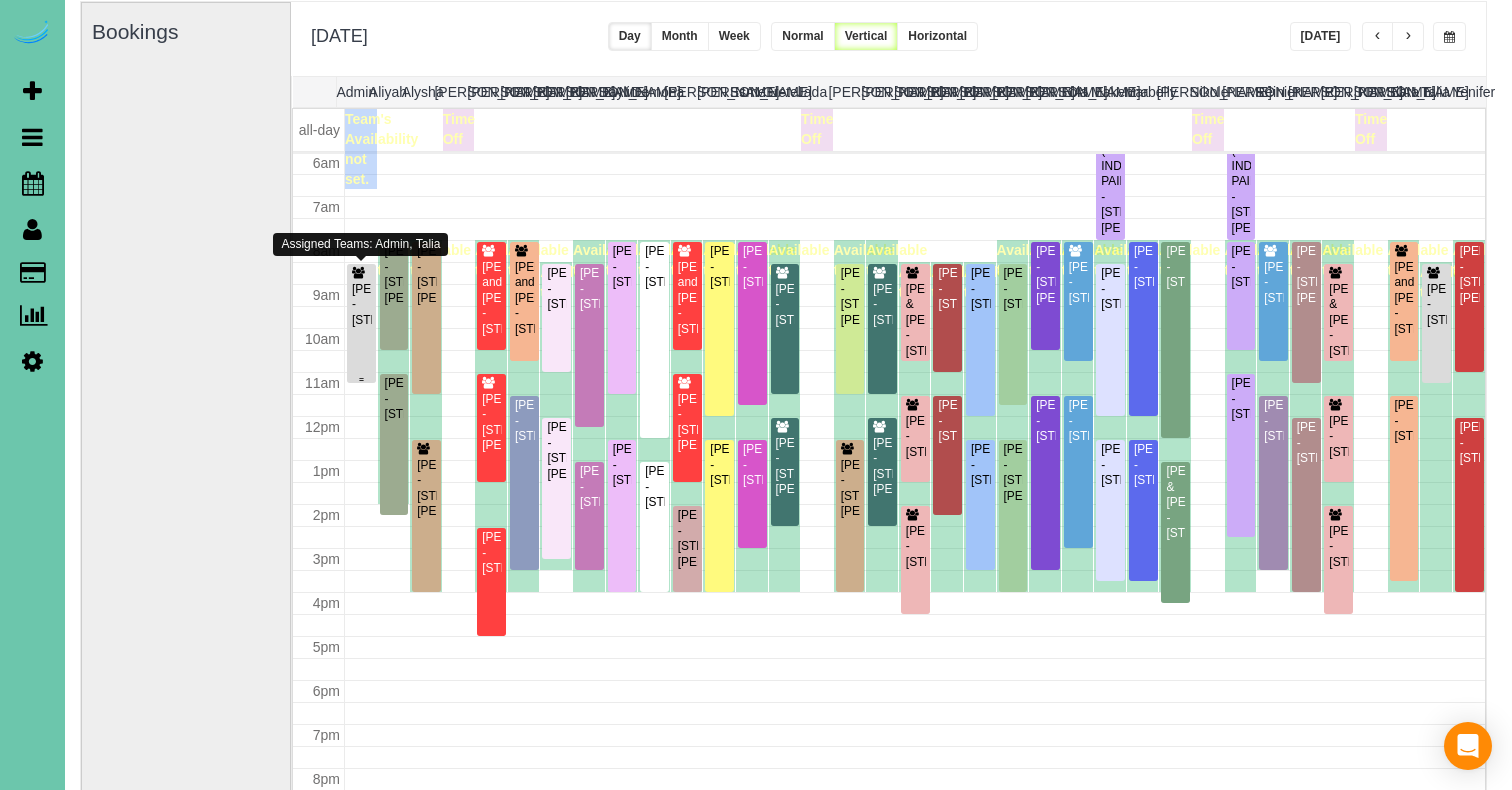 click on "Sherri Aslam - 18407 Lake St, Elkhorn, NE 68022" at bounding box center [361, 305] 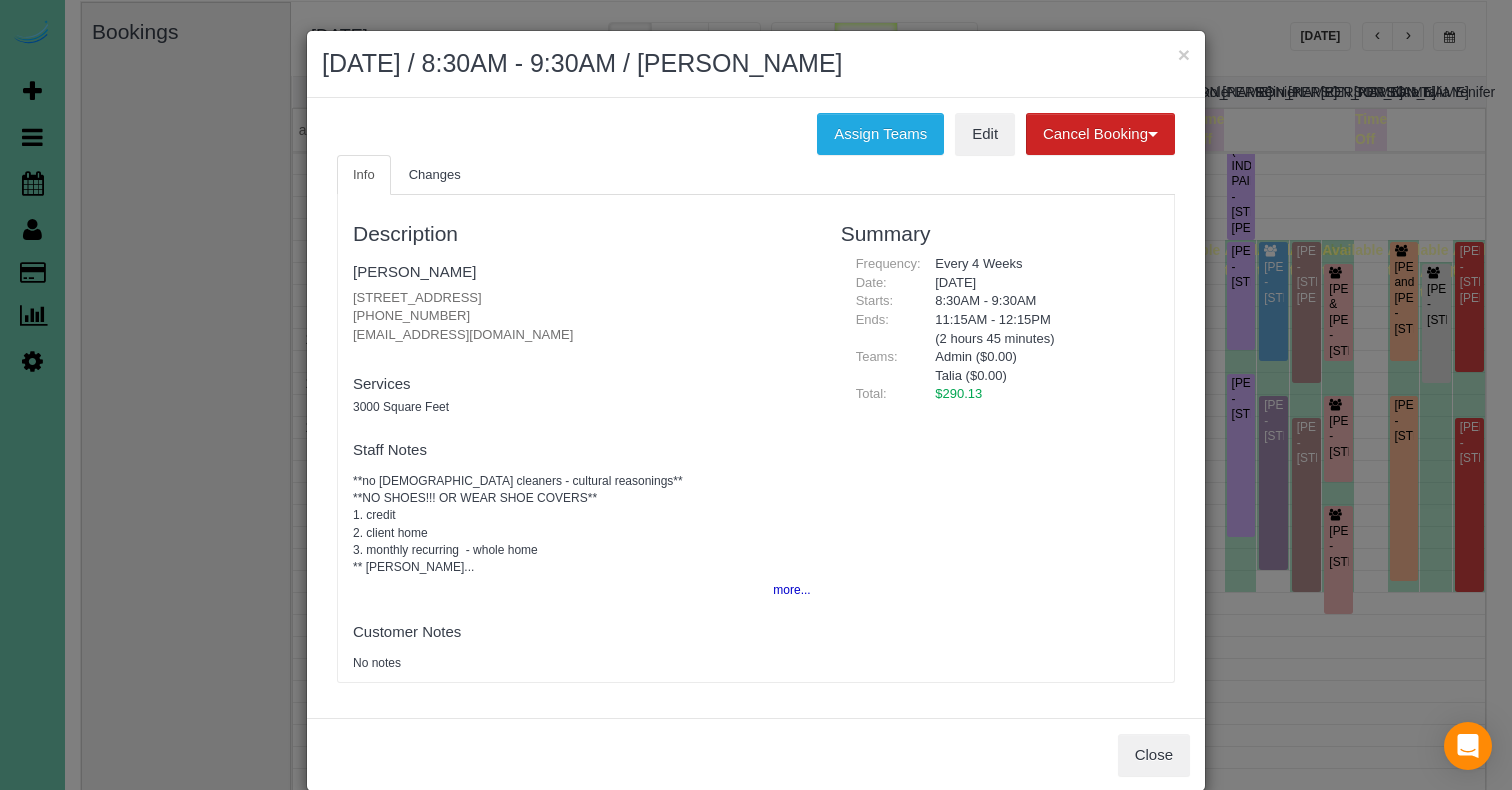 drag, startPoint x: 457, startPoint y: 311, endPoint x: 347, endPoint y: 305, distance: 110.16351 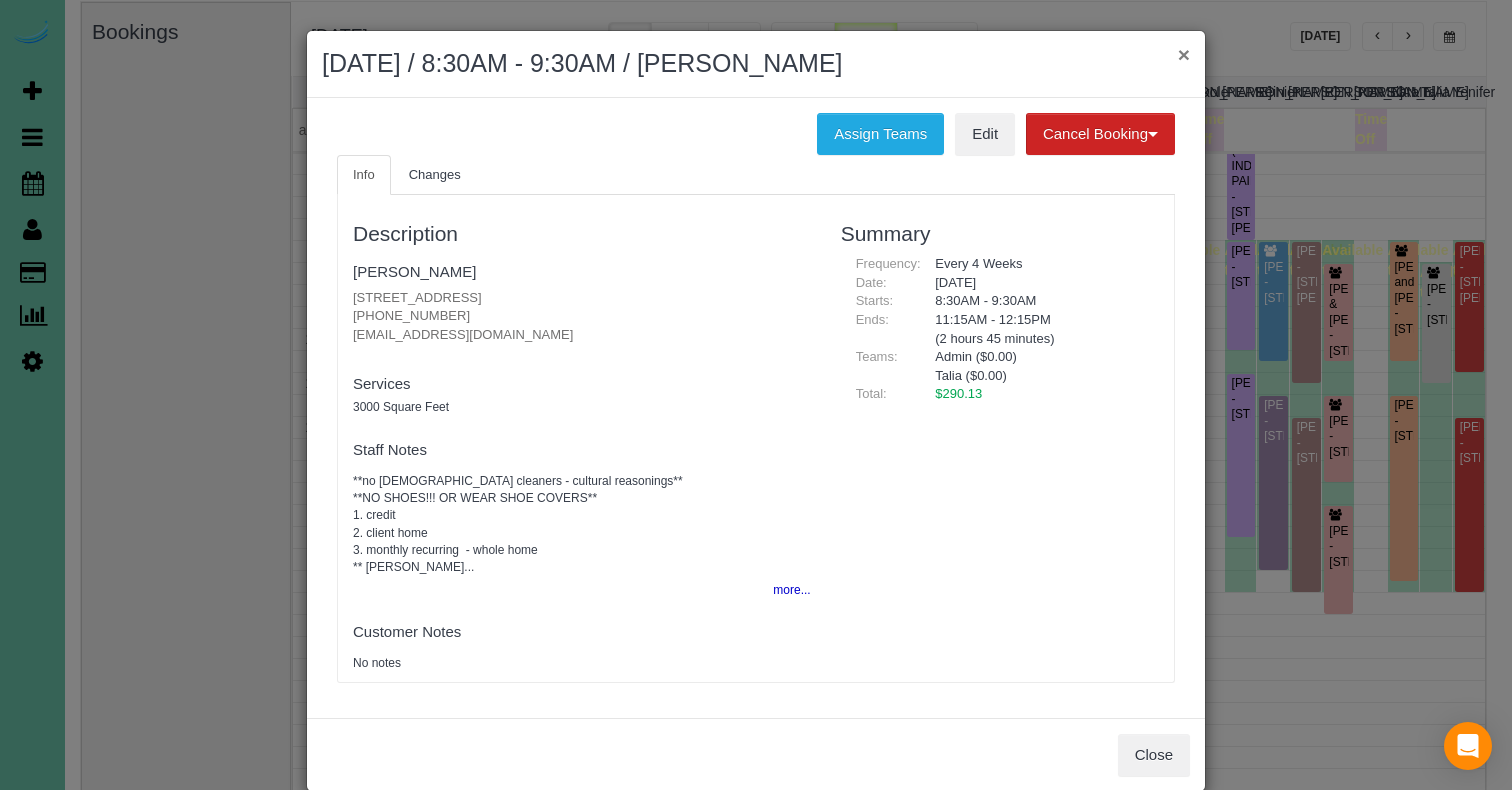click on "×" at bounding box center [1184, 54] 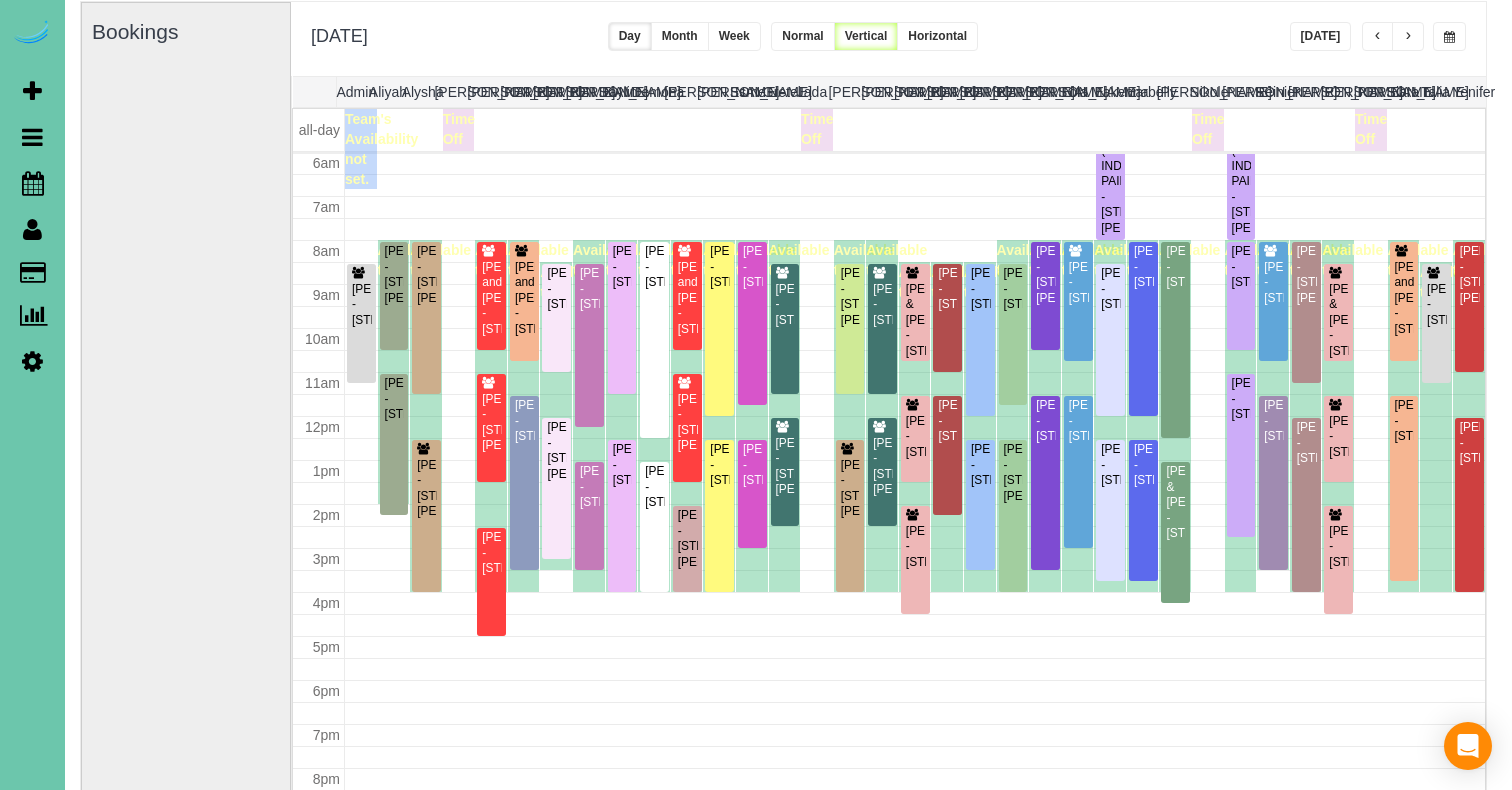 scroll, scrollTop: 141, scrollLeft: 5, axis: both 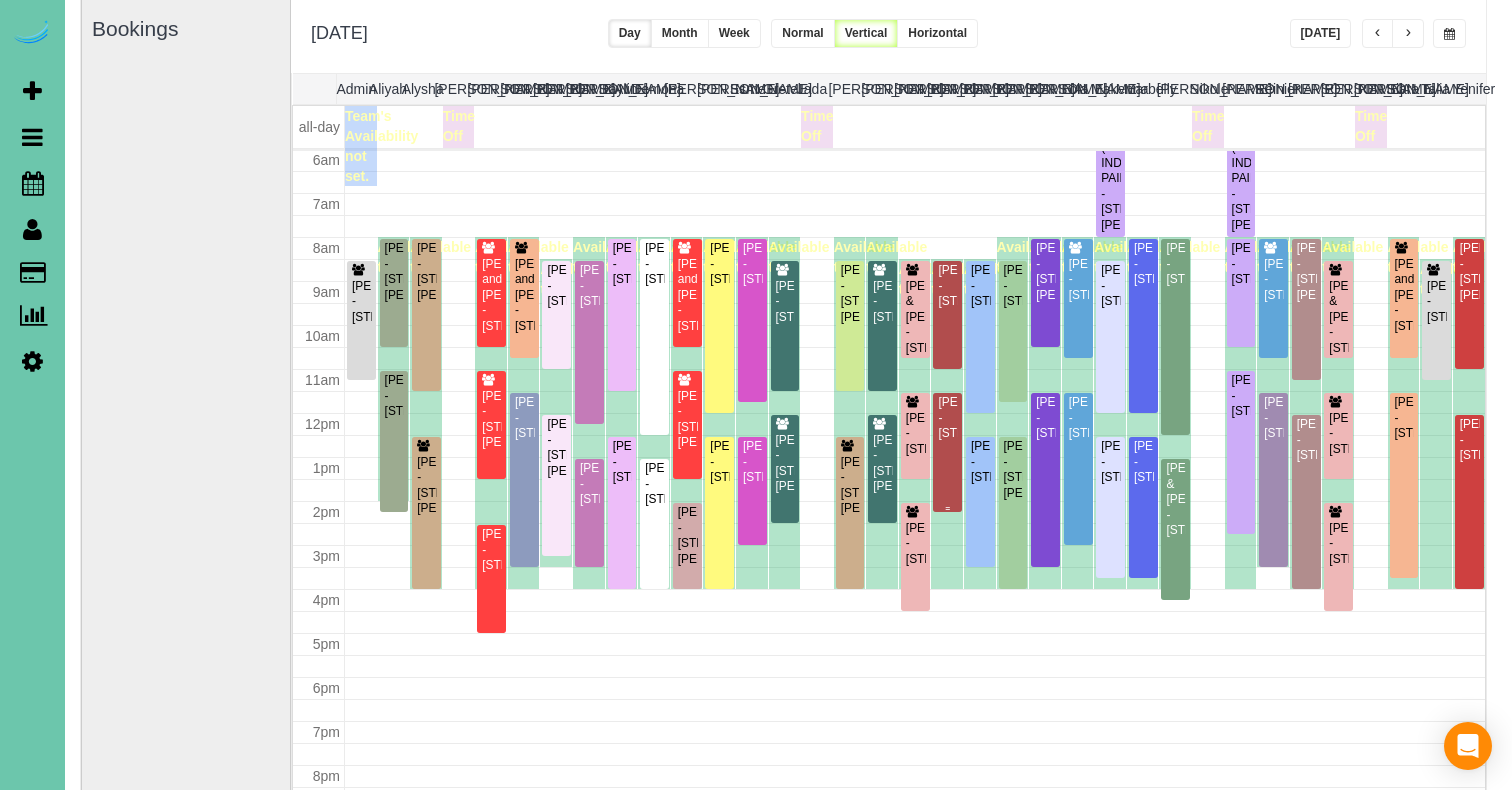 click on "Mary Petersen - 1518 S 198th Ave, Omaha, NE 68130" at bounding box center [947, 418] 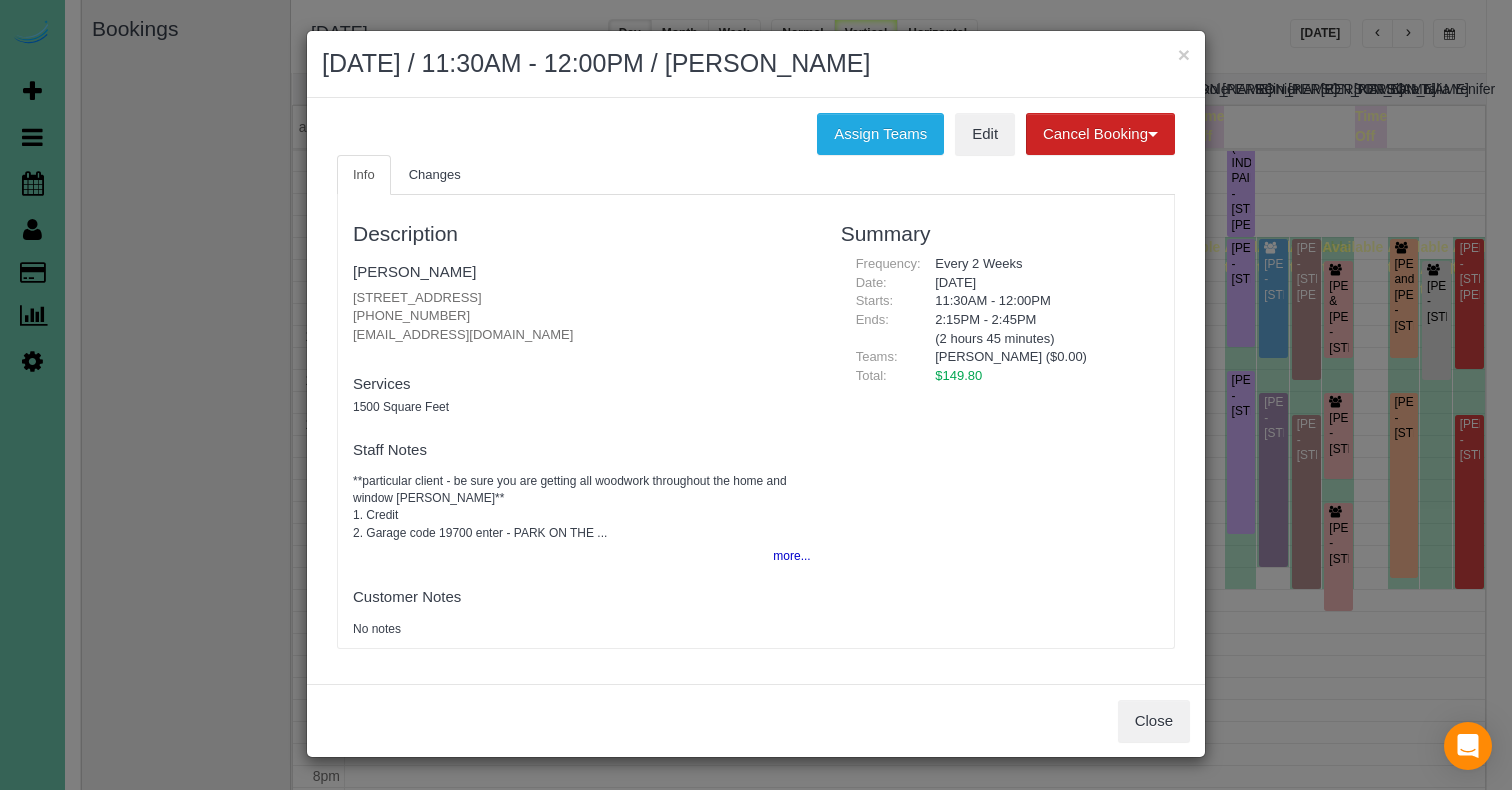 click on "×" at bounding box center [1184, 54] 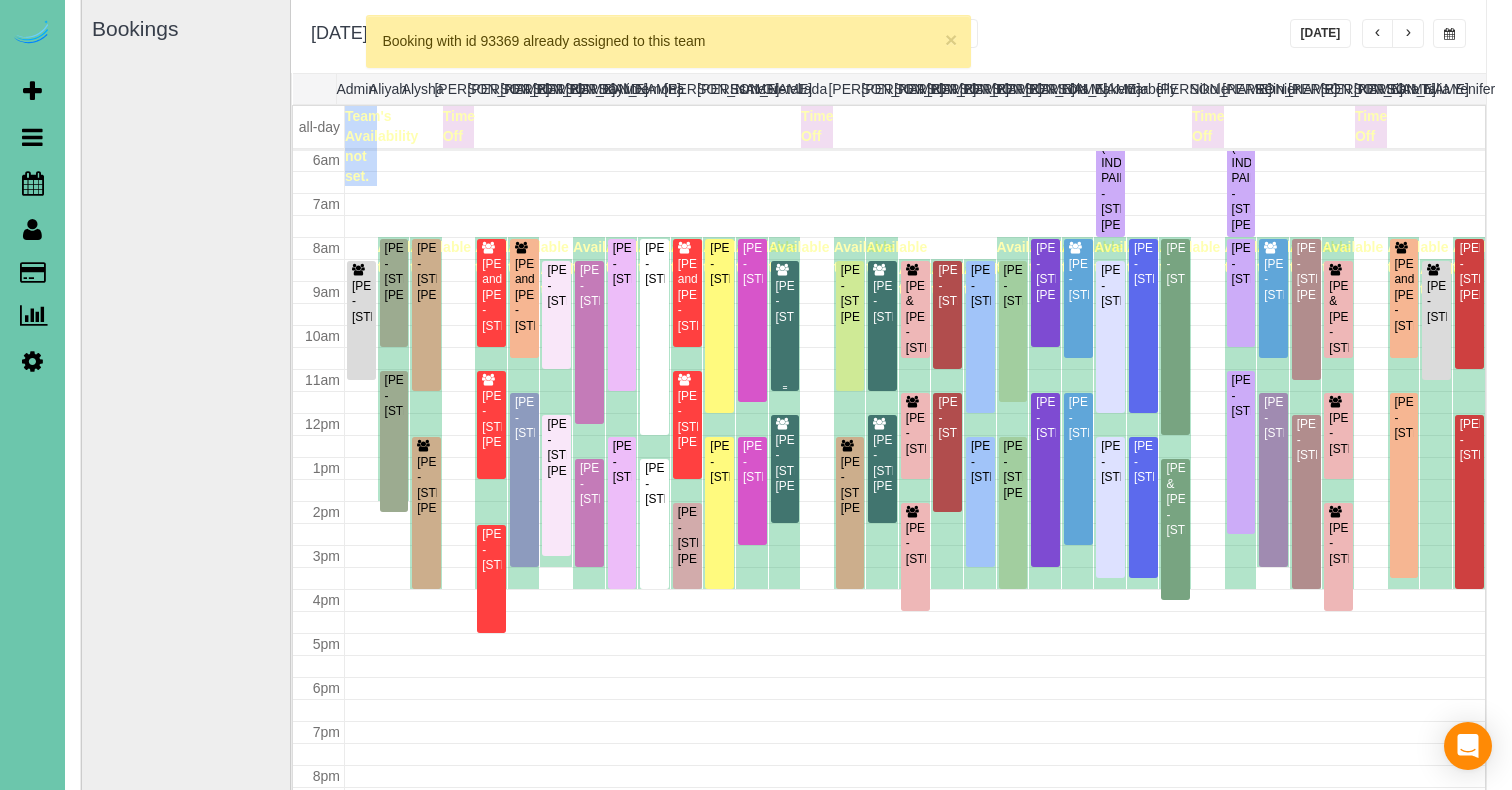 click on "Kelly Berkheim - 12360 Elk Ridge Circle, Papillion, NE 68046" at bounding box center (785, 302) 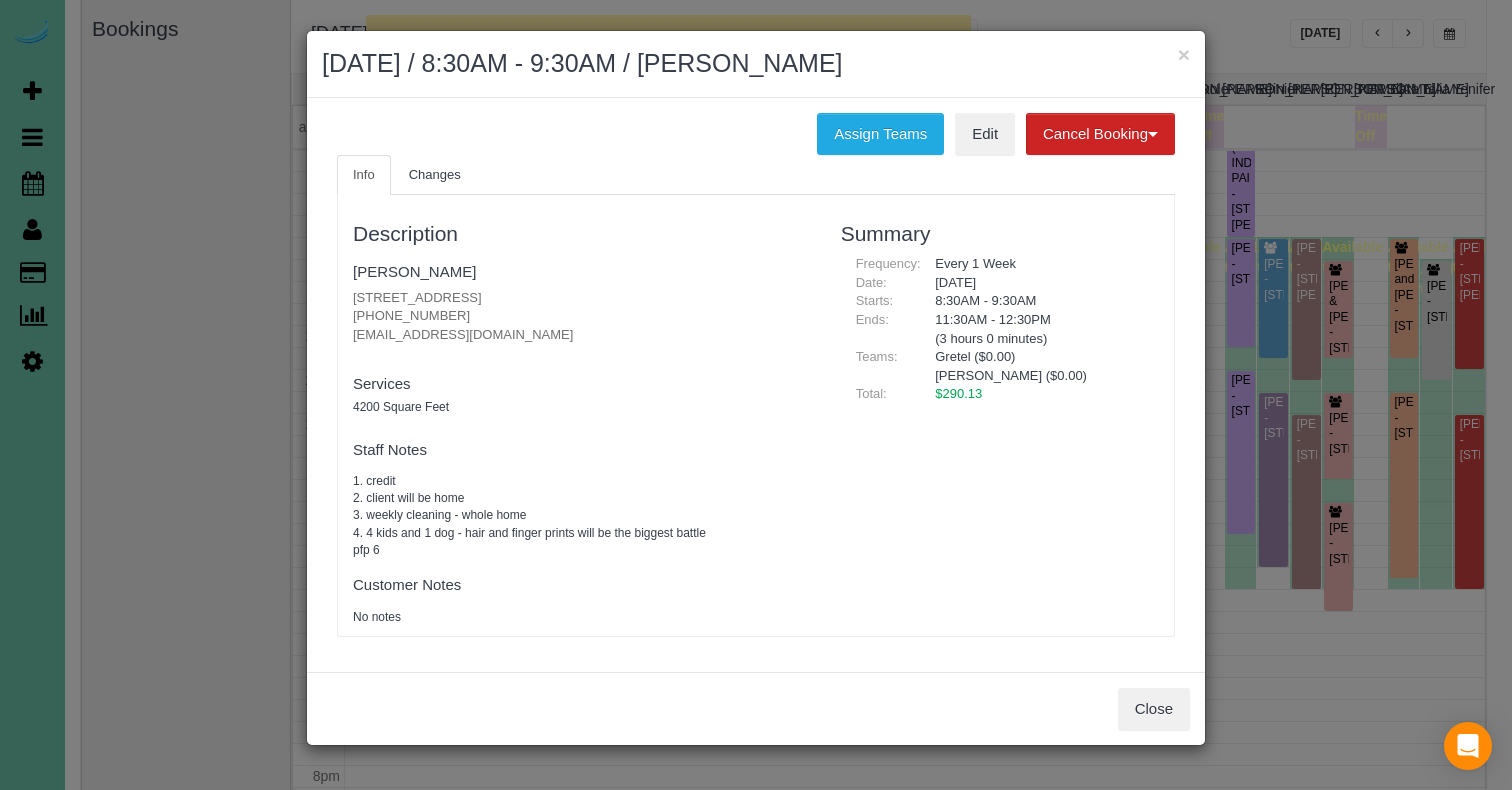 click on "Close" at bounding box center [756, 708] 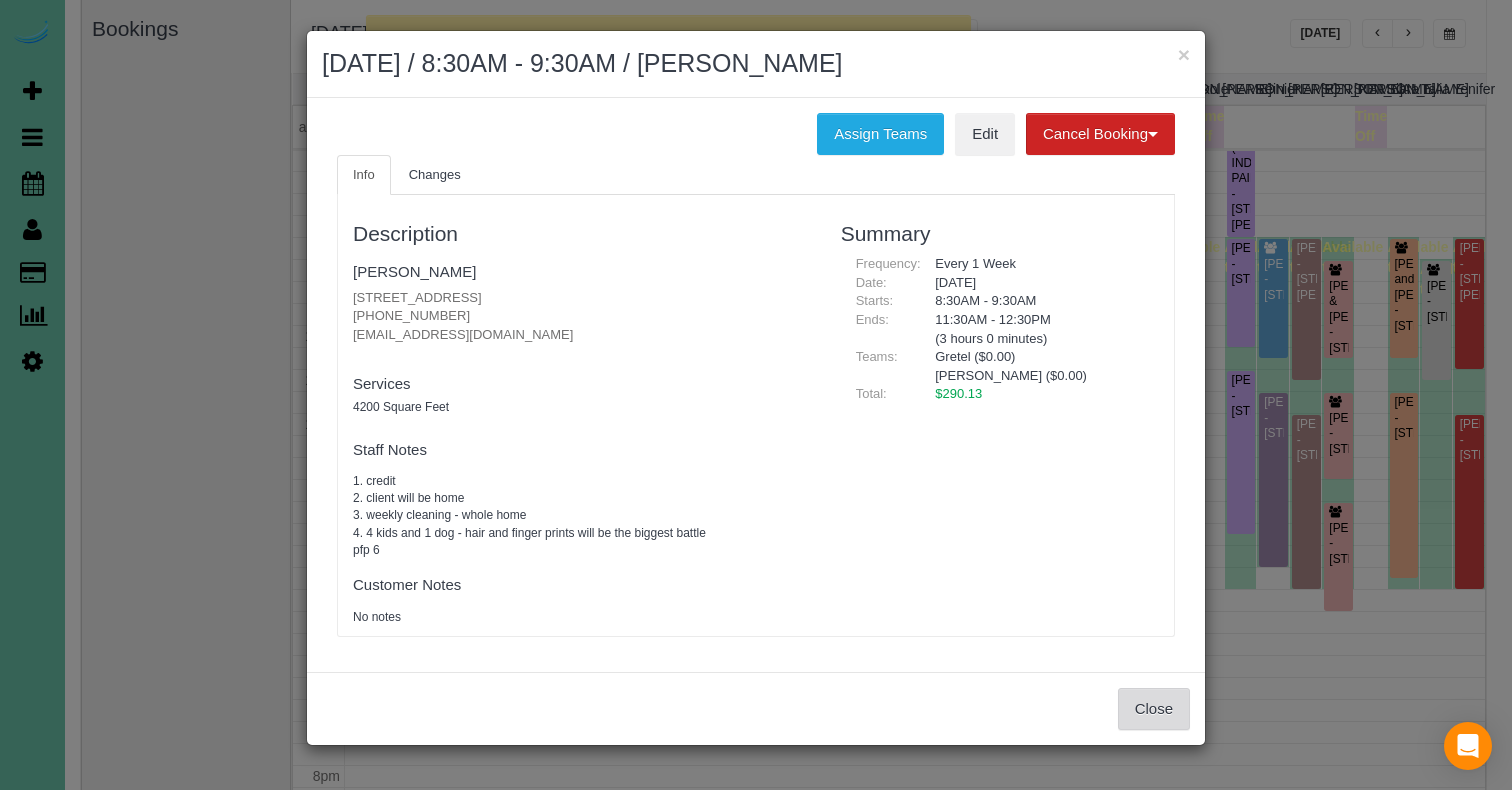 click on "Close" at bounding box center (1154, 709) 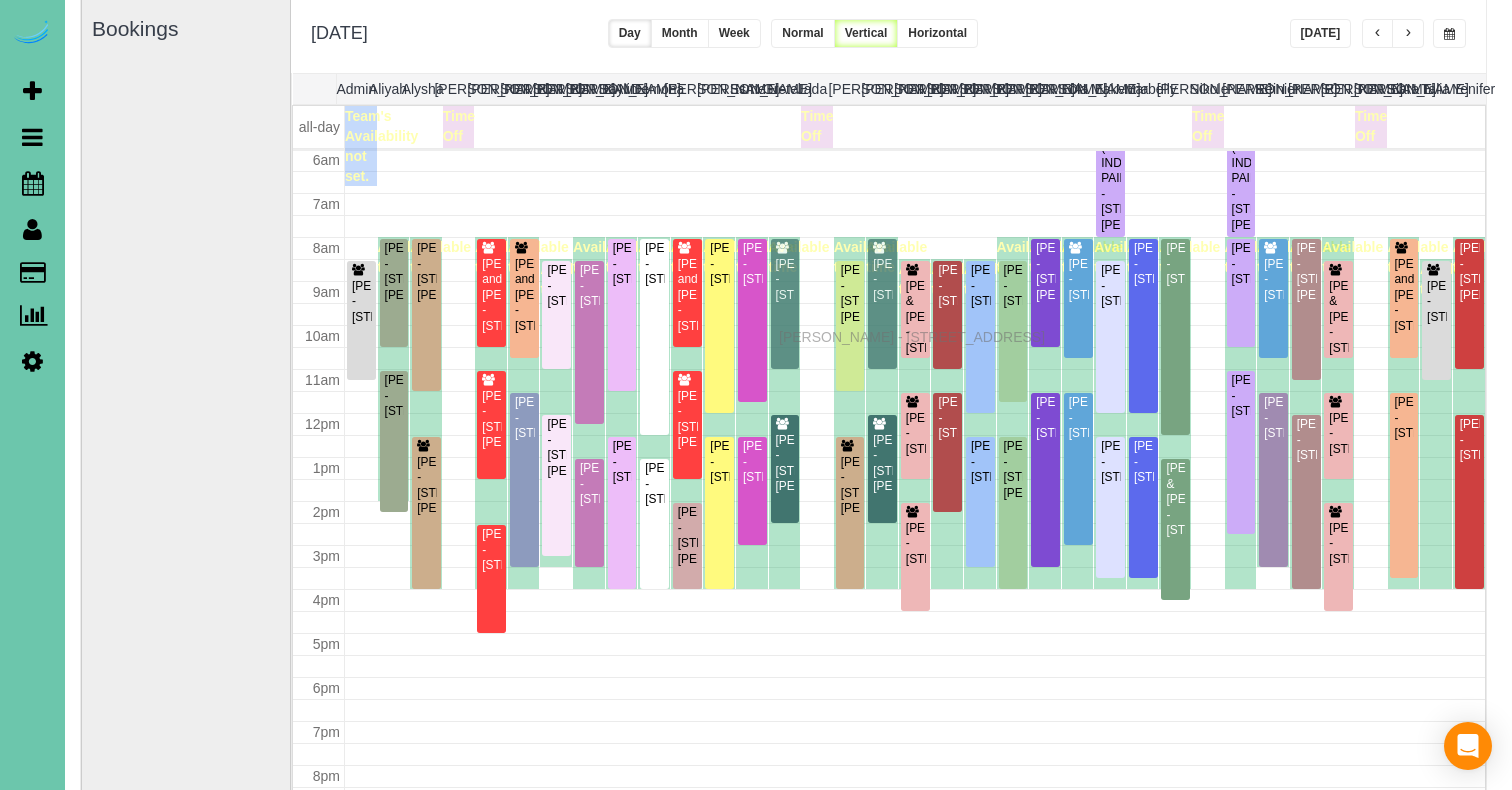 drag, startPoint x: 783, startPoint y: 346, endPoint x: 784, endPoint y: 334, distance: 12.0415945 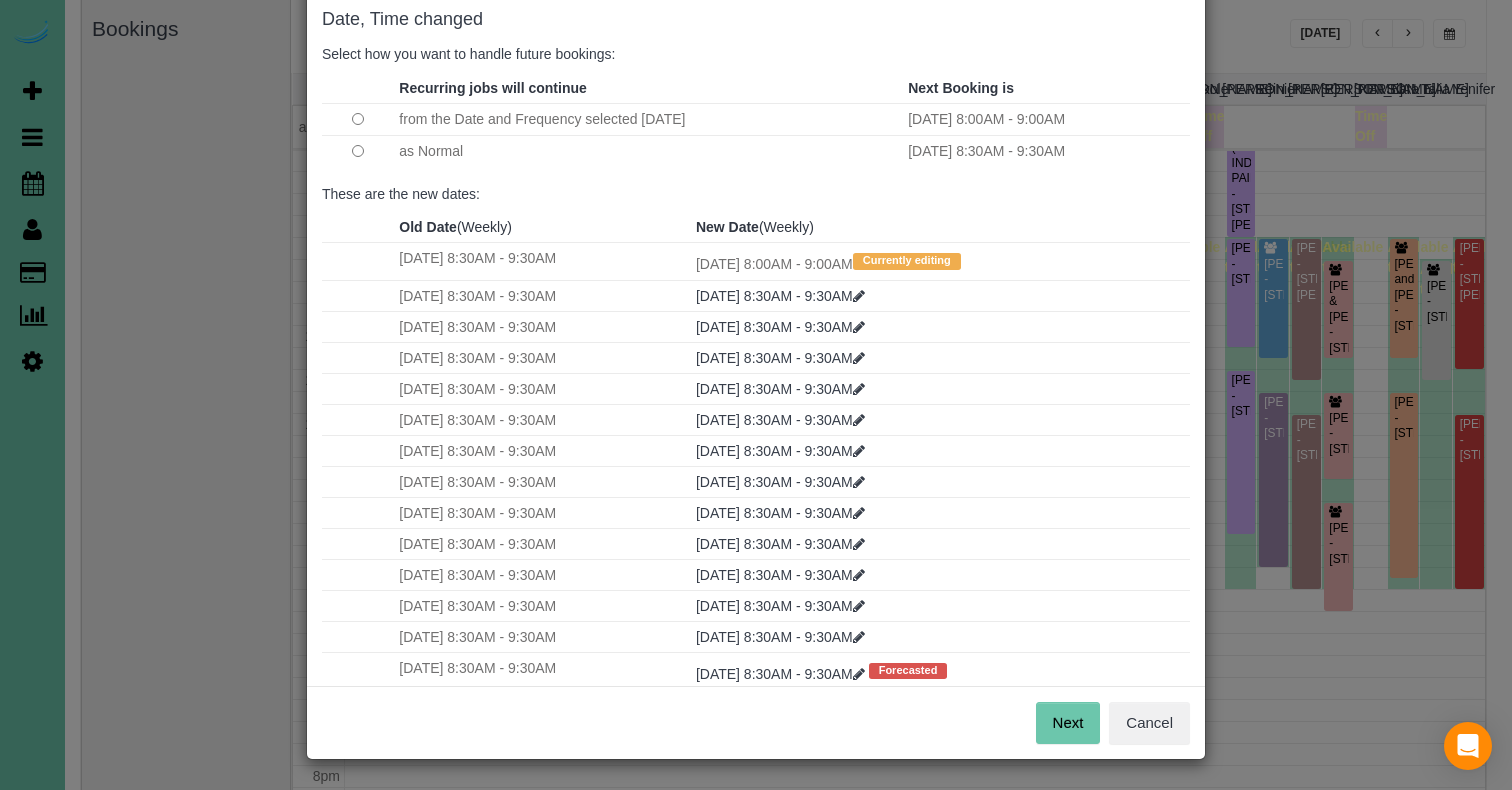 scroll, scrollTop: 105, scrollLeft: 0, axis: vertical 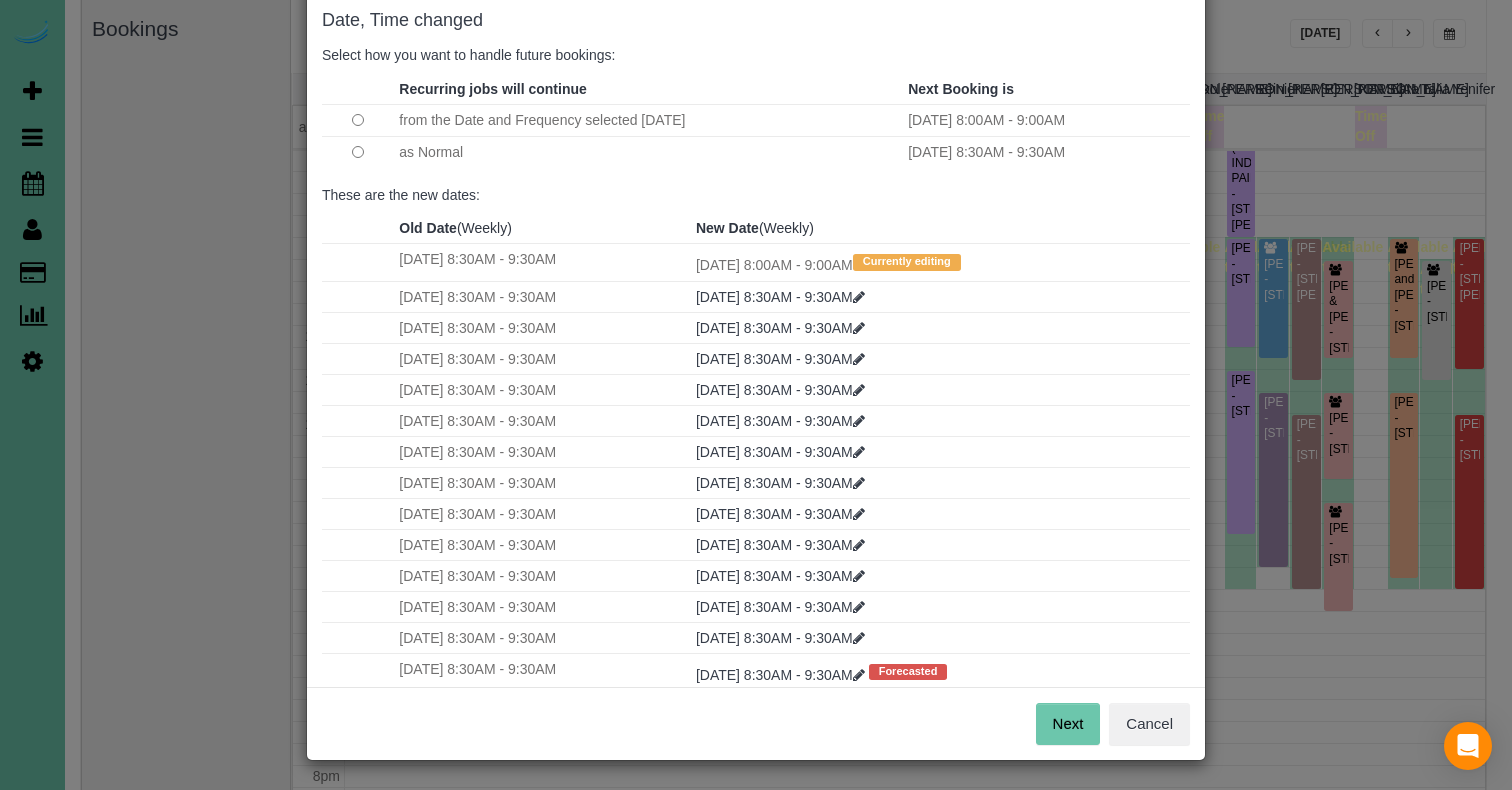 click on "Next" at bounding box center (1068, 724) 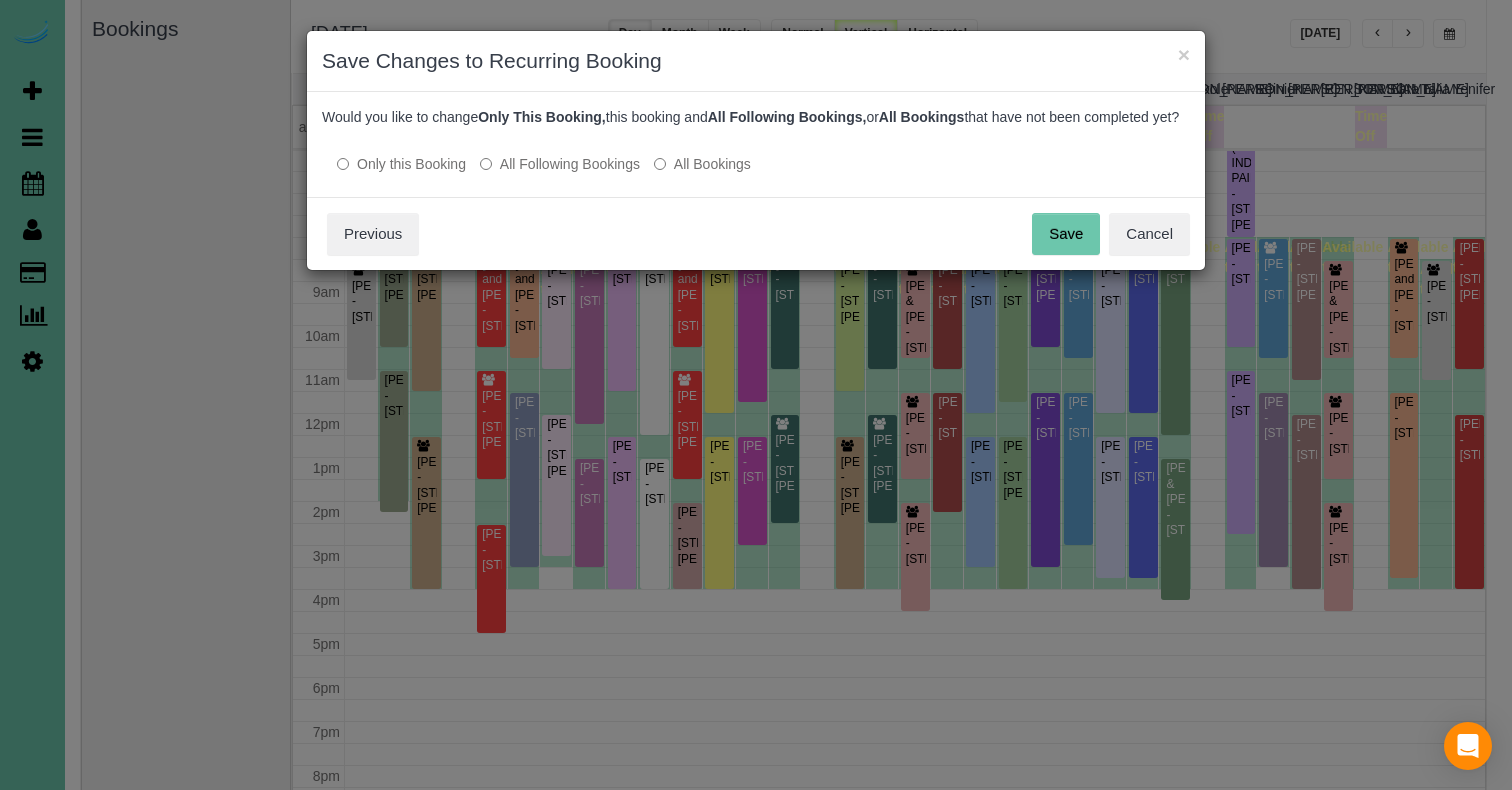 click on "Save" at bounding box center [1066, 234] 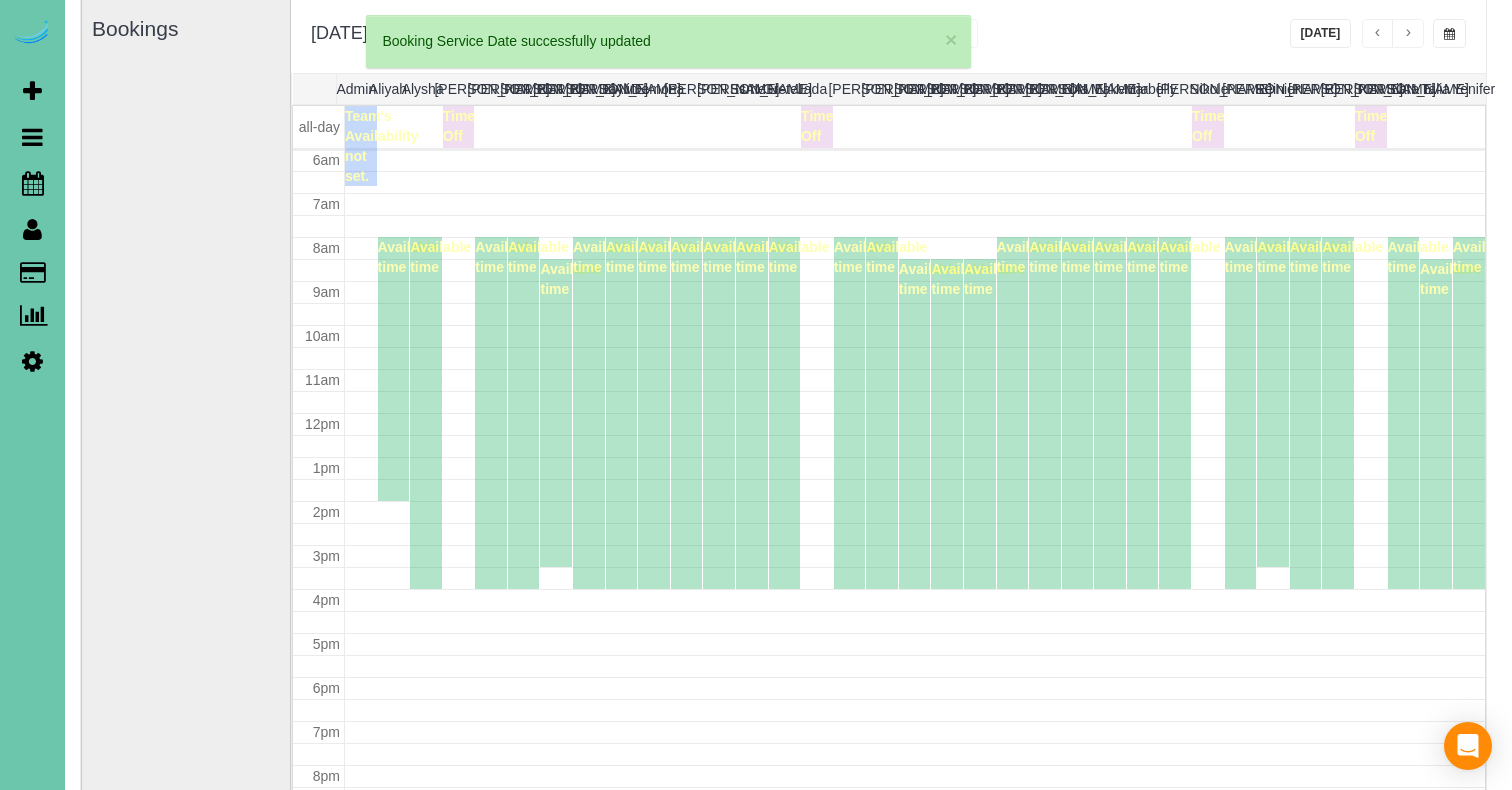 scroll, scrollTop: 265, scrollLeft: 0, axis: vertical 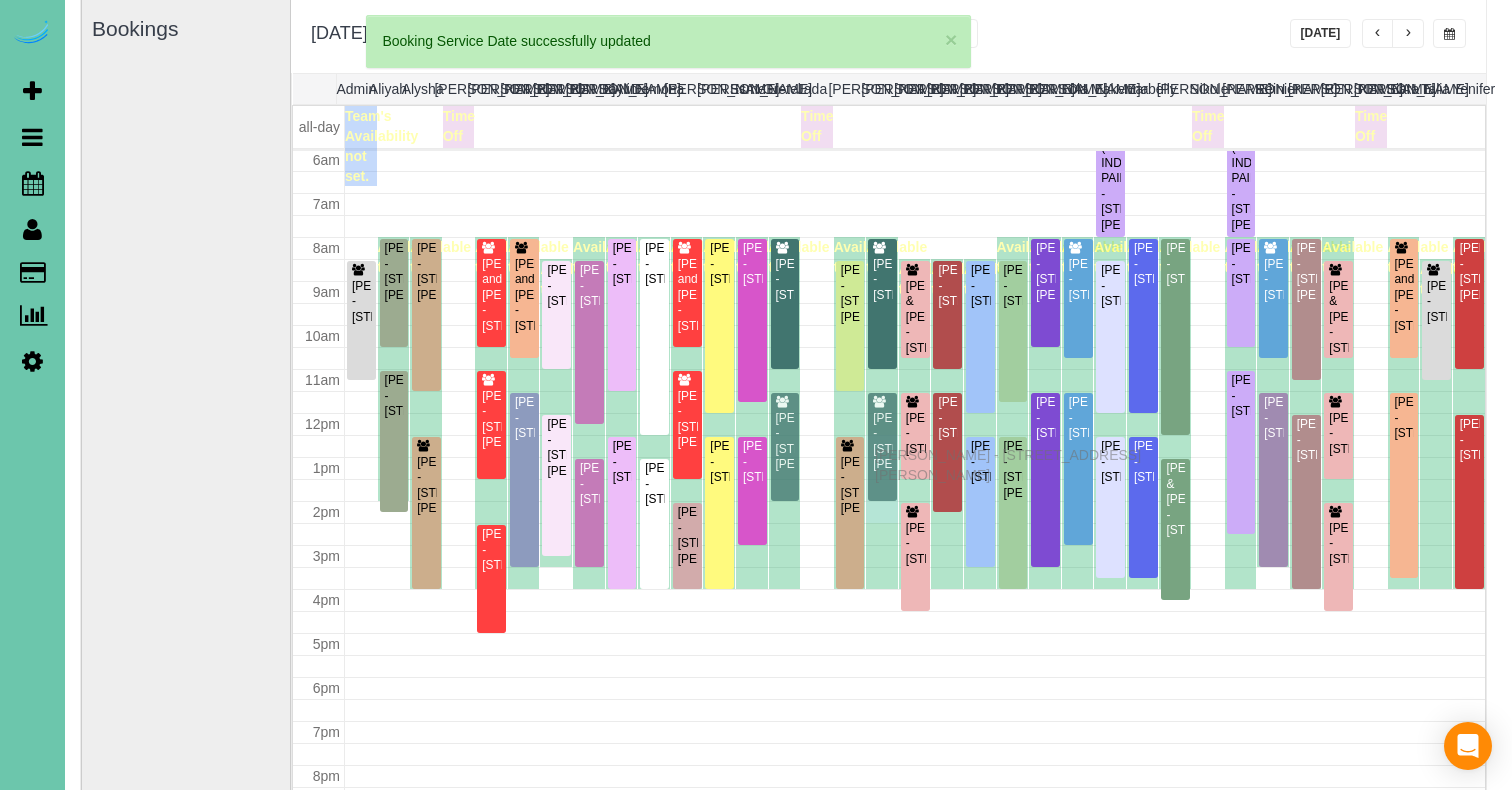 drag, startPoint x: 881, startPoint y: 471, endPoint x: 880, endPoint y: 452, distance: 19.026299 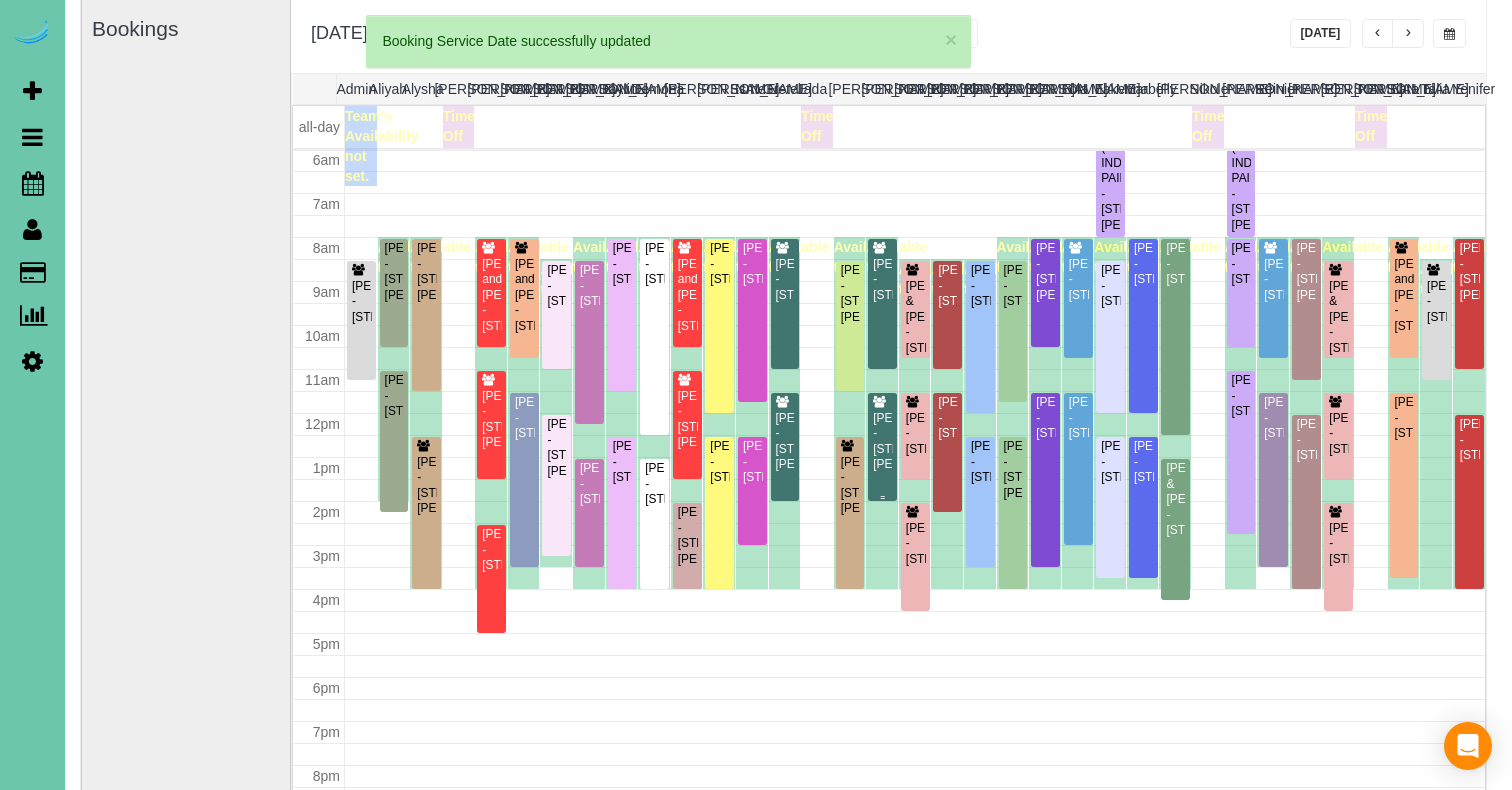scroll, scrollTop: 265, scrollLeft: 0, axis: vertical 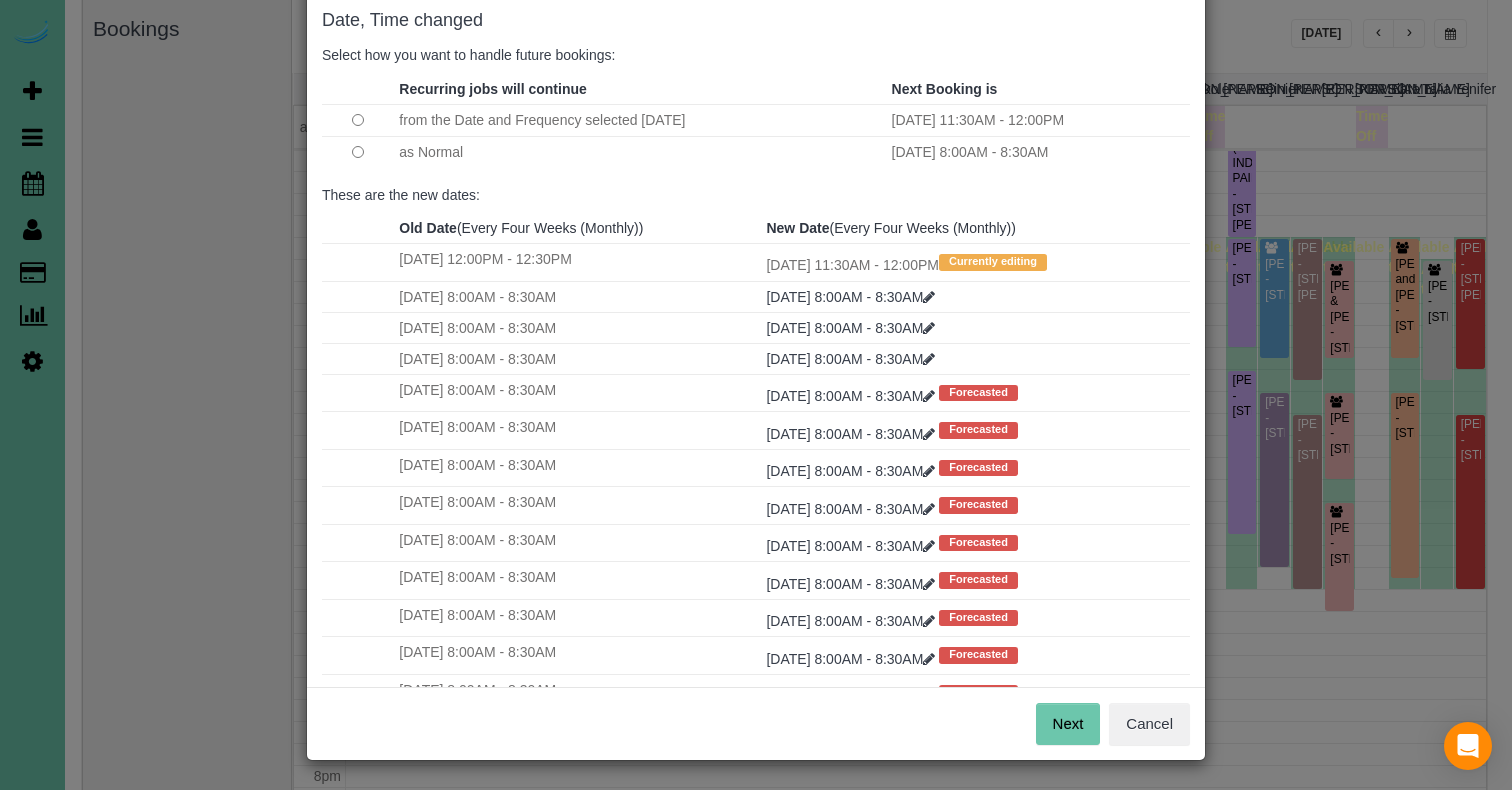 drag, startPoint x: 1069, startPoint y: 721, endPoint x: 1062, endPoint y: 713, distance: 10.630146 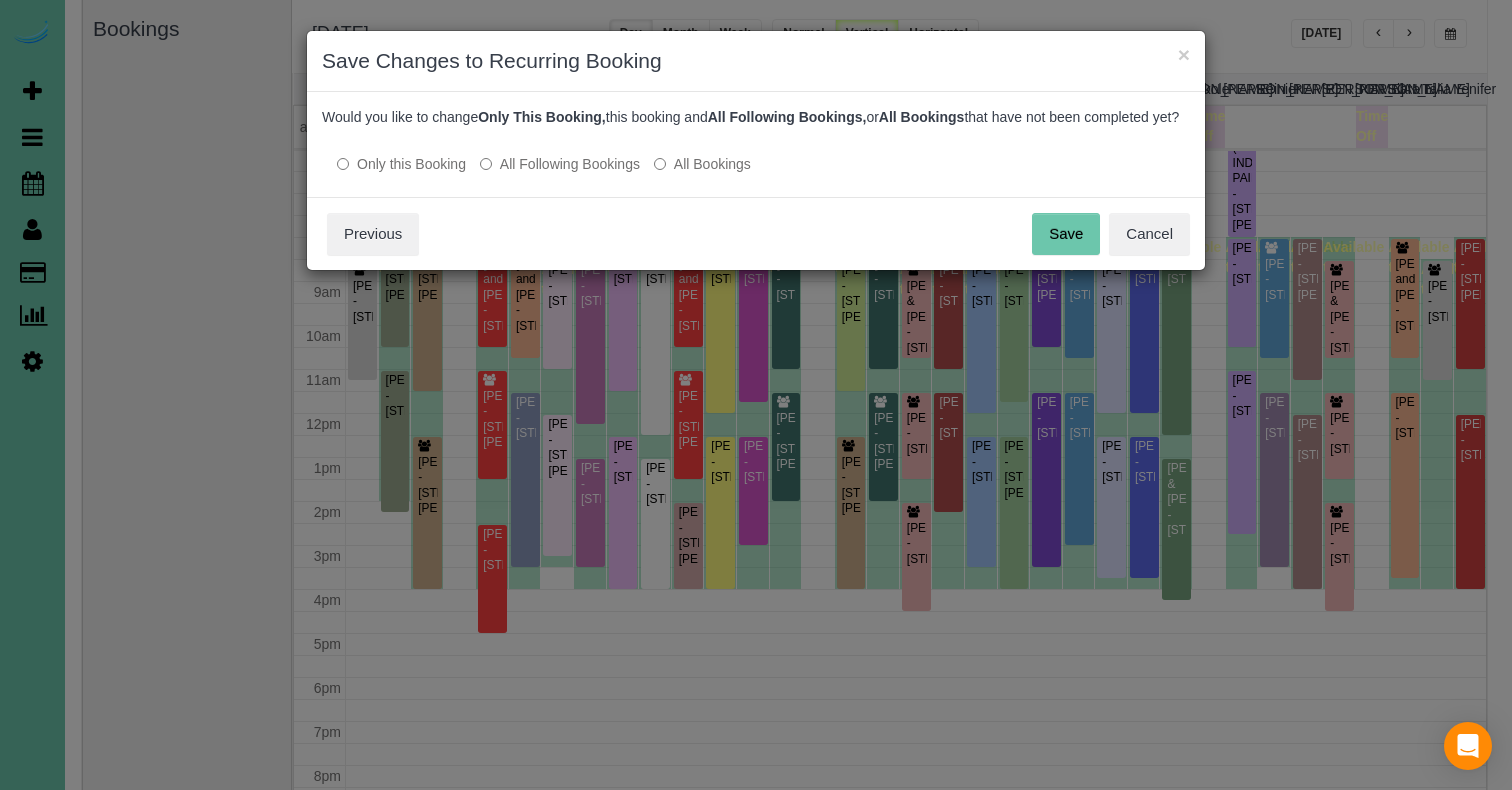 scroll, scrollTop: 0, scrollLeft: 0, axis: both 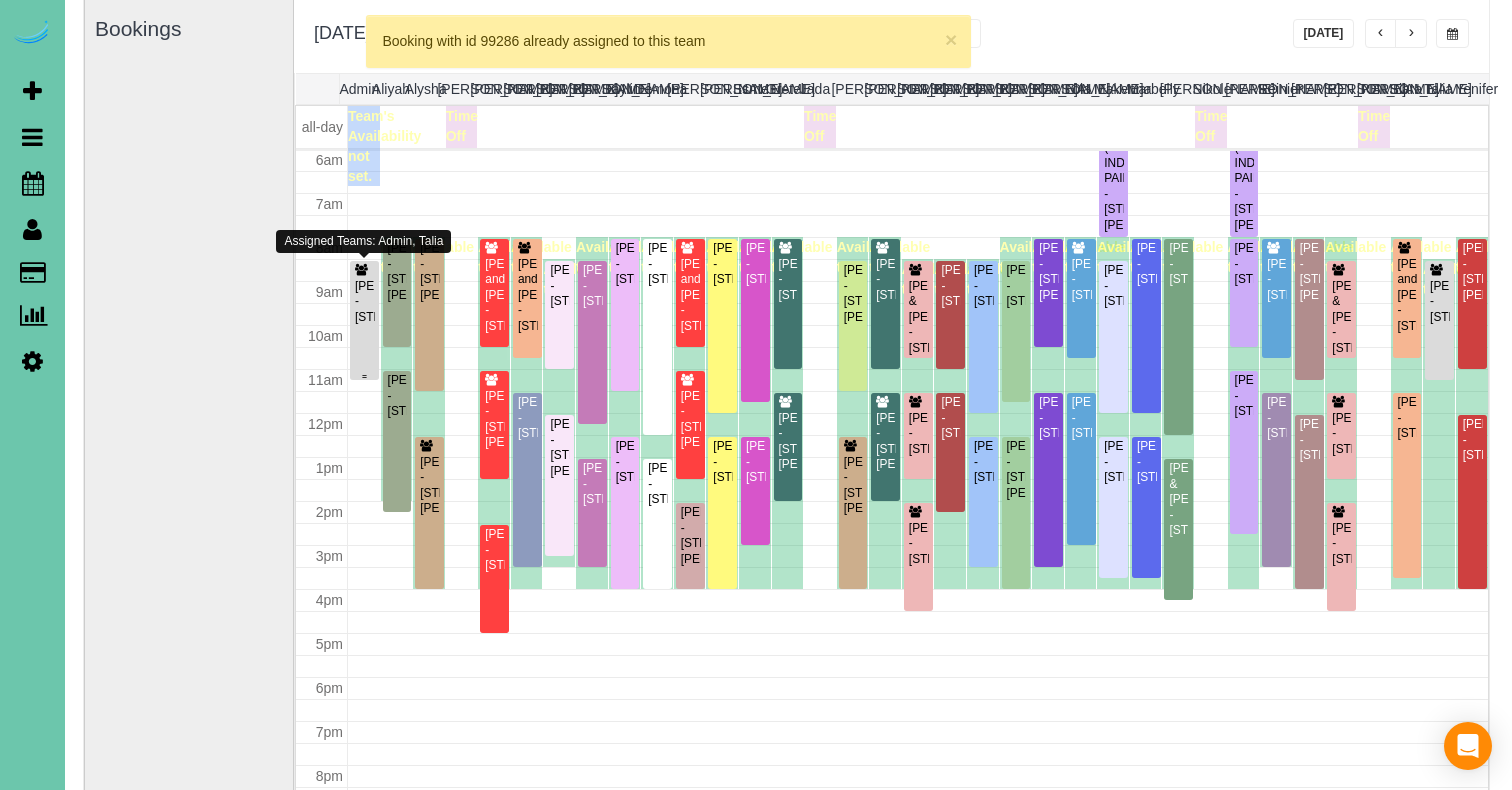 click on "Sherri Aslam - 18407 Lake St, Elkhorn, NE 68022" at bounding box center (364, 302) 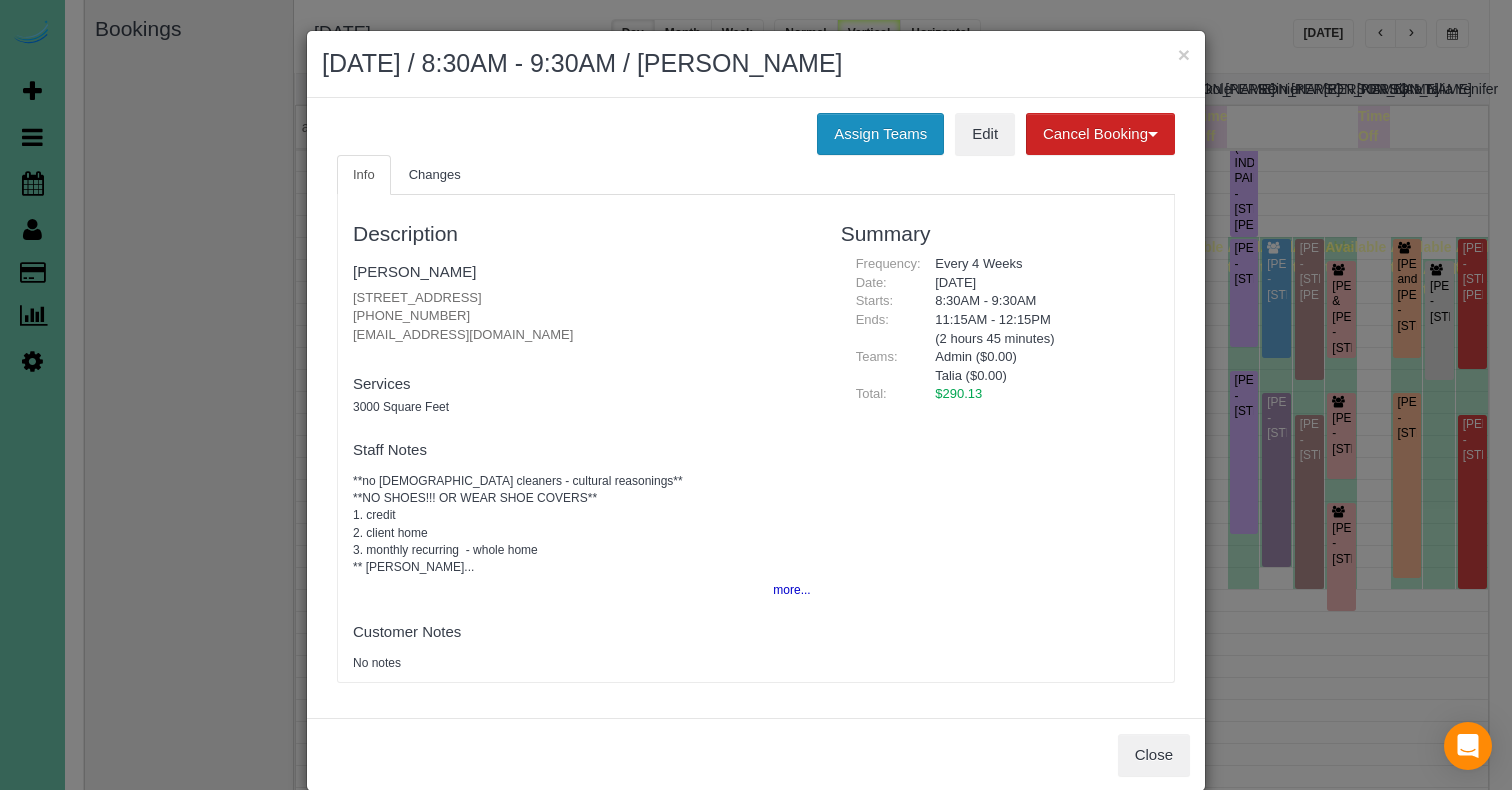 click on "Assign Teams" at bounding box center [880, 134] 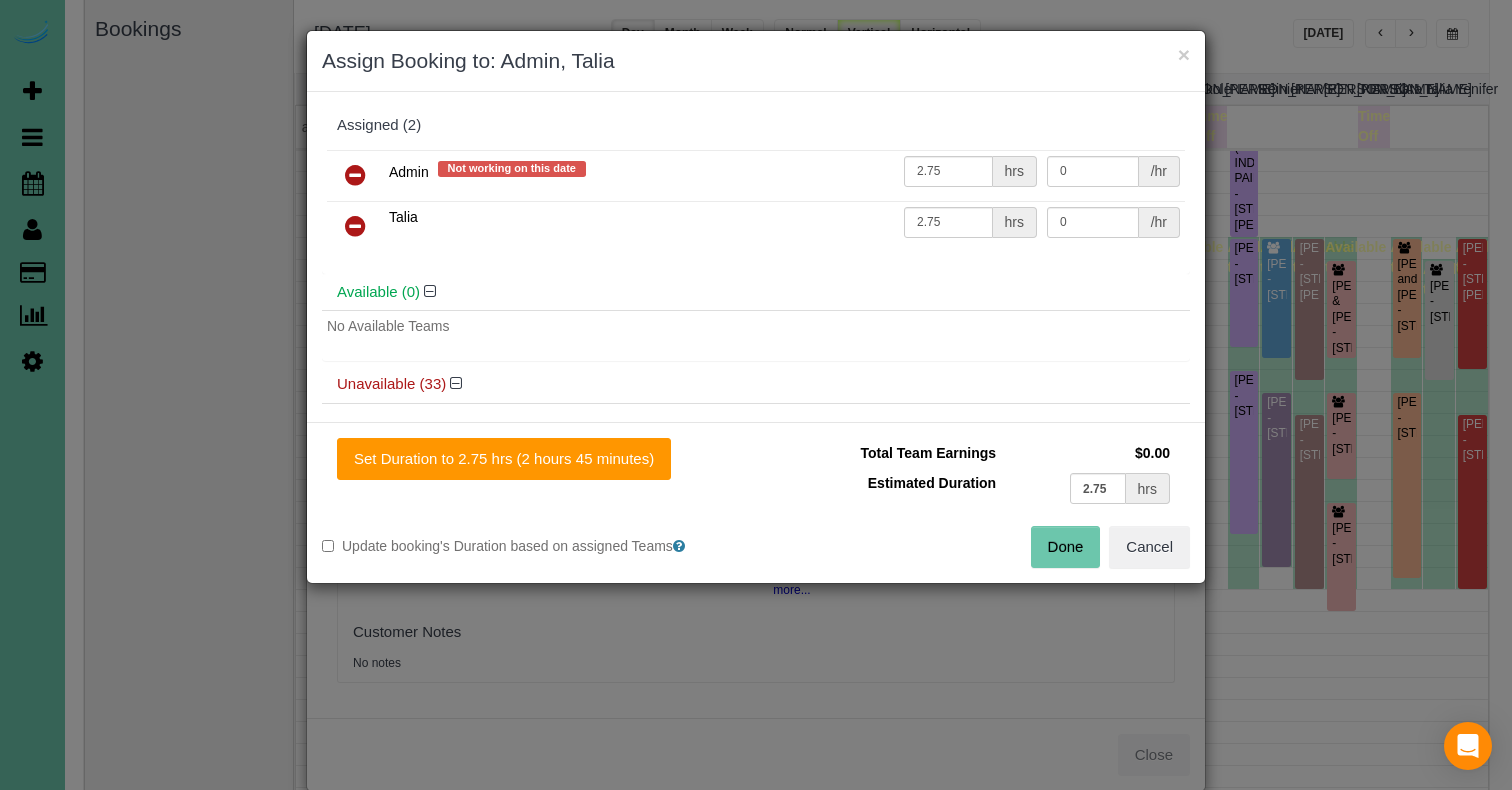 click at bounding box center (355, 175) 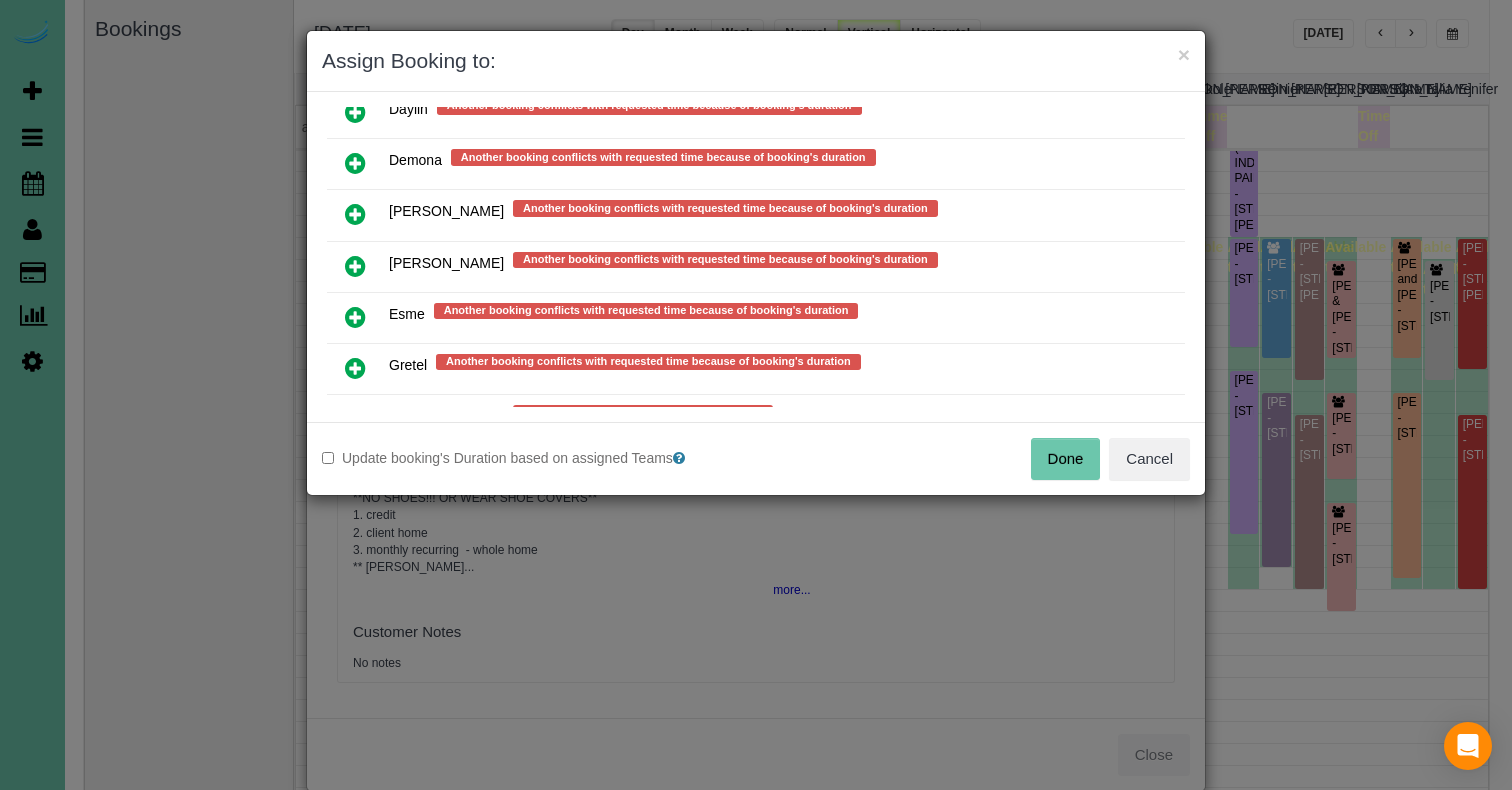 scroll, scrollTop: 877, scrollLeft: 0, axis: vertical 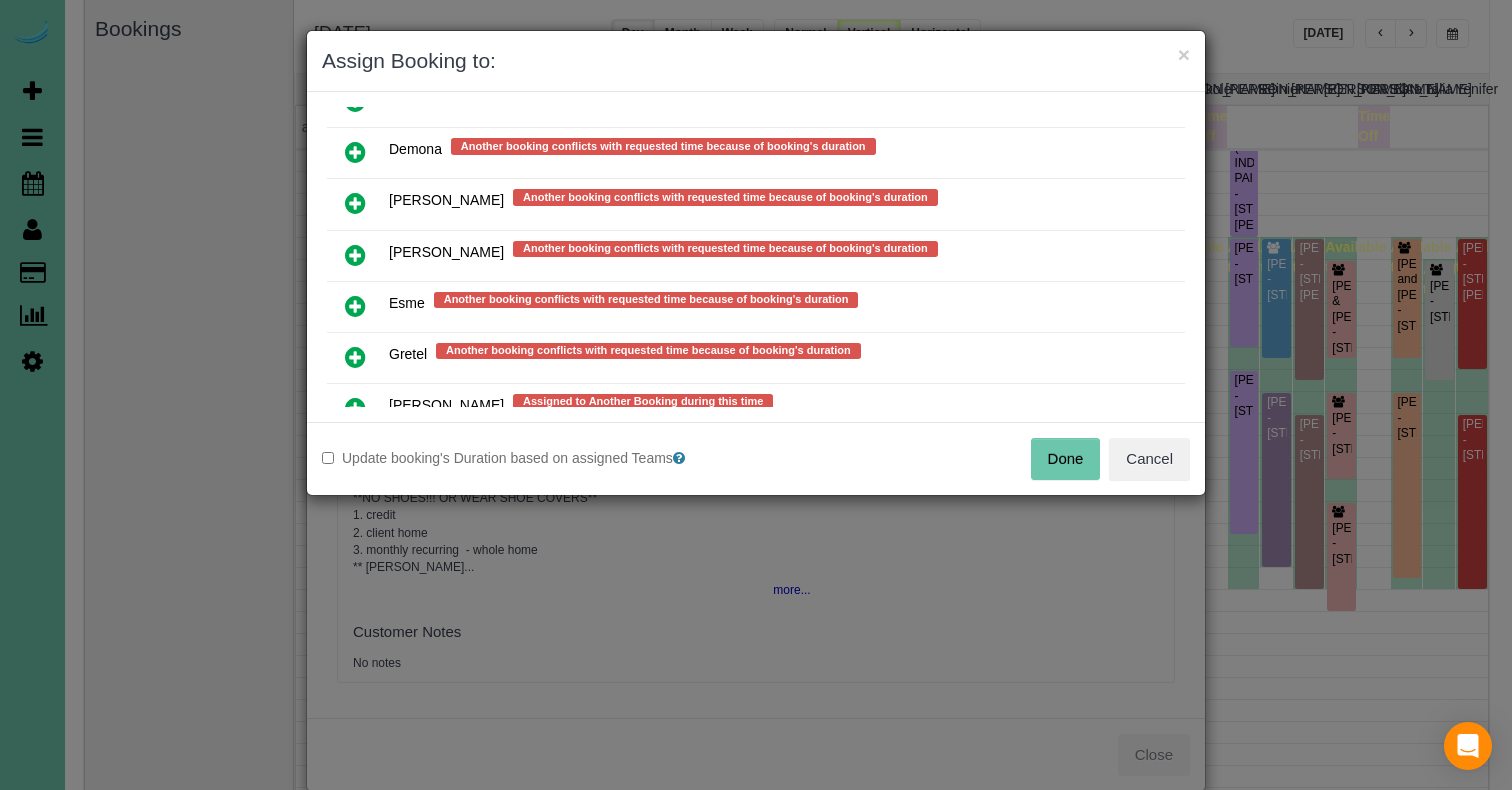click at bounding box center (355, 357) 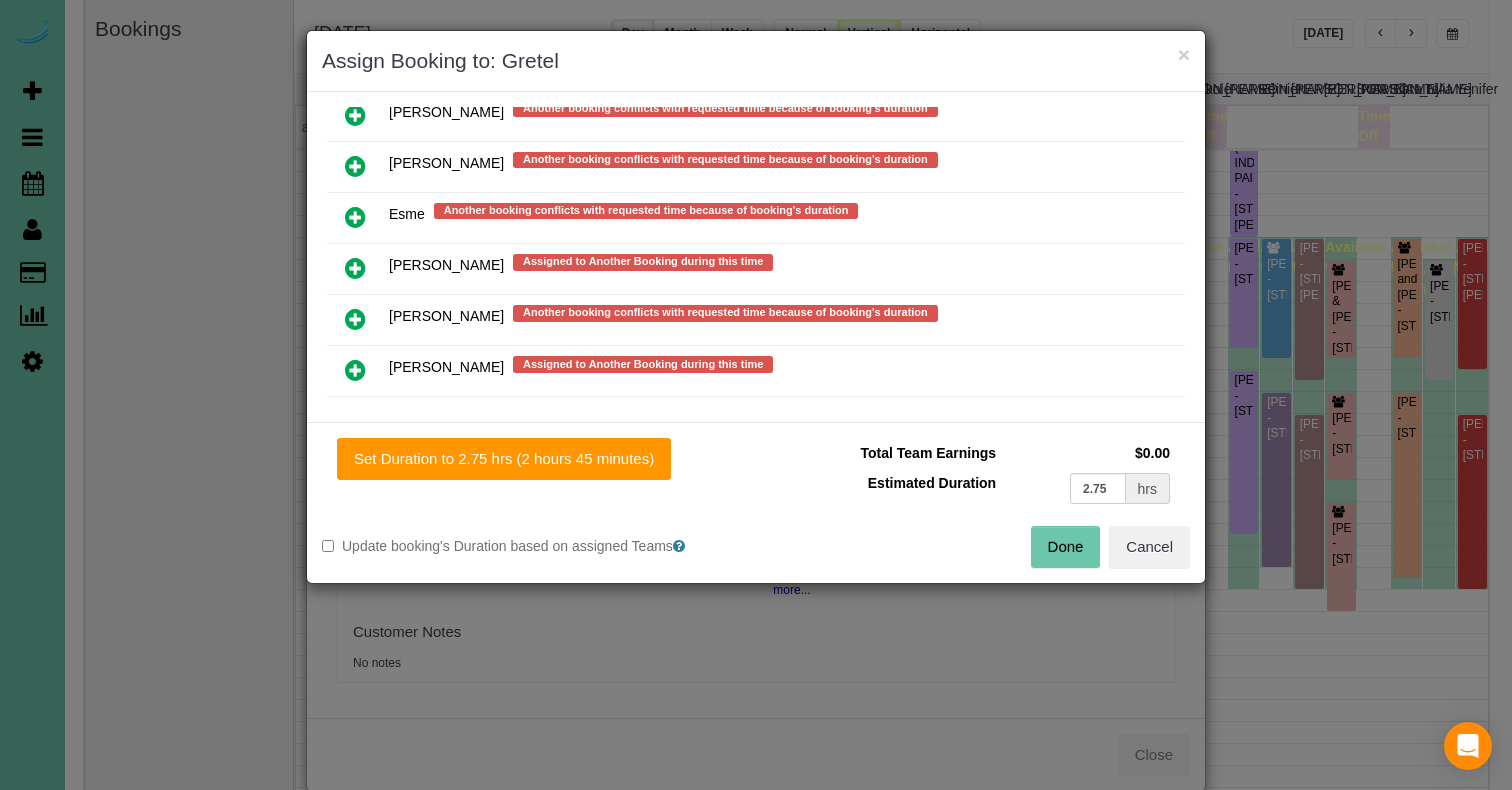 scroll, scrollTop: 1016, scrollLeft: 0, axis: vertical 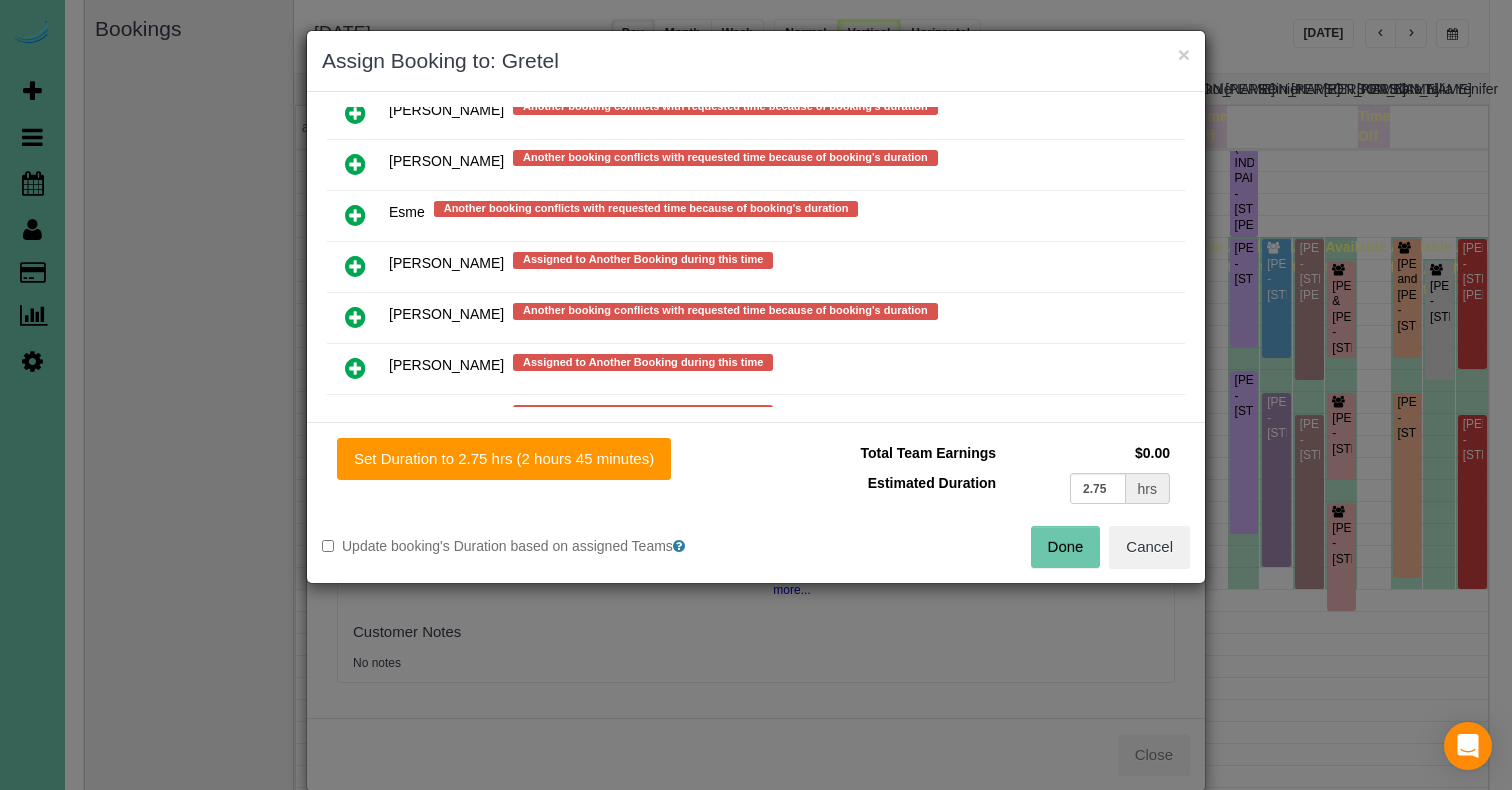 click at bounding box center [355, 368] 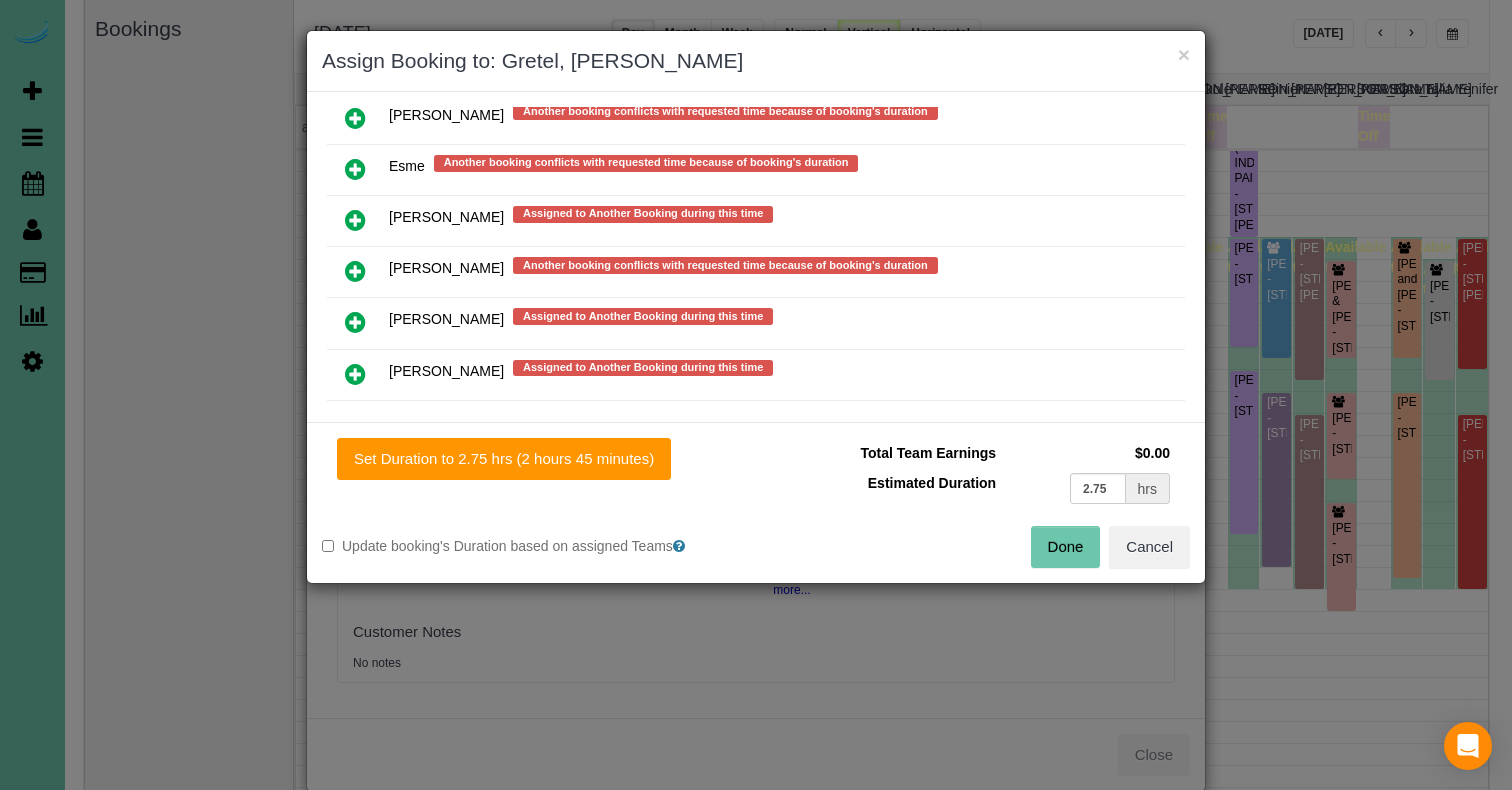 scroll, scrollTop: 1115, scrollLeft: 0, axis: vertical 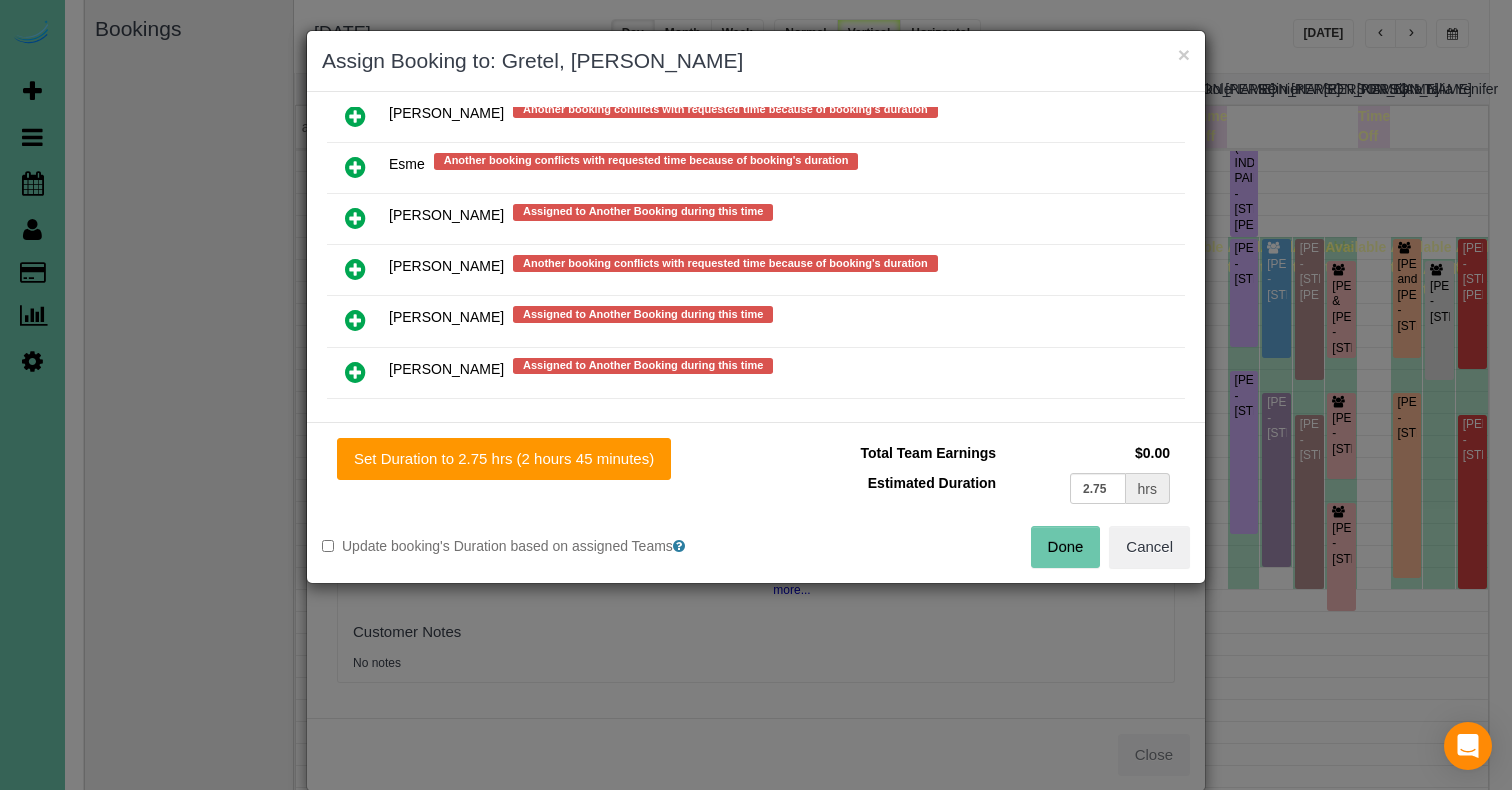 click at bounding box center [355, 320] 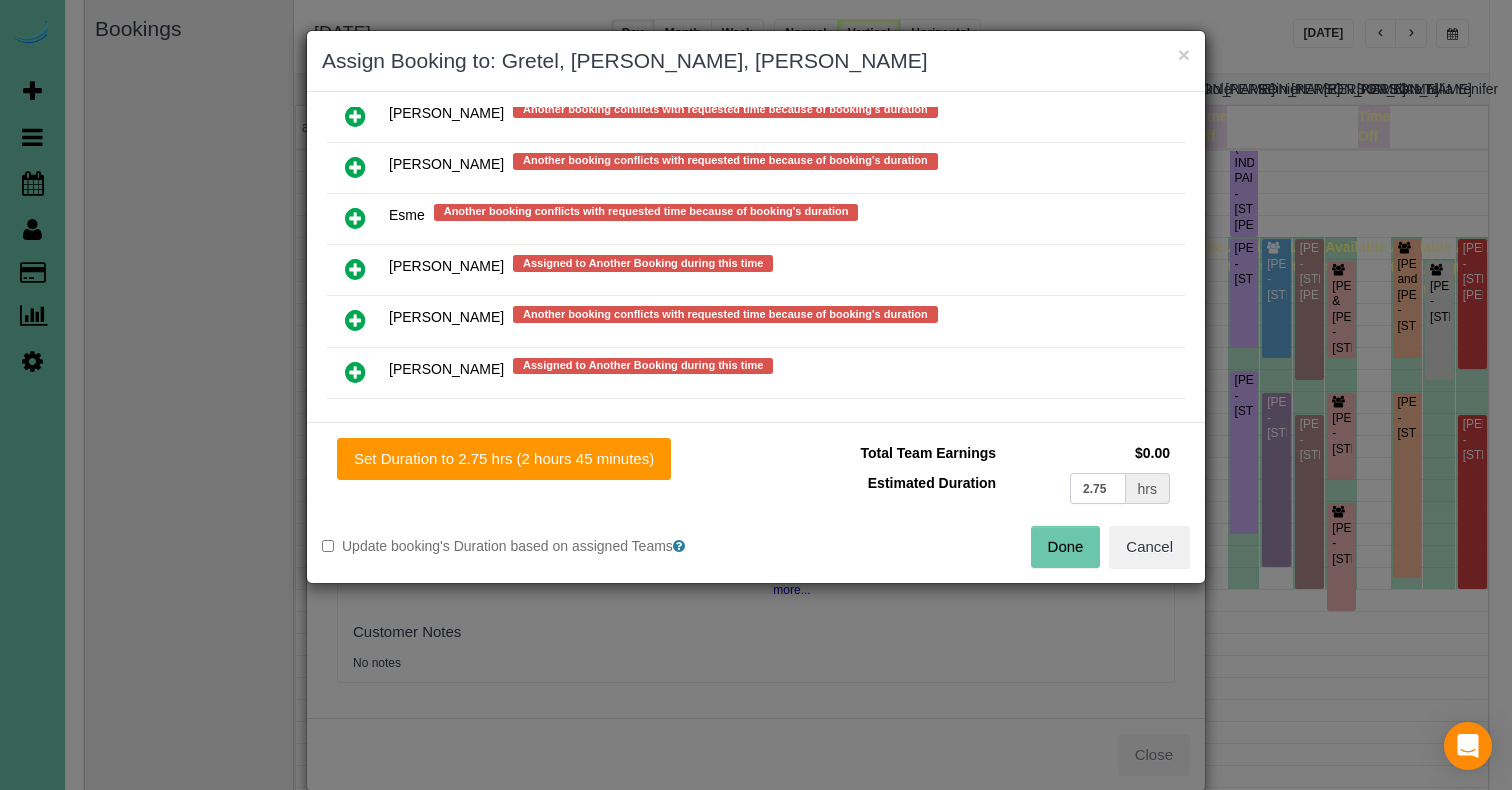 drag, startPoint x: 1110, startPoint y: 489, endPoint x: 1017, endPoint y: 465, distance: 96.04687 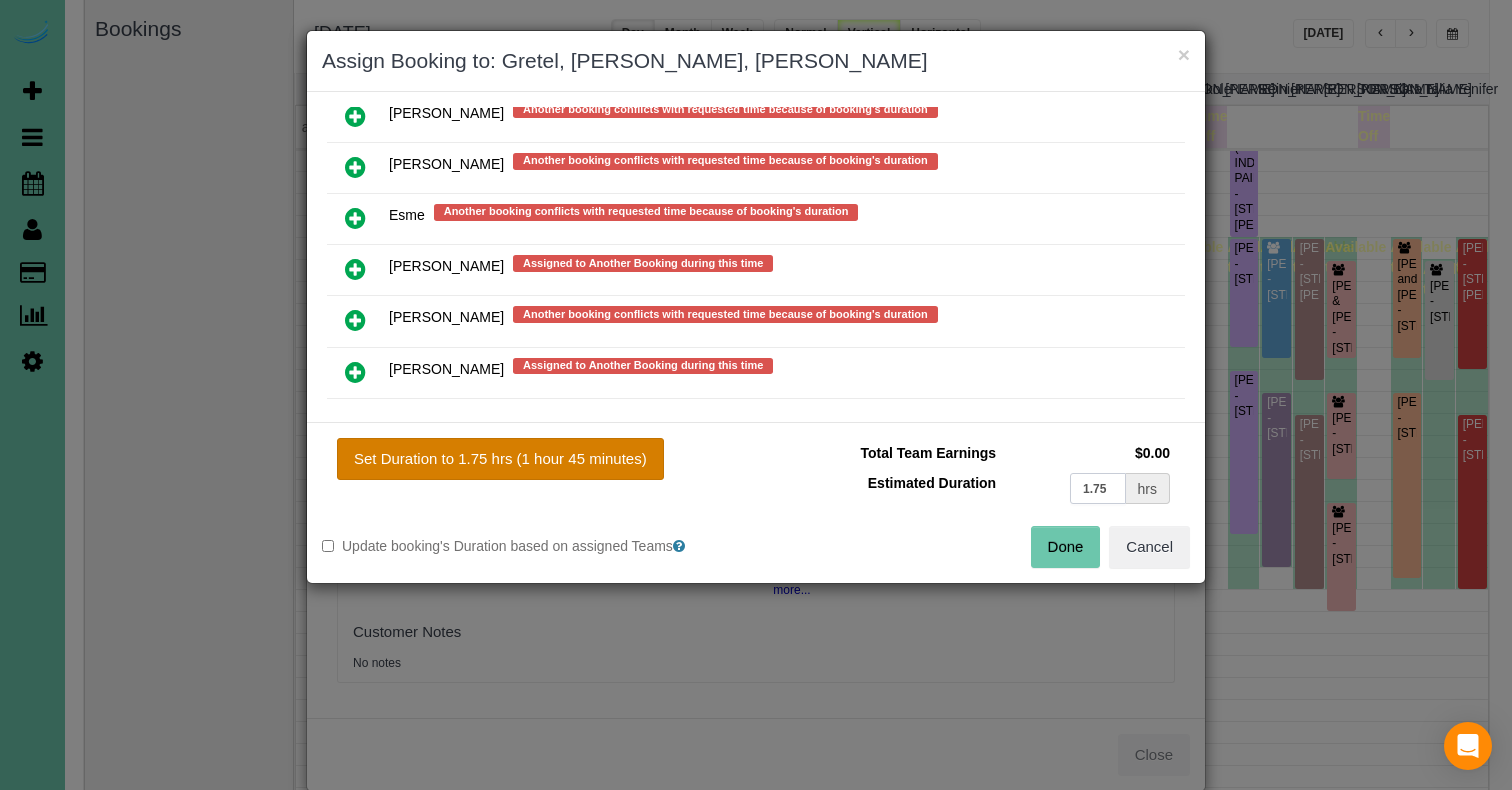type on "1.75" 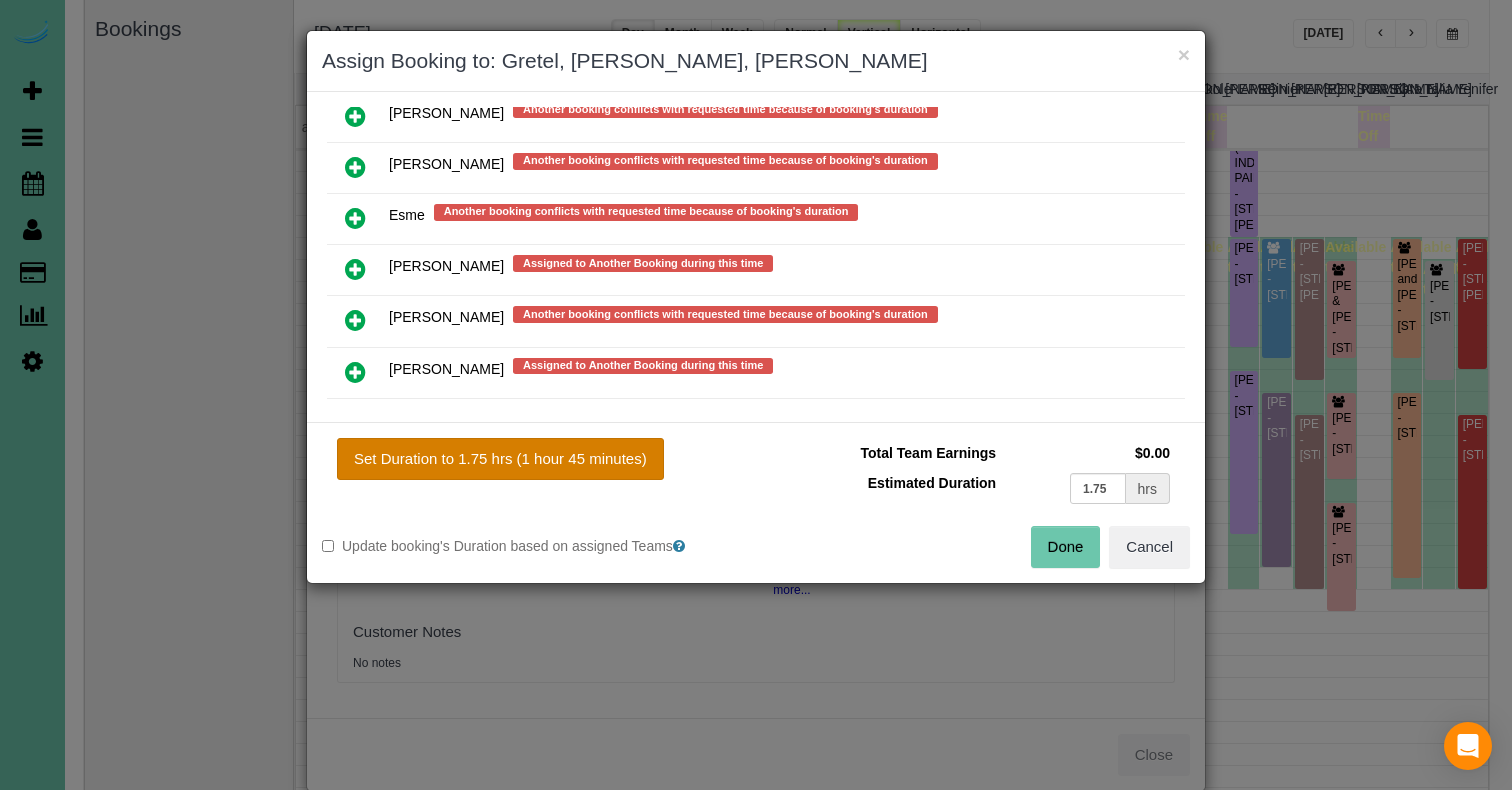 drag, startPoint x: 524, startPoint y: 458, endPoint x: 606, endPoint y: 478, distance: 84.40379 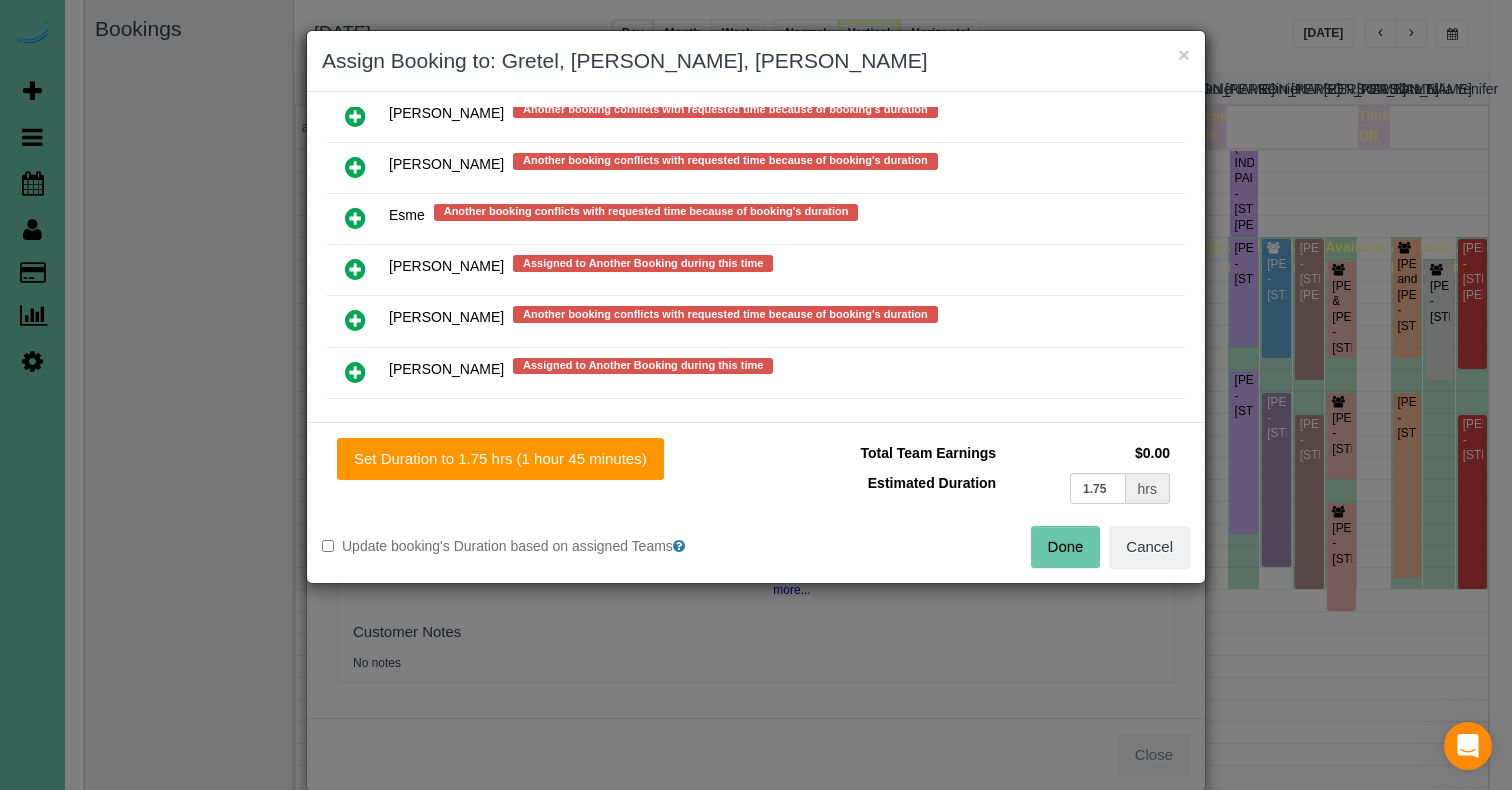click on "Done" at bounding box center [1066, 547] 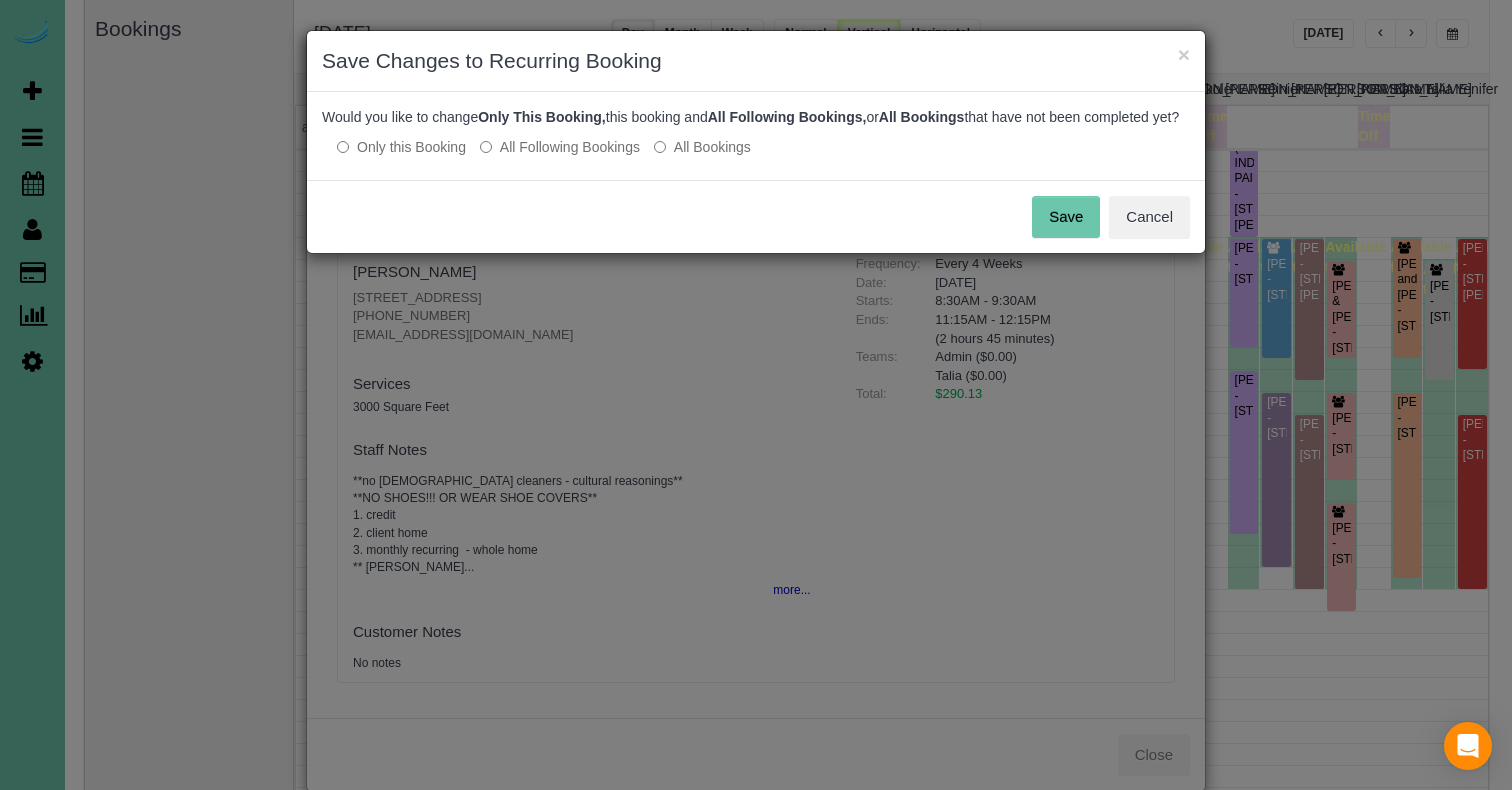 drag, startPoint x: 1075, startPoint y: 250, endPoint x: 1134, endPoint y: 118, distance: 144.58562 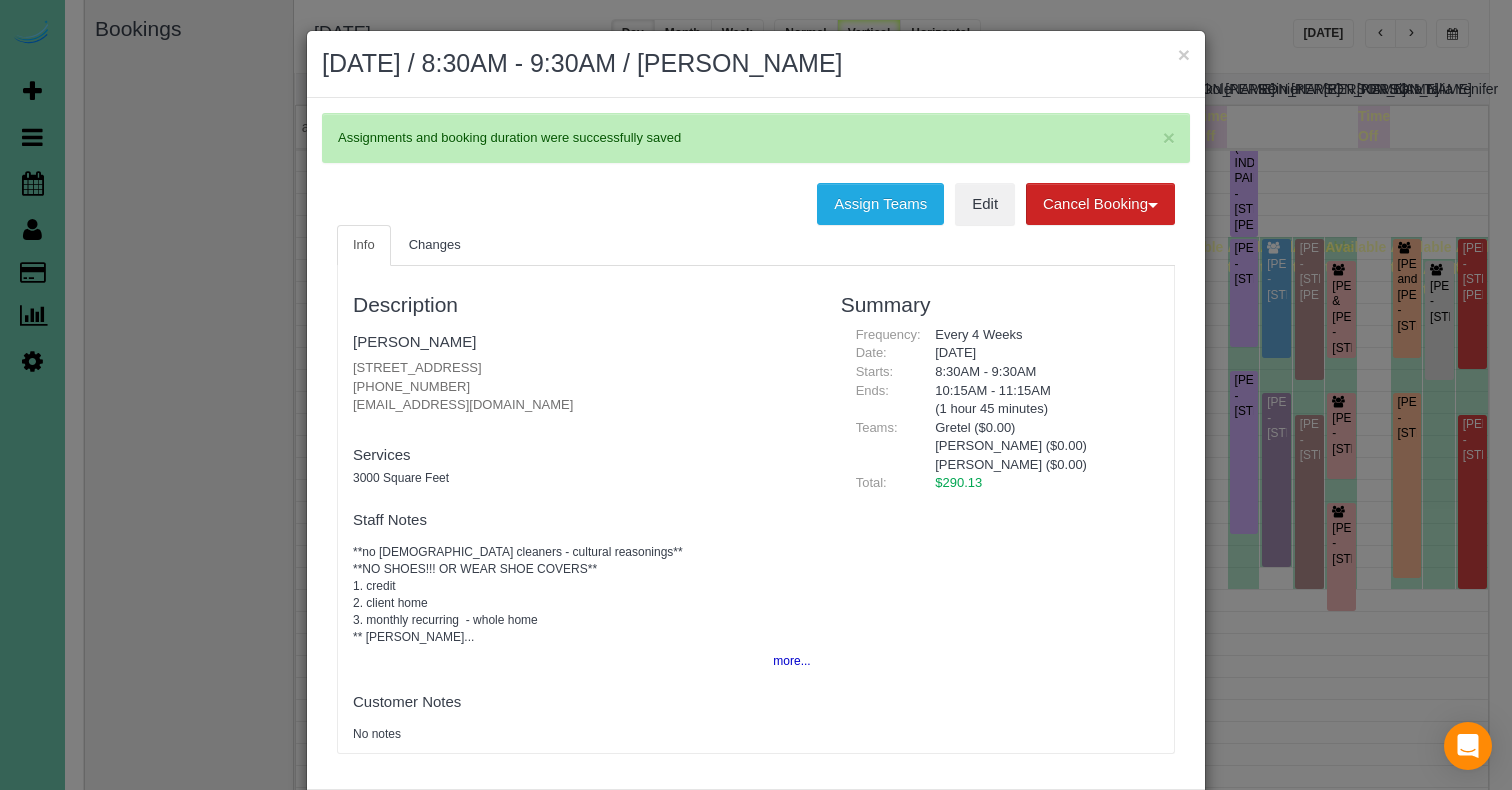 click on "×" at bounding box center [1184, 54] 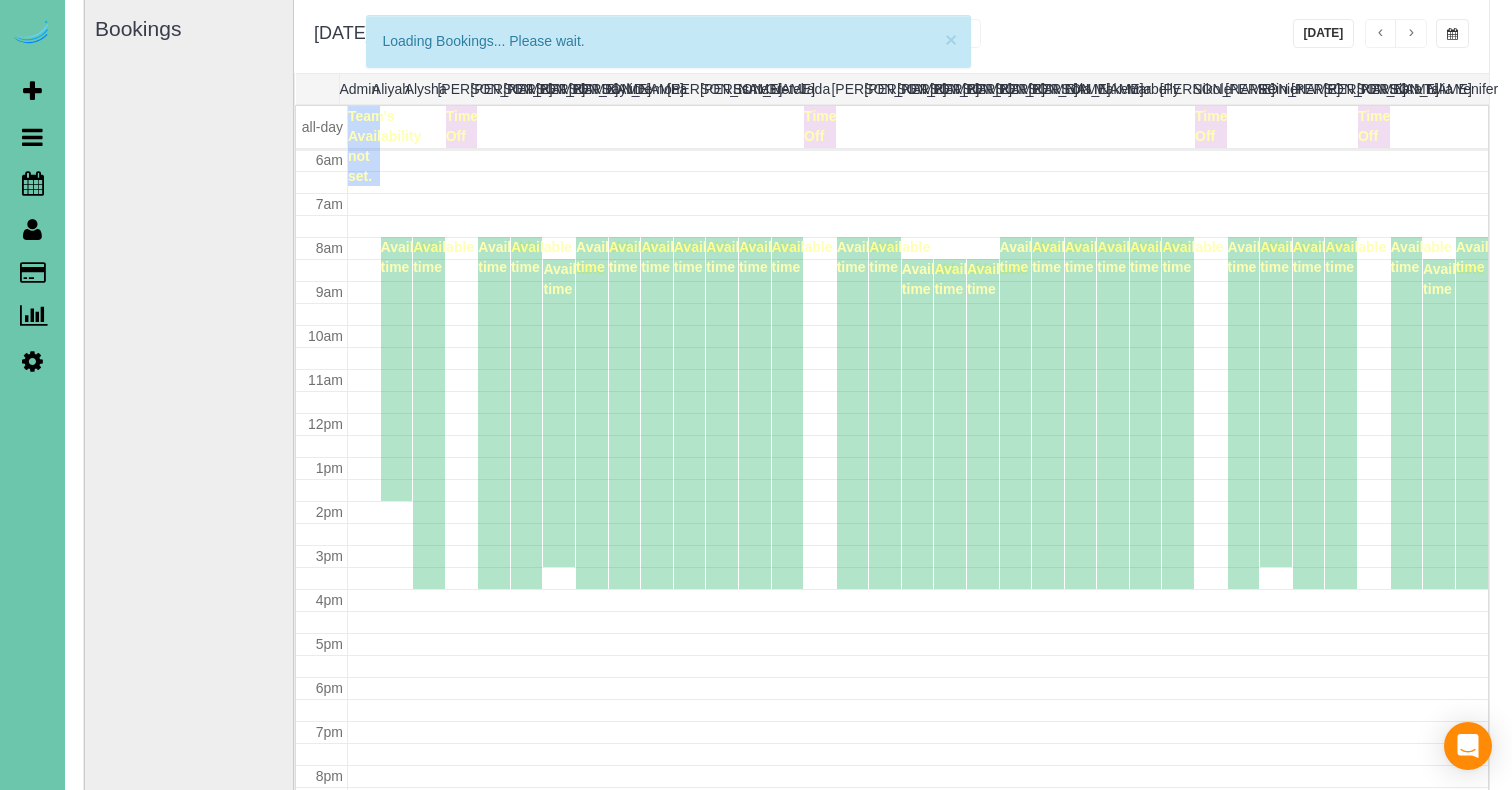 scroll, scrollTop: 265, scrollLeft: 0, axis: vertical 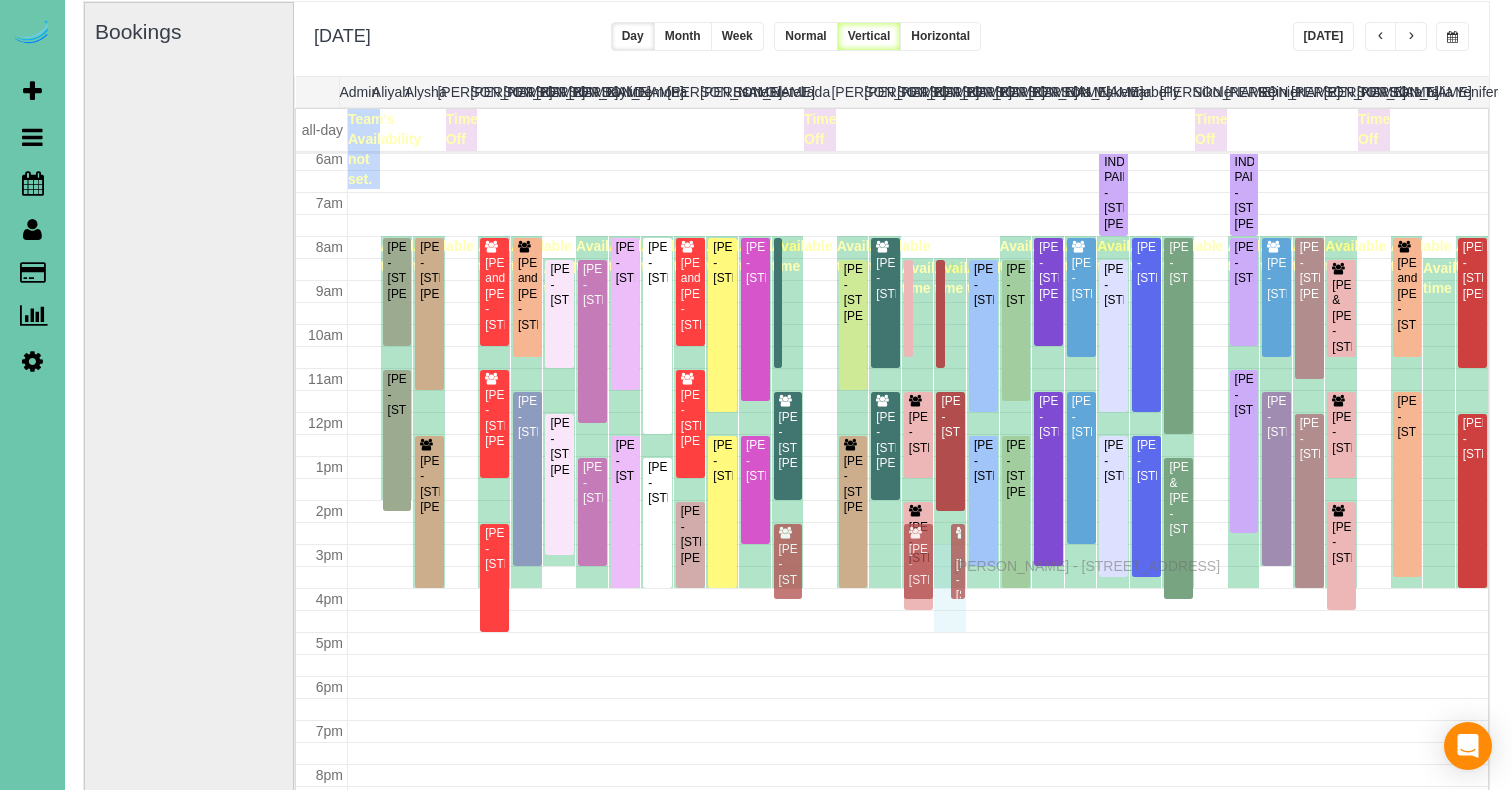drag, startPoint x: 963, startPoint y: 292, endPoint x: 958, endPoint y: 569, distance: 277.04514 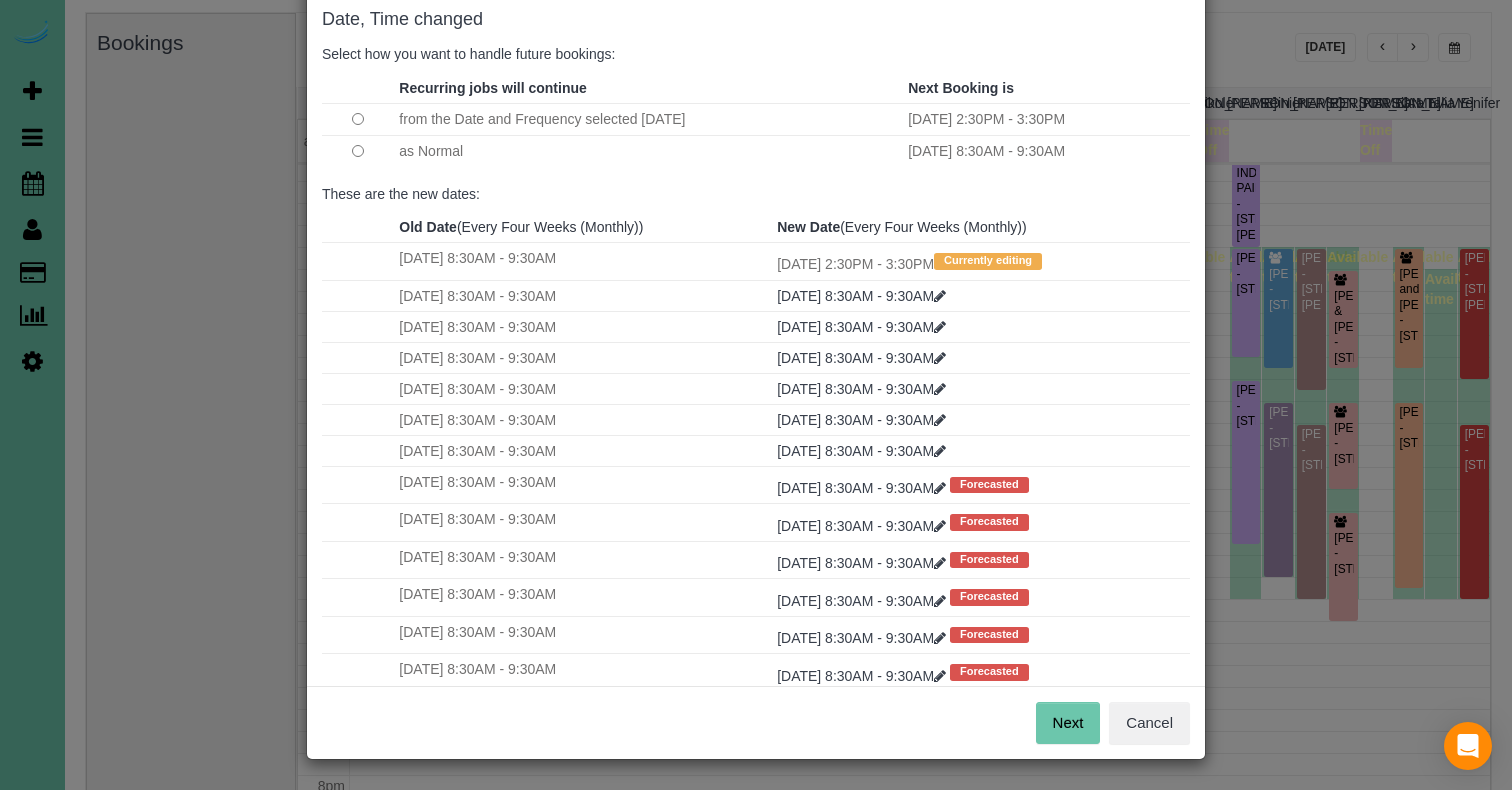 scroll, scrollTop: 105, scrollLeft: 0, axis: vertical 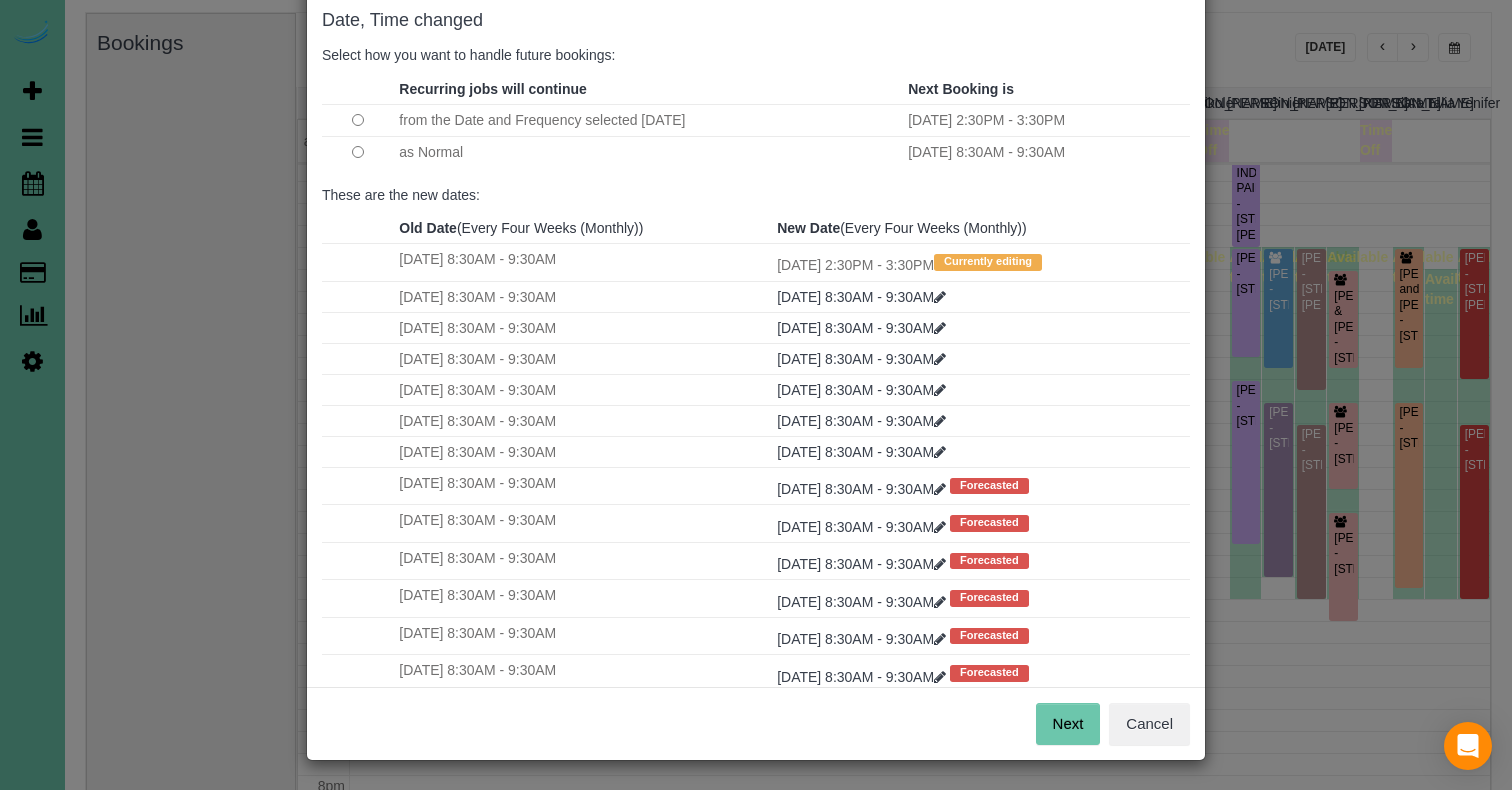 drag, startPoint x: 1040, startPoint y: 720, endPoint x: 935, endPoint y: 659, distance: 121.433105 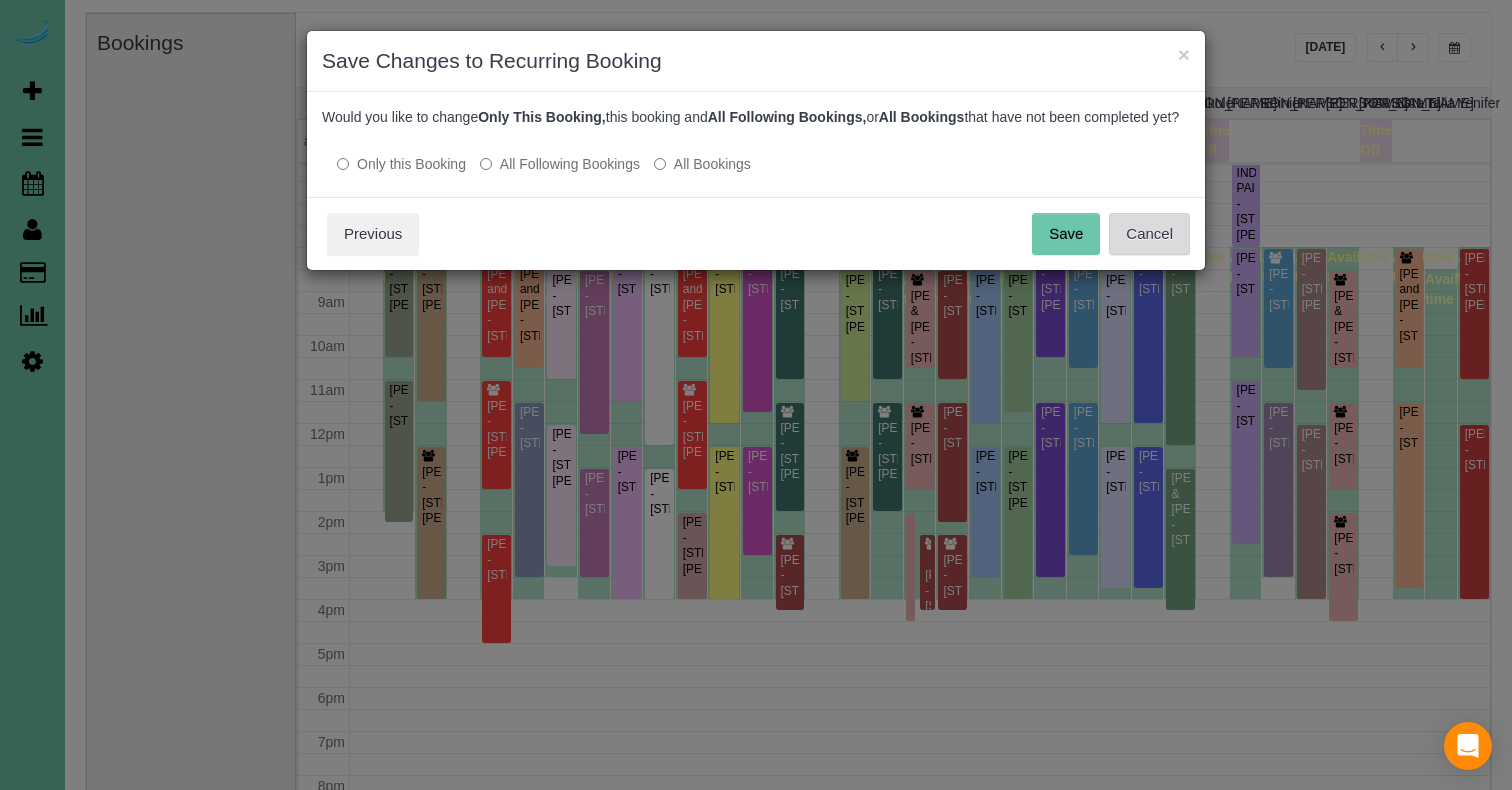 click on "Cancel" at bounding box center (1149, 234) 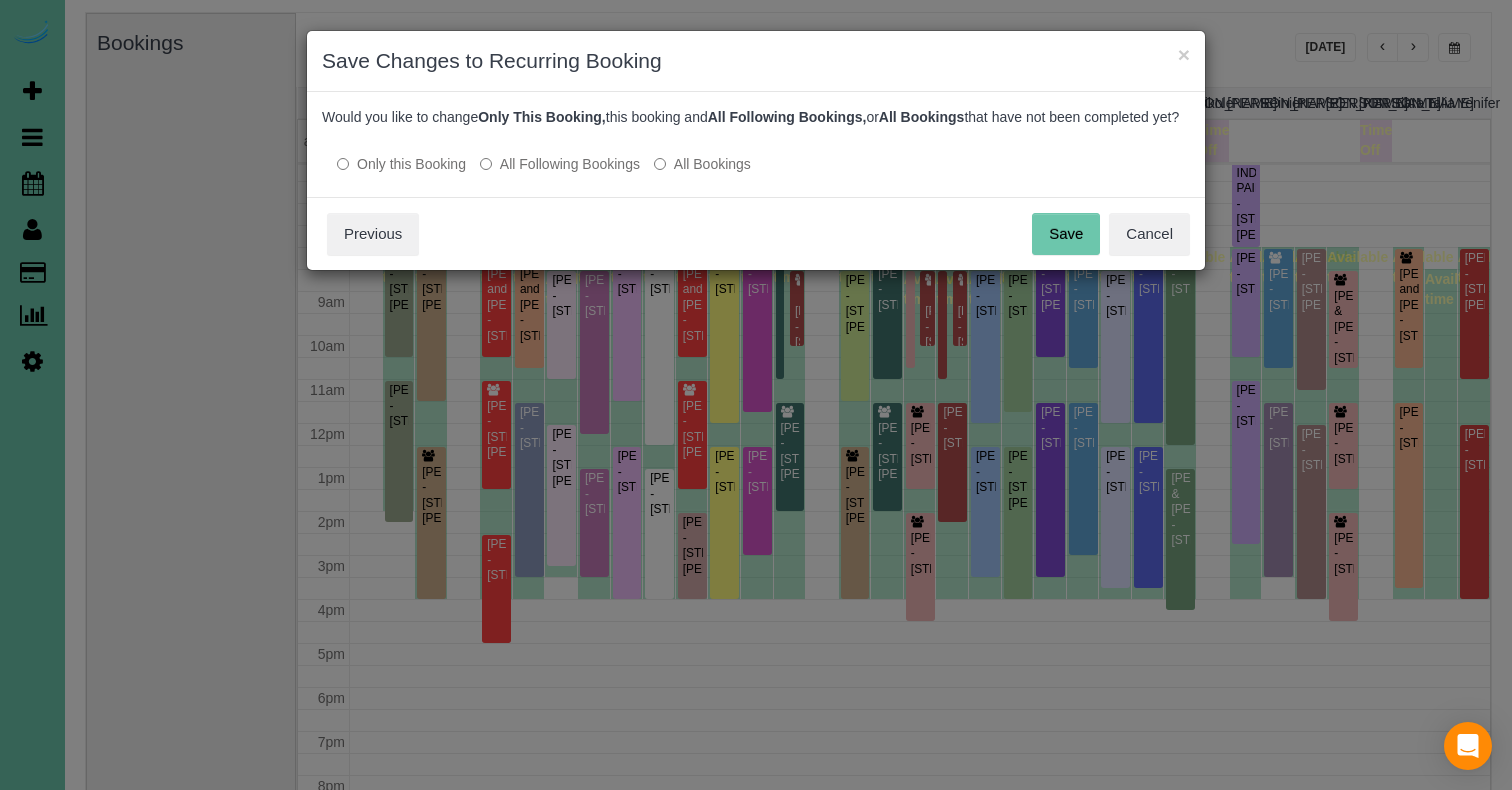 scroll, scrollTop: 141, scrollLeft: 0, axis: vertical 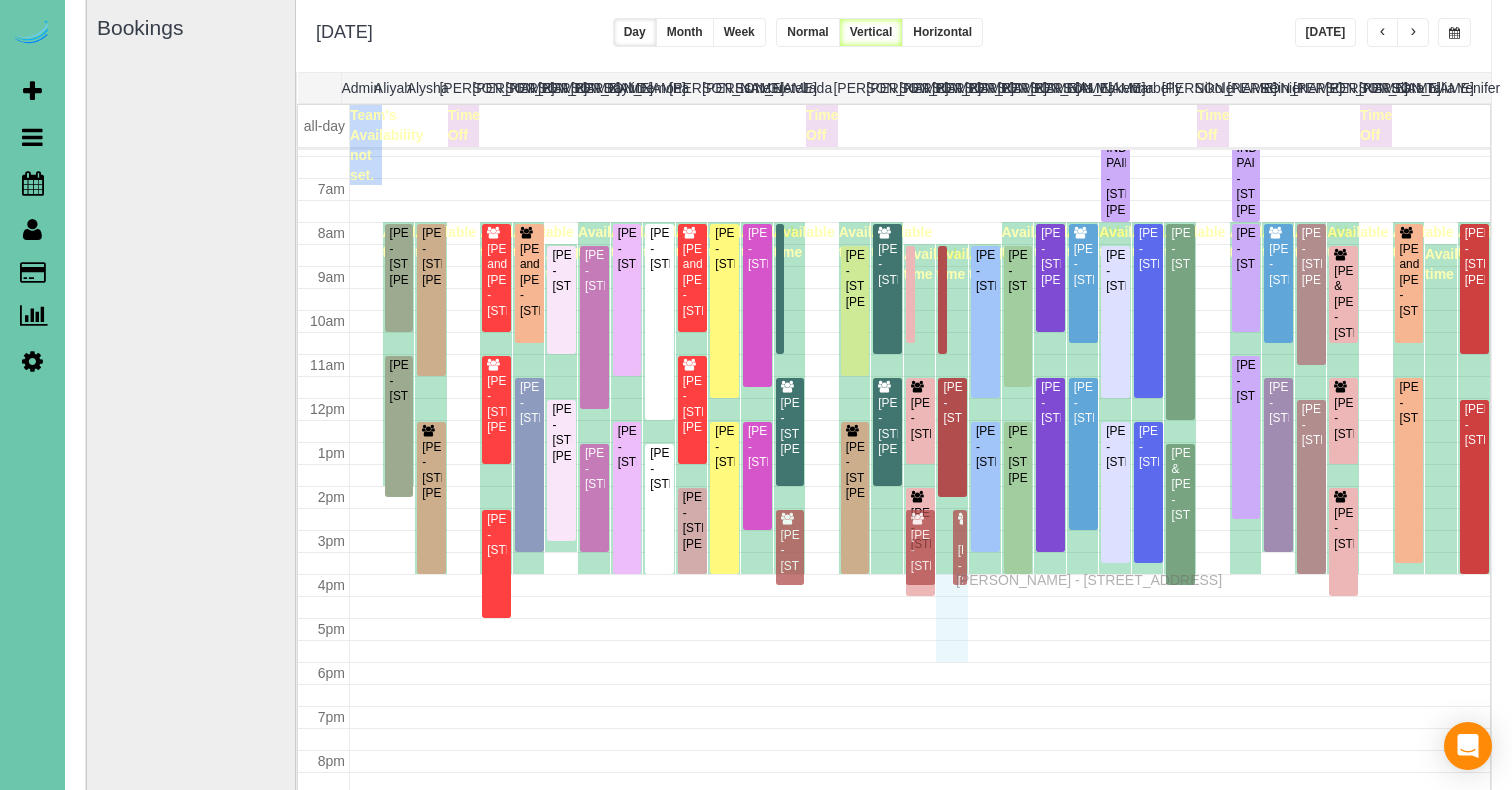 drag, startPoint x: 963, startPoint y: 318, endPoint x: 961, endPoint y: 577, distance: 259.00772 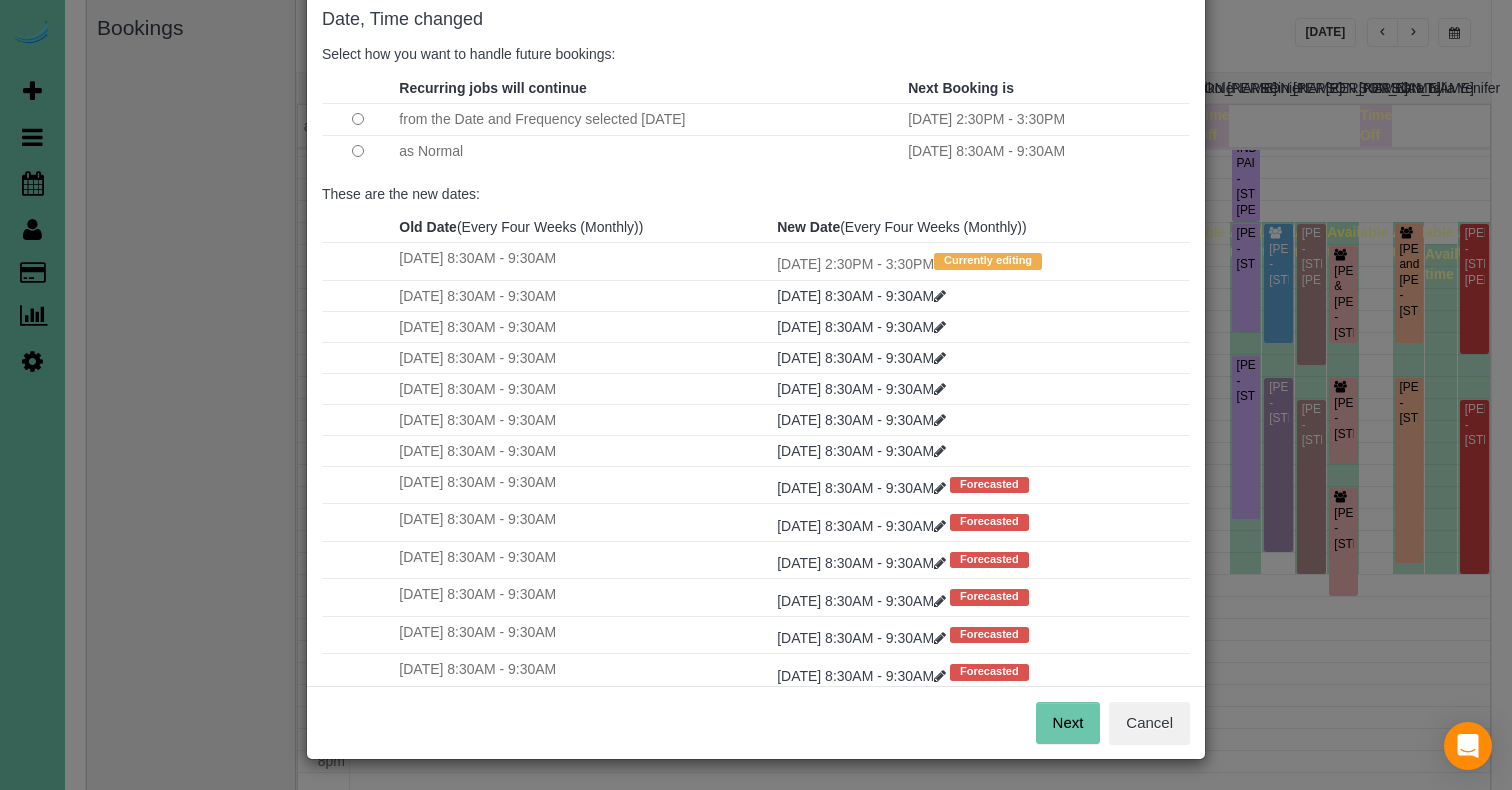 scroll, scrollTop: 105, scrollLeft: 0, axis: vertical 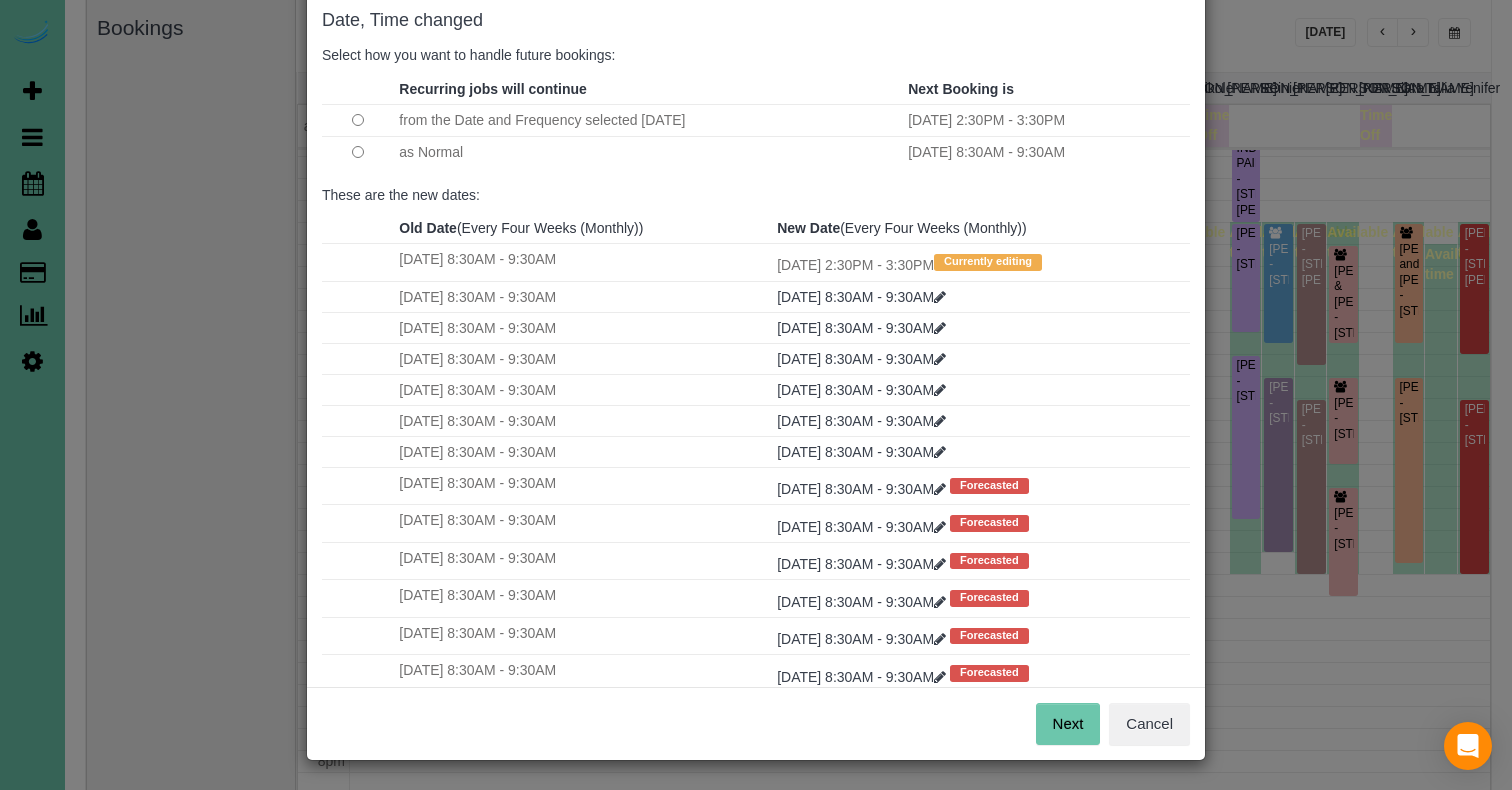 click on "Next" at bounding box center (1068, 724) 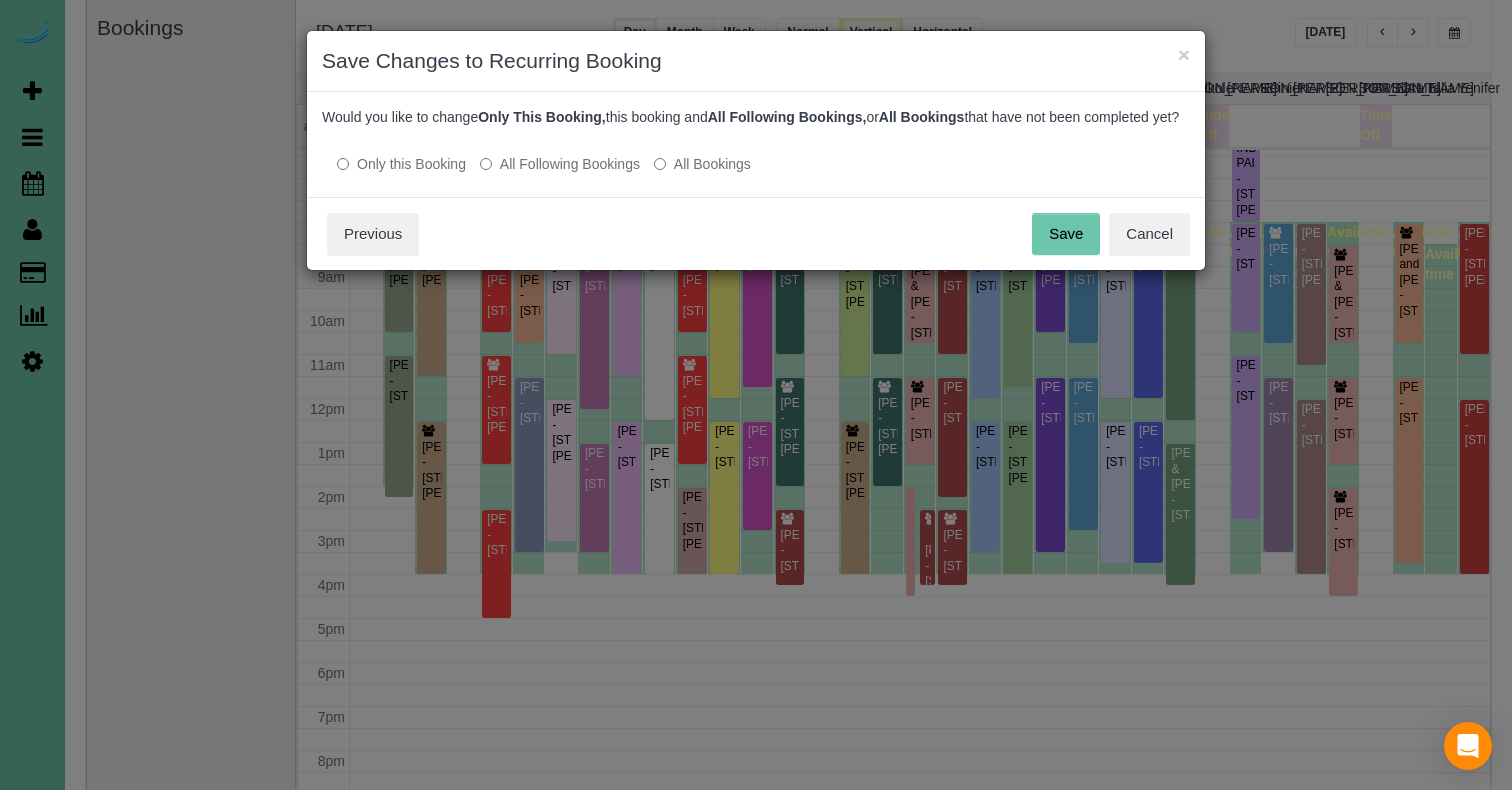 click on "Save
Cancel
Previous" at bounding box center [756, 233] 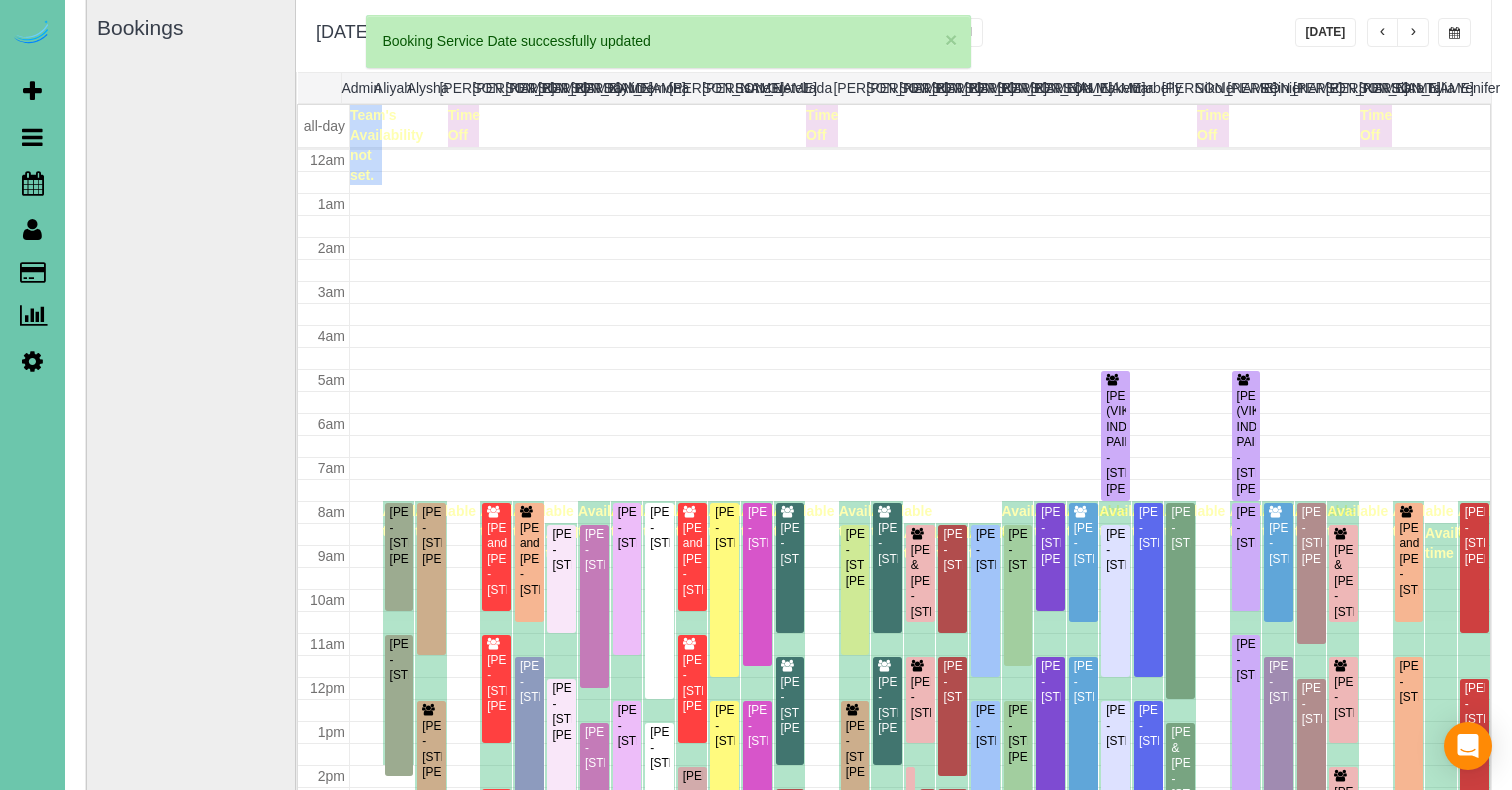 scroll, scrollTop: 279, scrollLeft: 0, axis: vertical 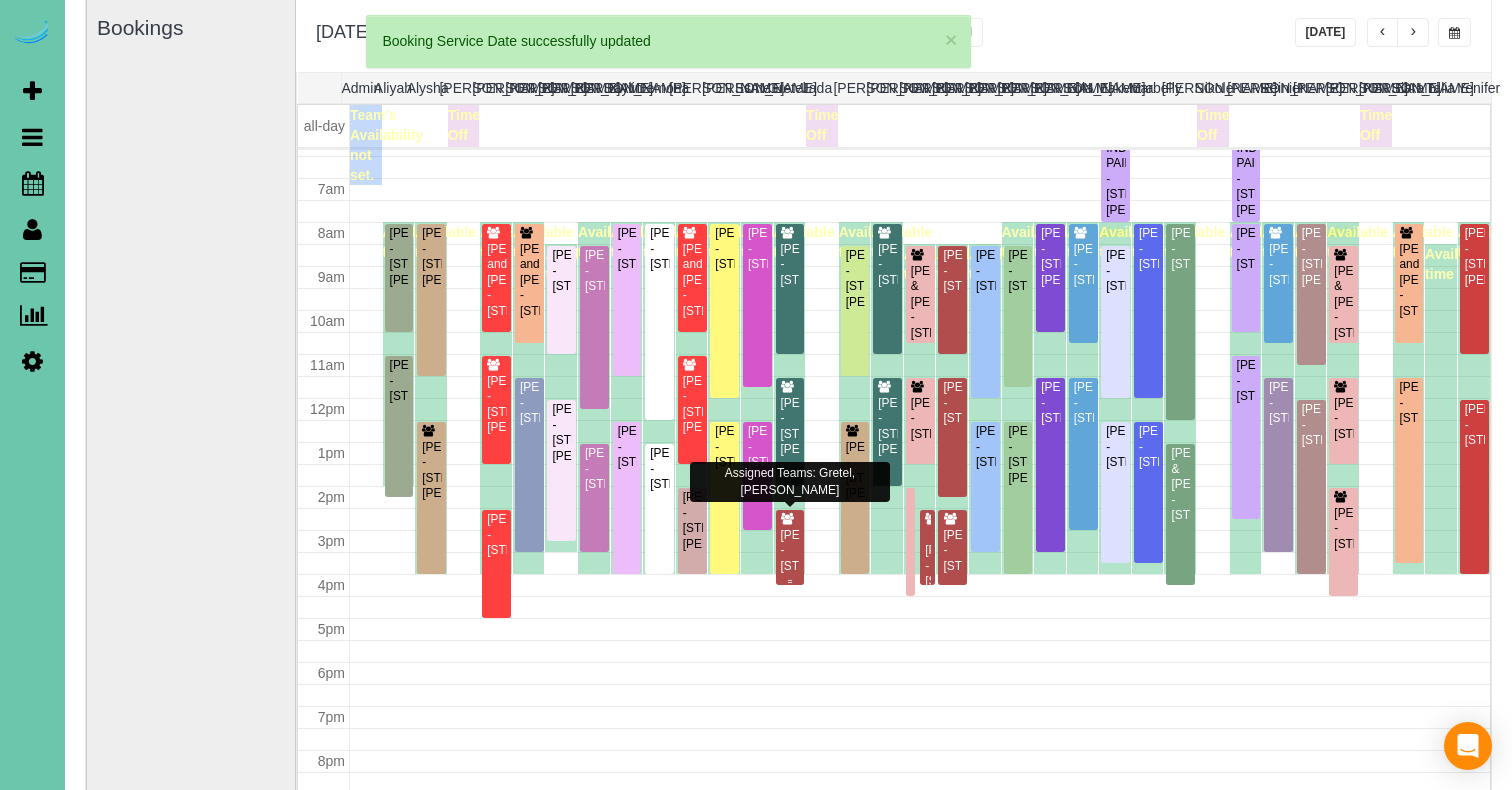 click on "Sherri Aslam - 18407 Lake St, Elkhorn, NE 68022" at bounding box center (790, 551) 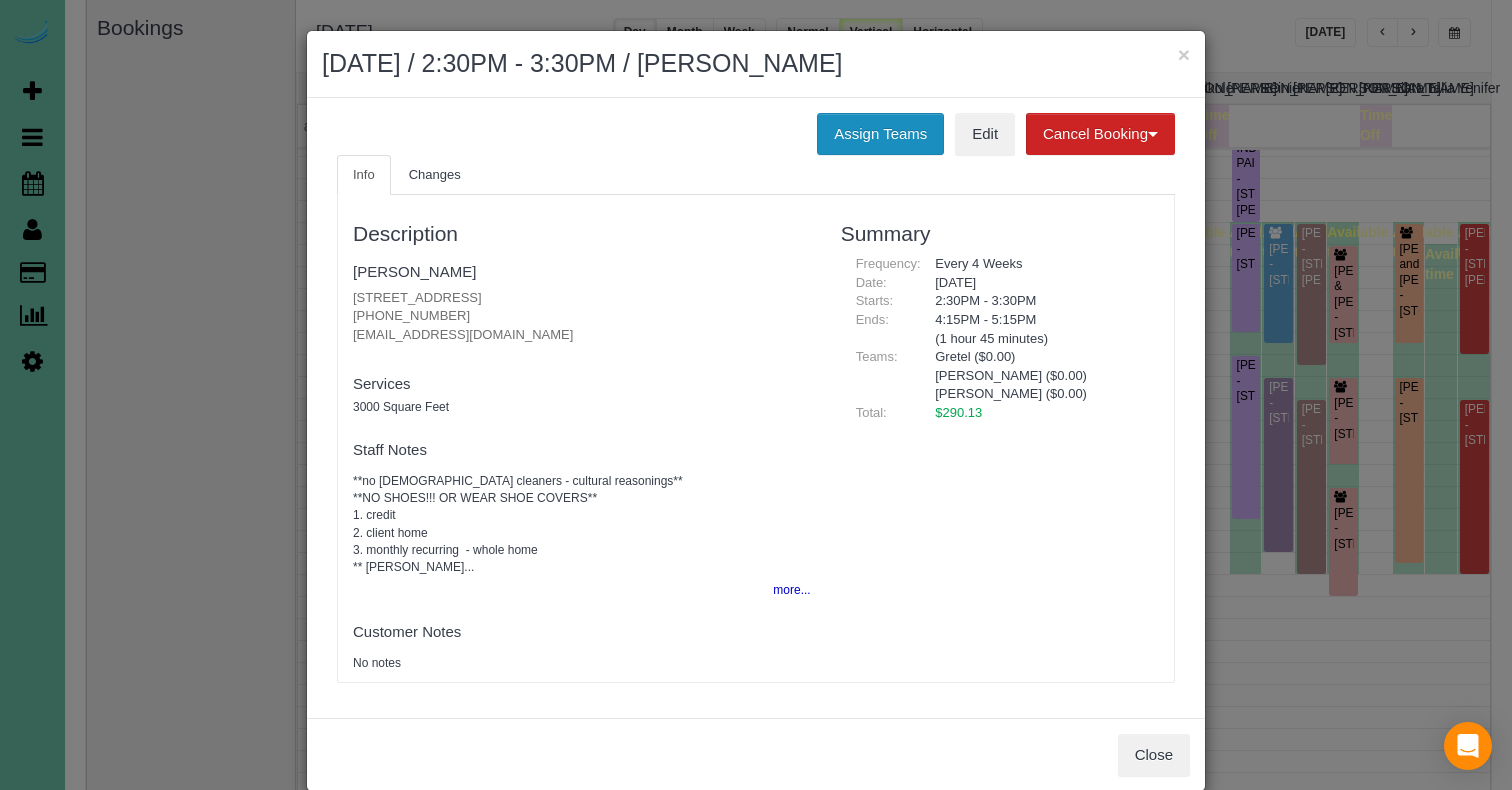 click on "Assign Teams" at bounding box center (880, 134) 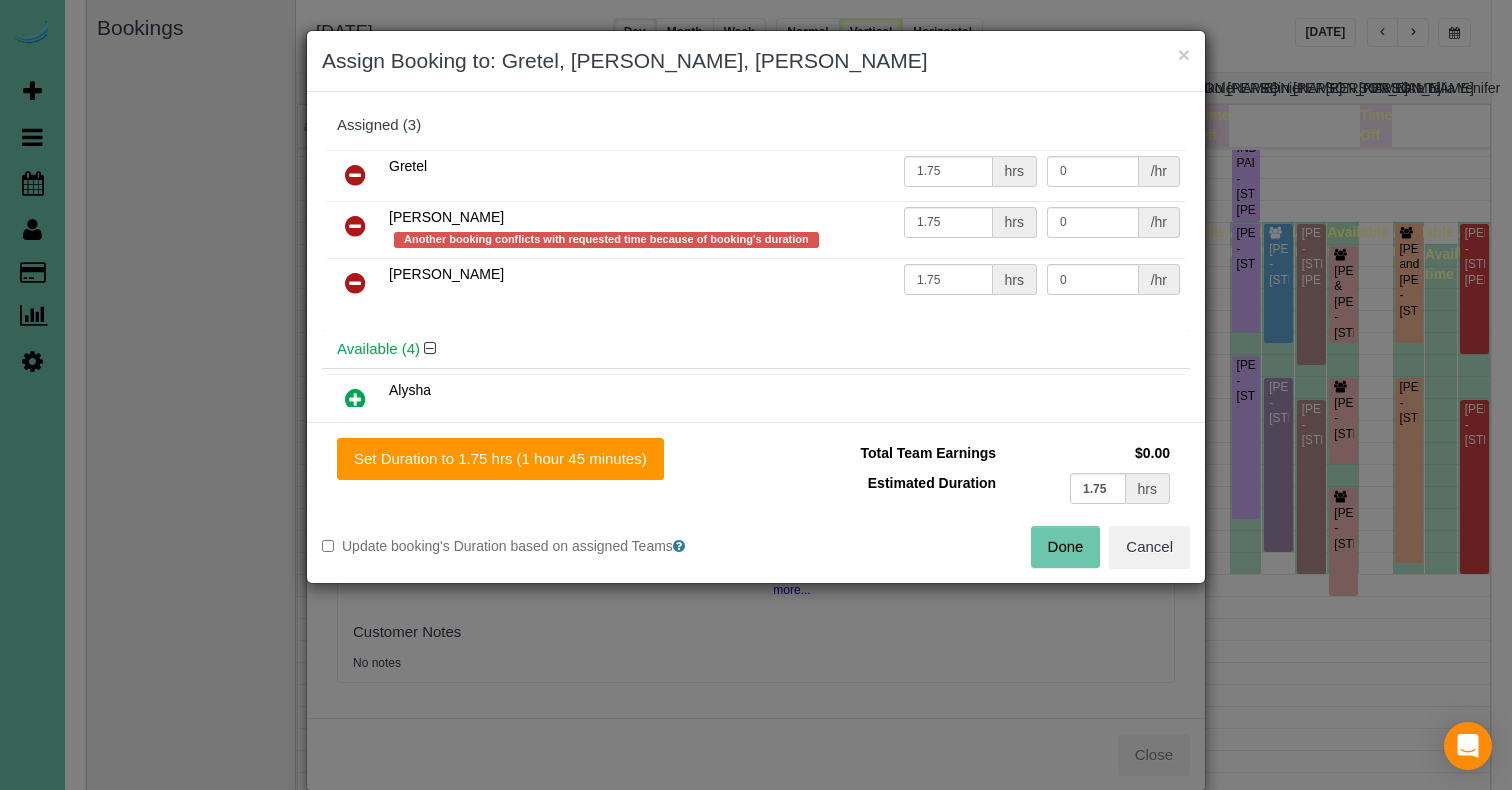 click at bounding box center (355, 226) 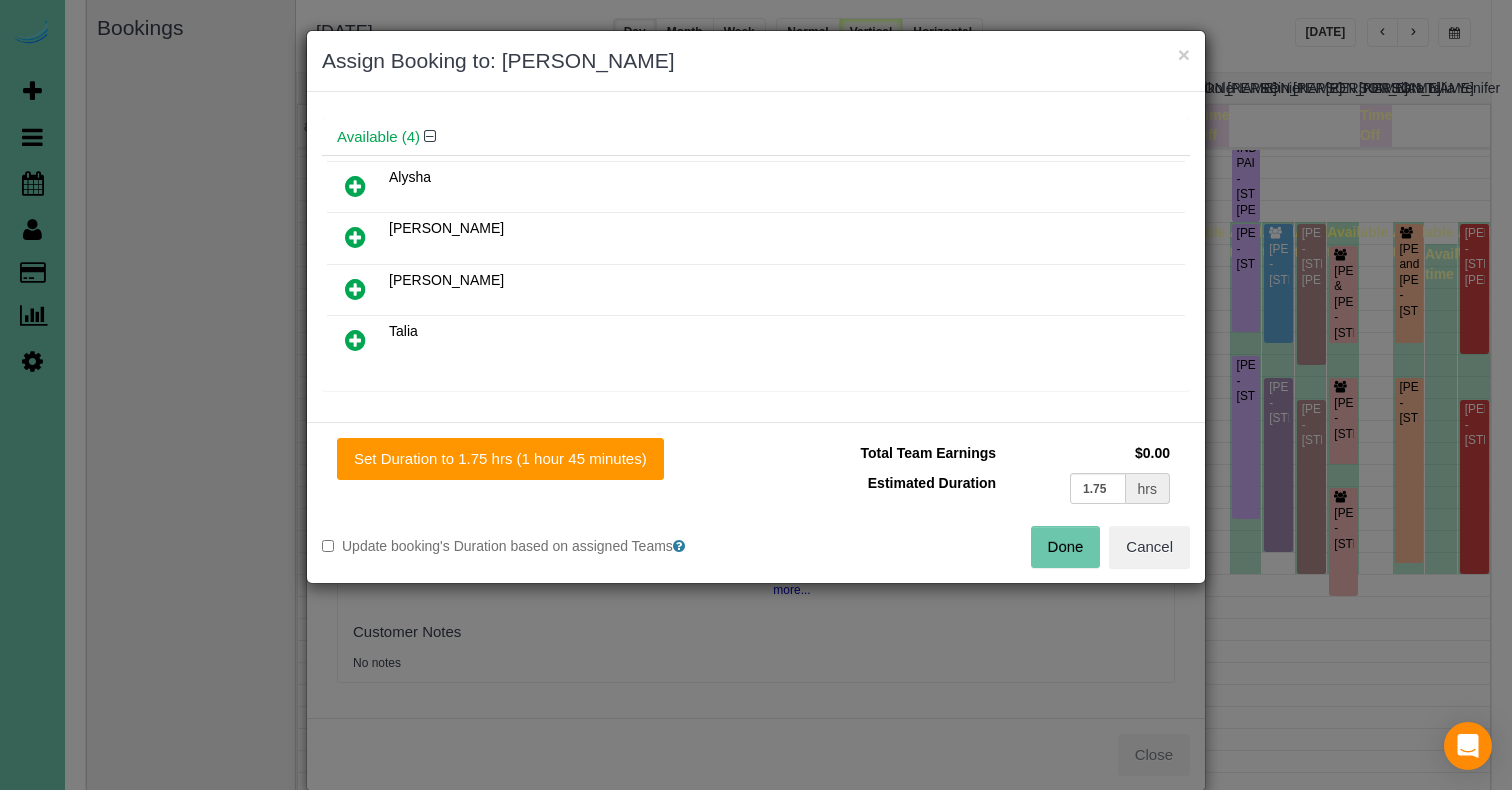 scroll, scrollTop: 161, scrollLeft: 0, axis: vertical 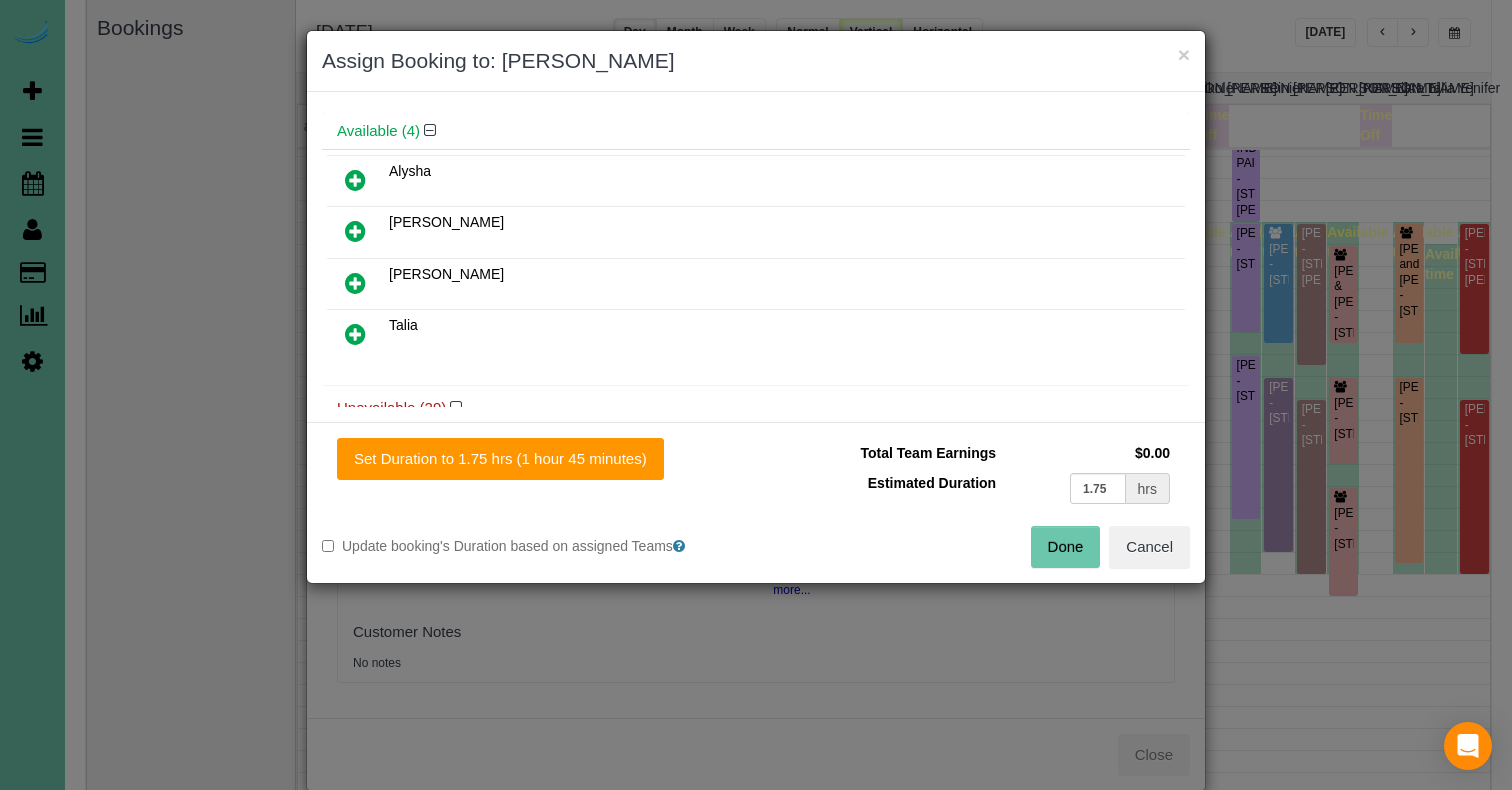 click at bounding box center [355, 283] 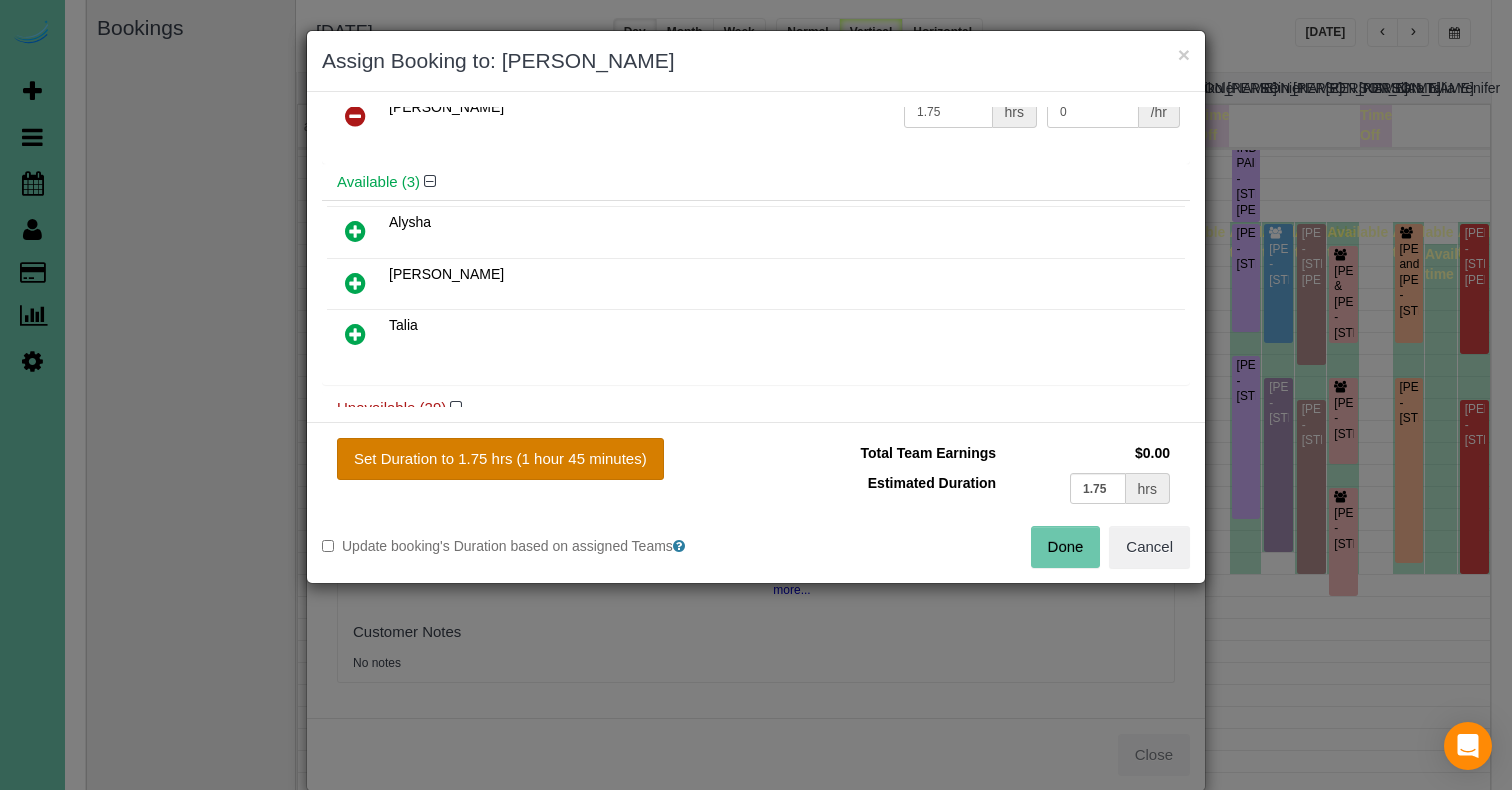 click on "Set Duration to 1.75 hrs (1 hour 45 minutes)" at bounding box center (500, 459) 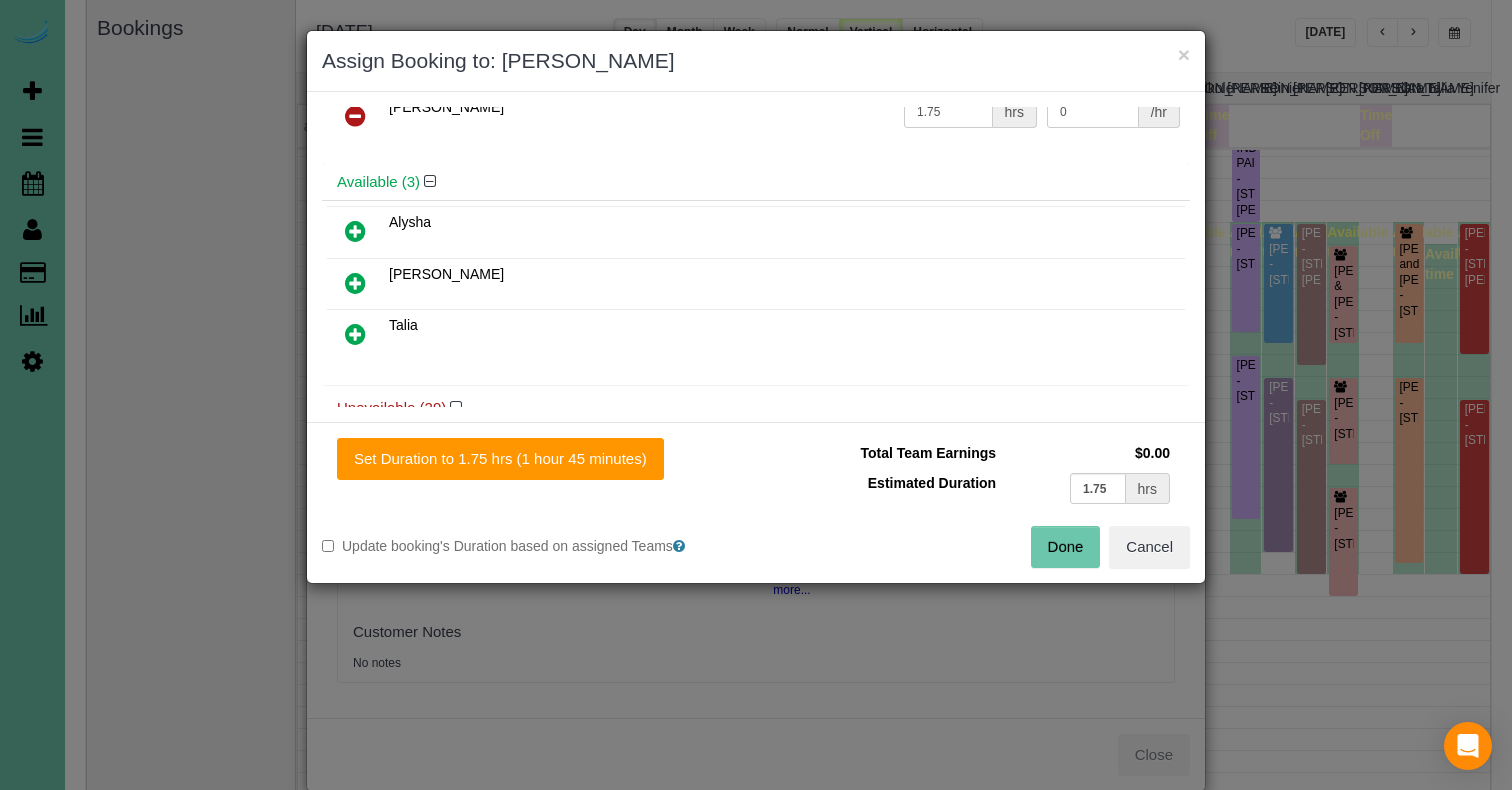 click on "Done" at bounding box center (1066, 547) 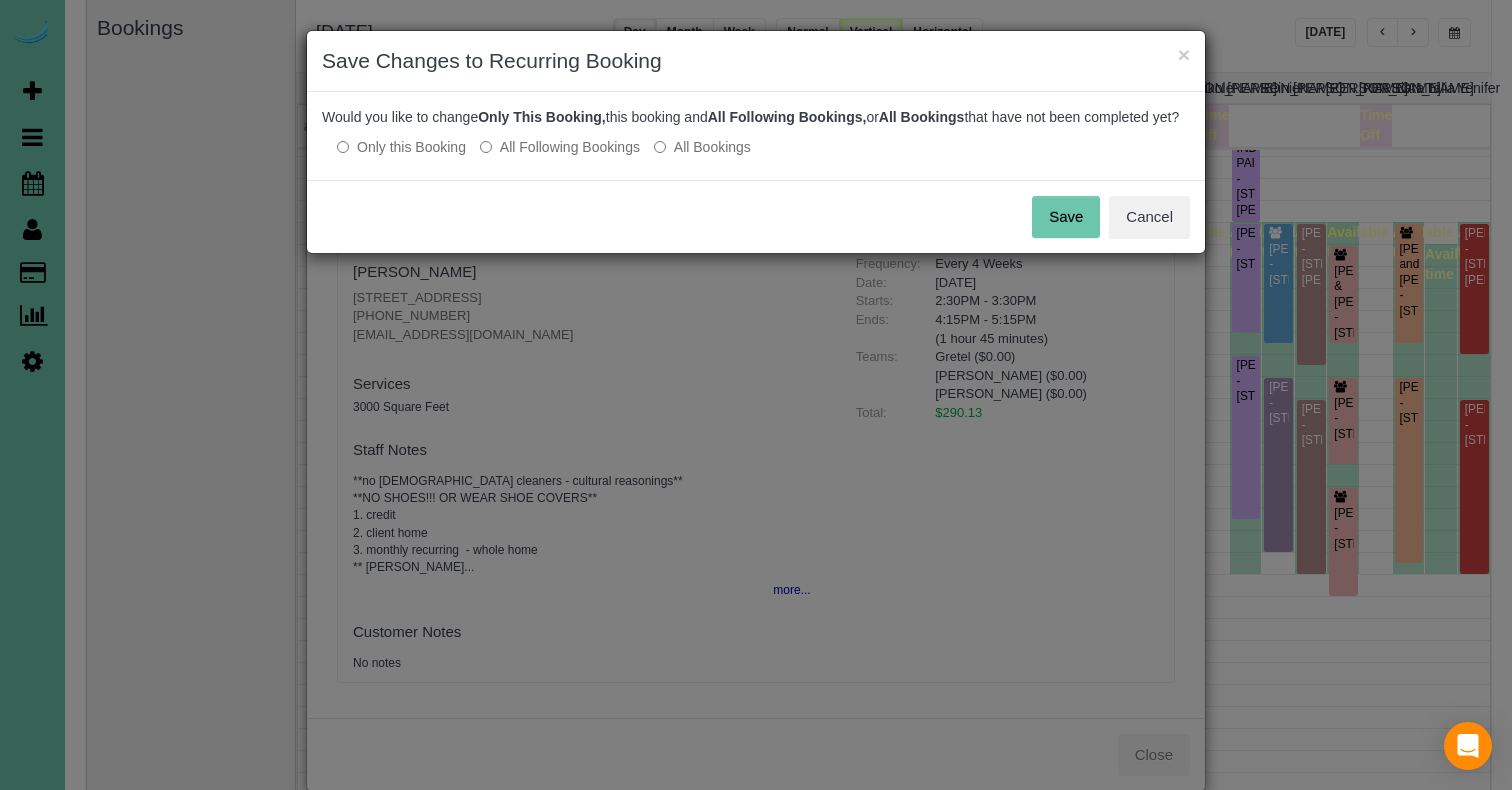 click on "Save" at bounding box center [1066, 217] 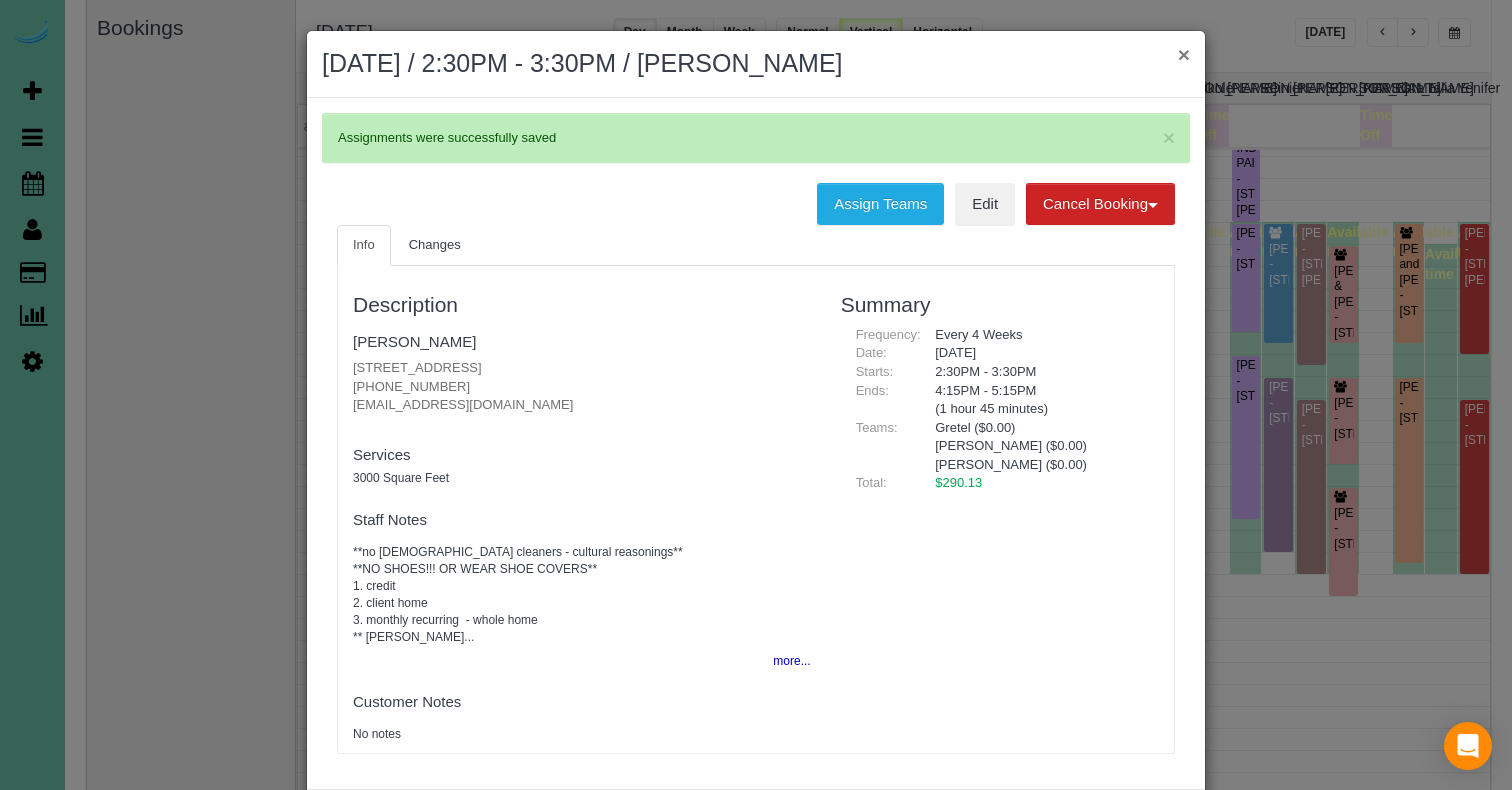 click on "×" at bounding box center (1184, 54) 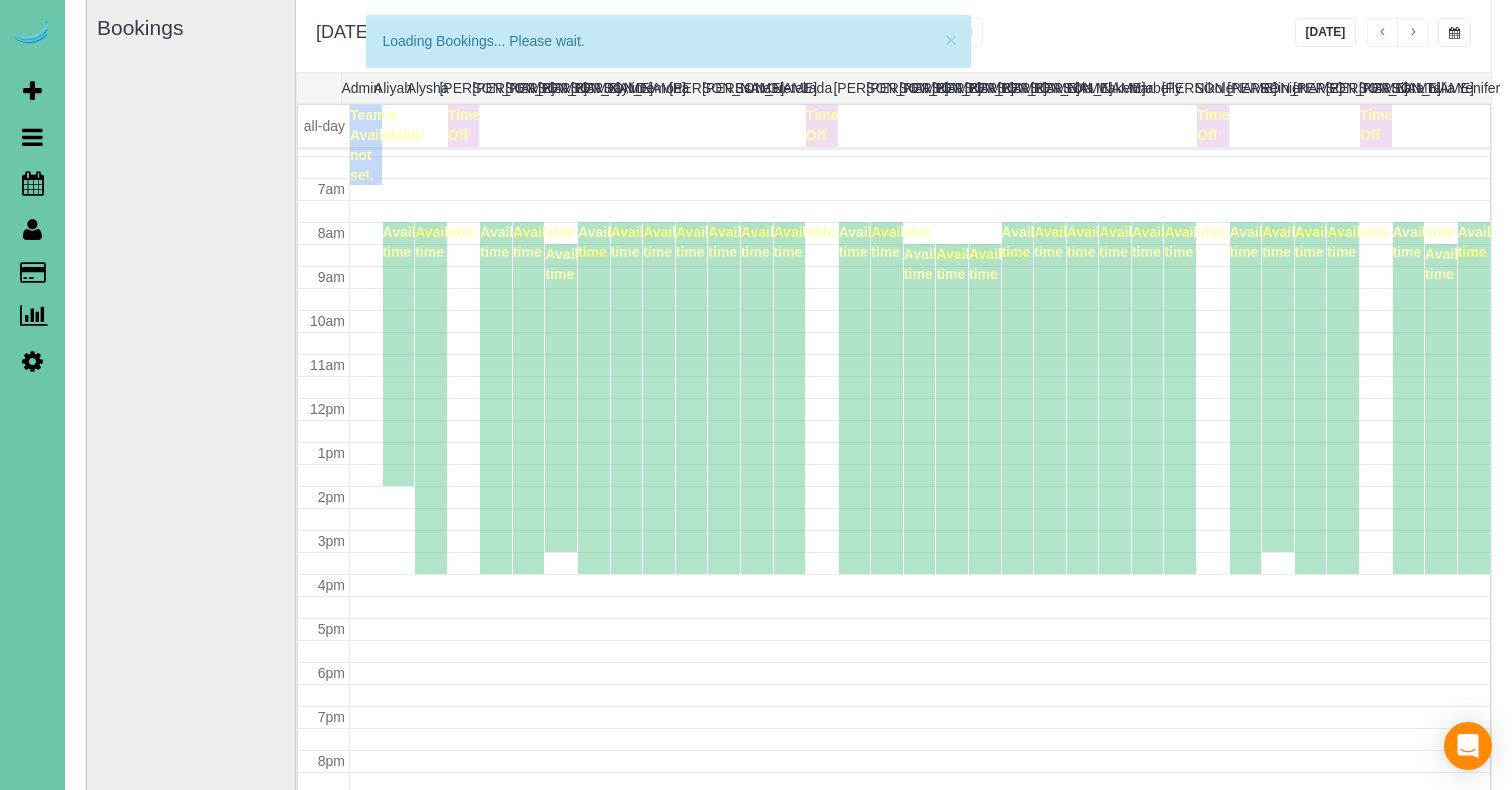 scroll, scrollTop: 279, scrollLeft: 0, axis: vertical 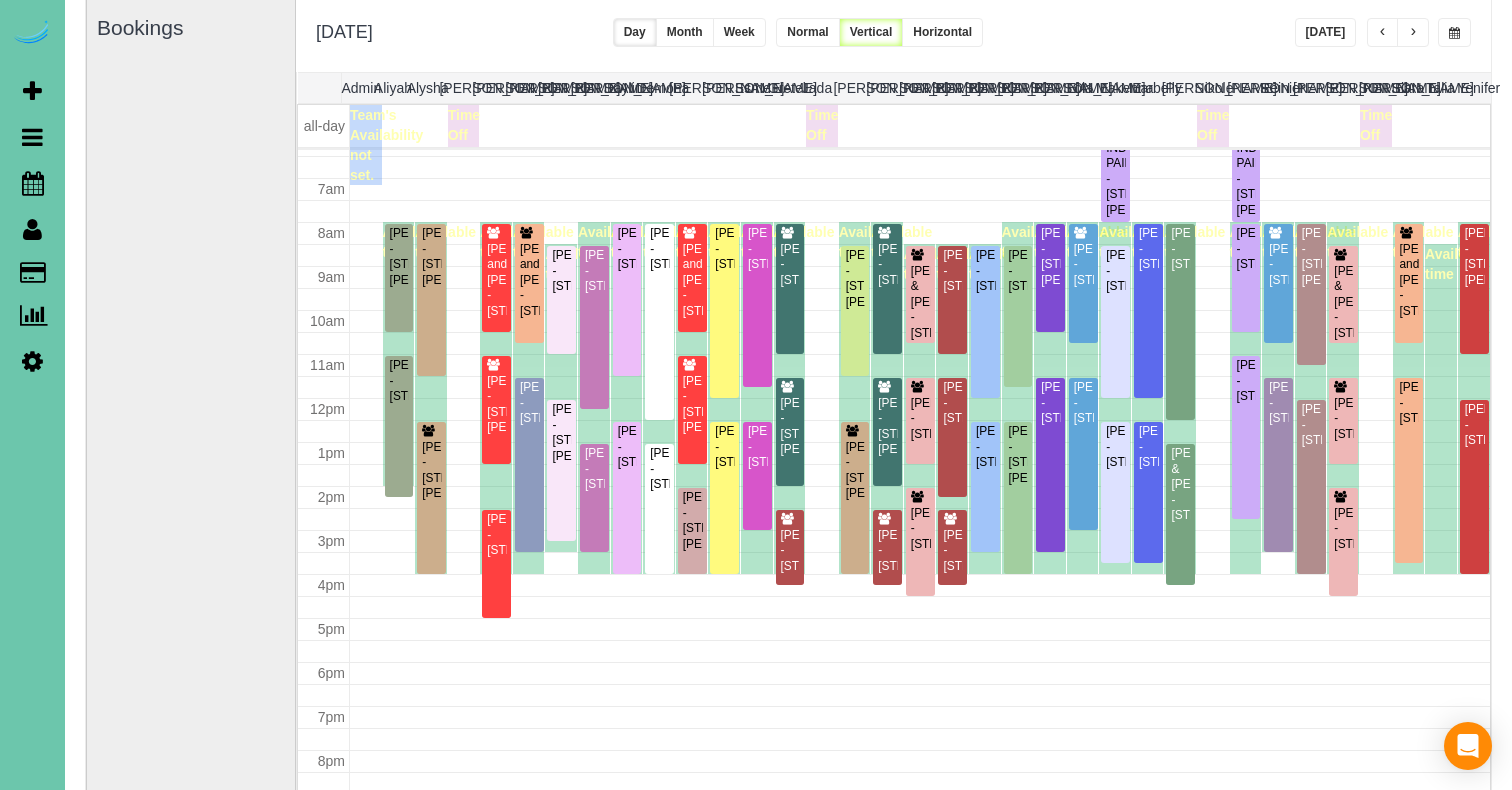 click at bounding box center (1413, 32) 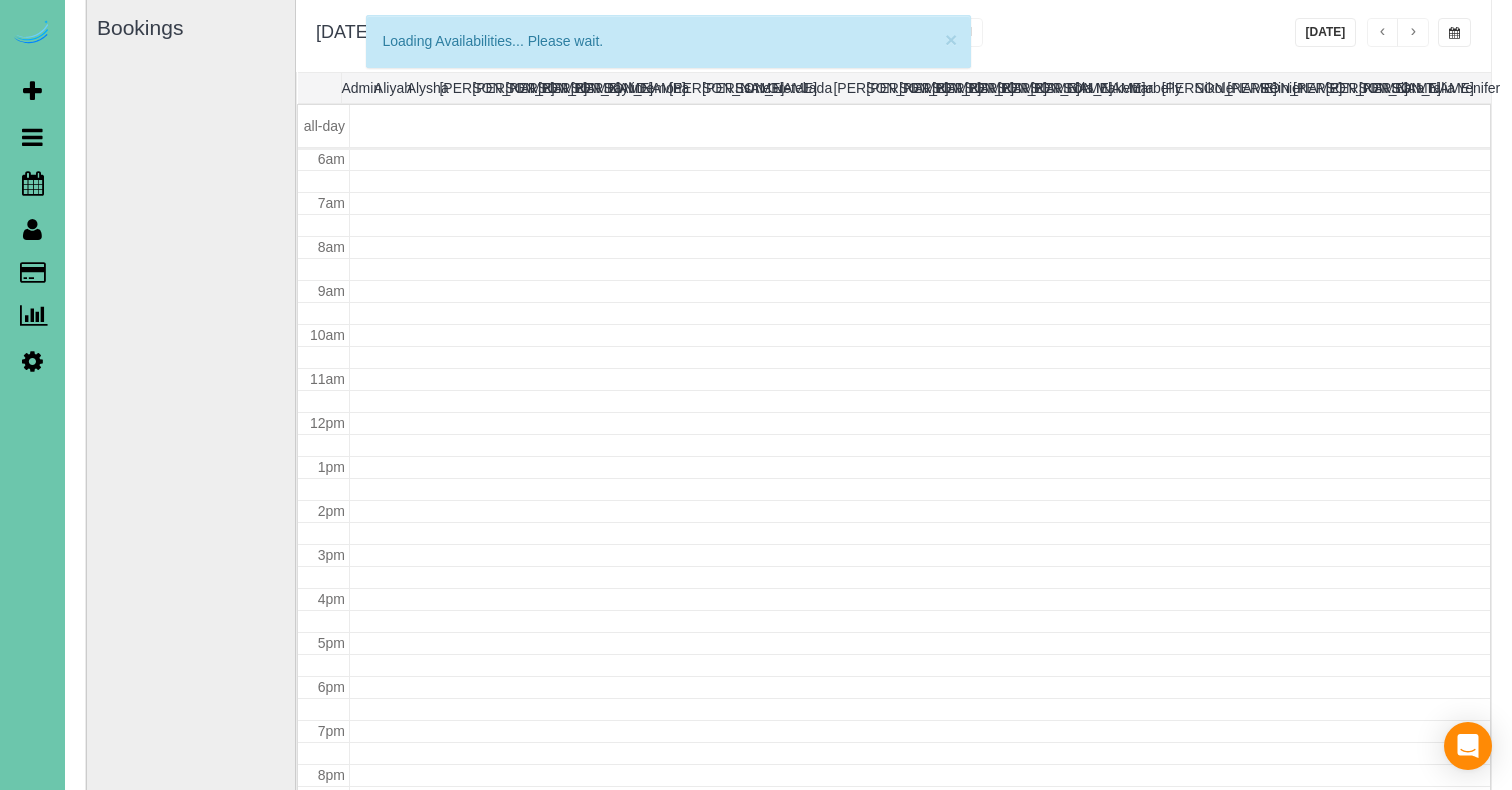 scroll, scrollTop: 265, scrollLeft: 0, axis: vertical 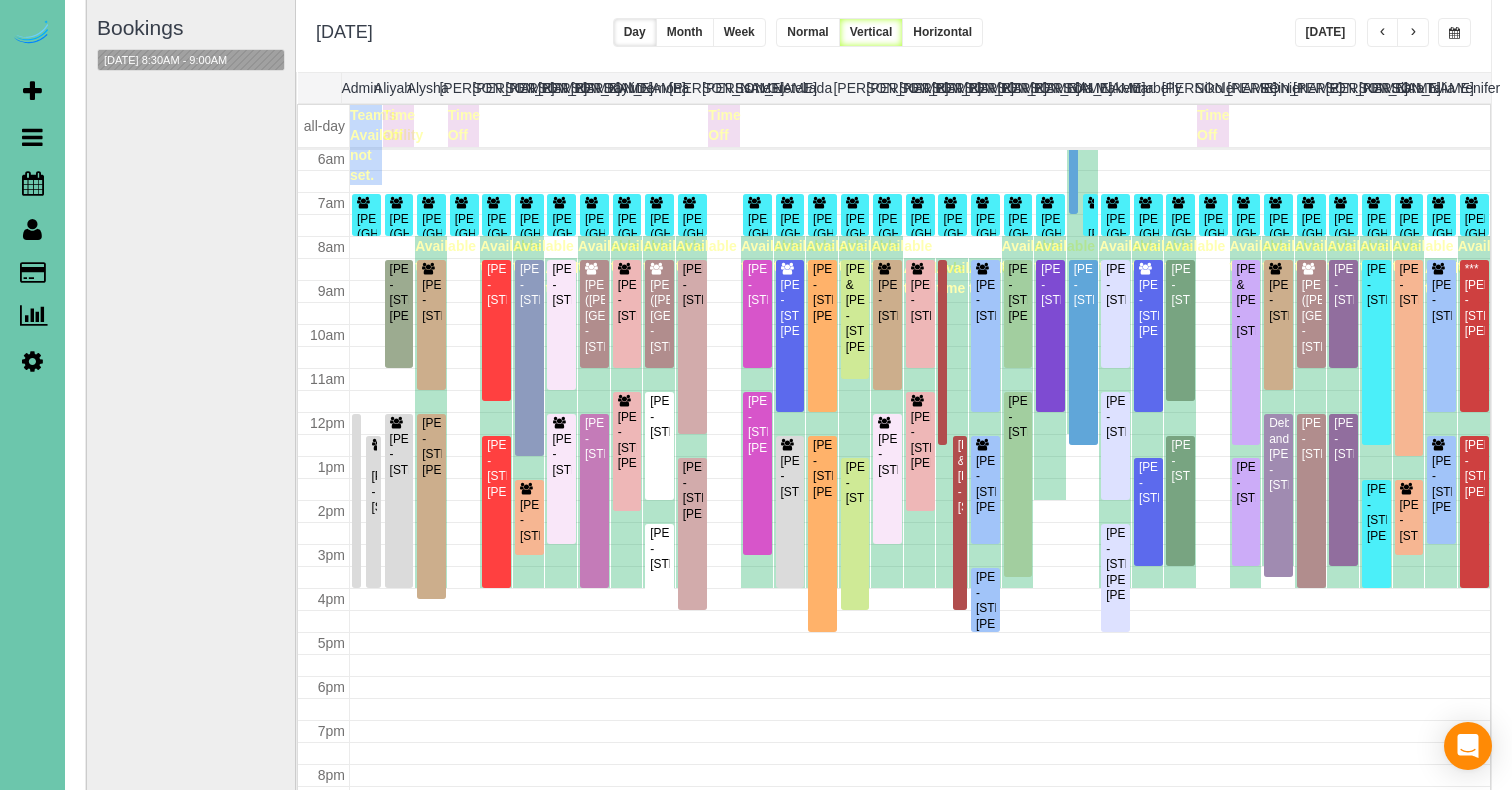 click at bounding box center (1413, 32) 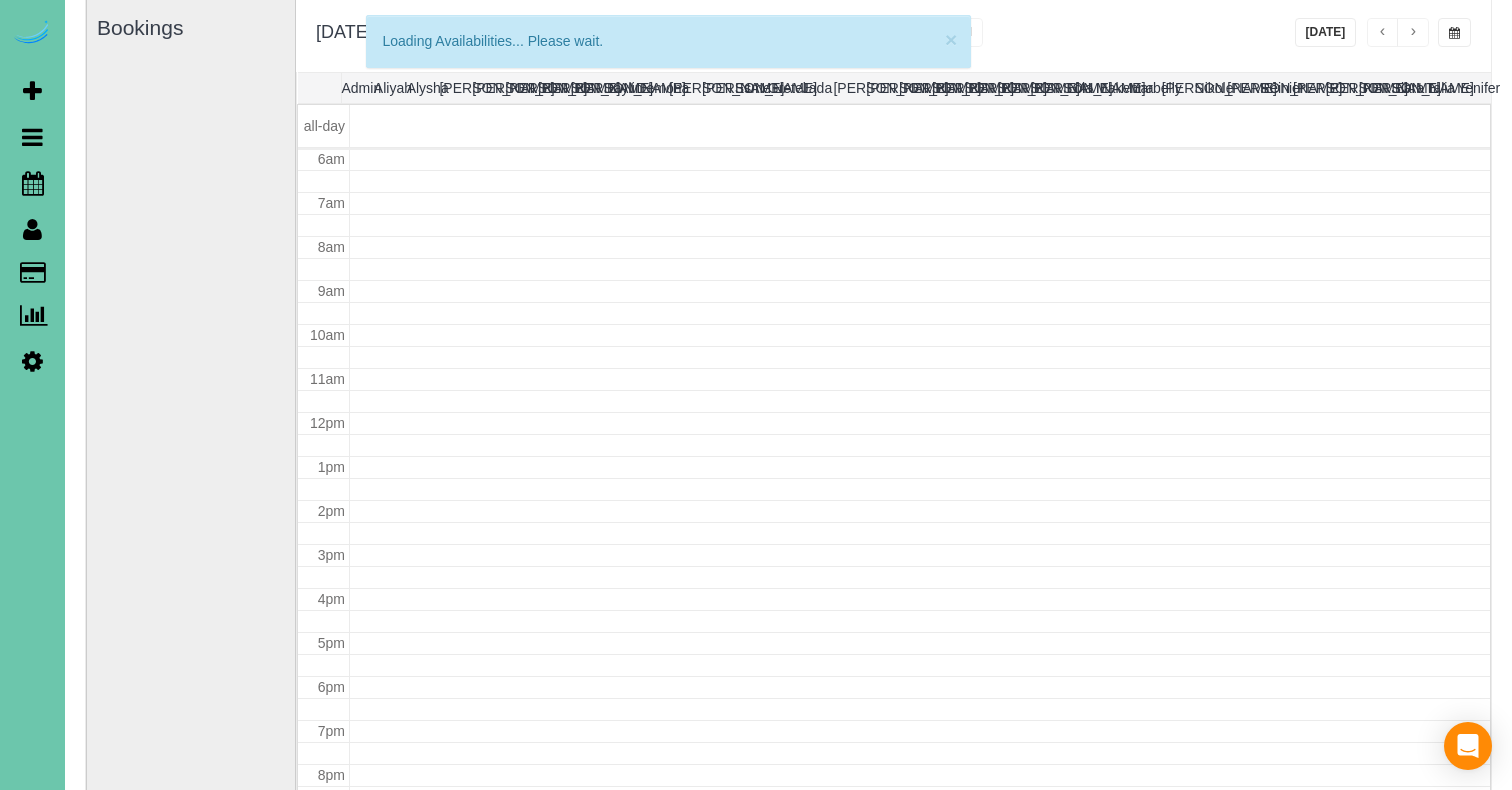 scroll, scrollTop: 265, scrollLeft: 0, axis: vertical 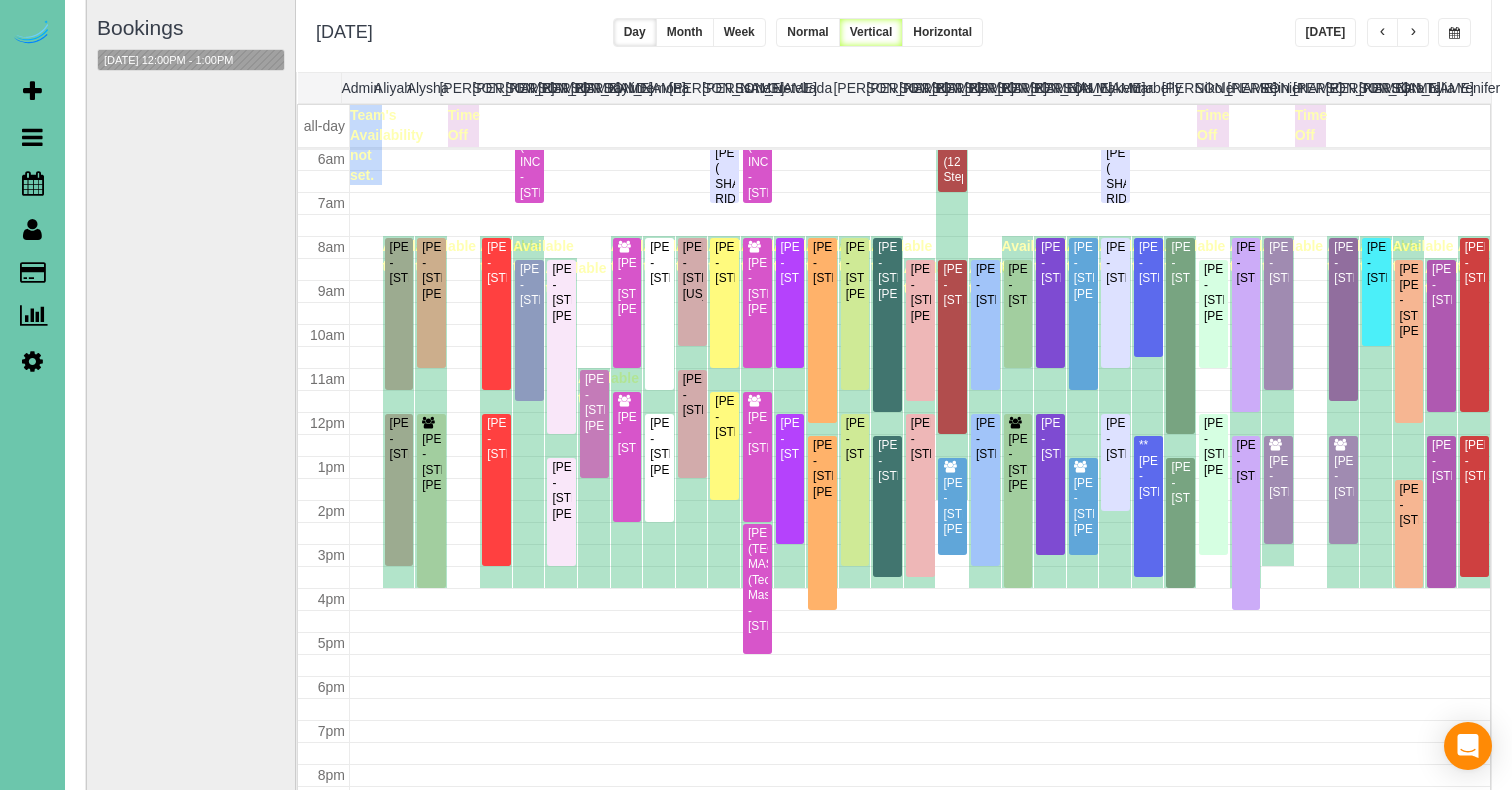 click at bounding box center (1413, 32) 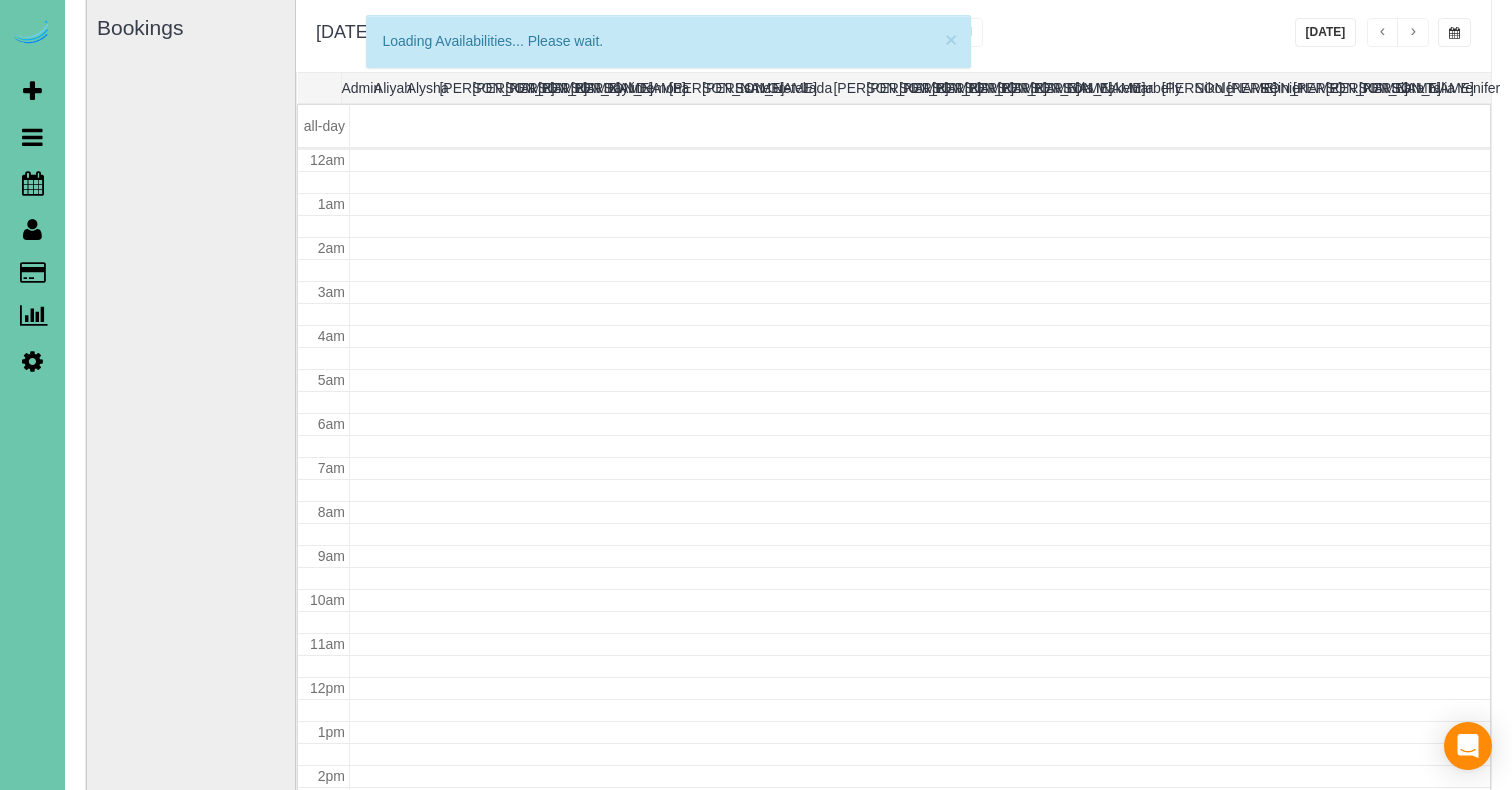 scroll, scrollTop: 265, scrollLeft: 0, axis: vertical 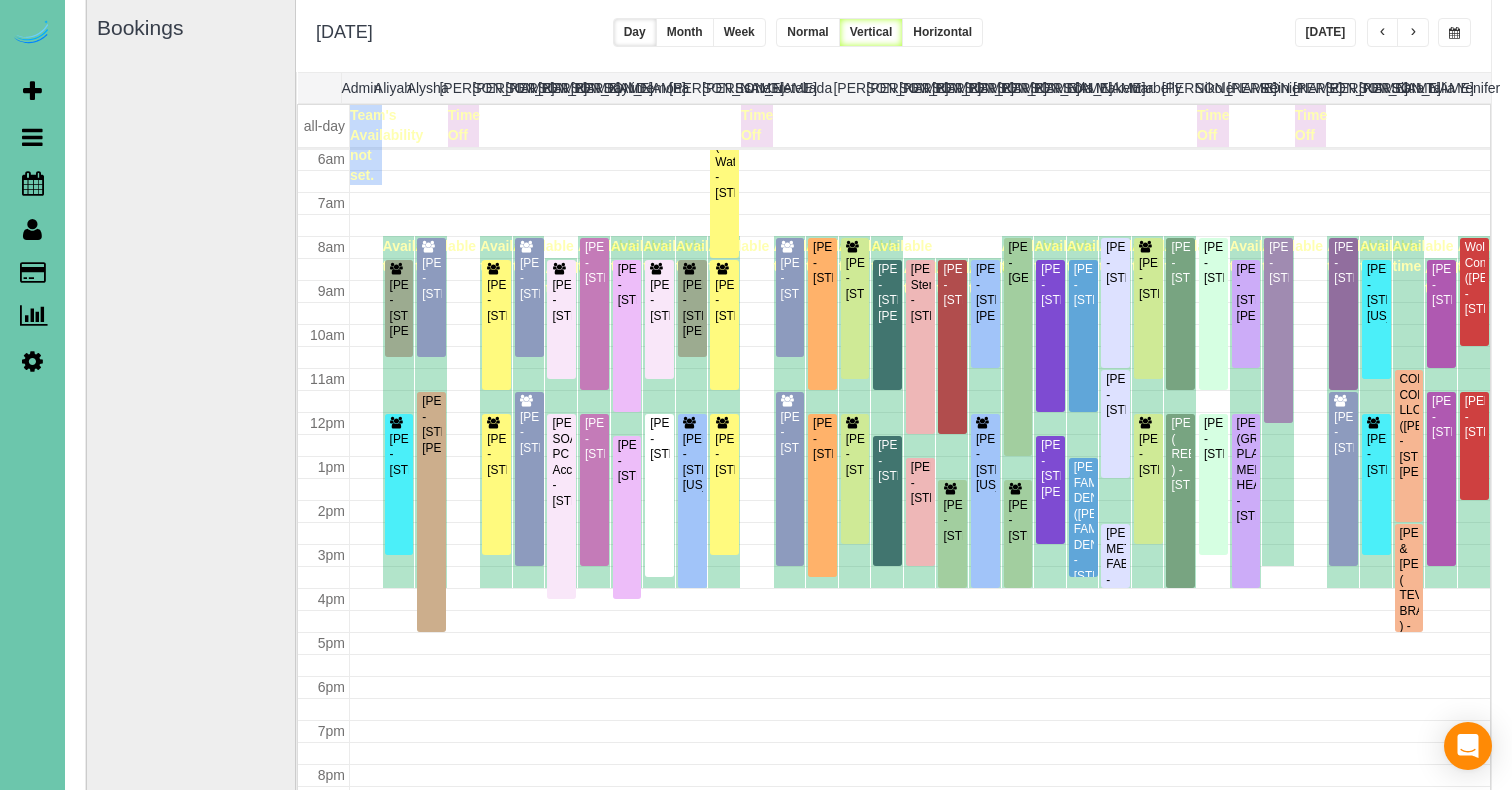 click at bounding box center [1383, 32] 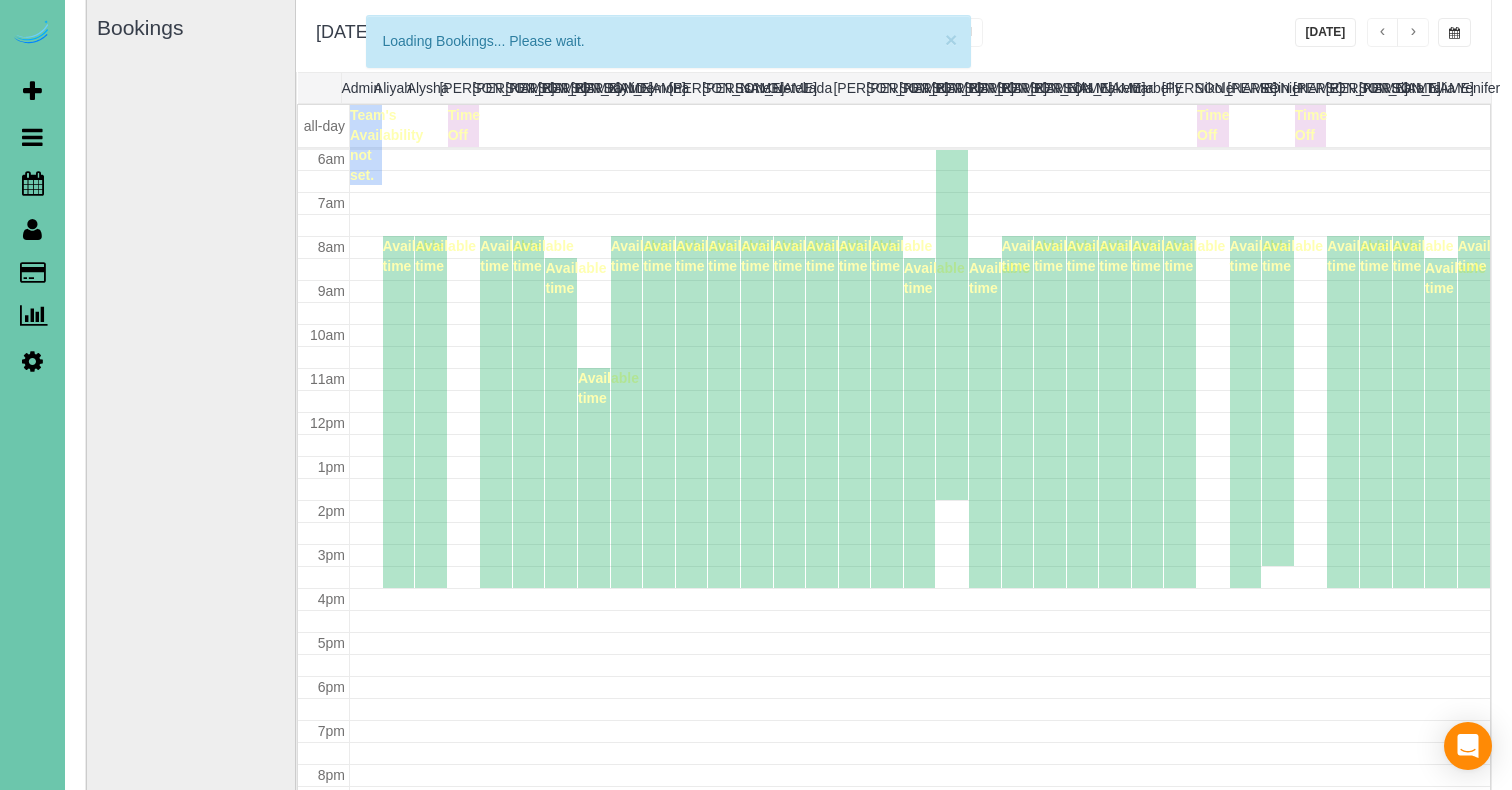 scroll, scrollTop: 265, scrollLeft: 0, axis: vertical 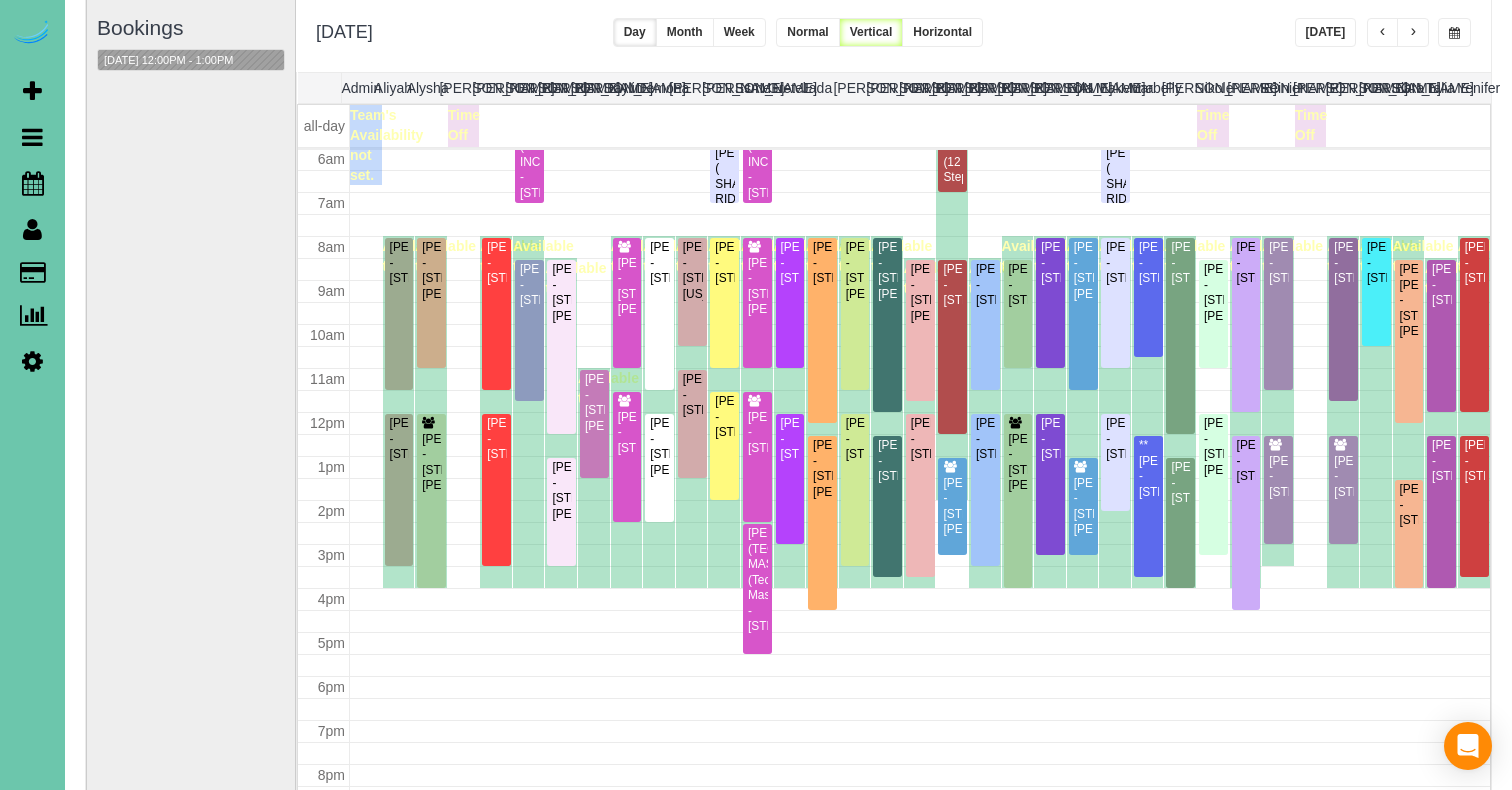 click at bounding box center [1383, 32] 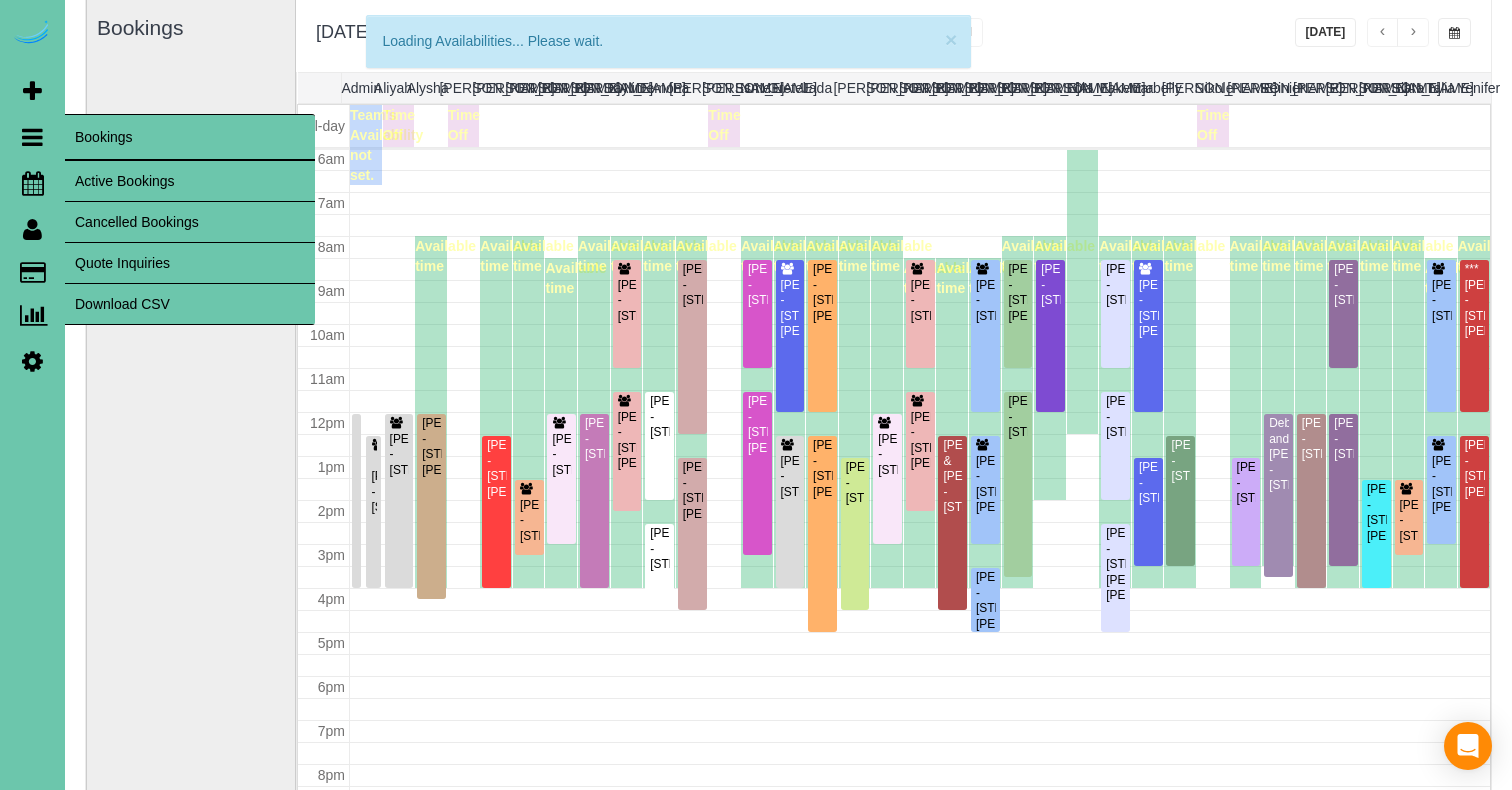 scroll, scrollTop: 265, scrollLeft: 0, axis: vertical 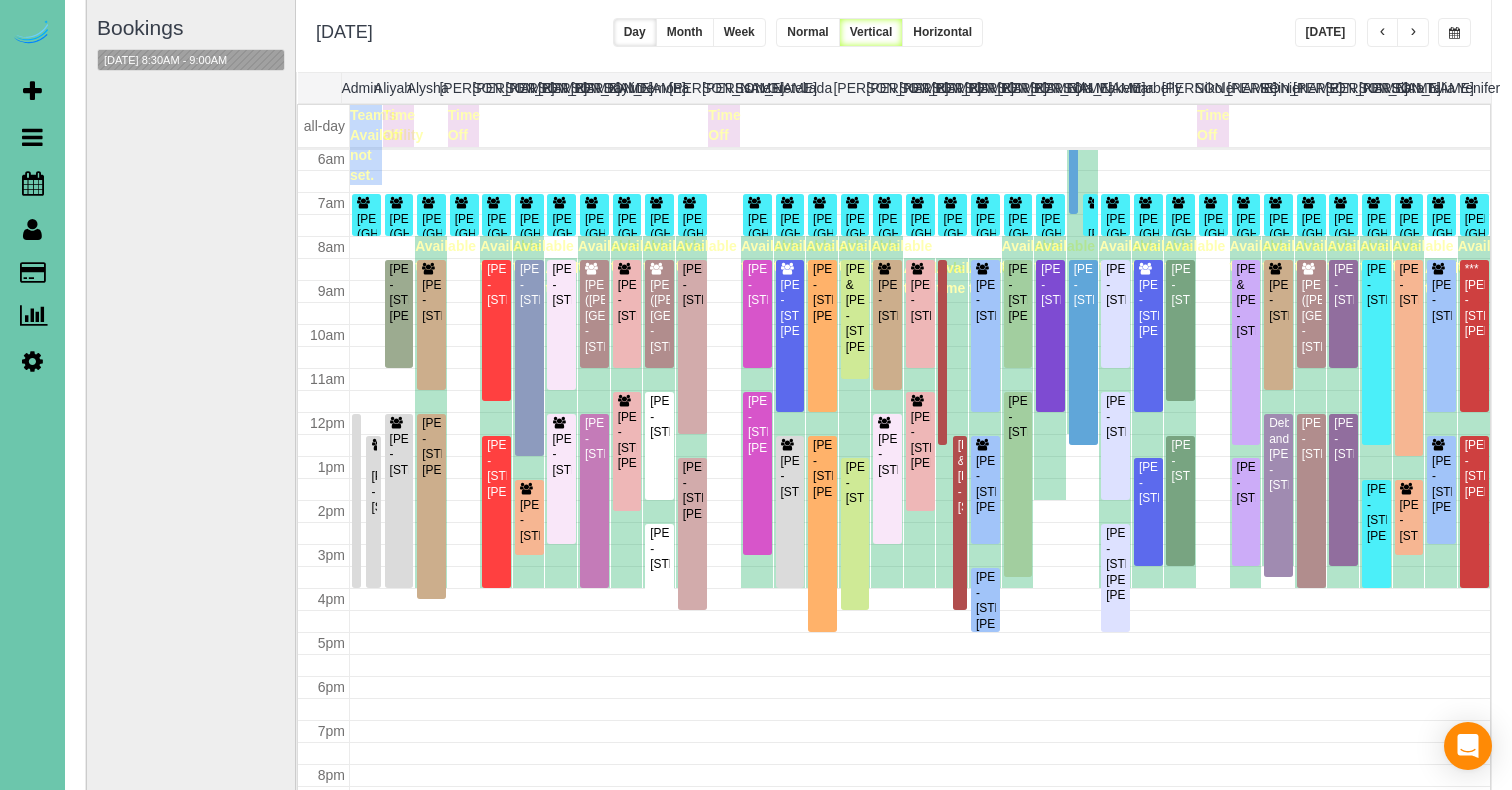 click on "Today" at bounding box center (1326, 32) 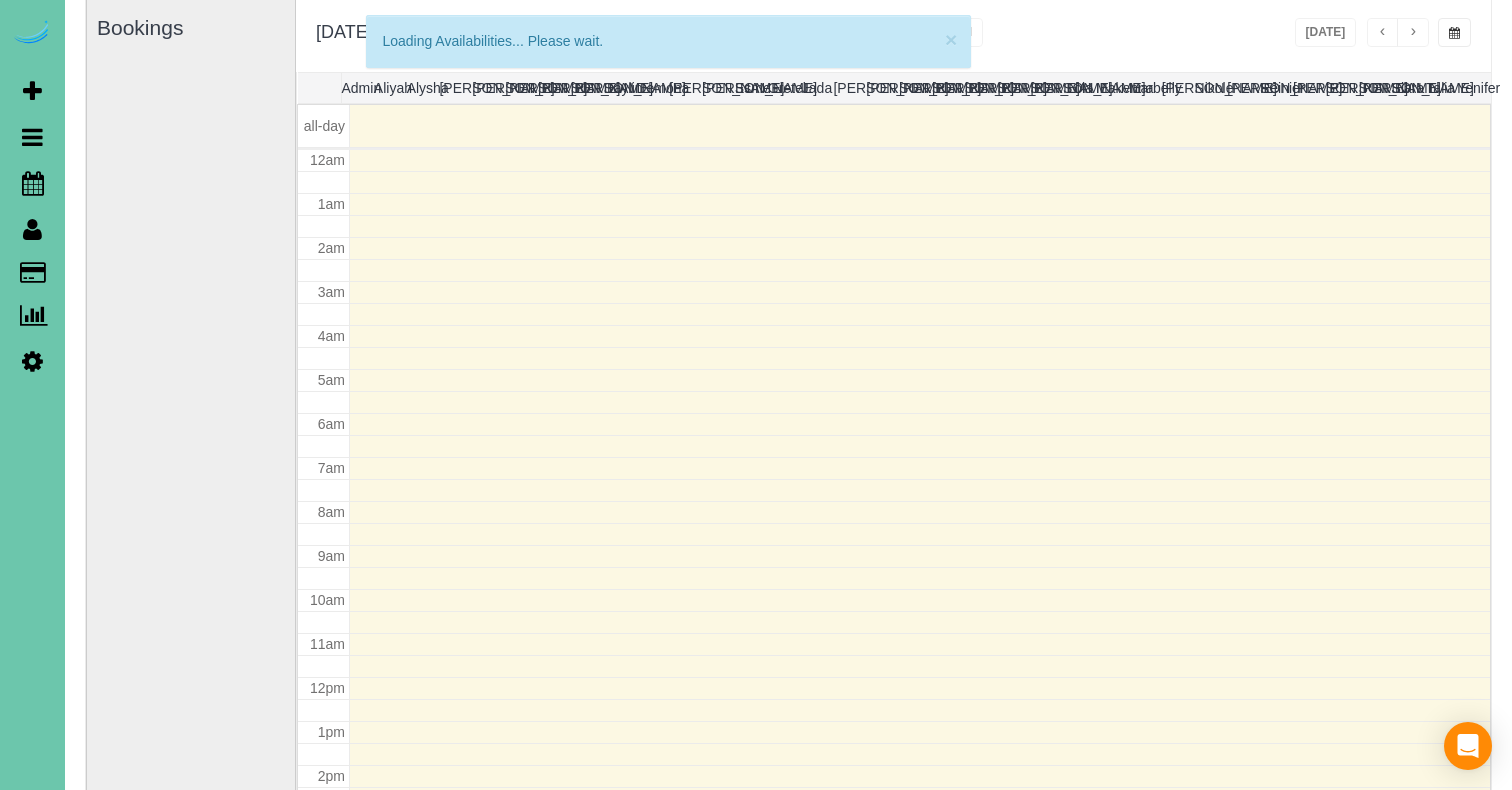 scroll, scrollTop: 265, scrollLeft: 0, axis: vertical 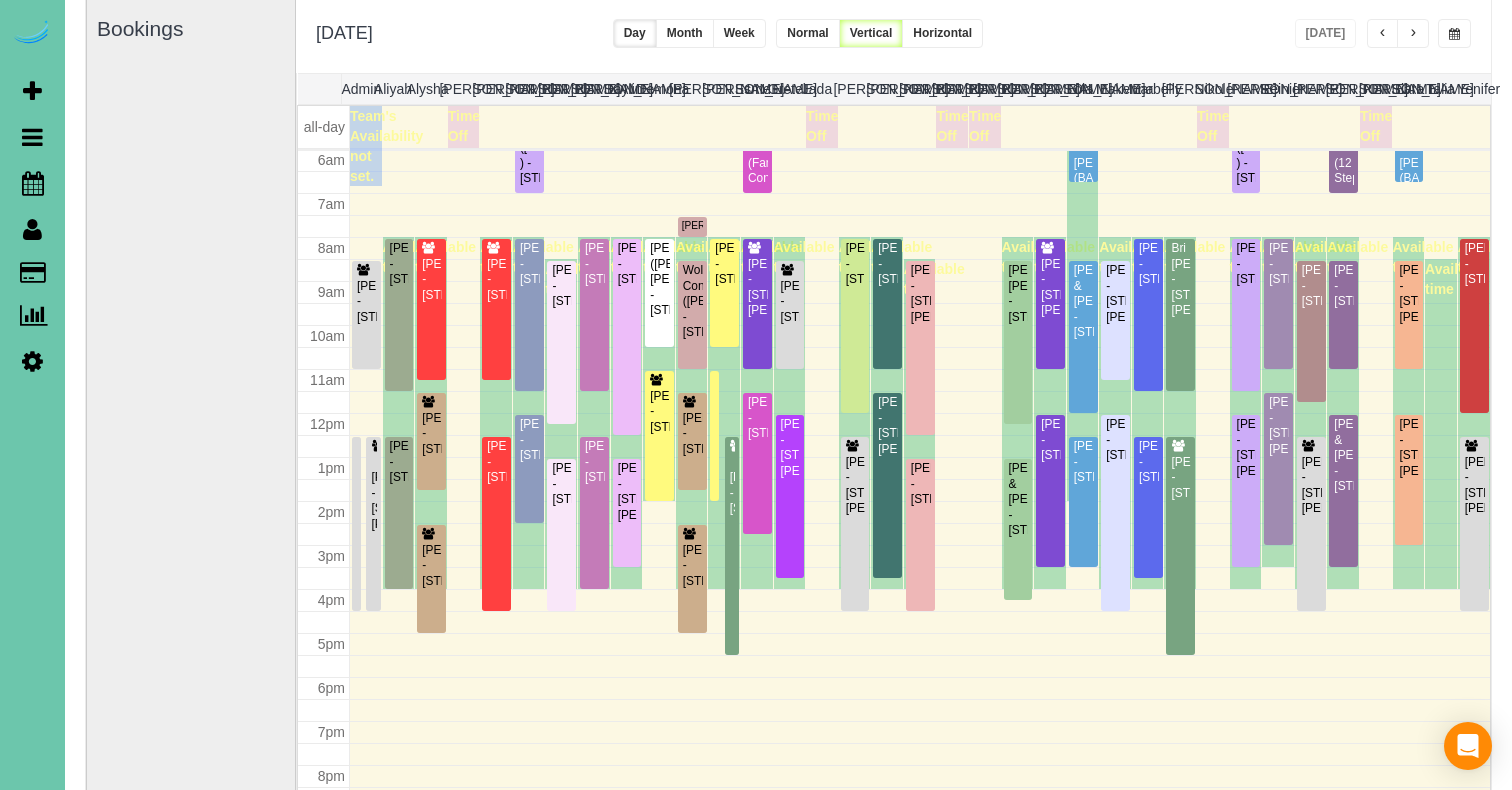 click at bounding box center [1454, 34] 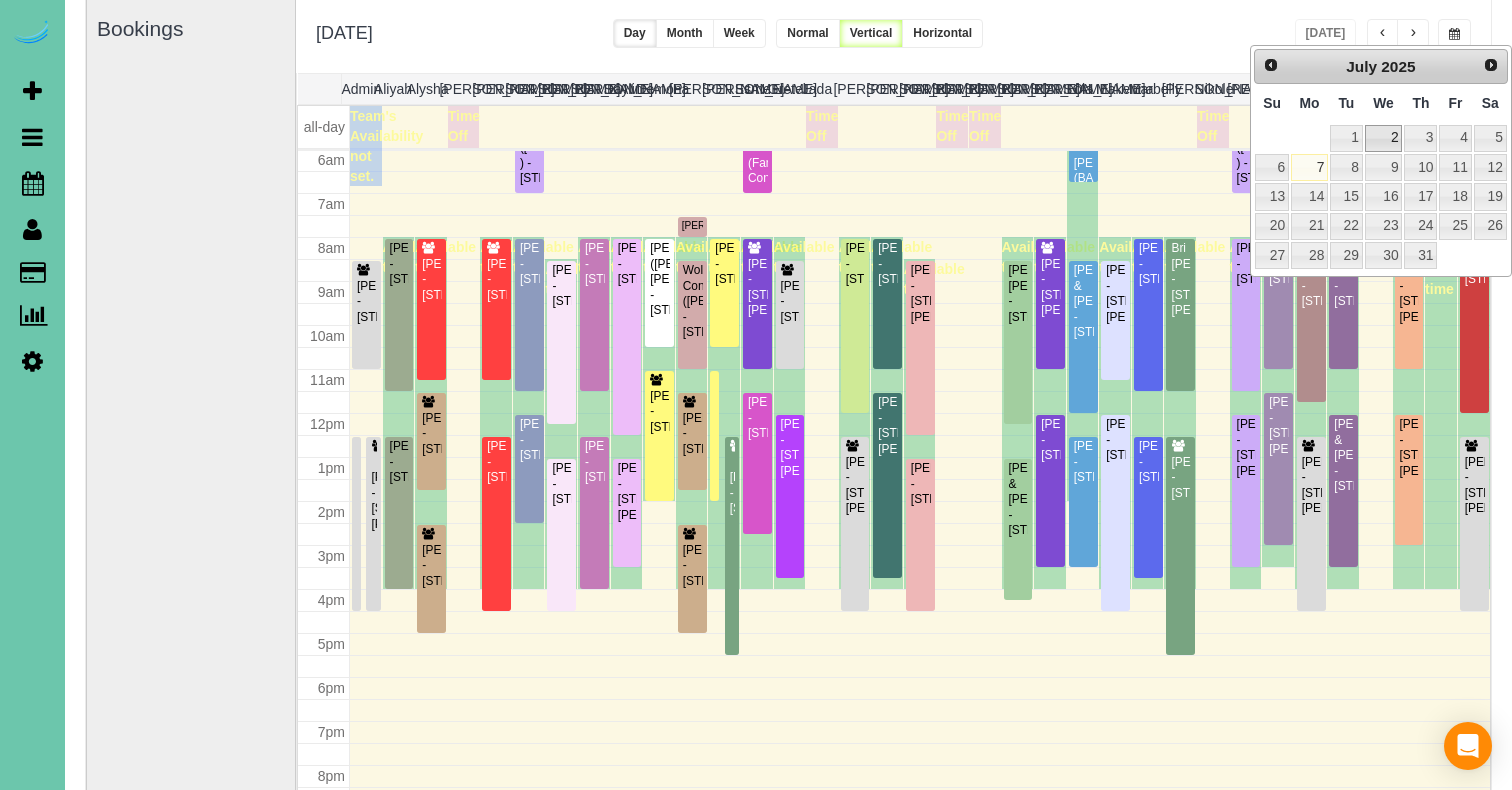 click on "2" at bounding box center [1384, 138] 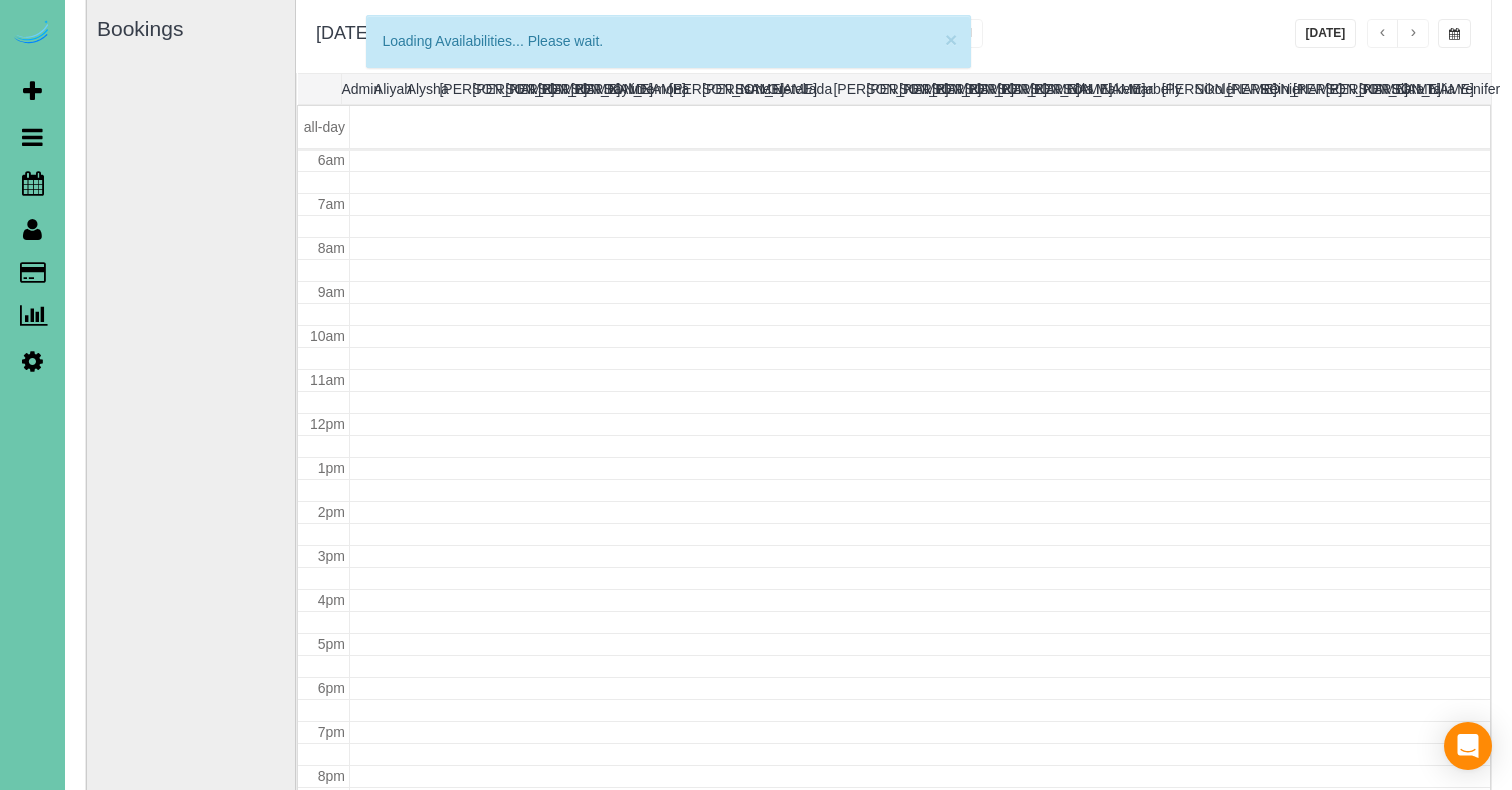 scroll, scrollTop: 265, scrollLeft: 0, axis: vertical 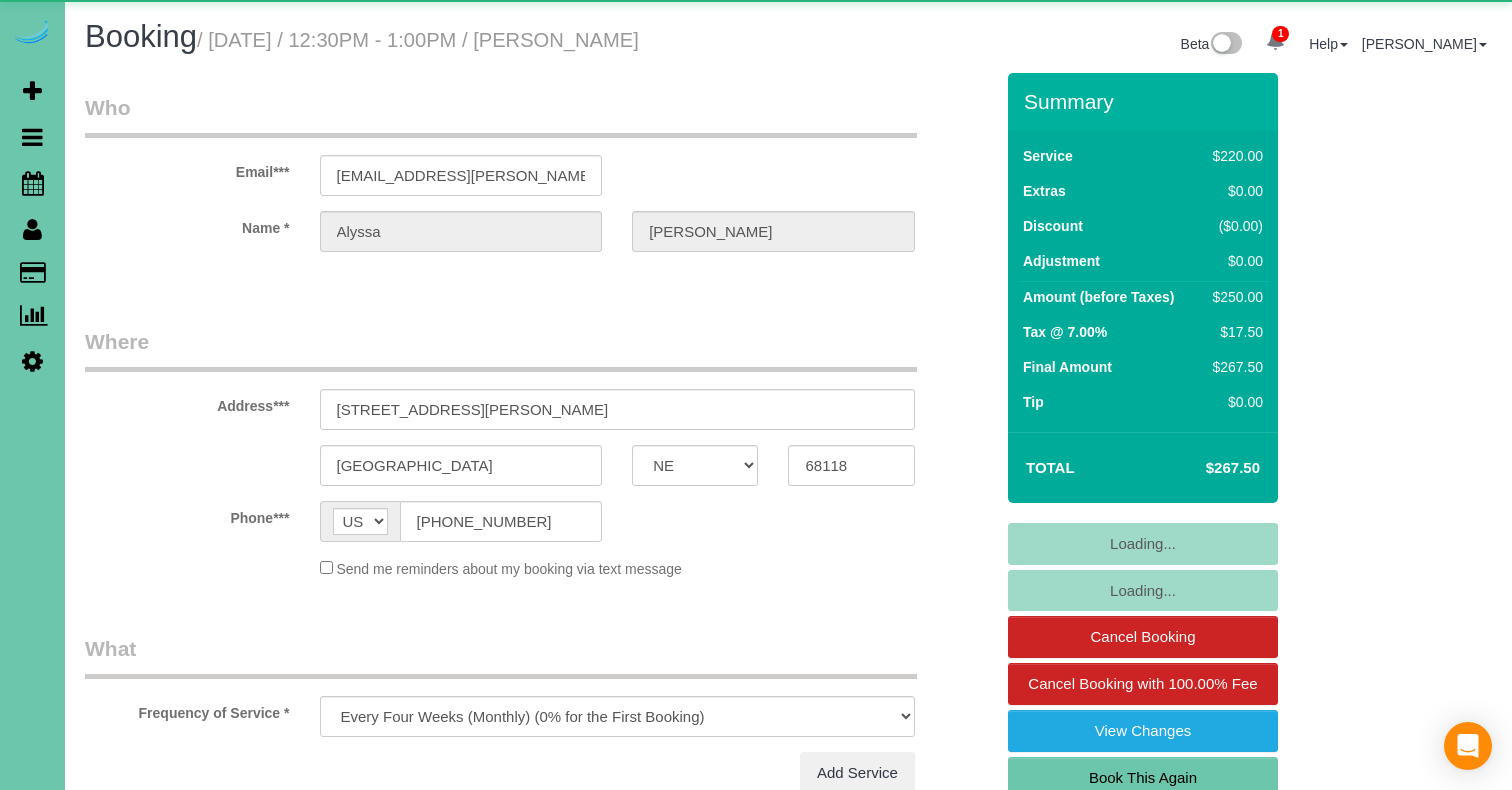 select on "NE" 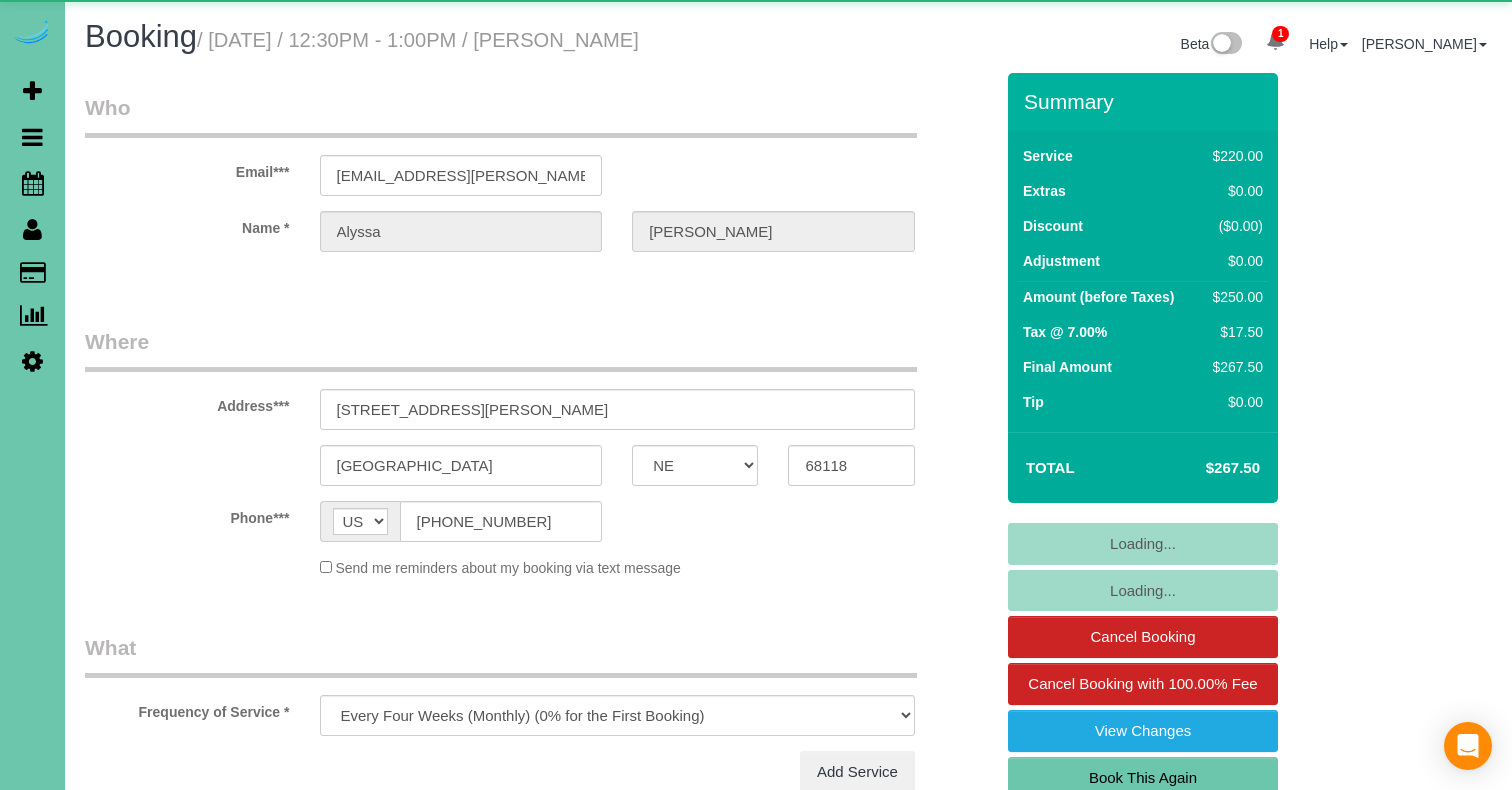 scroll, scrollTop: 0, scrollLeft: 0, axis: both 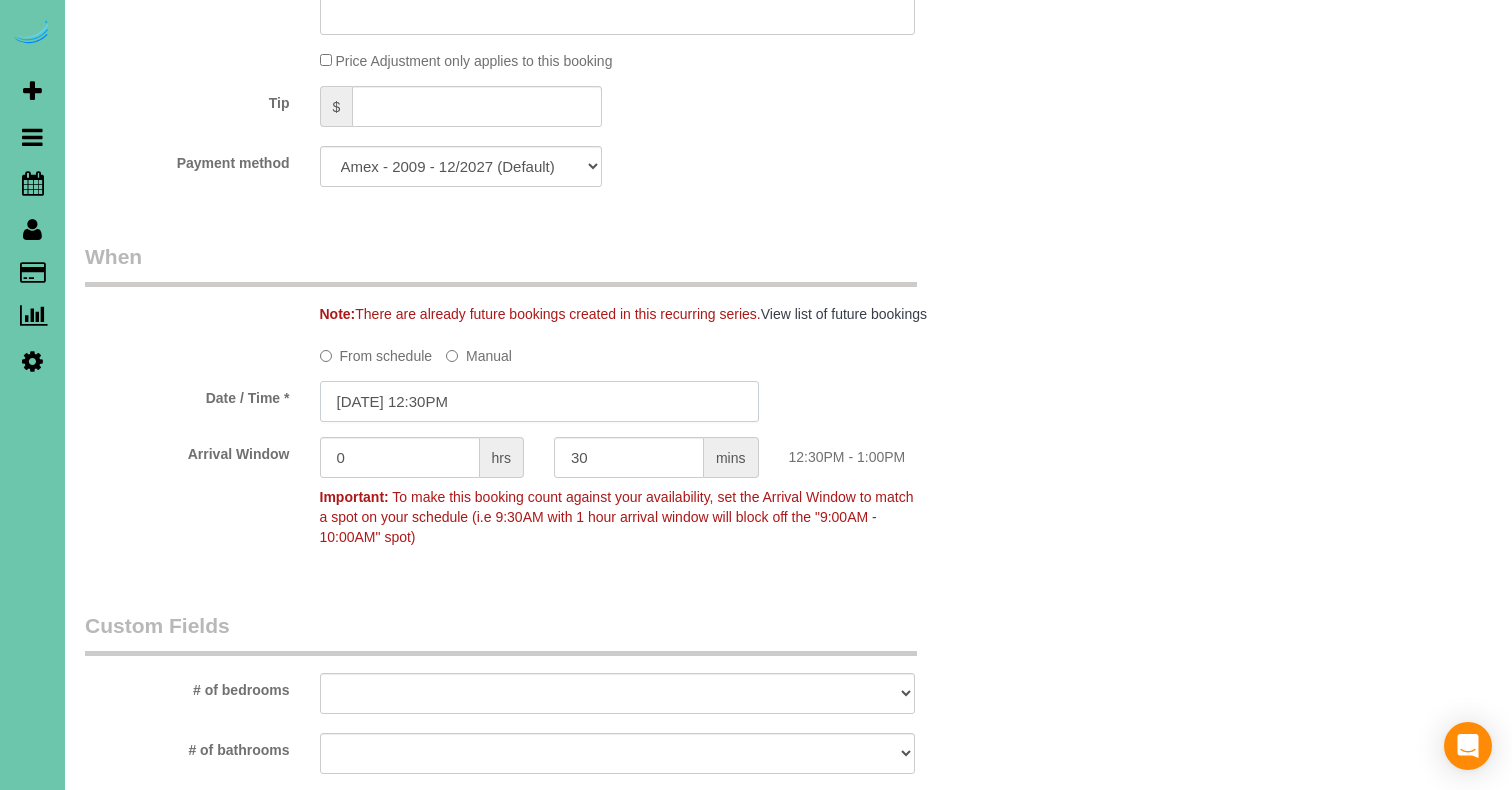 click on "[DATE] 12:30PM" at bounding box center (539, 401) 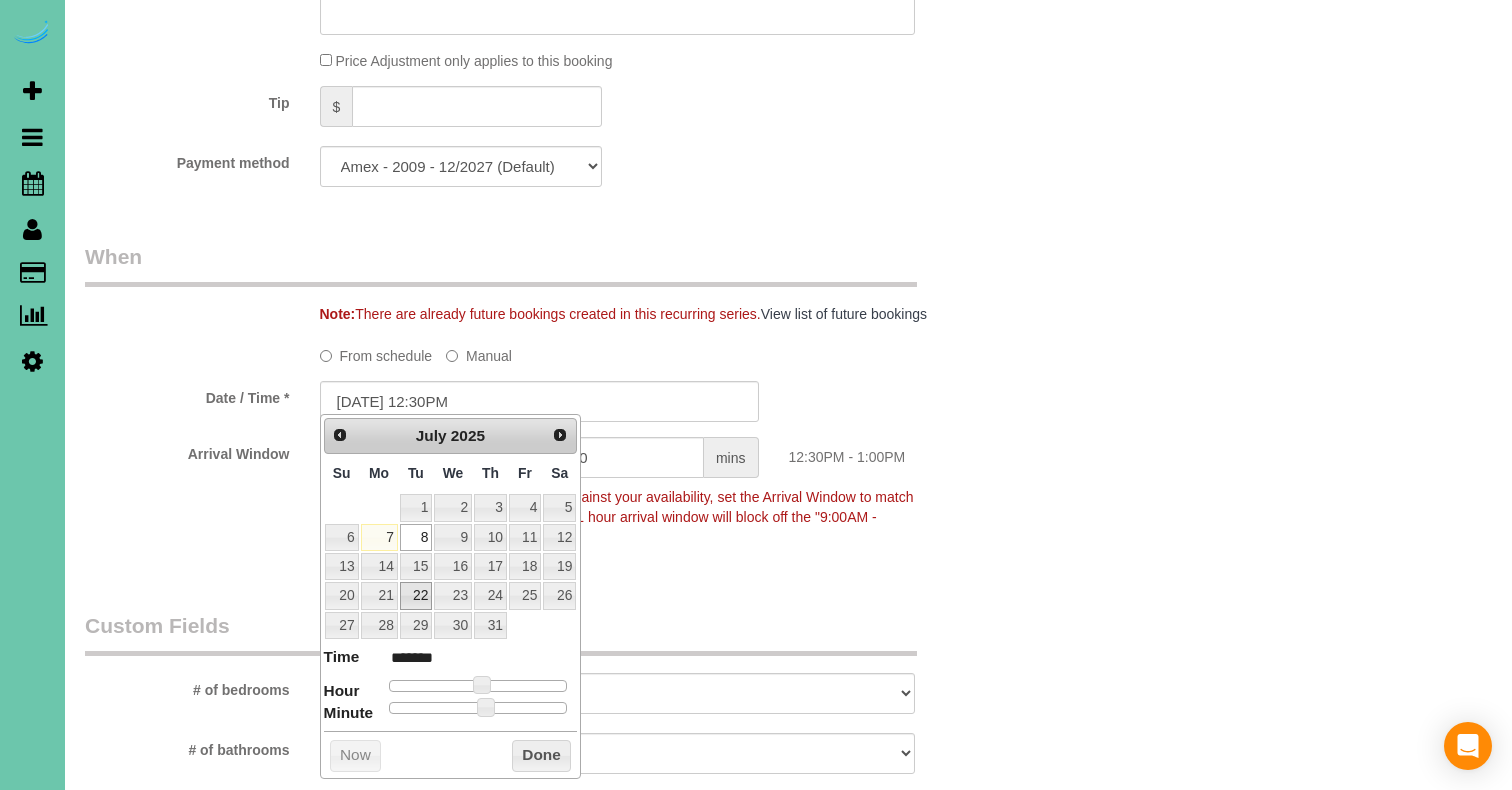 click on "22" at bounding box center (416, 595) 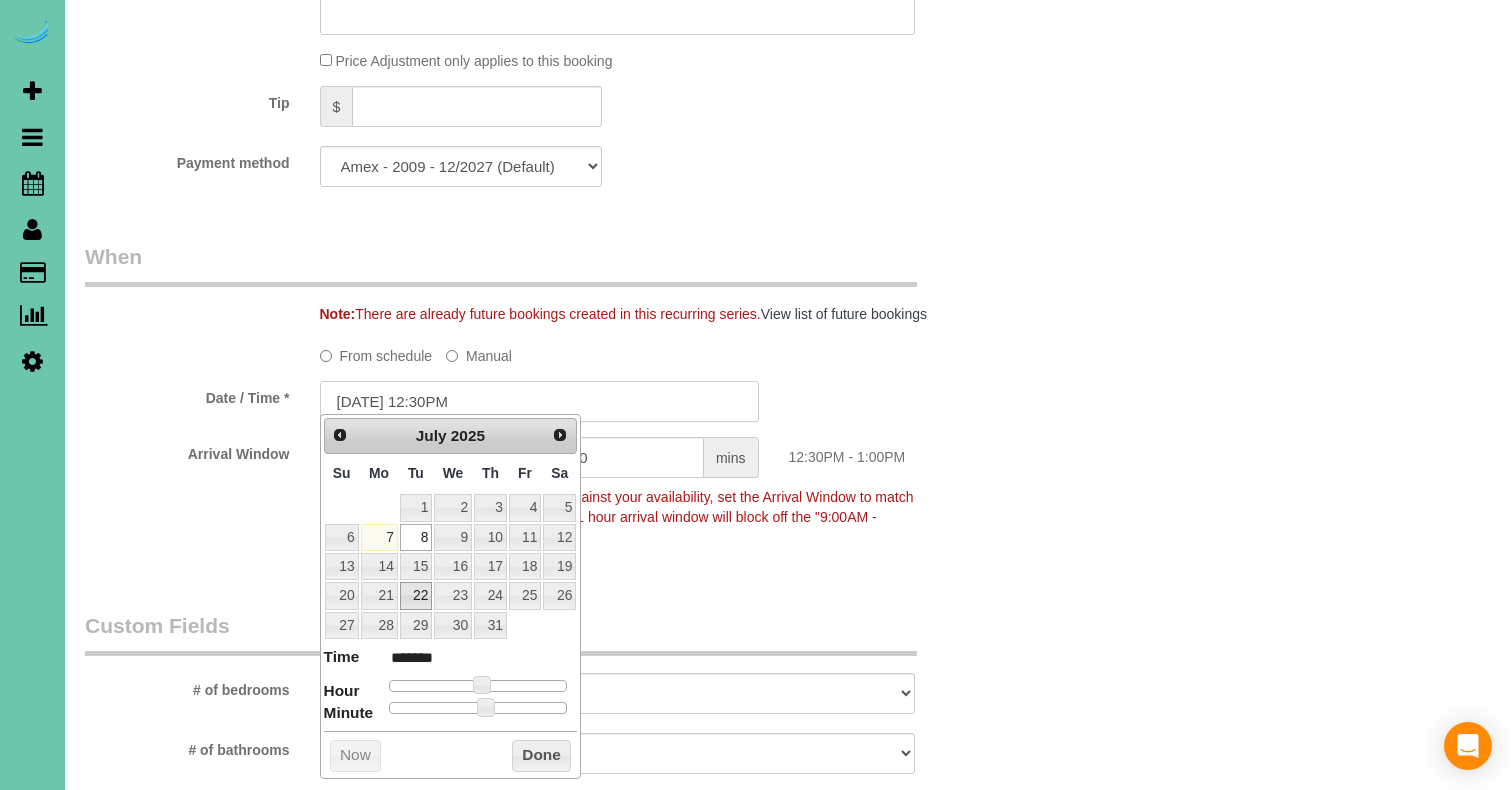 type on "[DATE] 12:30PM" 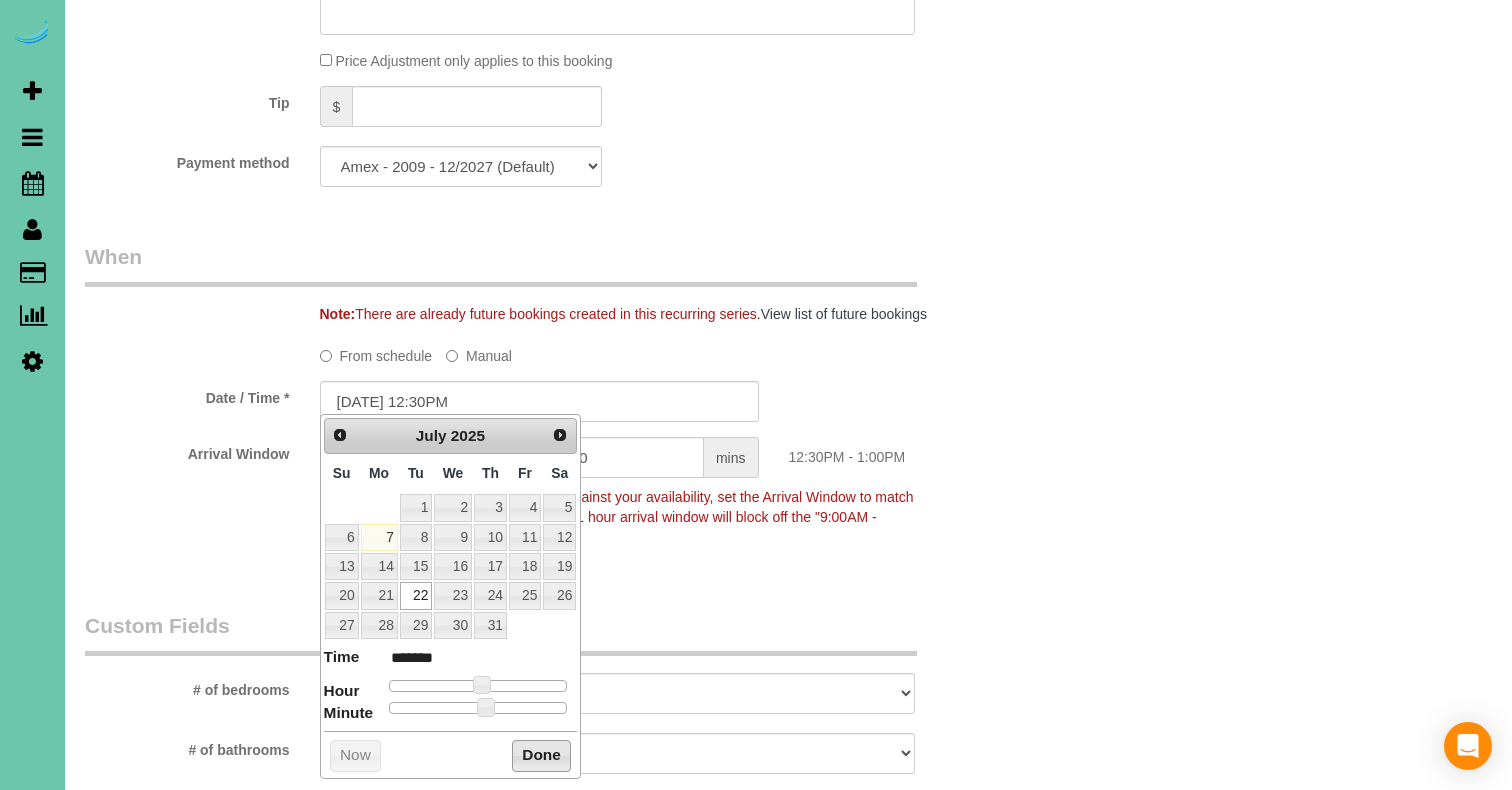 drag, startPoint x: 541, startPoint y: 745, endPoint x: 531, endPoint y: 714, distance: 32.572994 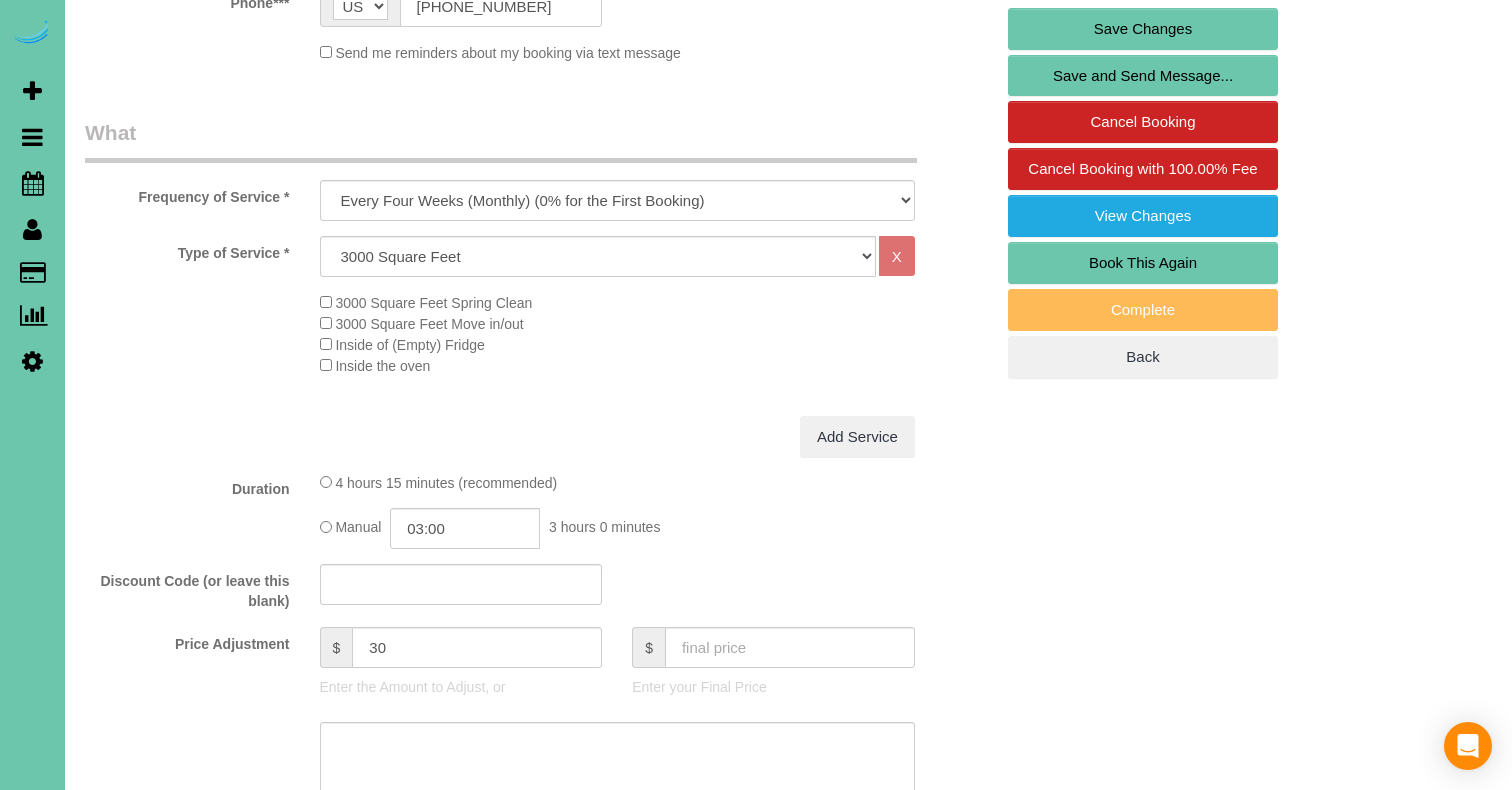 scroll, scrollTop: 513, scrollLeft: 0, axis: vertical 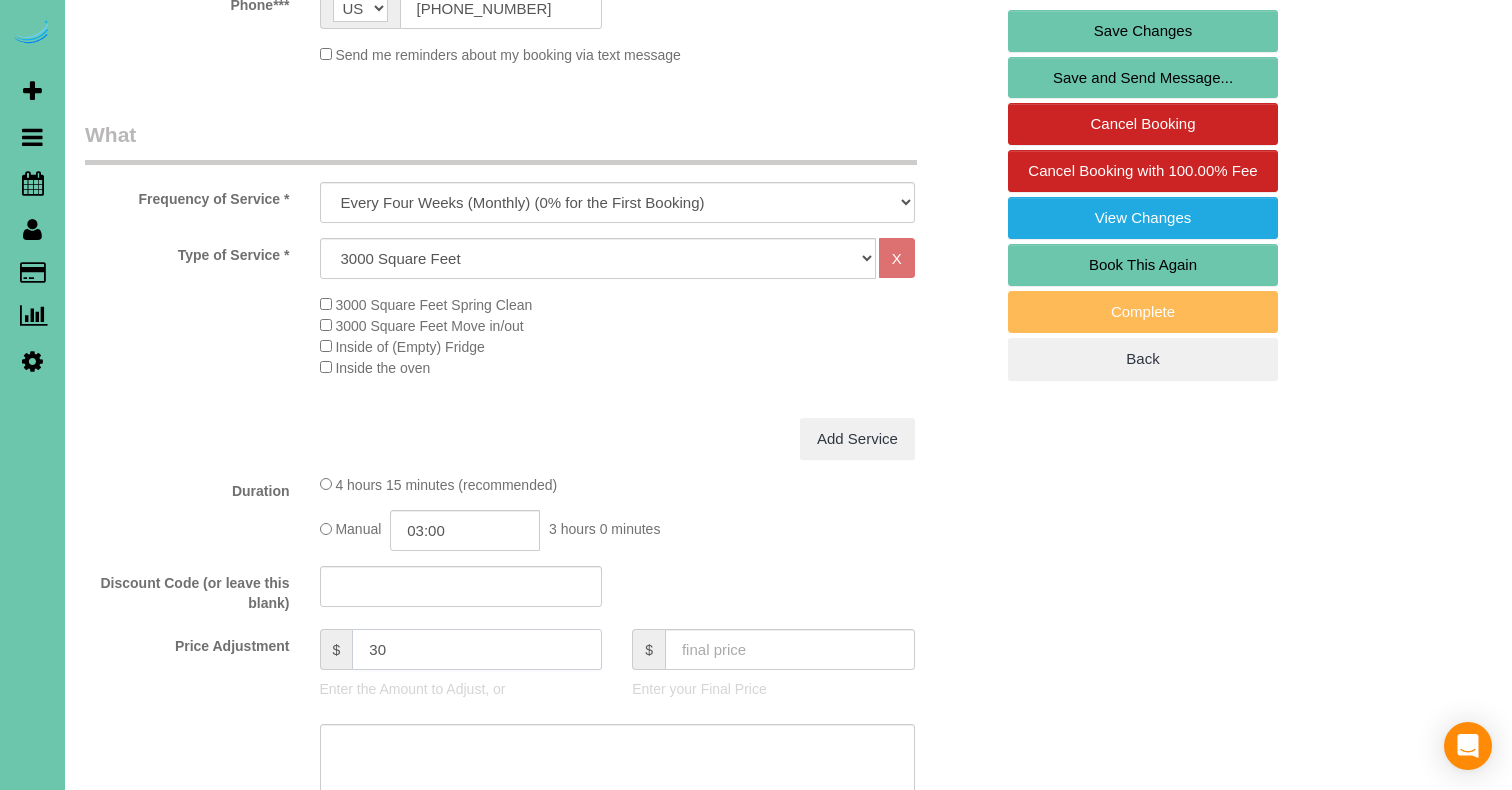 drag, startPoint x: 378, startPoint y: 644, endPoint x: 330, endPoint y: 633, distance: 49.24429 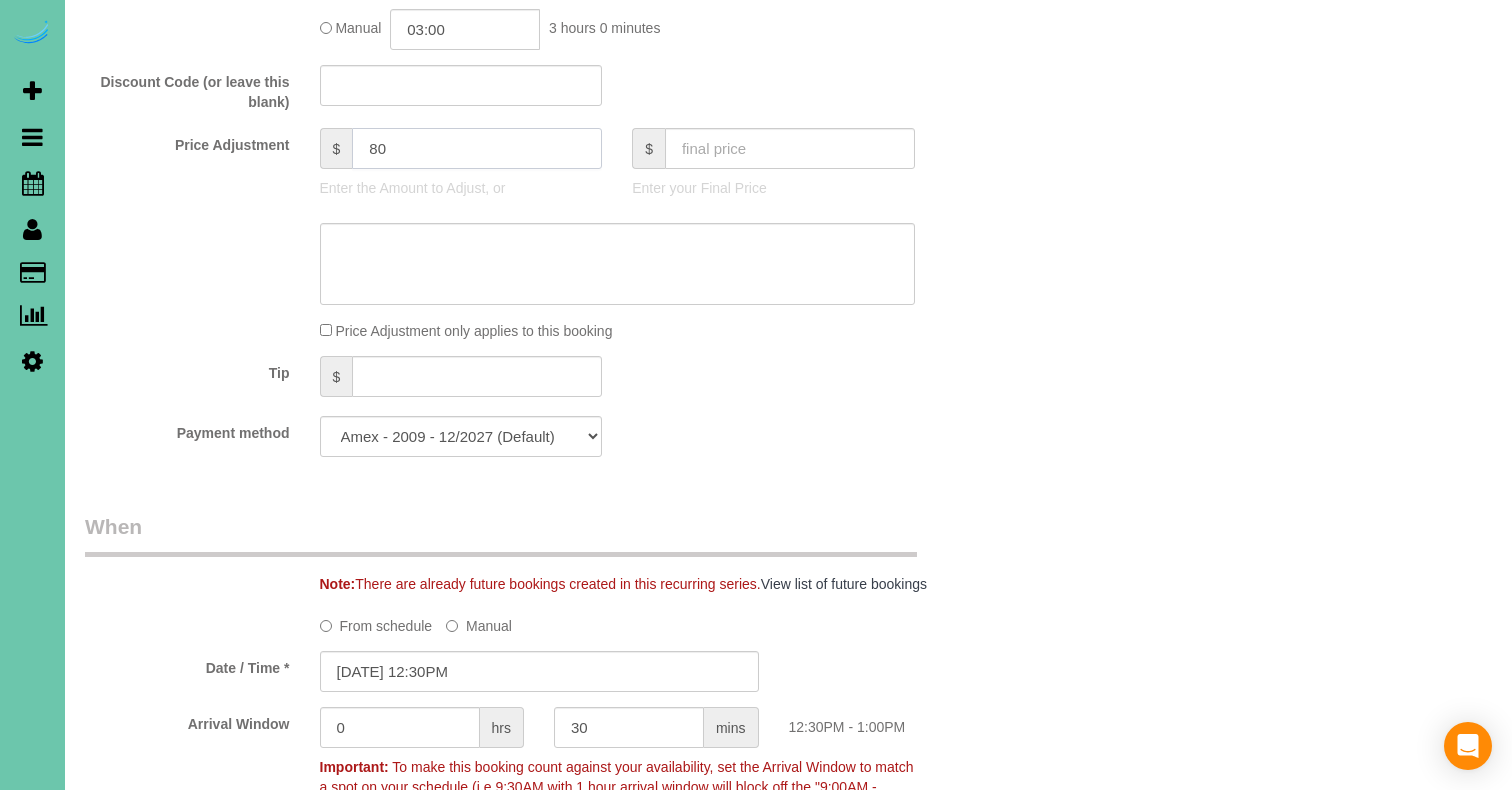 scroll, scrollTop: 1017, scrollLeft: 0, axis: vertical 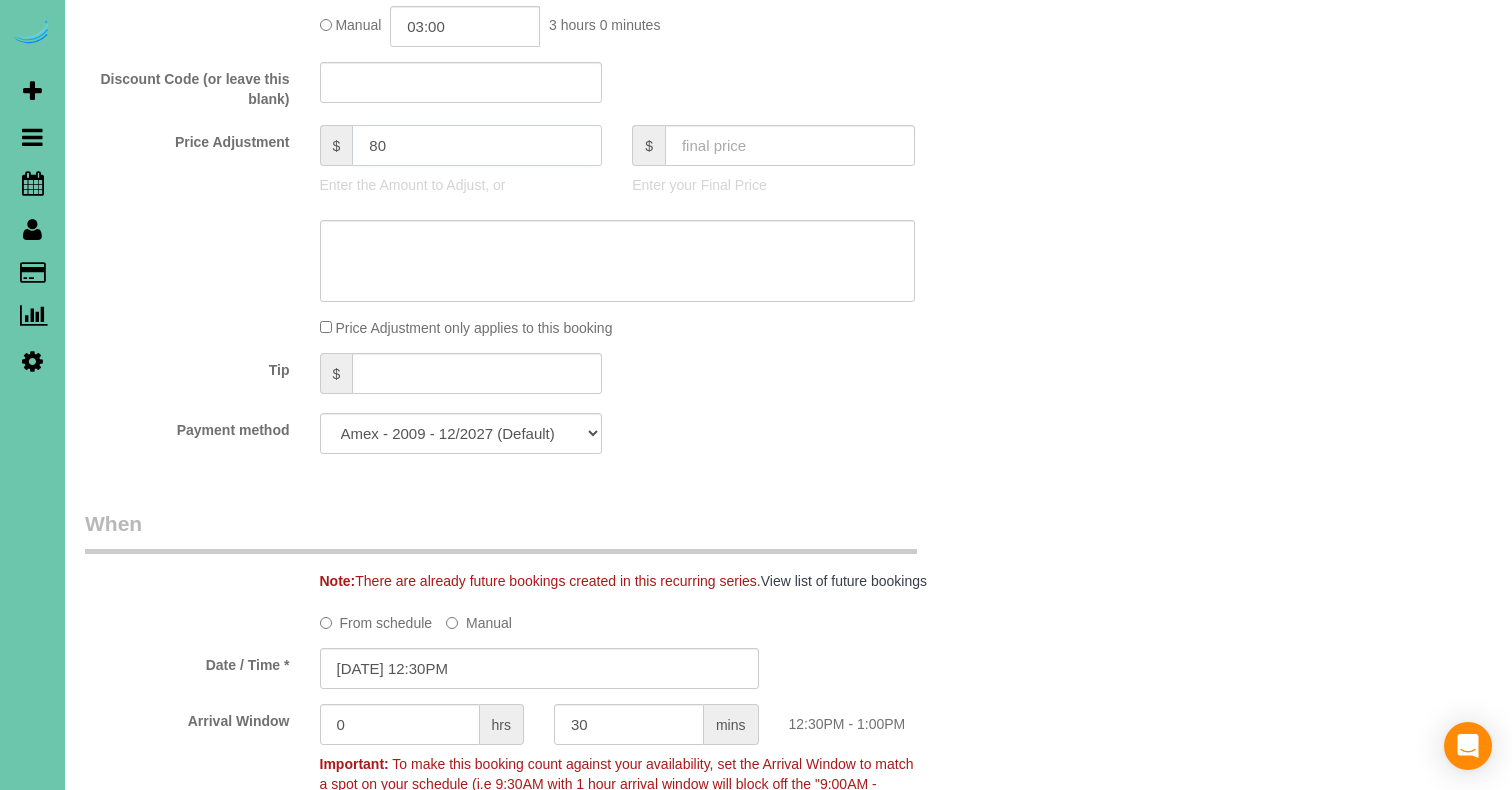 type on "80" 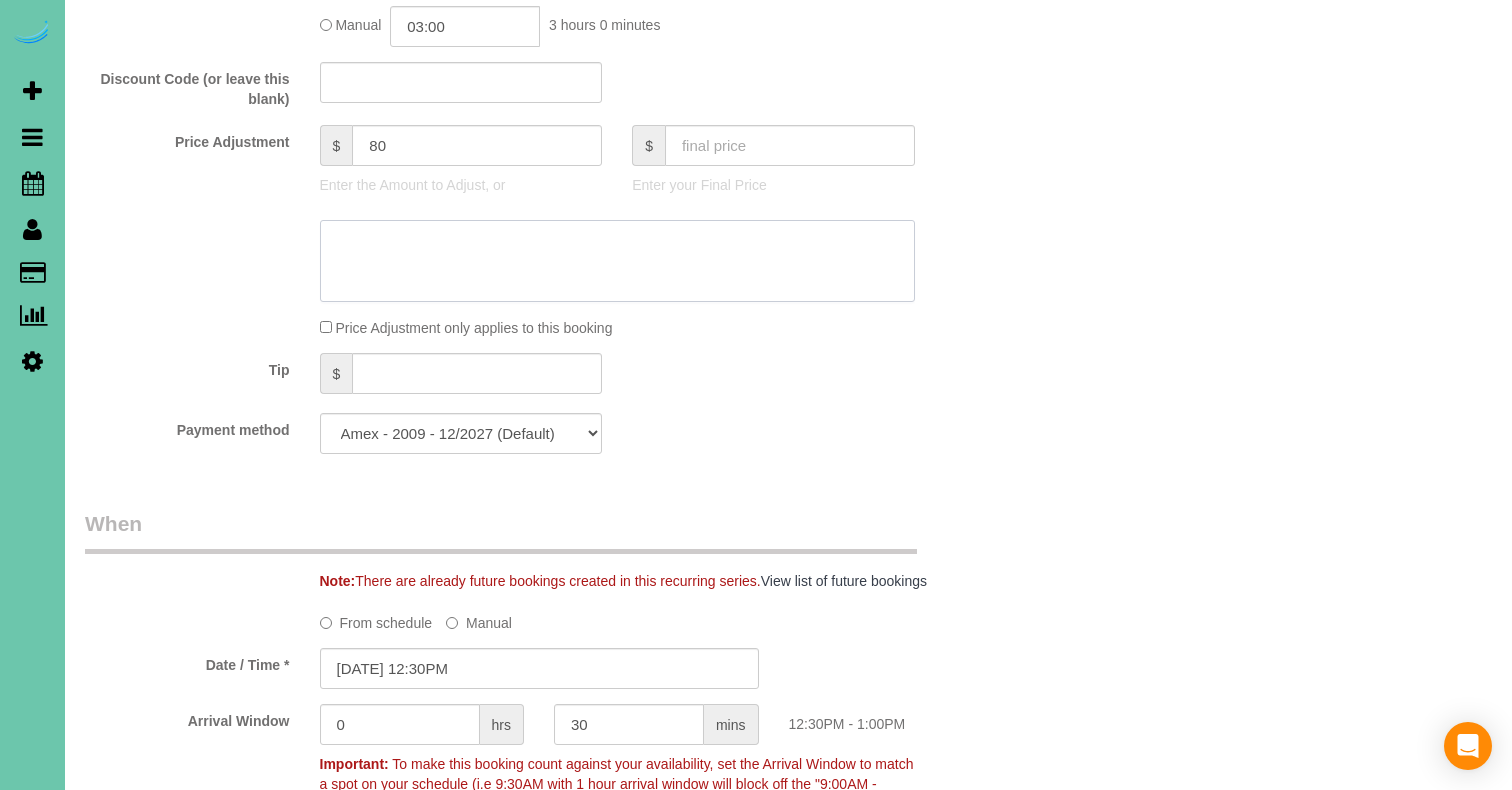 click 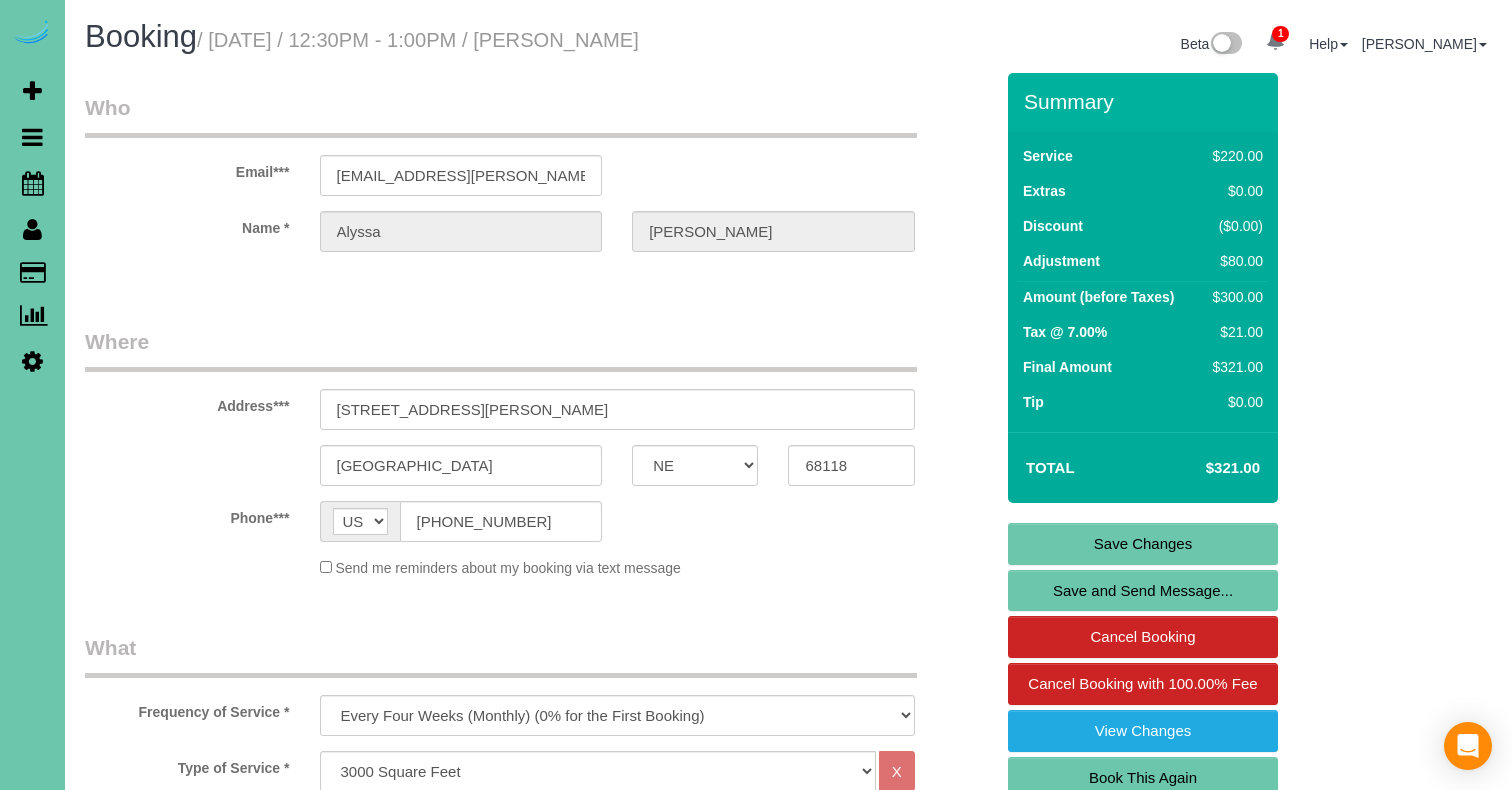 scroll, scrollTop: 0, scrollLeft: 0, axis: both 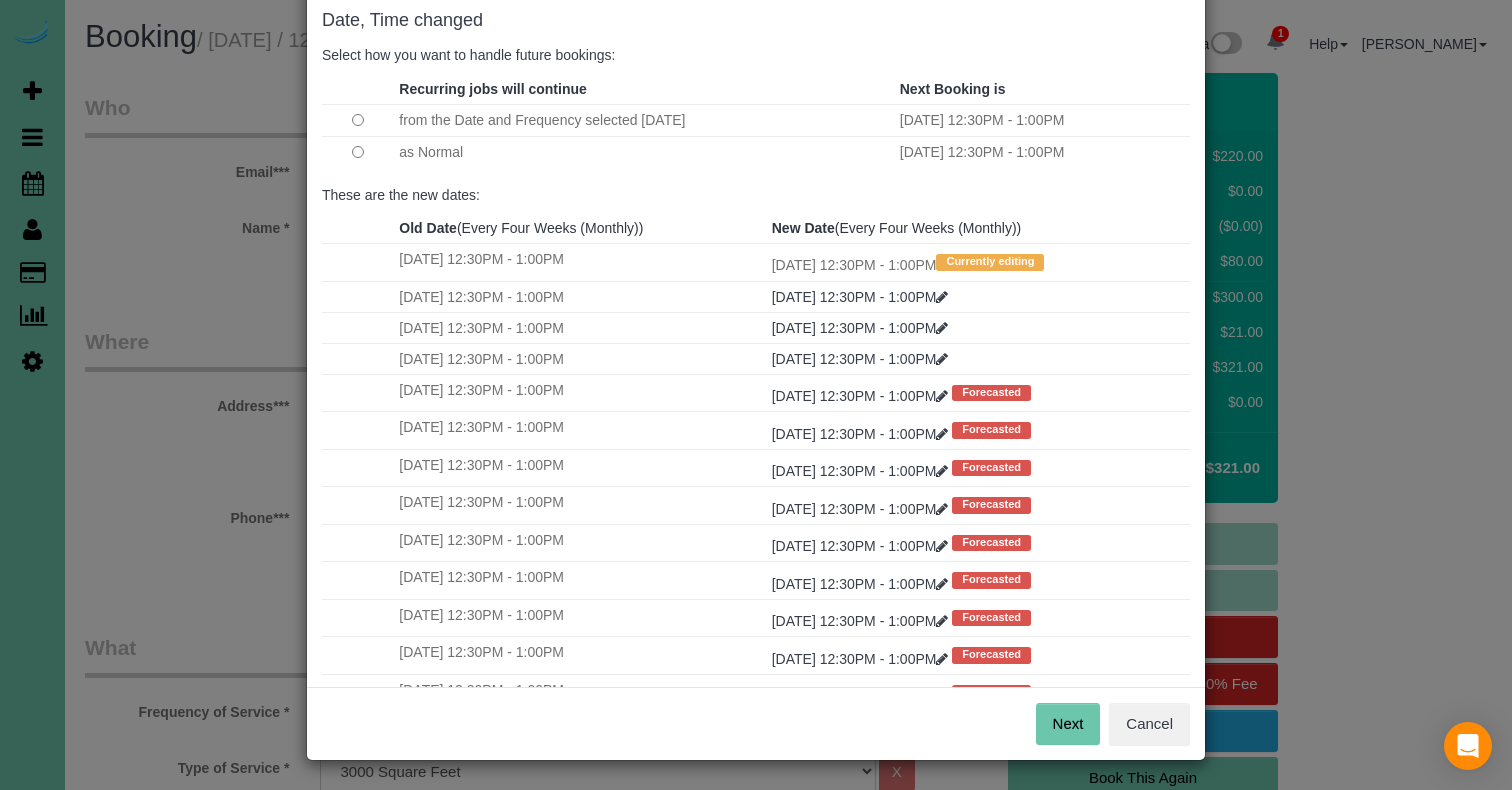 click on "Next" at bounding box center (1068, 724) 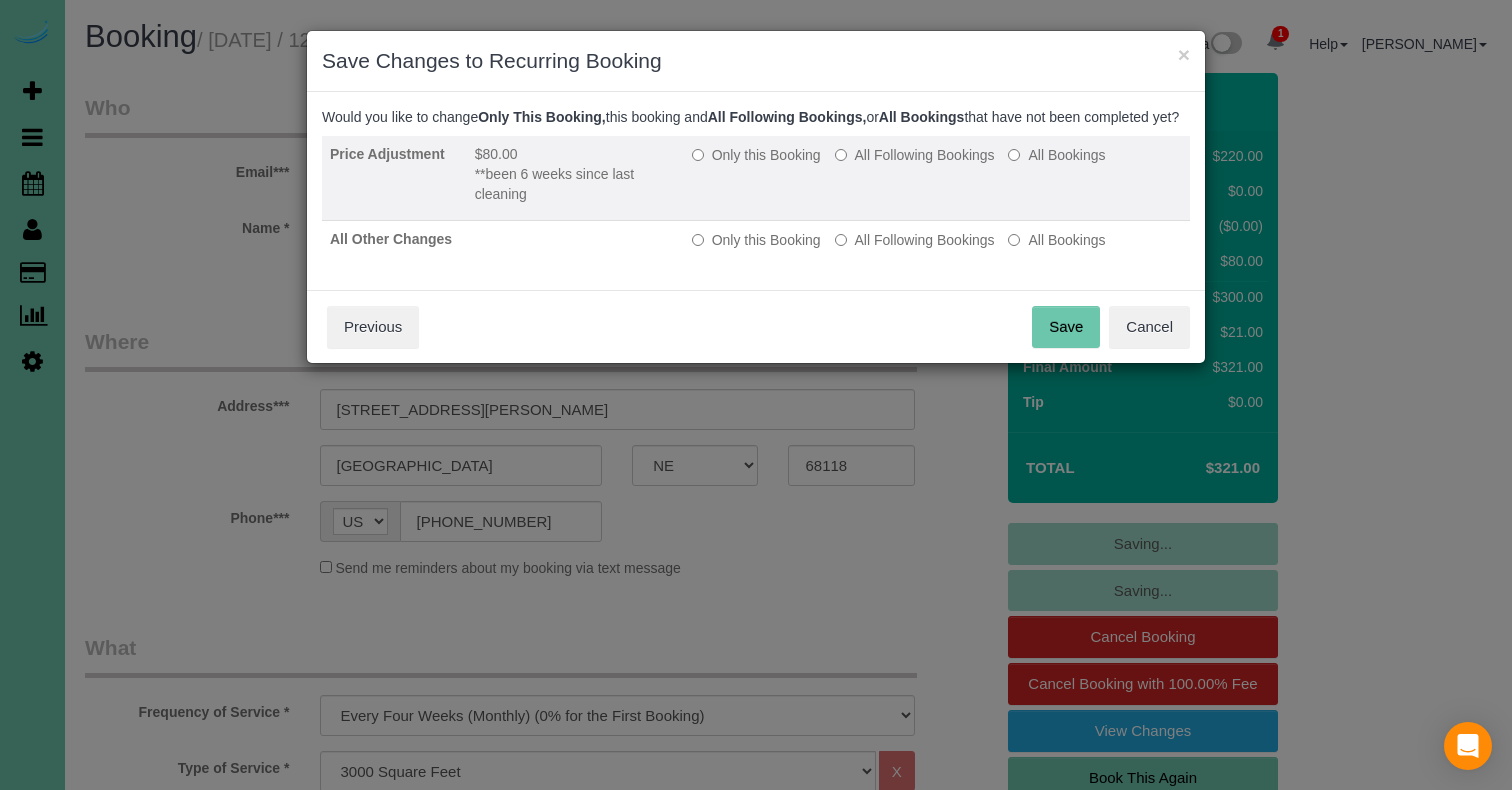 drag, startPoint x: 865, startPoint y: 179, endPoint x: 882, endPoint y: 230, distance: 53.75872 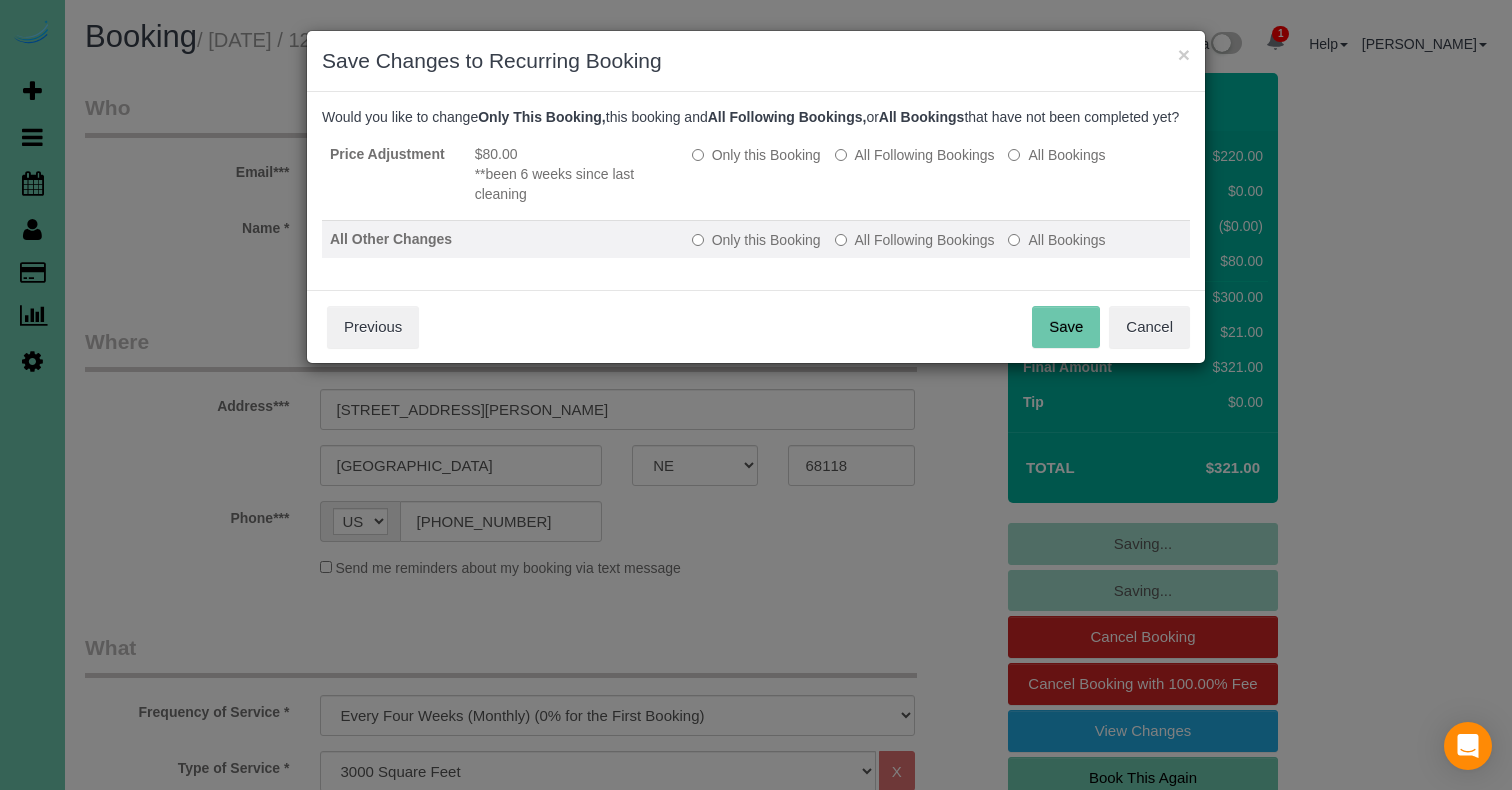 click on "Only this Booking
All Following Bookings
All Bookings" at bounding box center (937, 240) 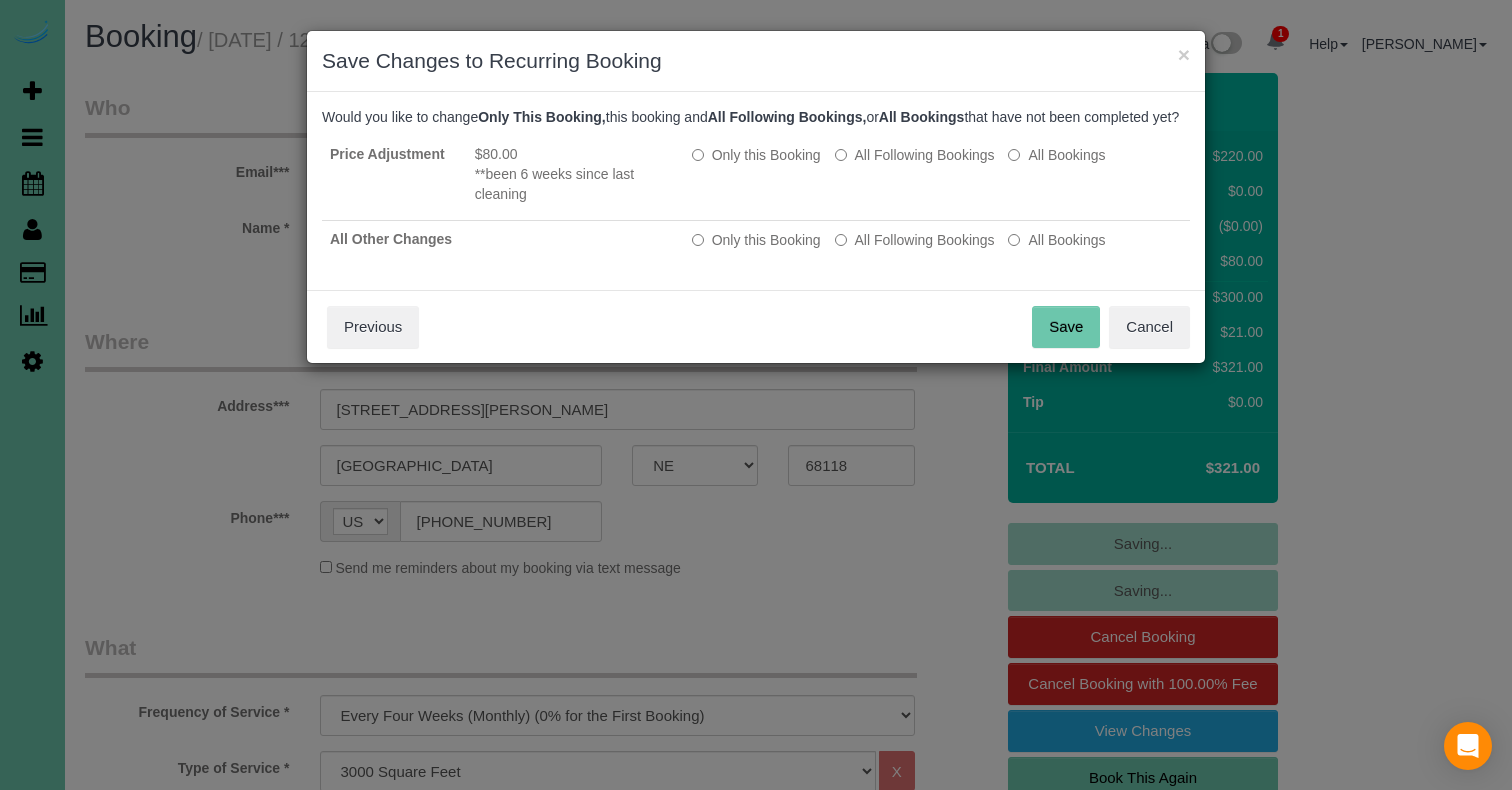 drag, startPoint x: 891, startPoint y: 261, endPoint x: 963, endPoint y: 313, distance: 88.814415 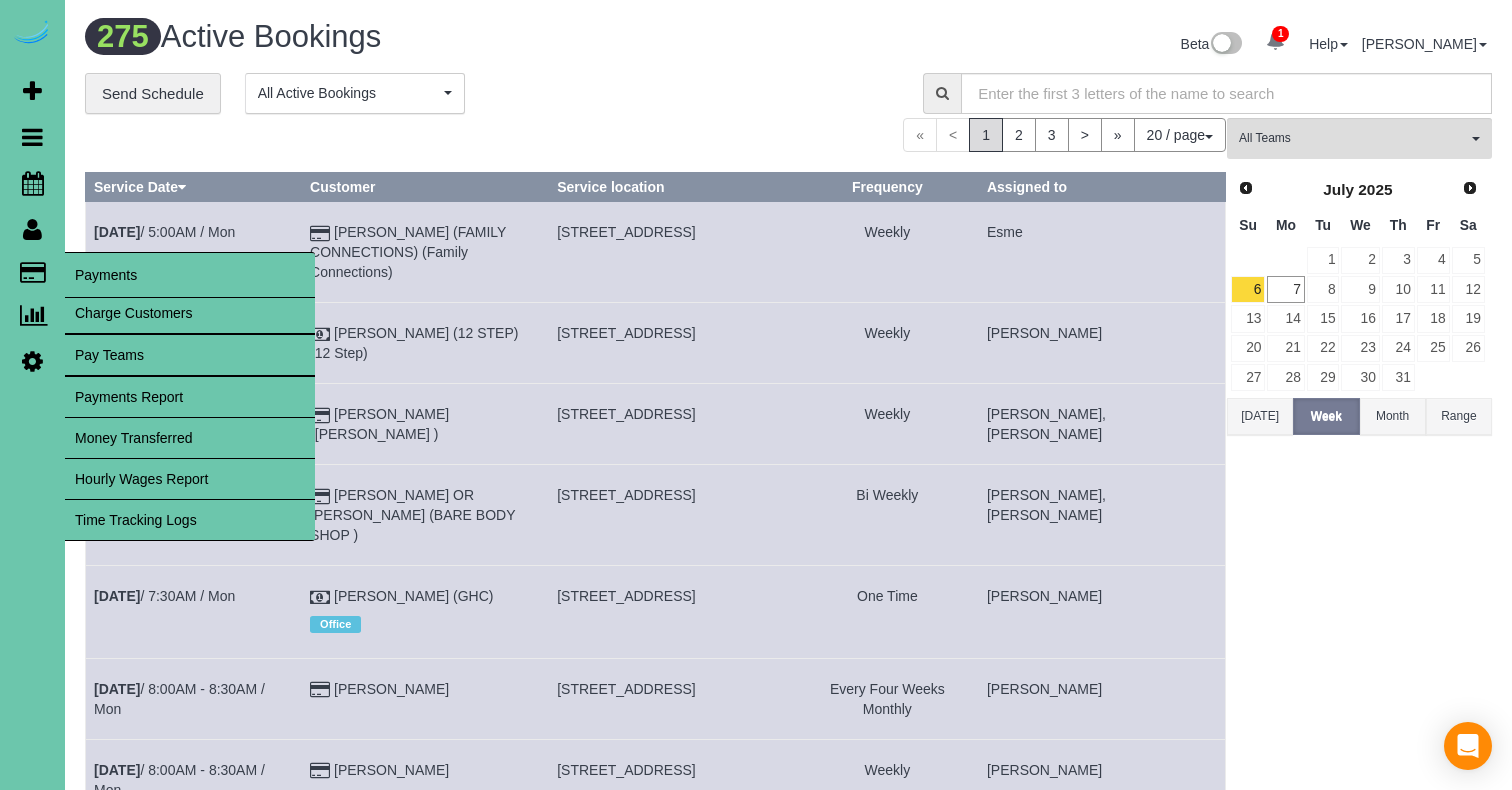 click on "Charge Customers" at bounding box center (190, 313) 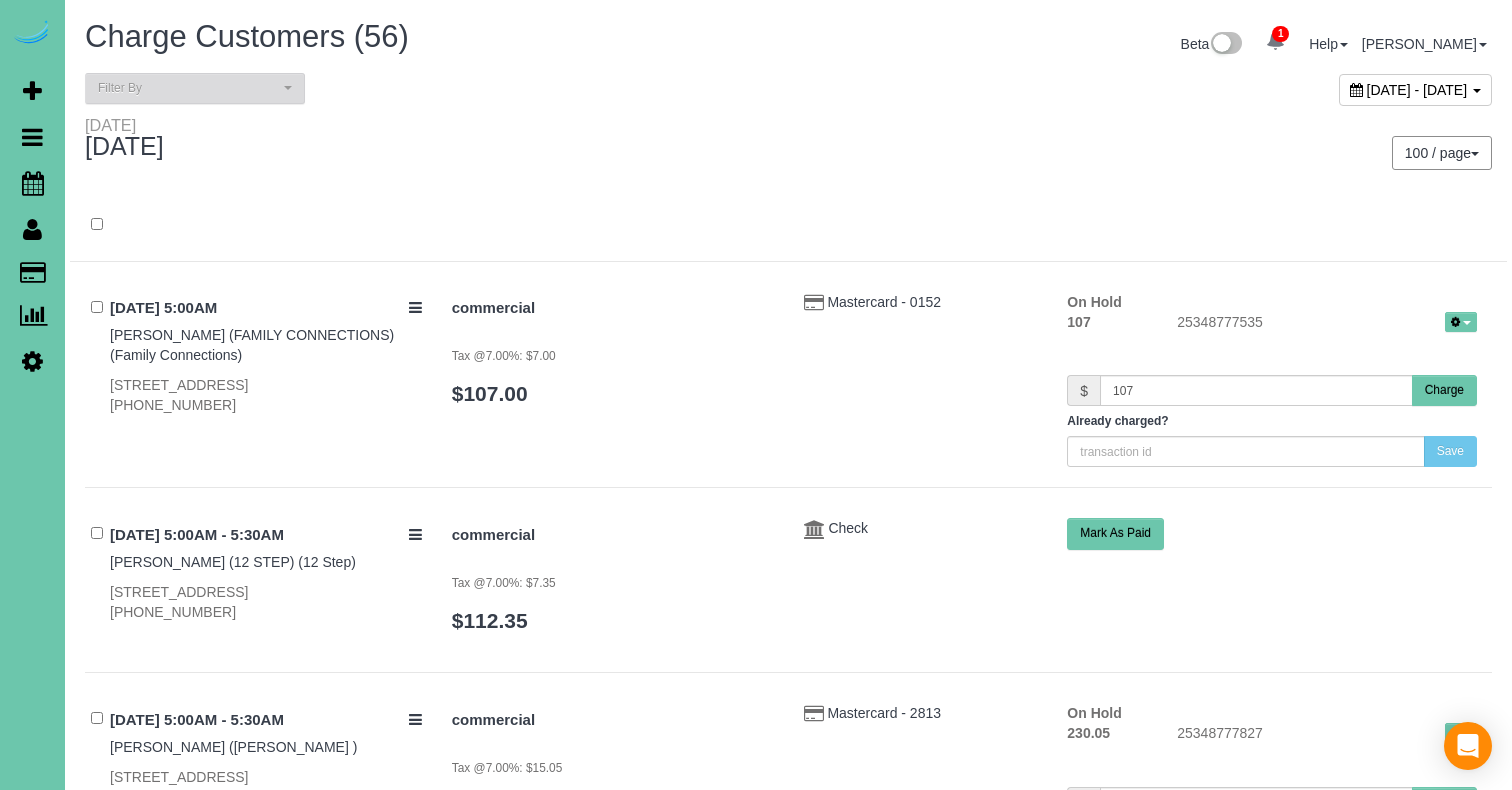 click on "Filter By" at bounding box center (188, 88) 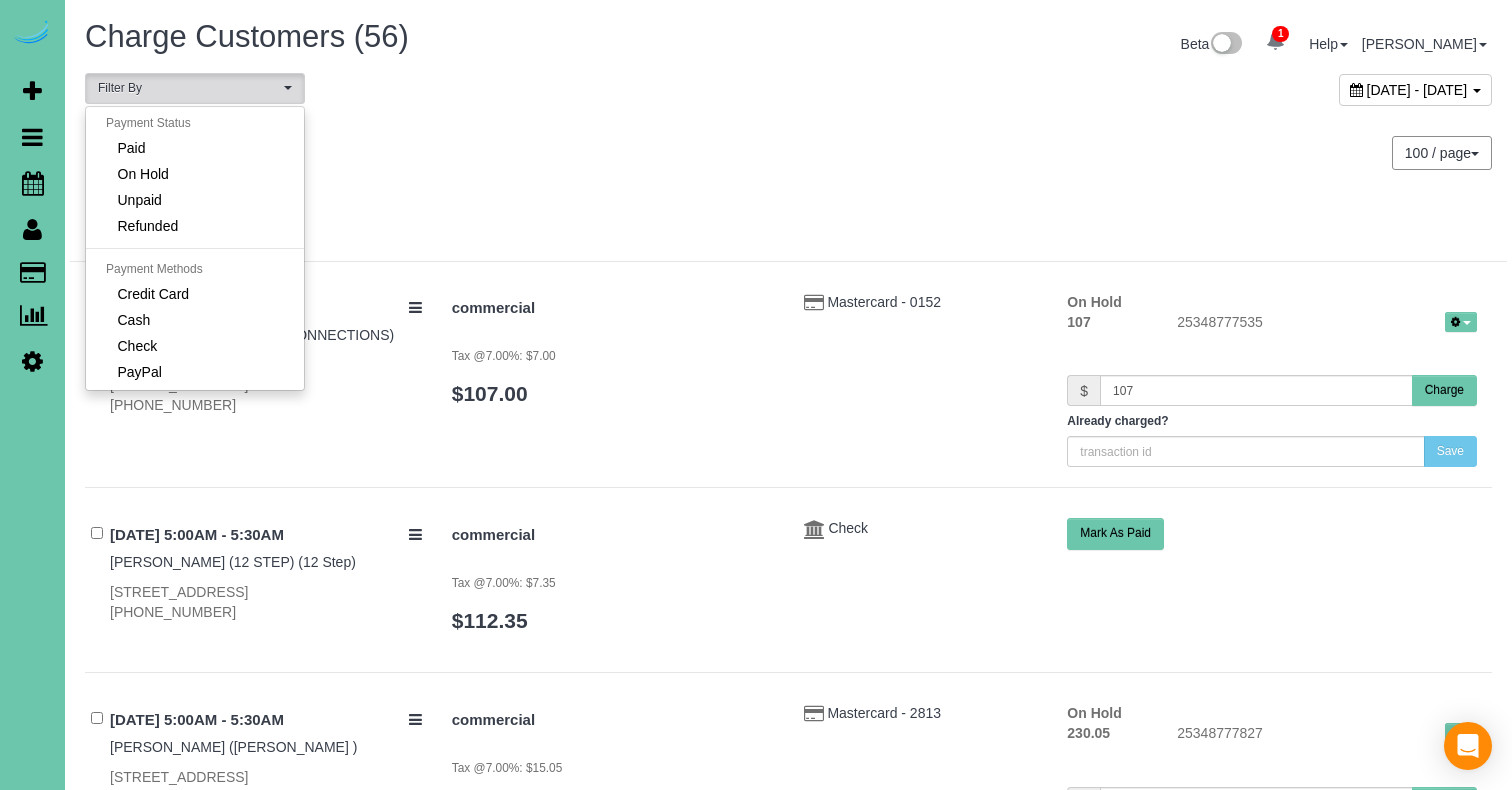 drag, startPoint x: 715, startPoint y: 82, endPoint x: 733, endPoint y: 79, distance: 18.248287 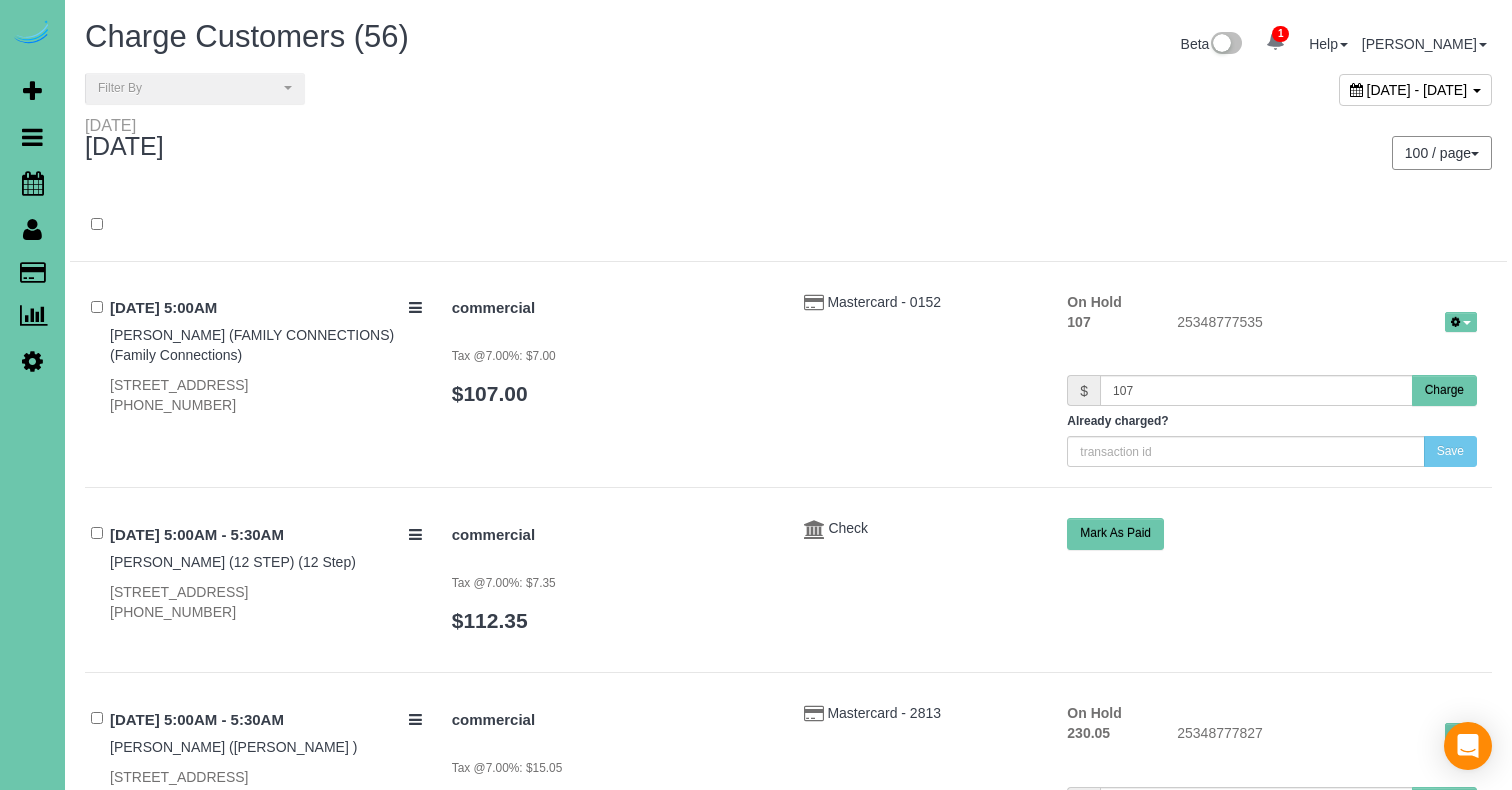 click on "July 07, 2025 - July 07, 2025" at bounding box center [1148, 94] 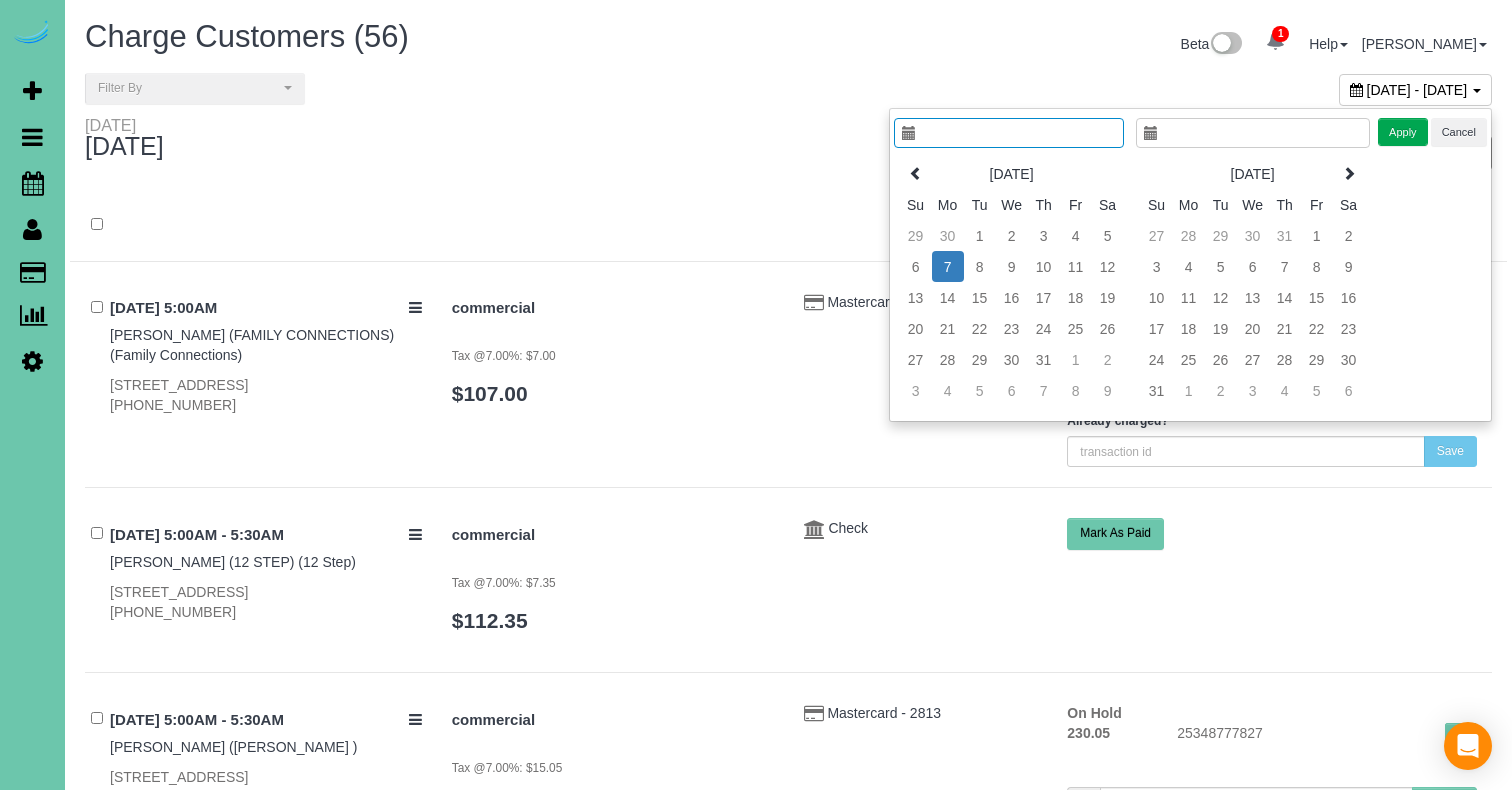 type on "**********" 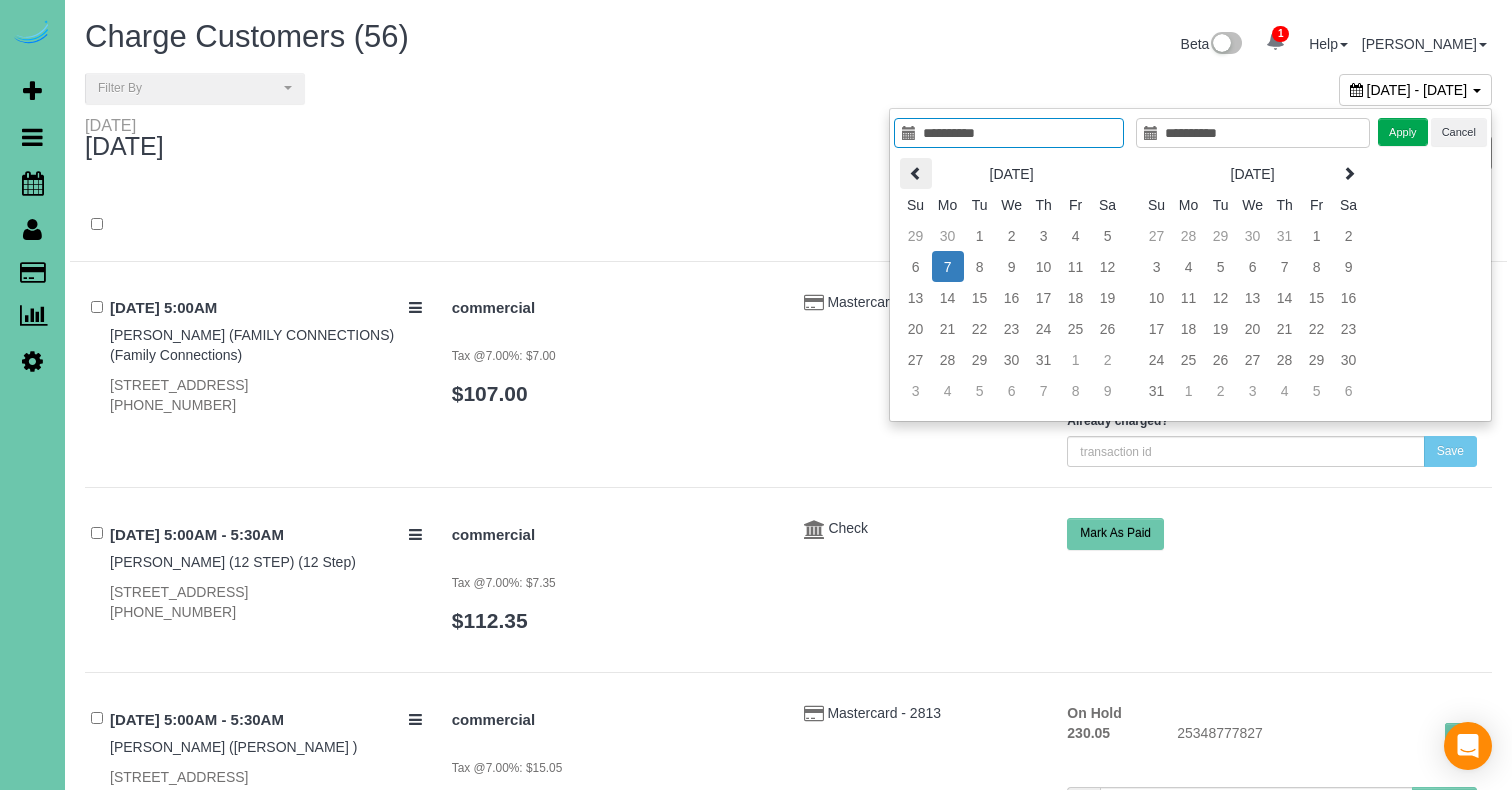 click at bounding box center [916, 173] 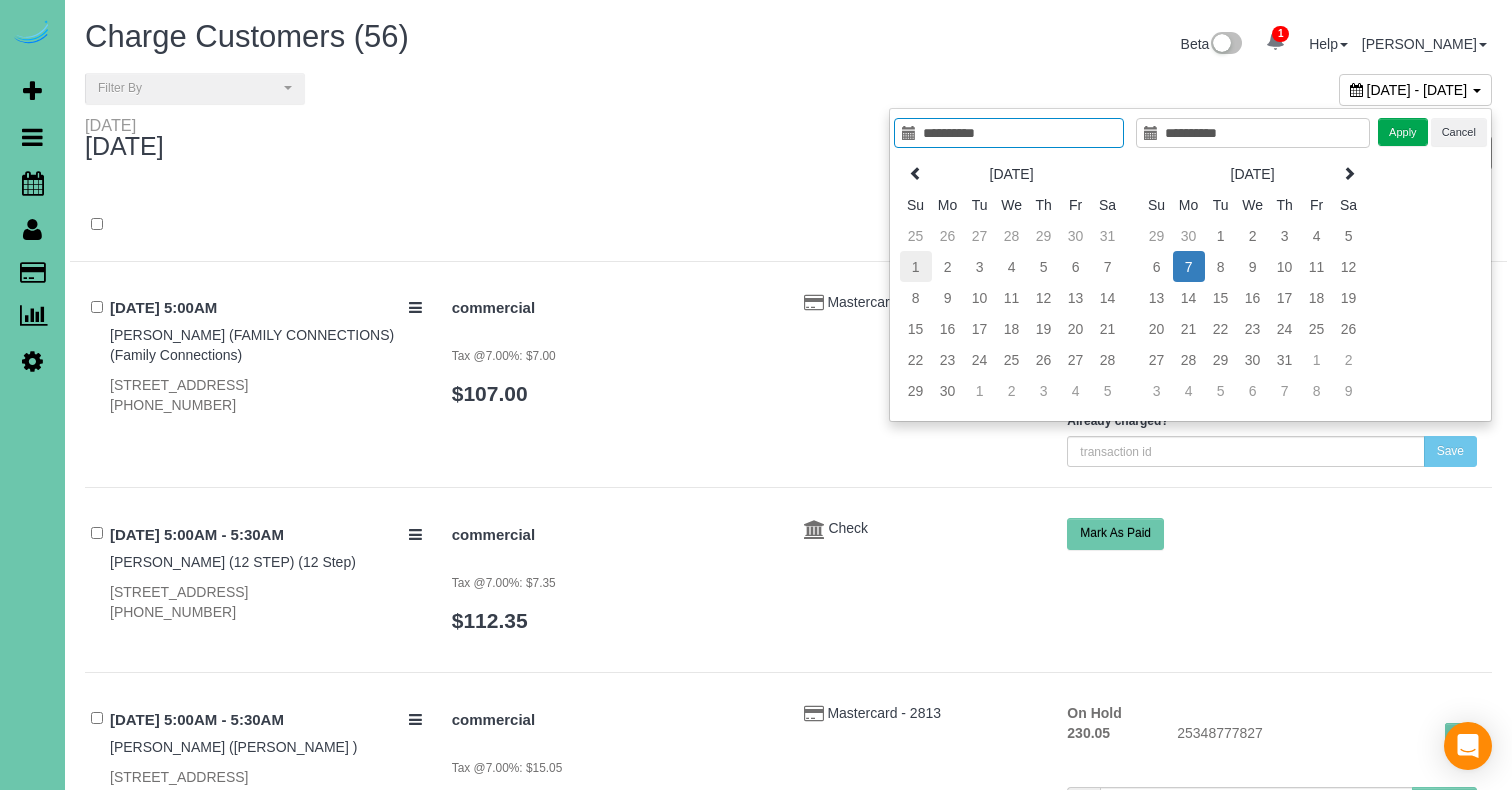 type on "**********" 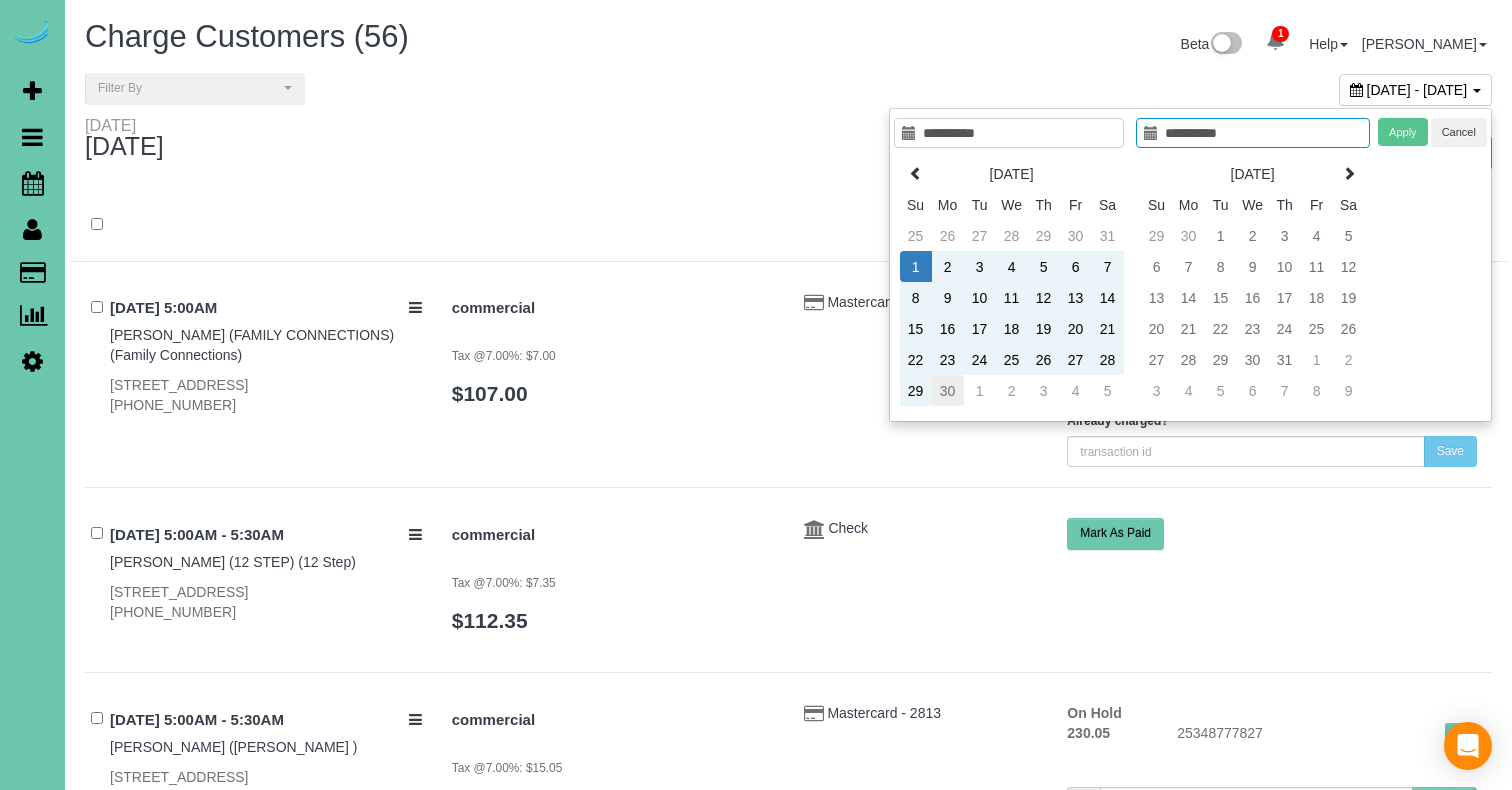drag, startPoint x: 913, startPoint y: 265, endPoint x: 946, endPoint y: 399, distance: 138.00362 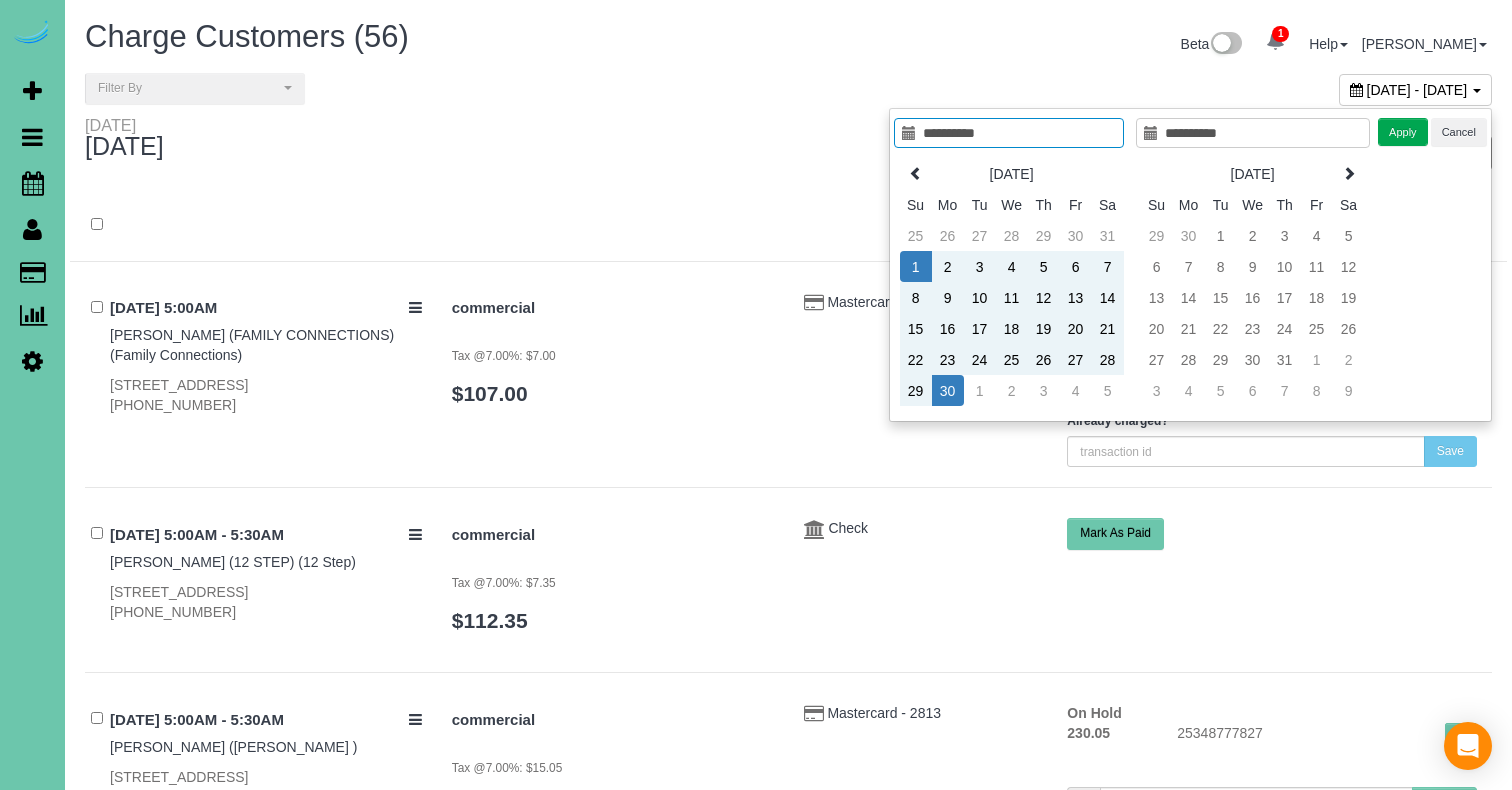 type on "**********" 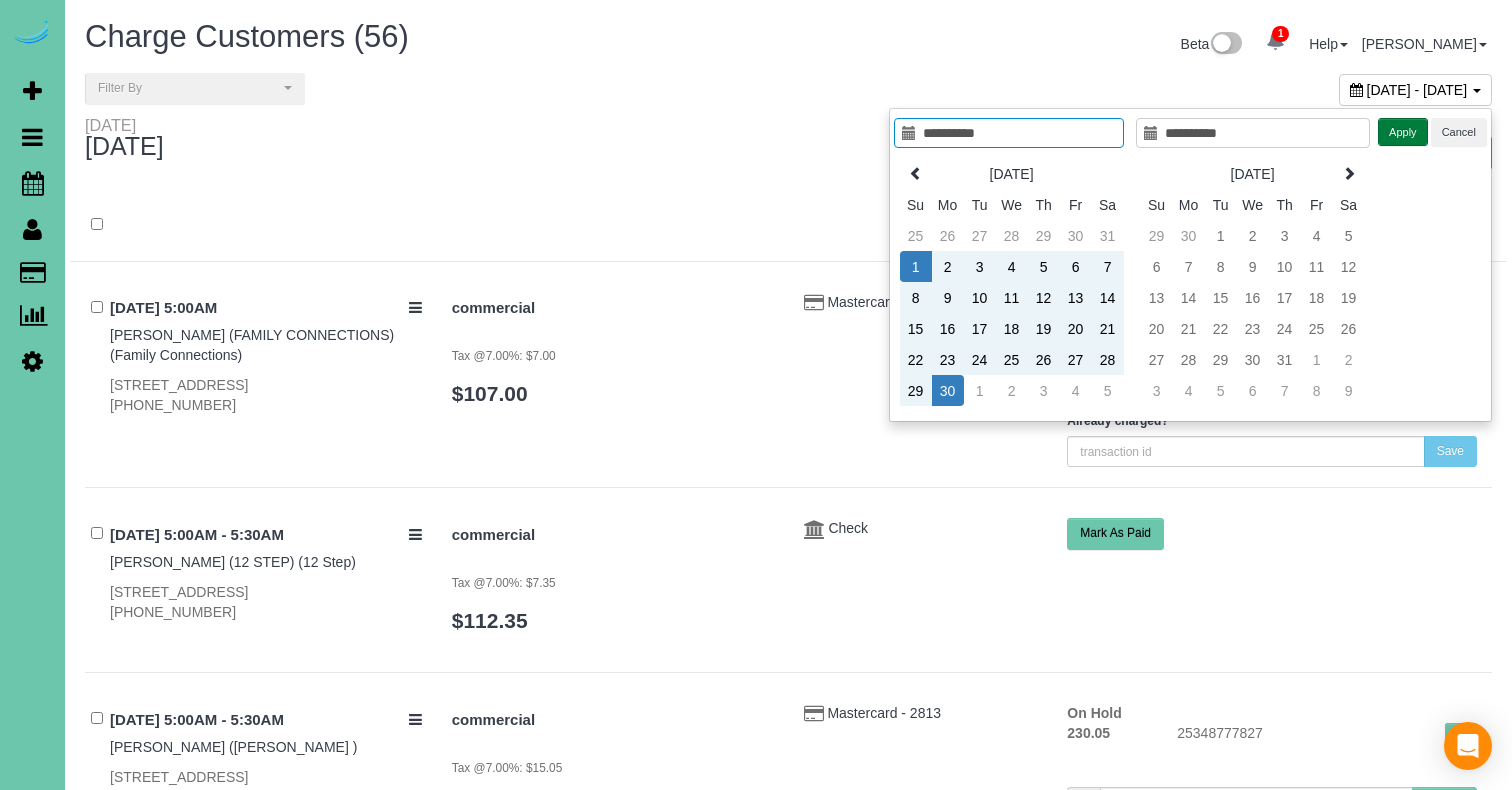 click on "Apply" at bounding box center (1403, 132) 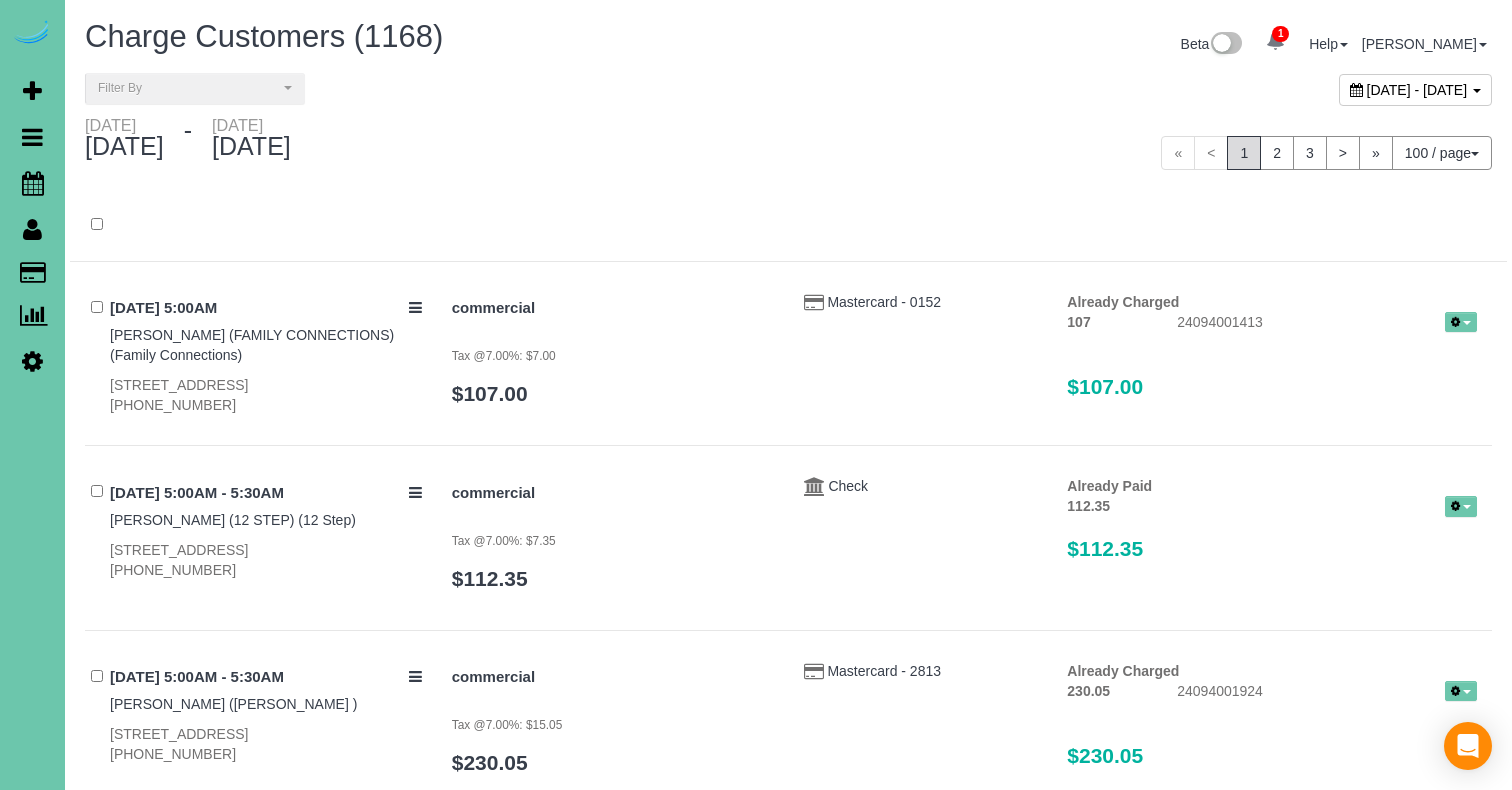 click on "Filter By" at bounding box center (195, 88) 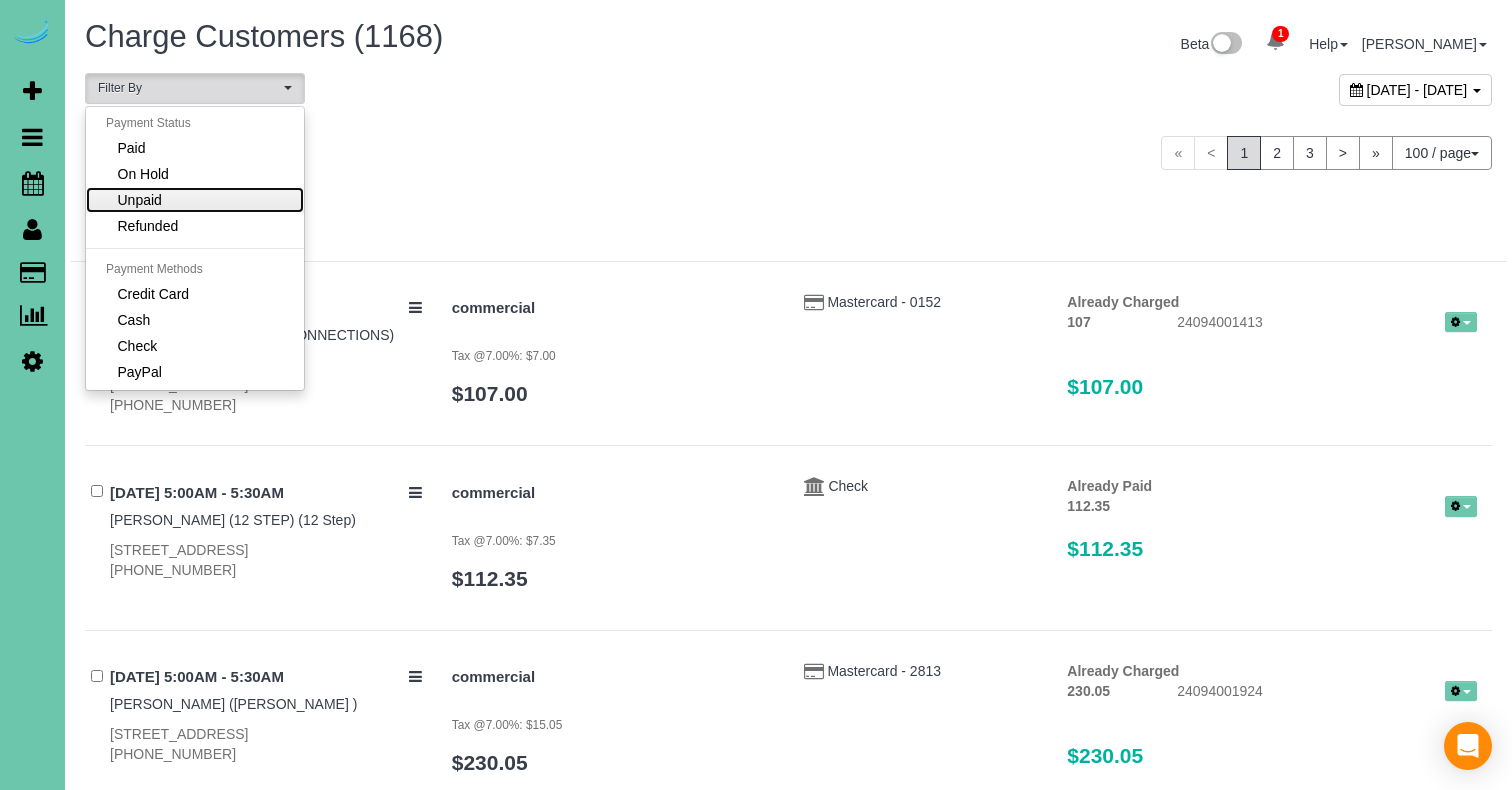 drag, startPoint x: 174, startPoint y: 200, endPoint x: 560, endPoint y: 152, distance: 388.973 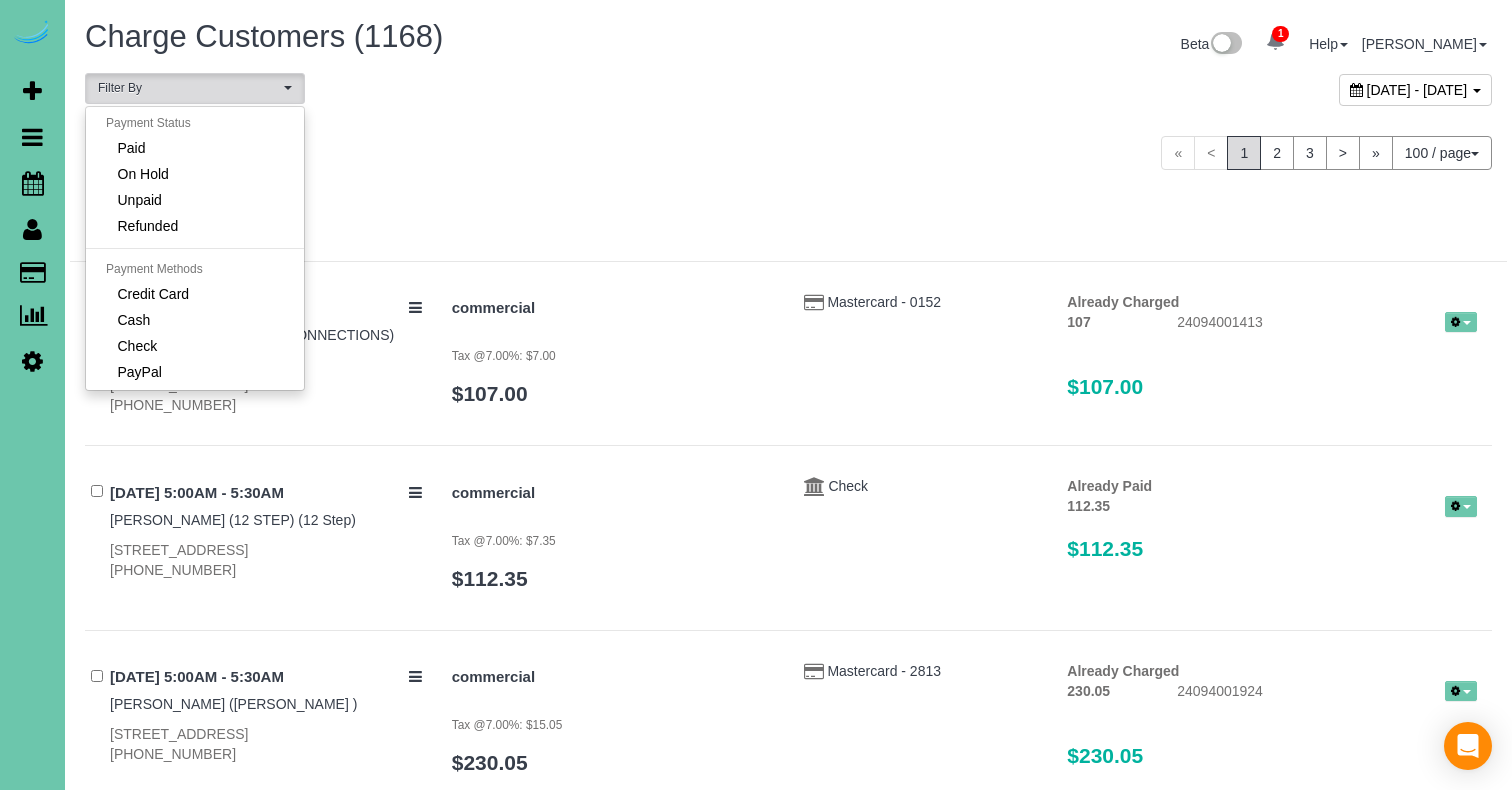 select on "******" 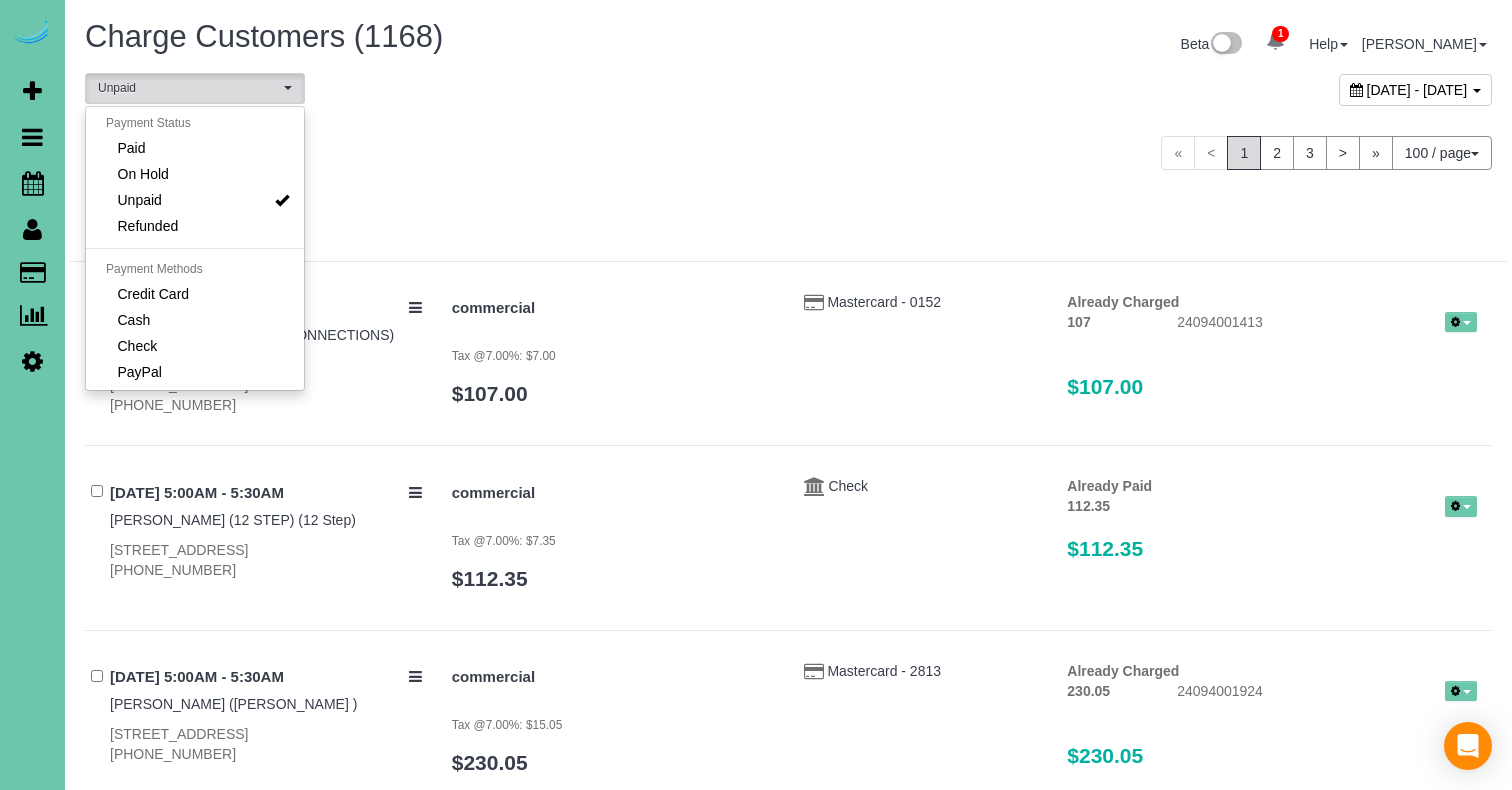 click on "Sunday
June 01, 2025
-
Monday
June 30, 2025" at bounding box center [429, 142] 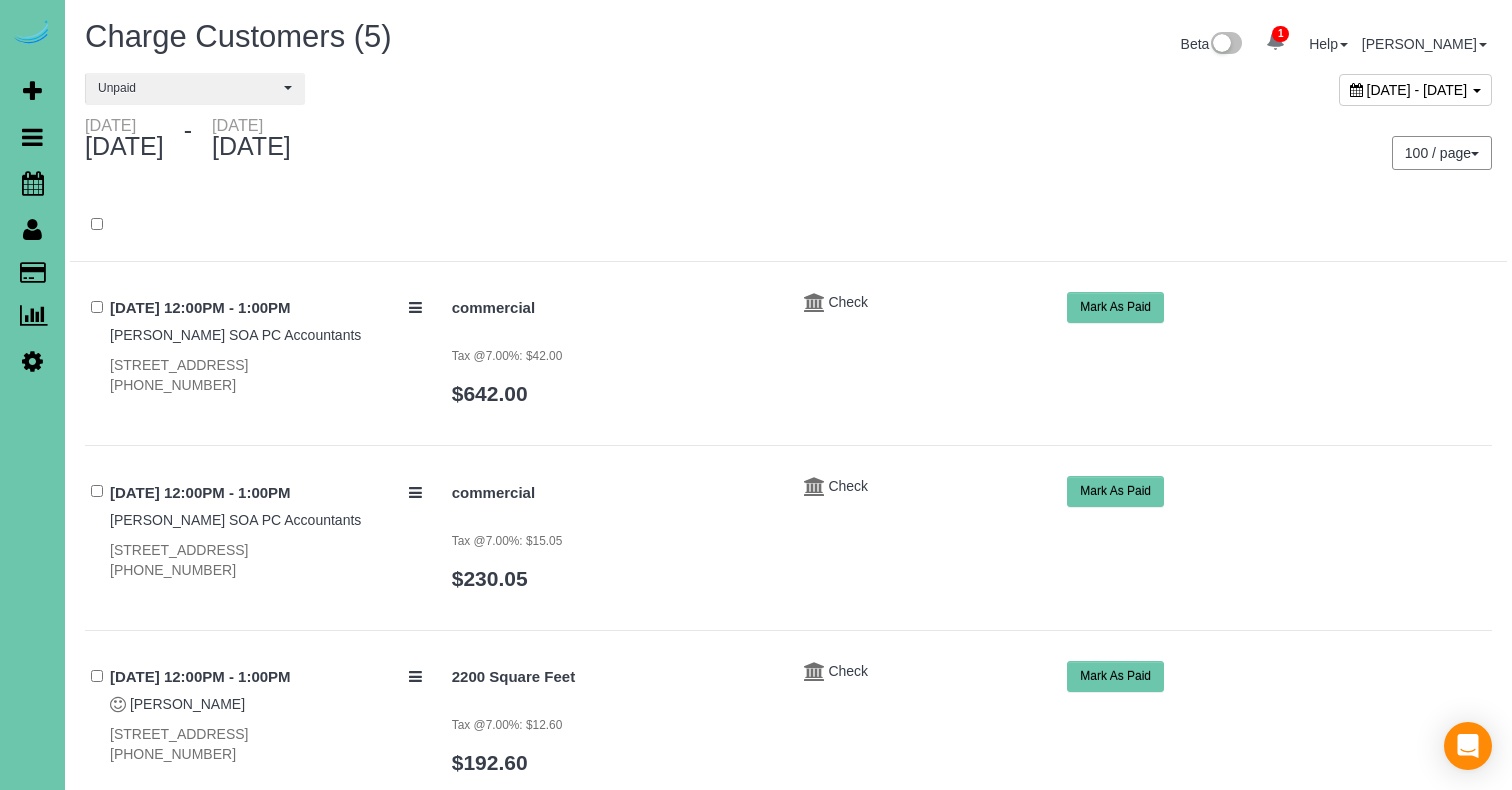 scroll, scrollTop: 0, scrollLeft: 0, axis: both 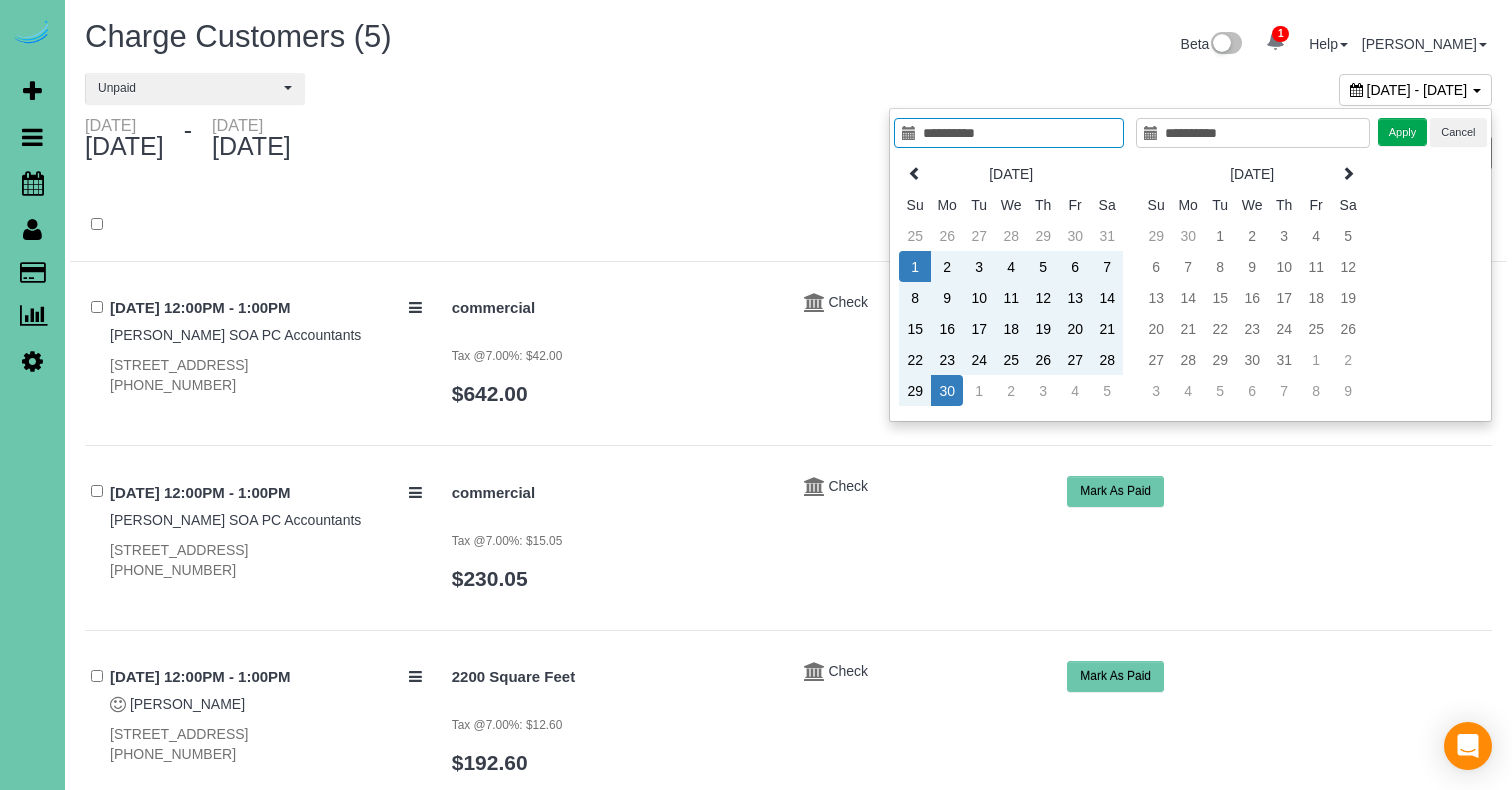 type on "**********" 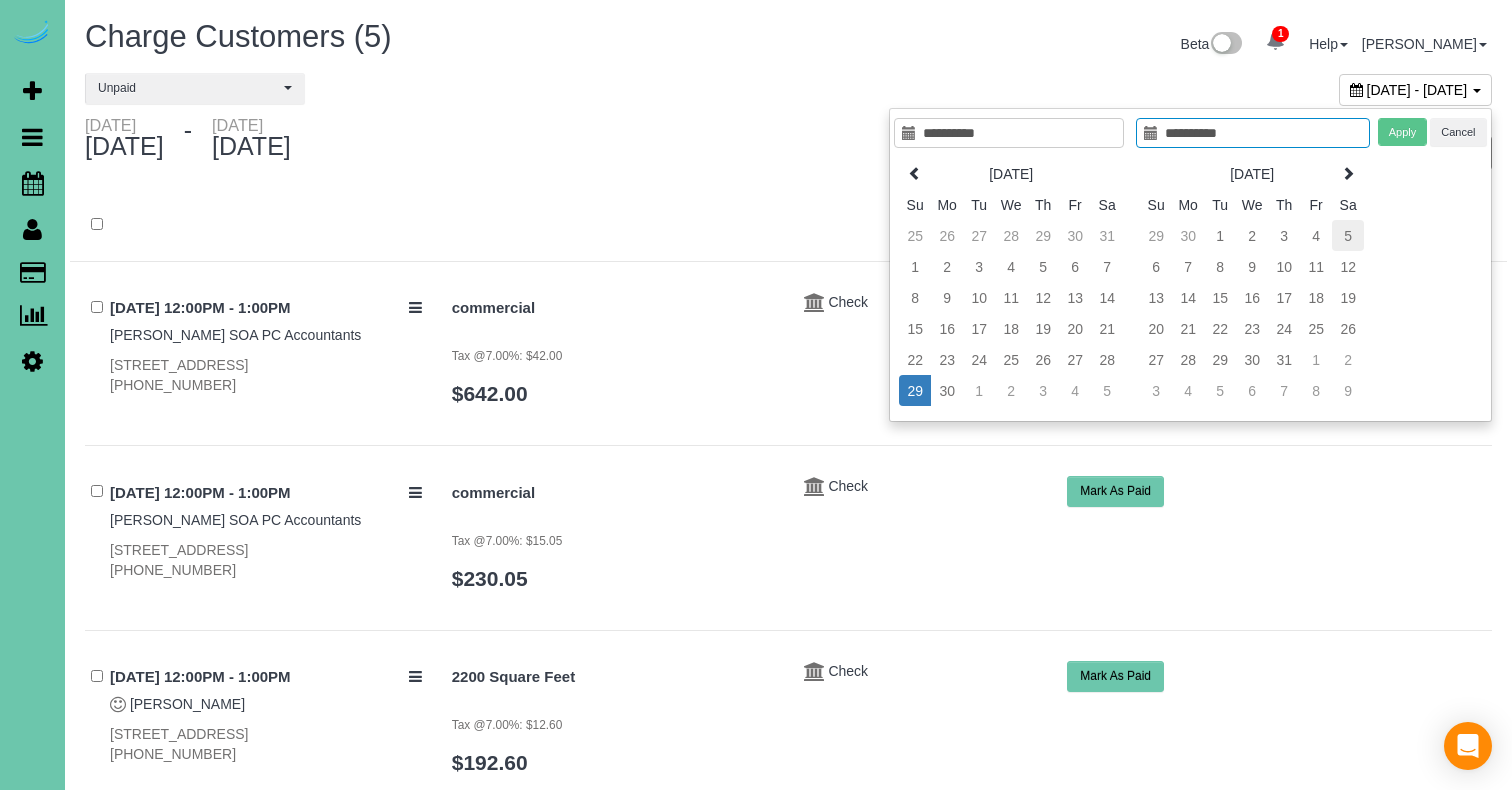 type on "**********" 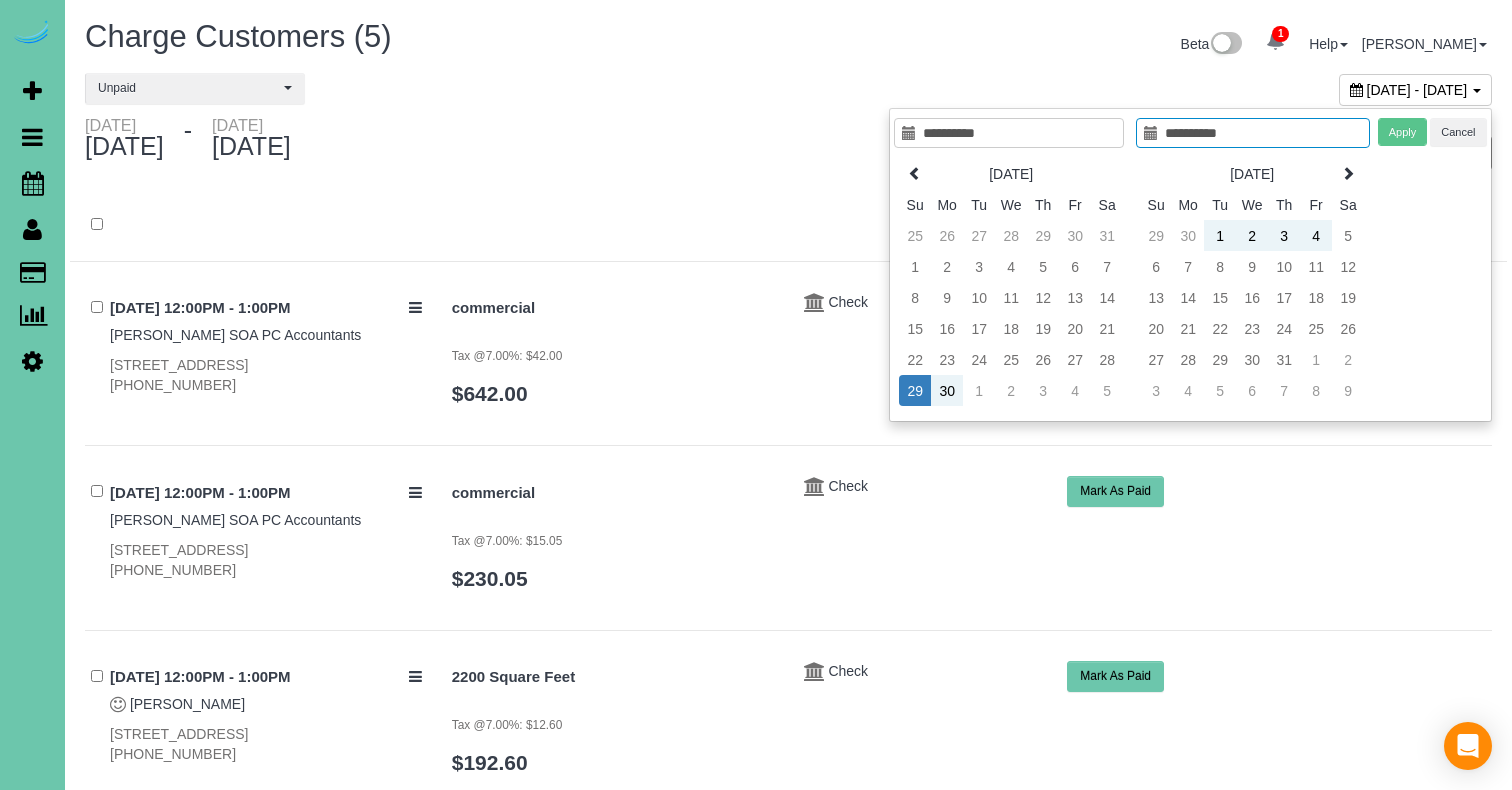 drag, startPoint x: 1351, startPoint y: 231, endPoint x: 1367, endPoint y: 207, distance: 28.84441 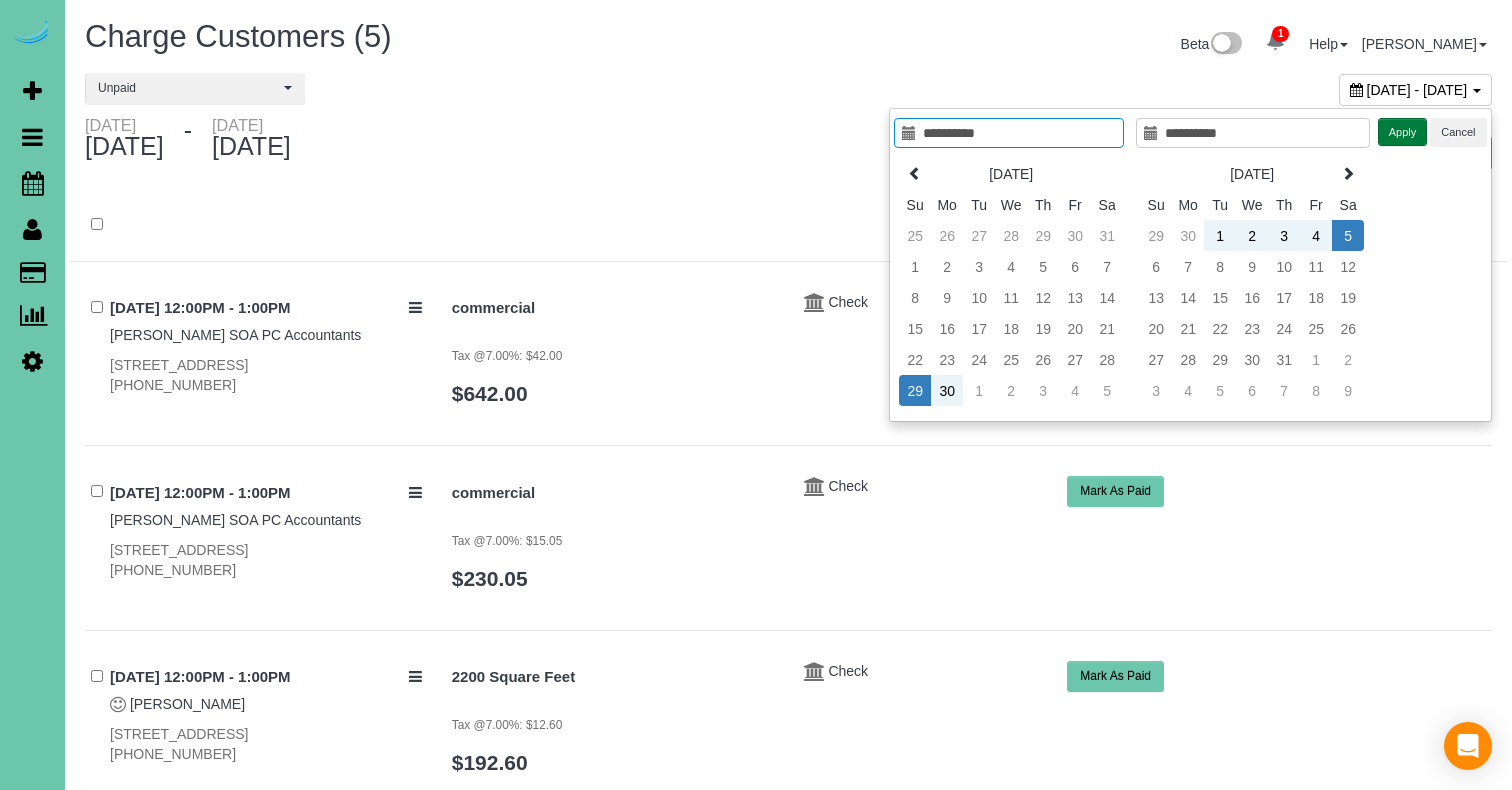 click on "Apply" at bounding box center (1403, 132) 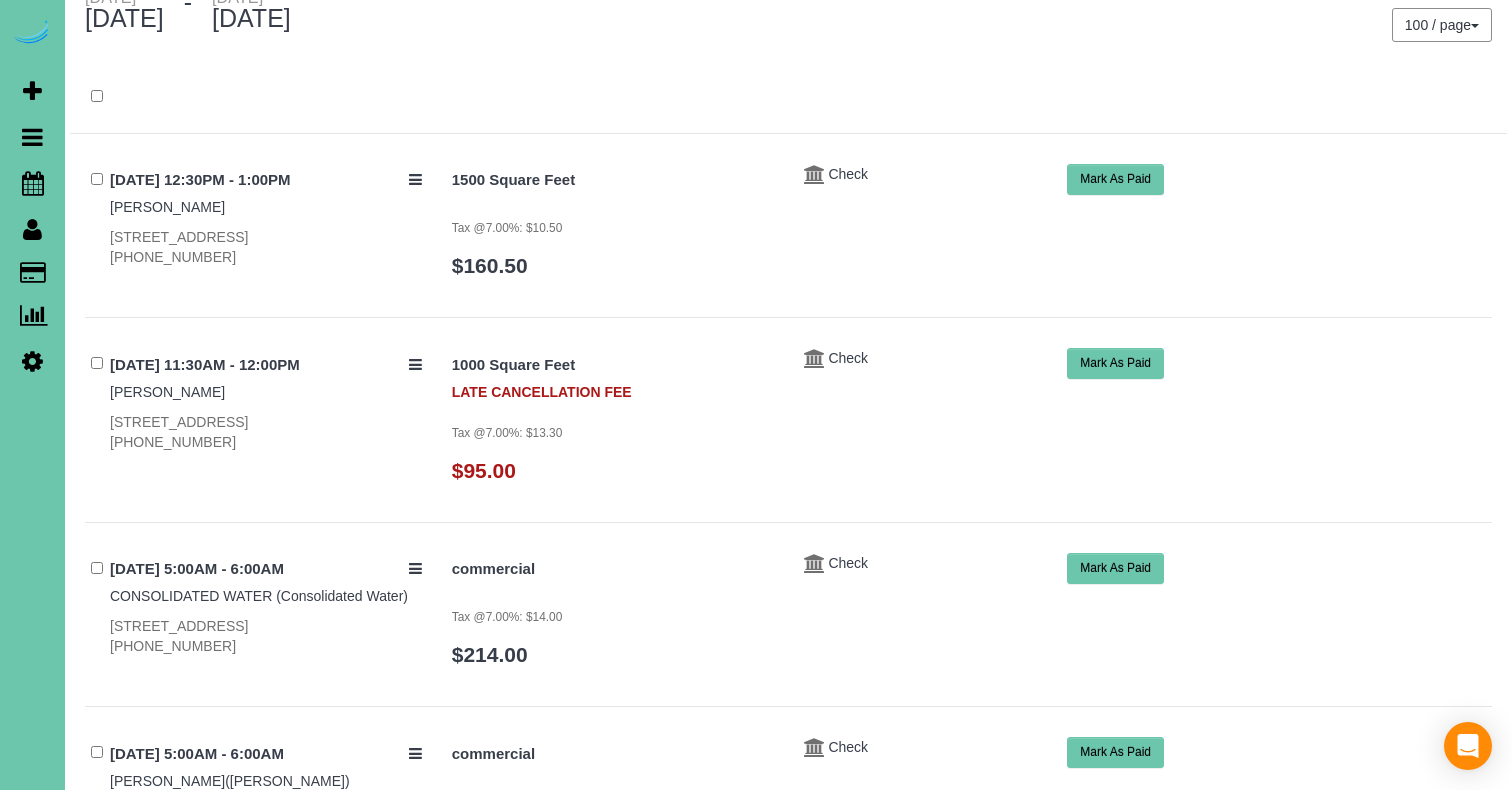 scroll, scrollTop: 141, scrollLeft: 0, axis: vertical 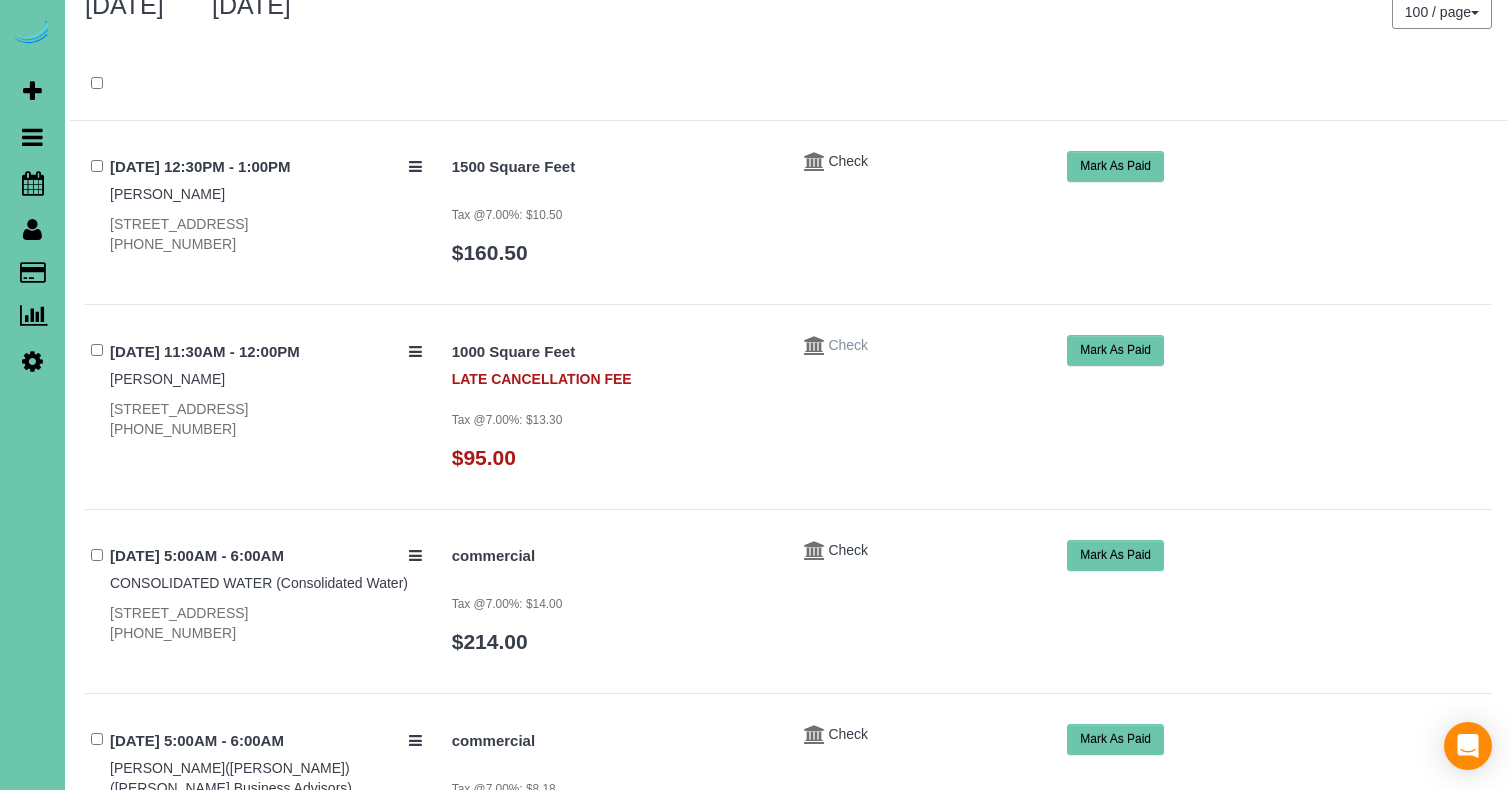 click on "Check" at bounding box center (848, 345) 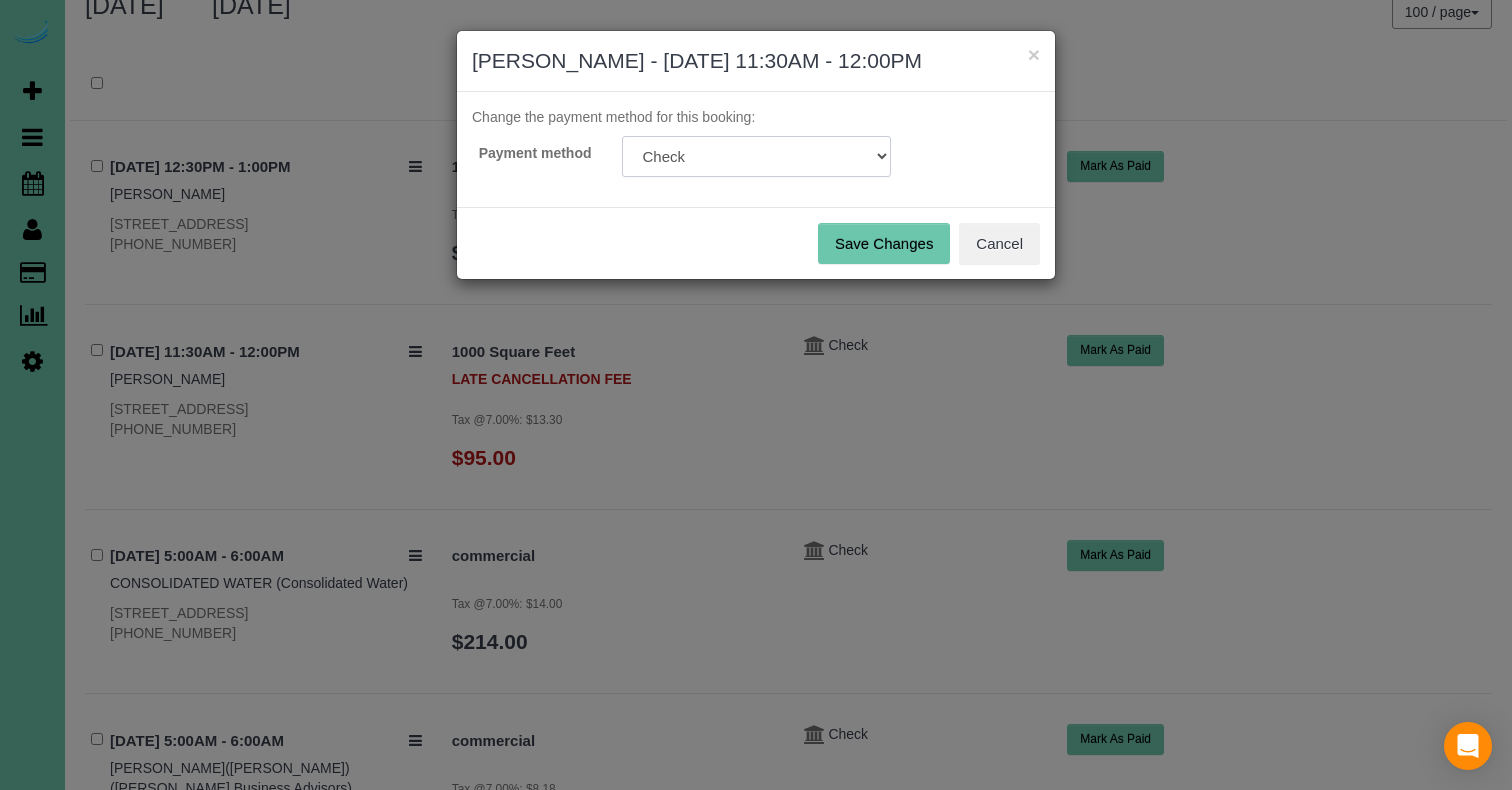select on "string:fspay-fd1dea17-1230-41eb-8f26-025ab2c8d7d3" 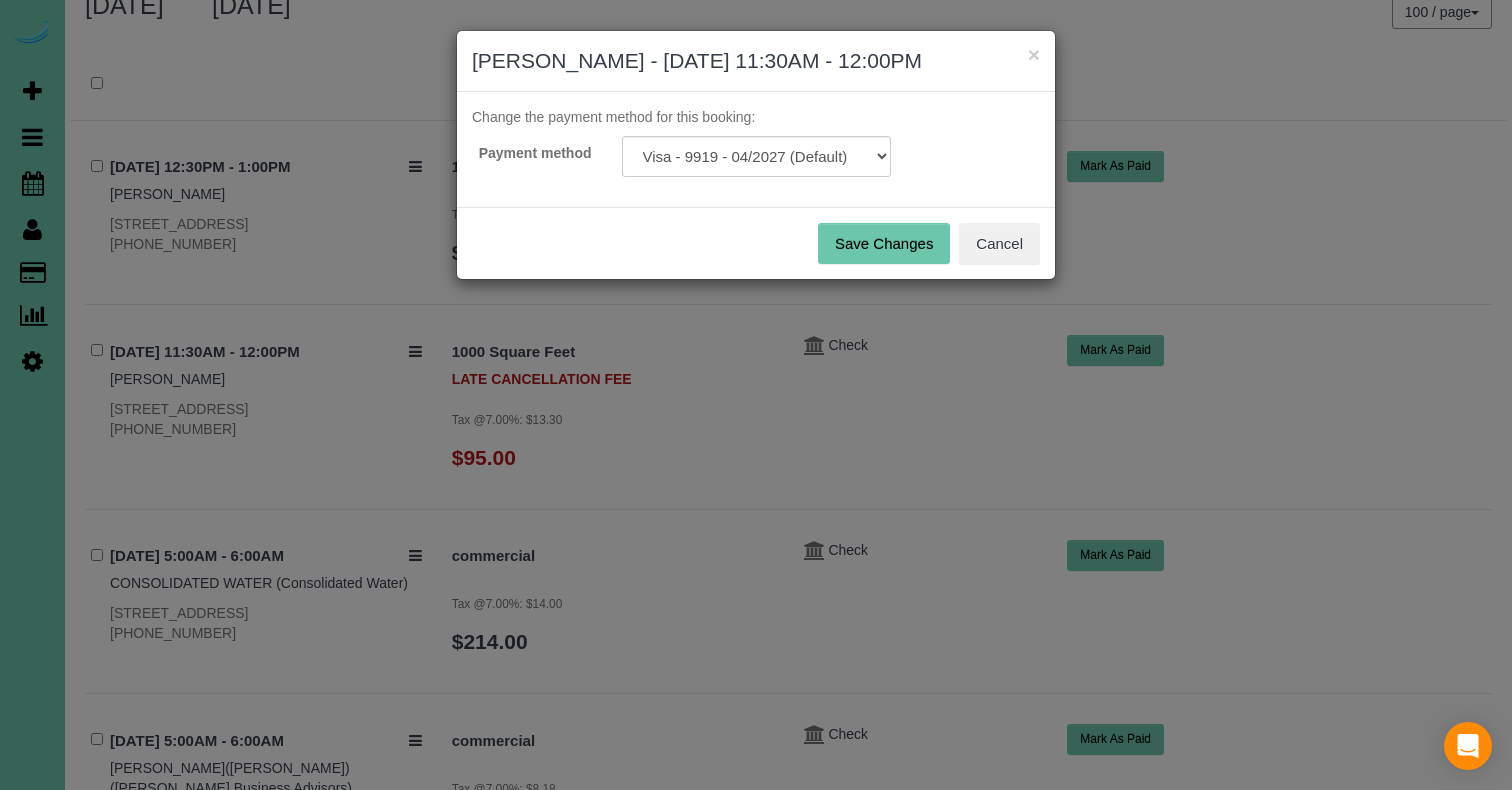 click on "Save Changes" at bounding box center (884, 244) 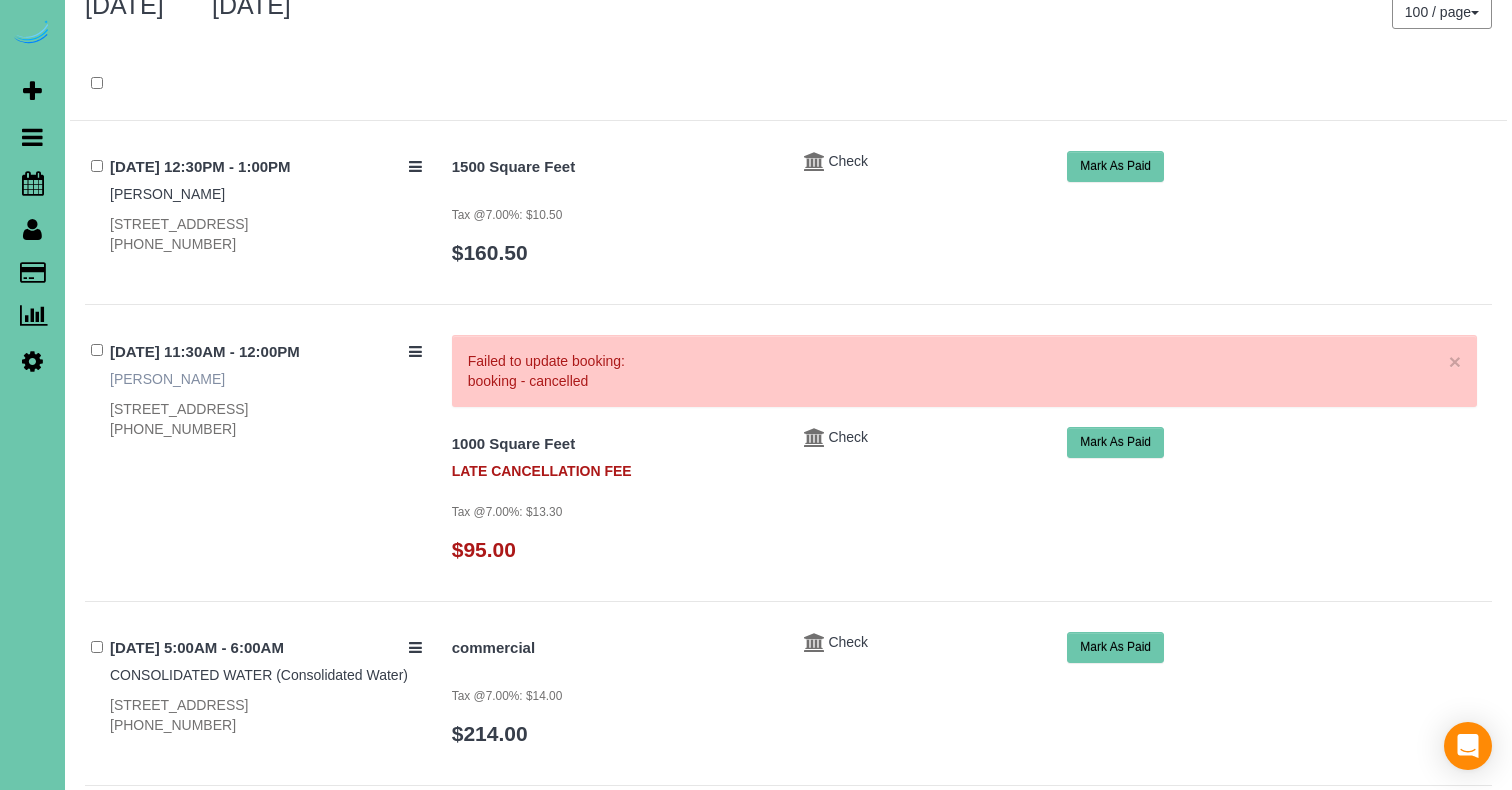 click on "Chris Biermann" at bounding box center (167, 379) 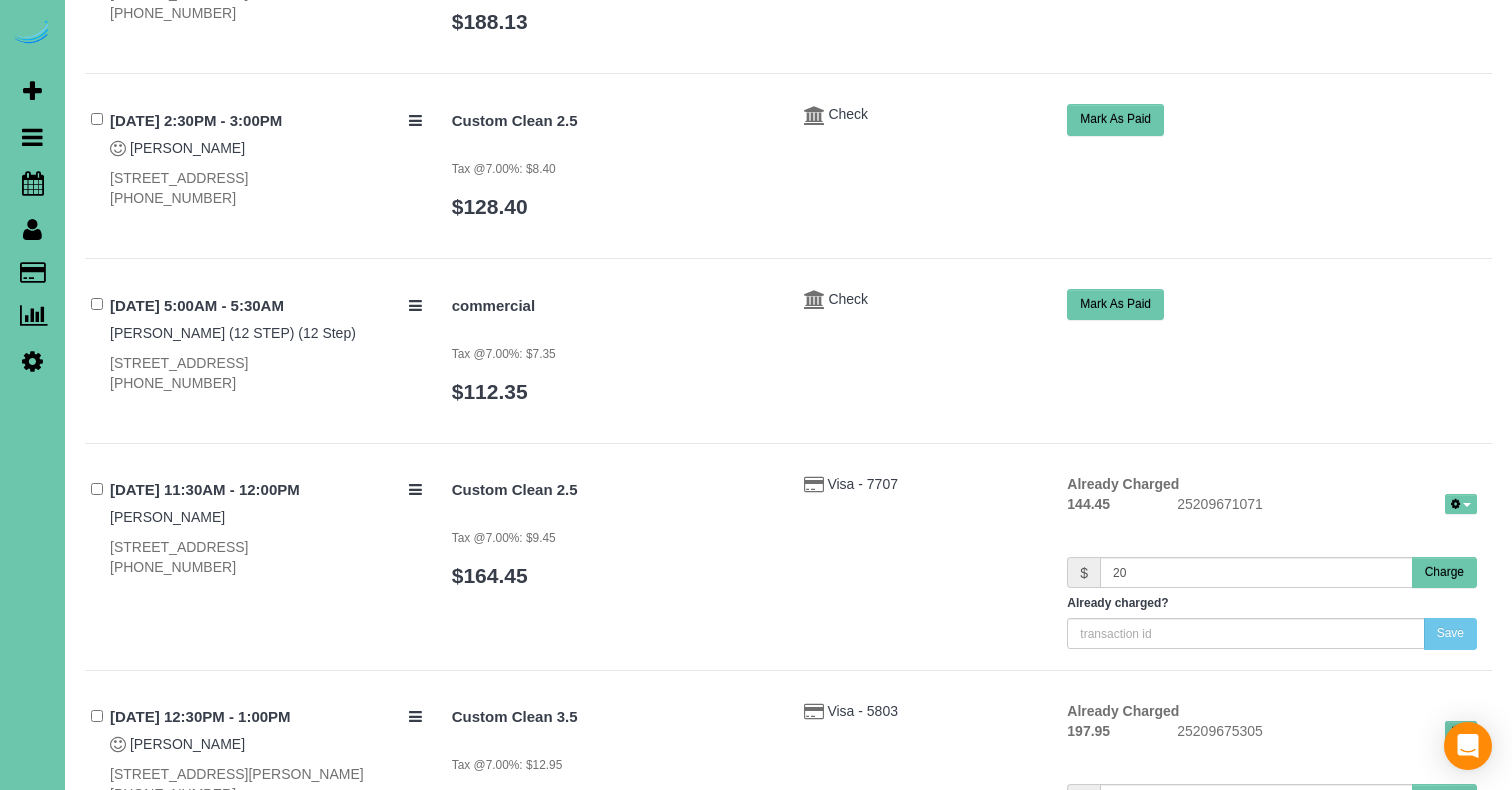 scroll, scrollTop: 2146, scrollLeft: 0, axis: vertical 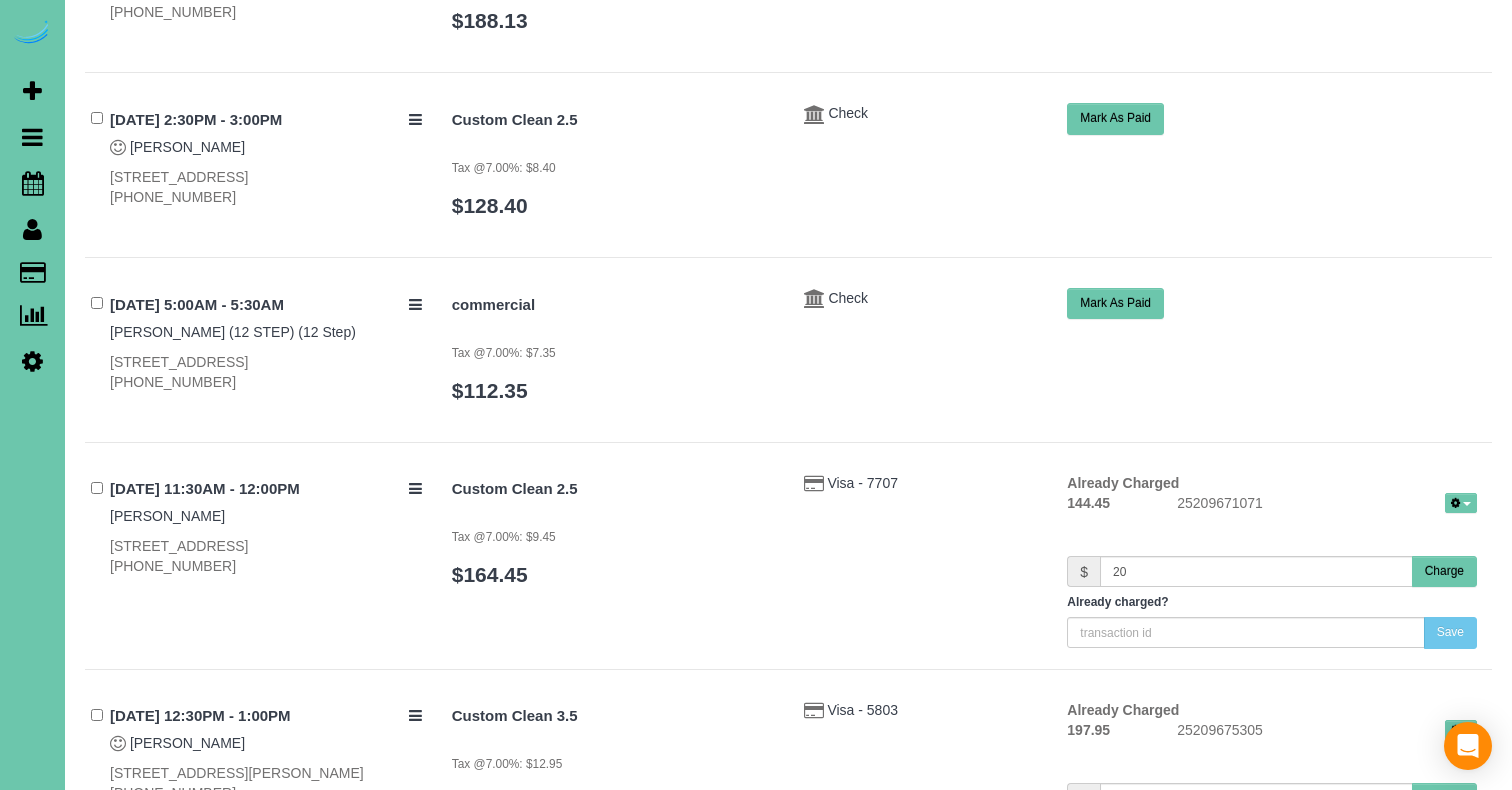 click on "Charge" at bounding box center [1444, 571] 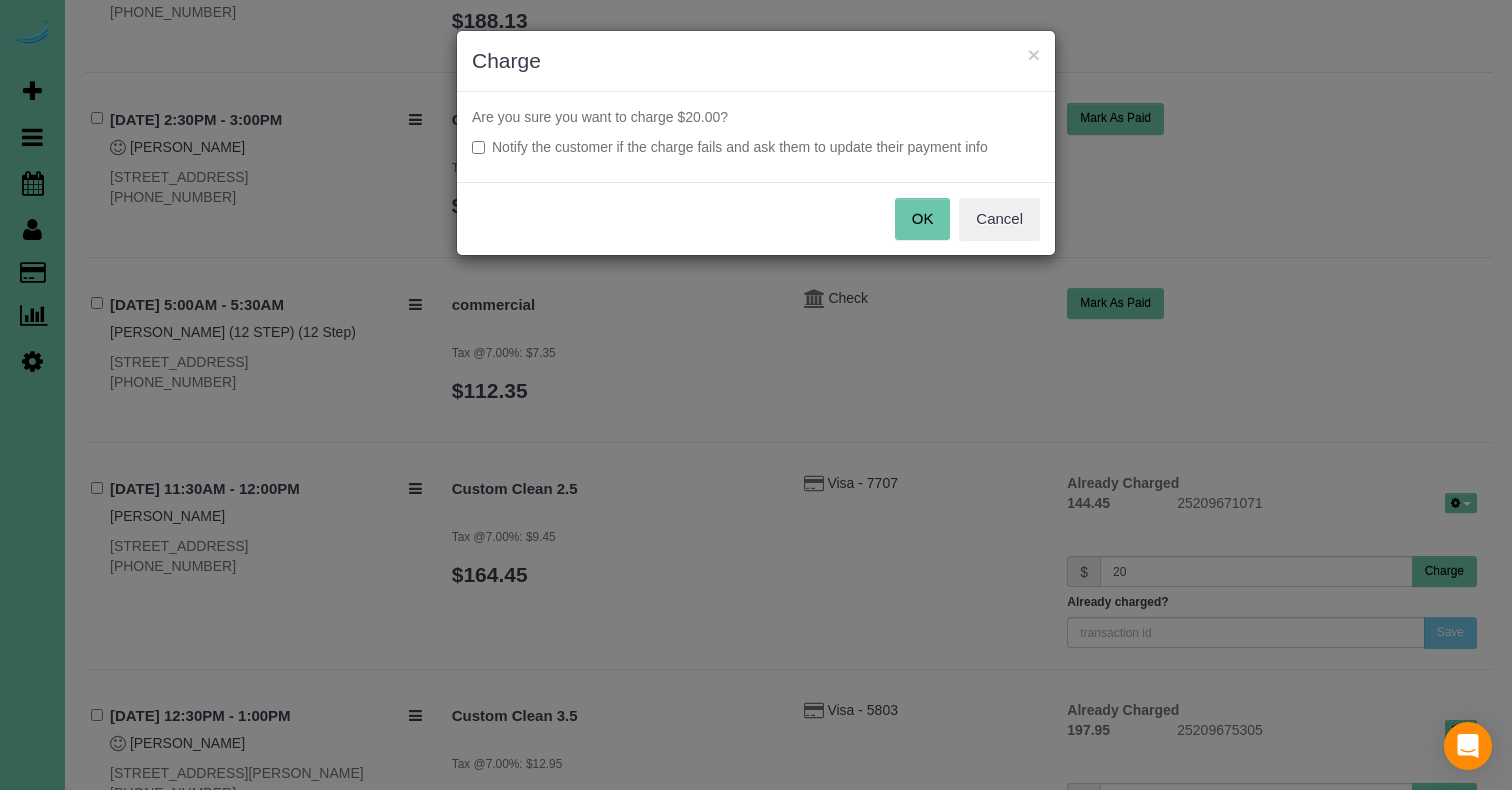 scroll, scrollTop: 2146, scrollLeft: 0, axis: vertical 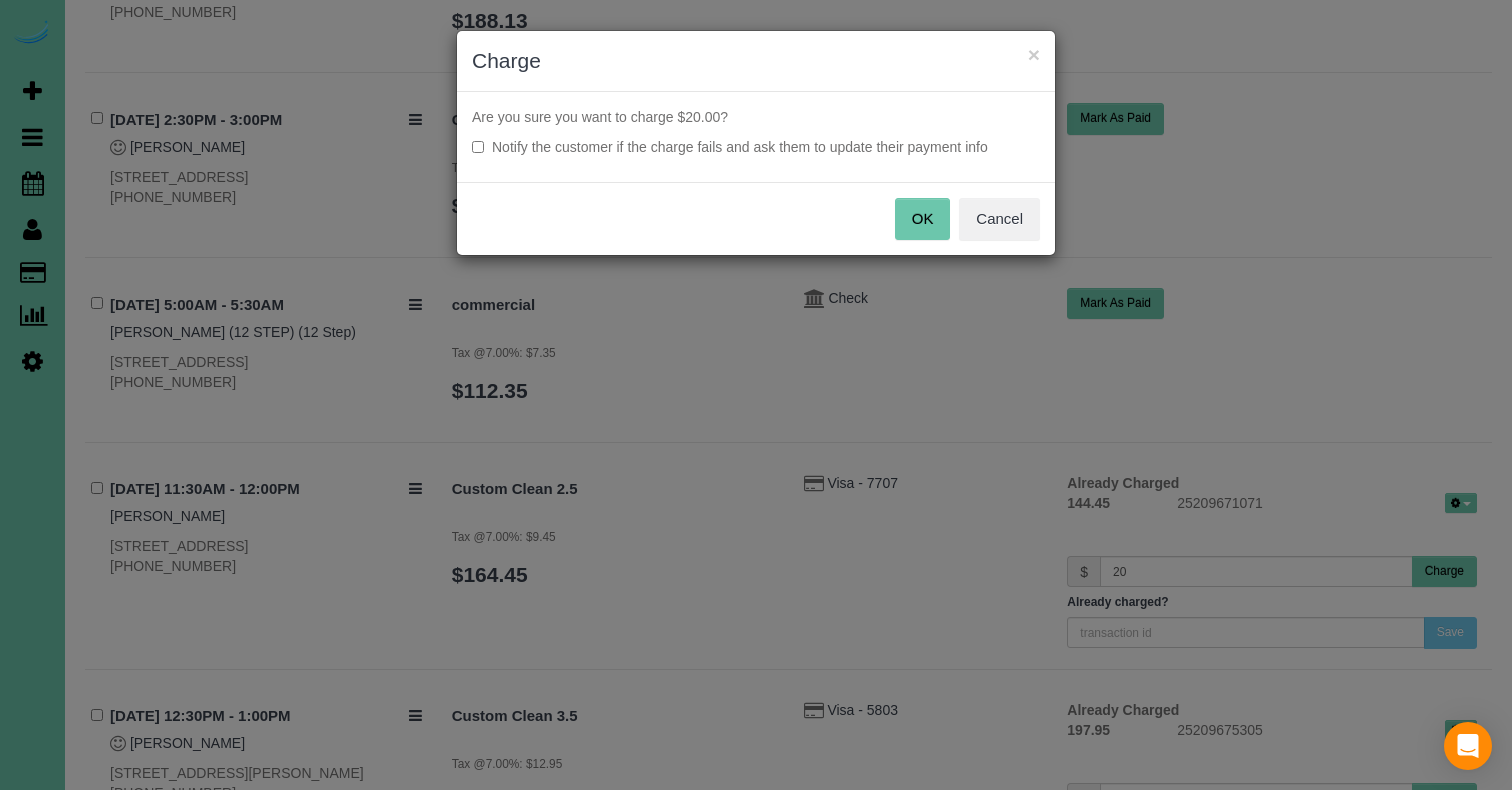 click on "Are you sure you want to charge $20.00?
Notify the customer if the charge fails and ask them to update their payment info" at bounding box center [756, 137] 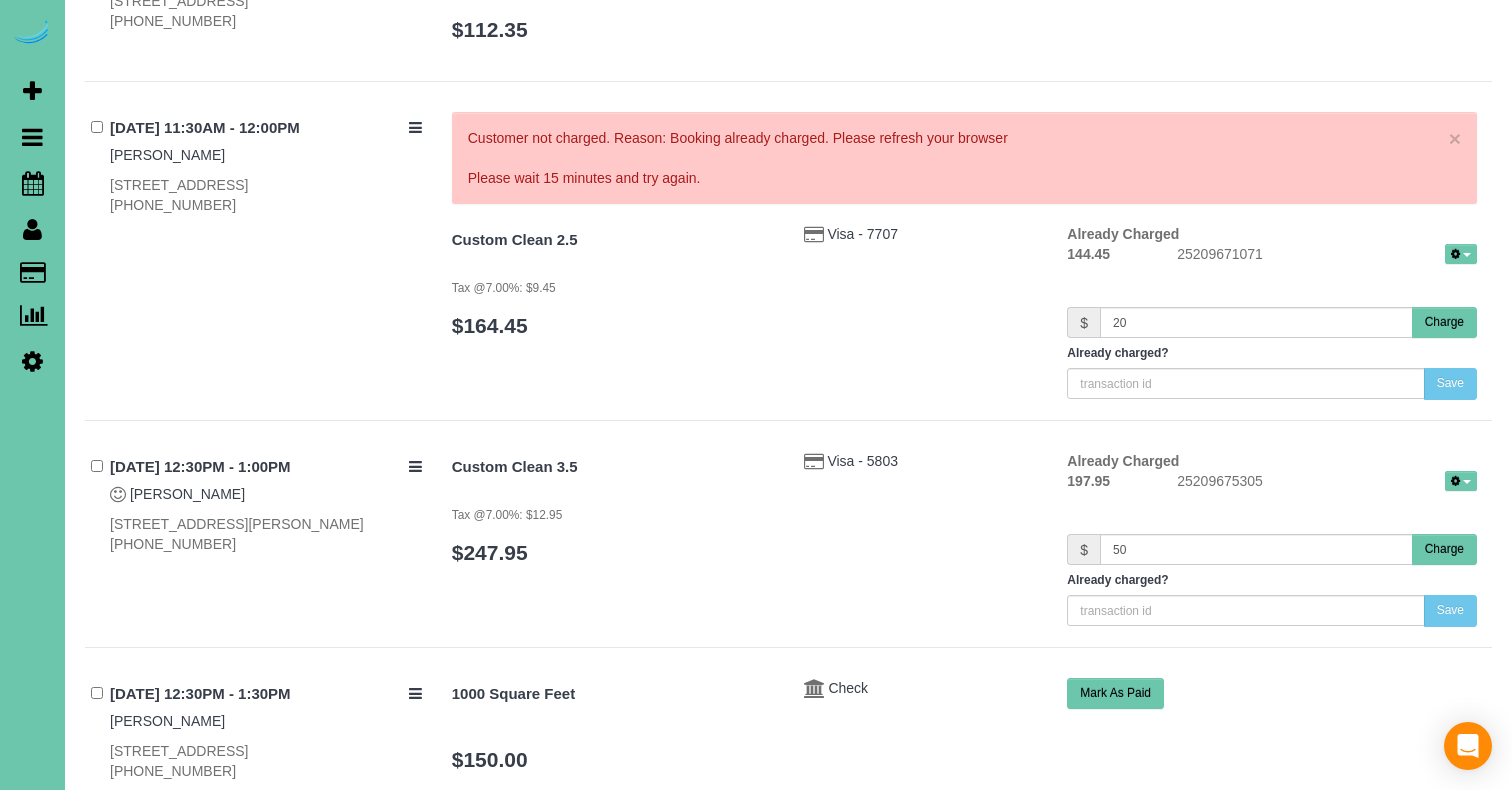 scroll, scrollTop: 2510, scrollLeft: 0, axis: vertical 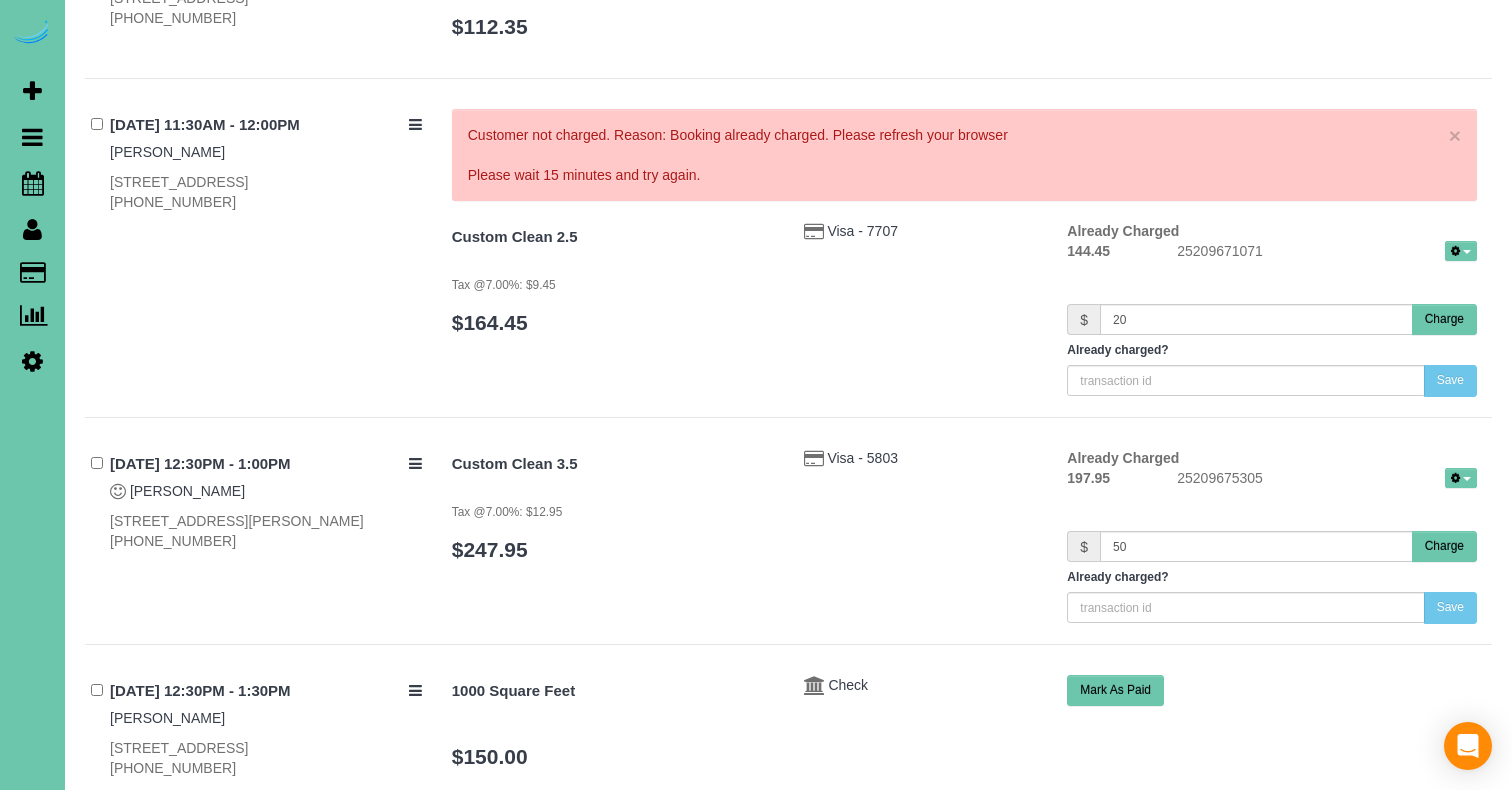 click on "Charge" at bounding box center [1444, 546] 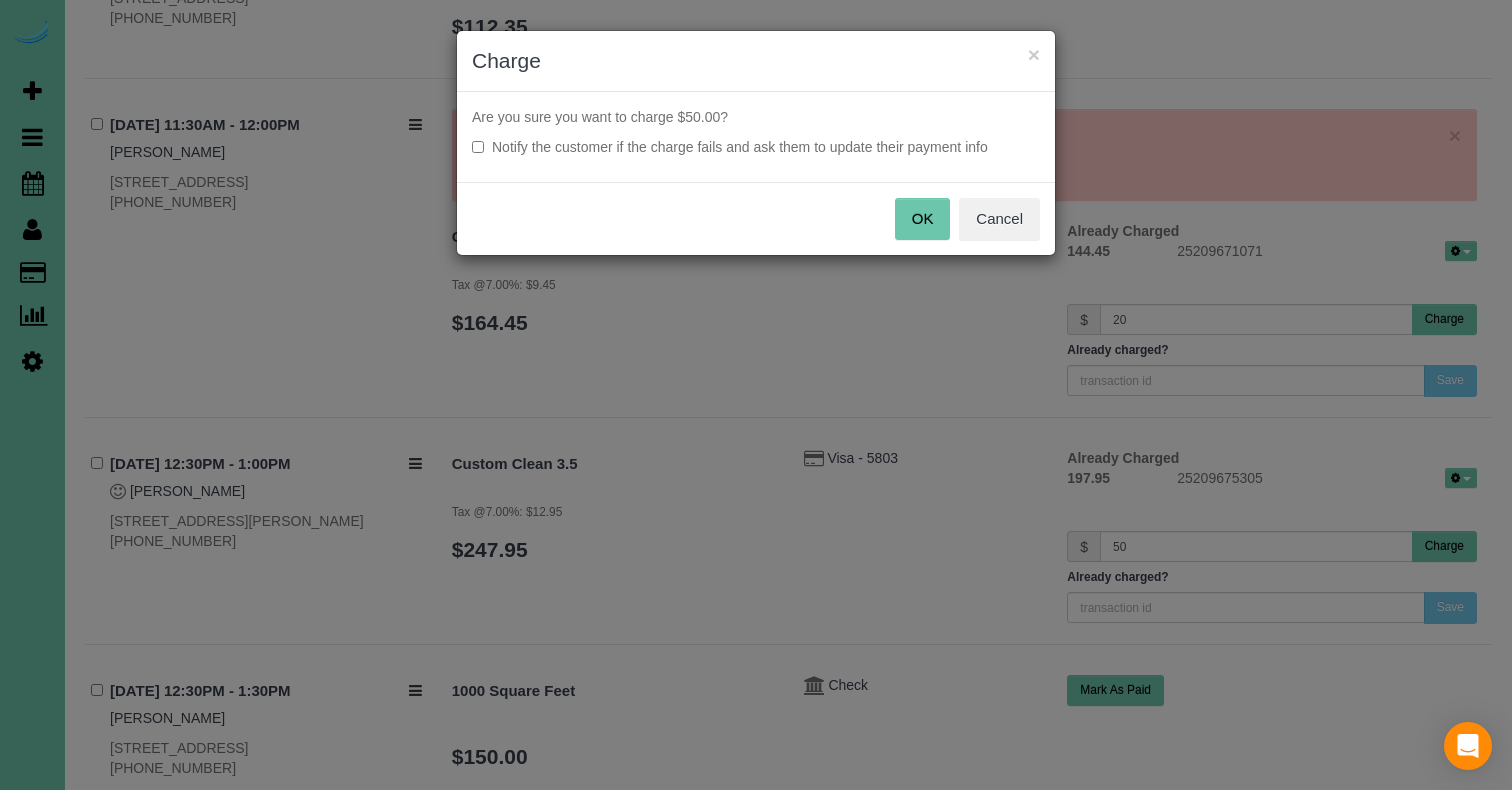 click on "OK" at bounding box center [923, 219] 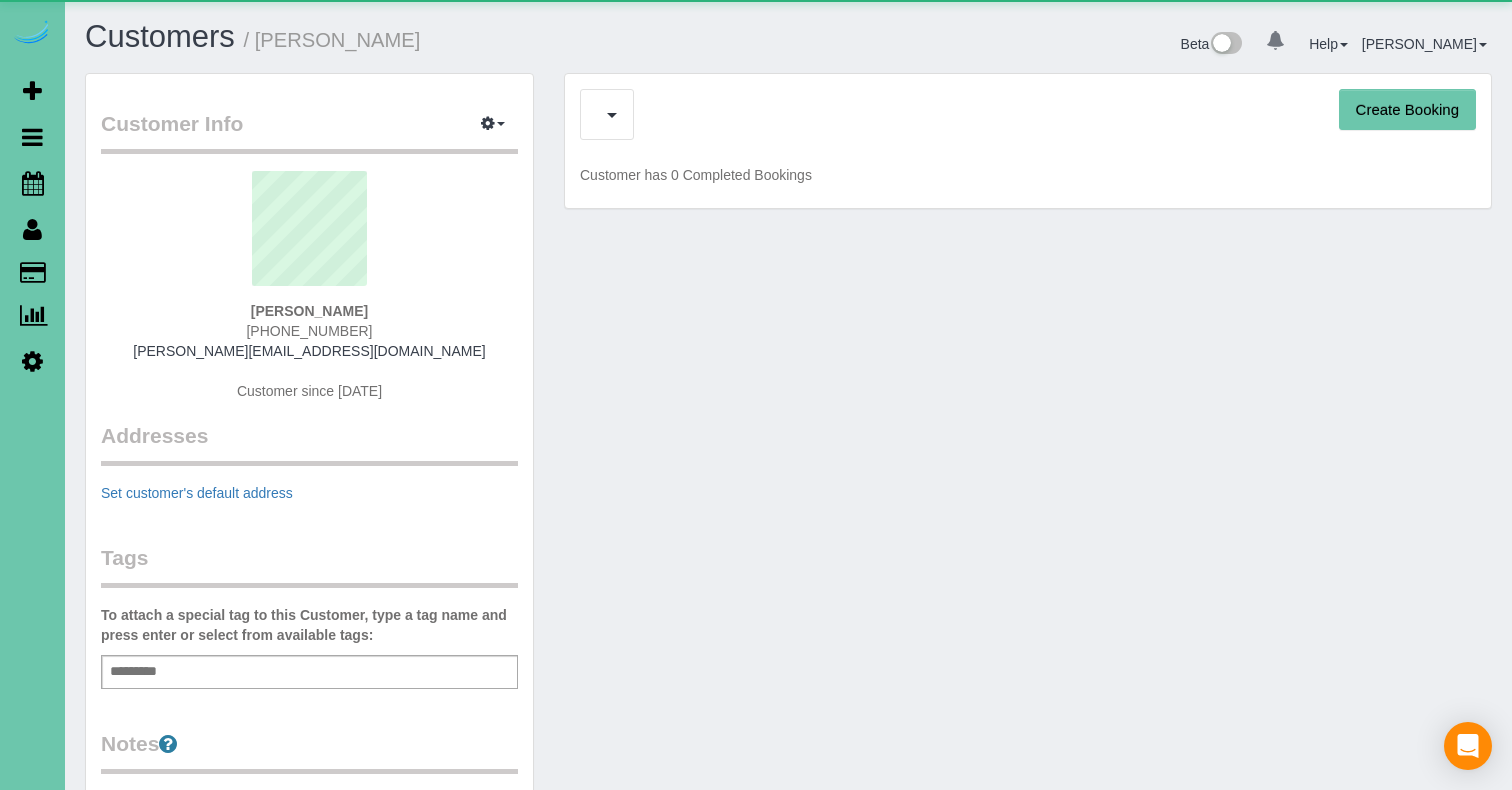 scroll, scrollTop: 0, scrollLeft: 0, axis: both 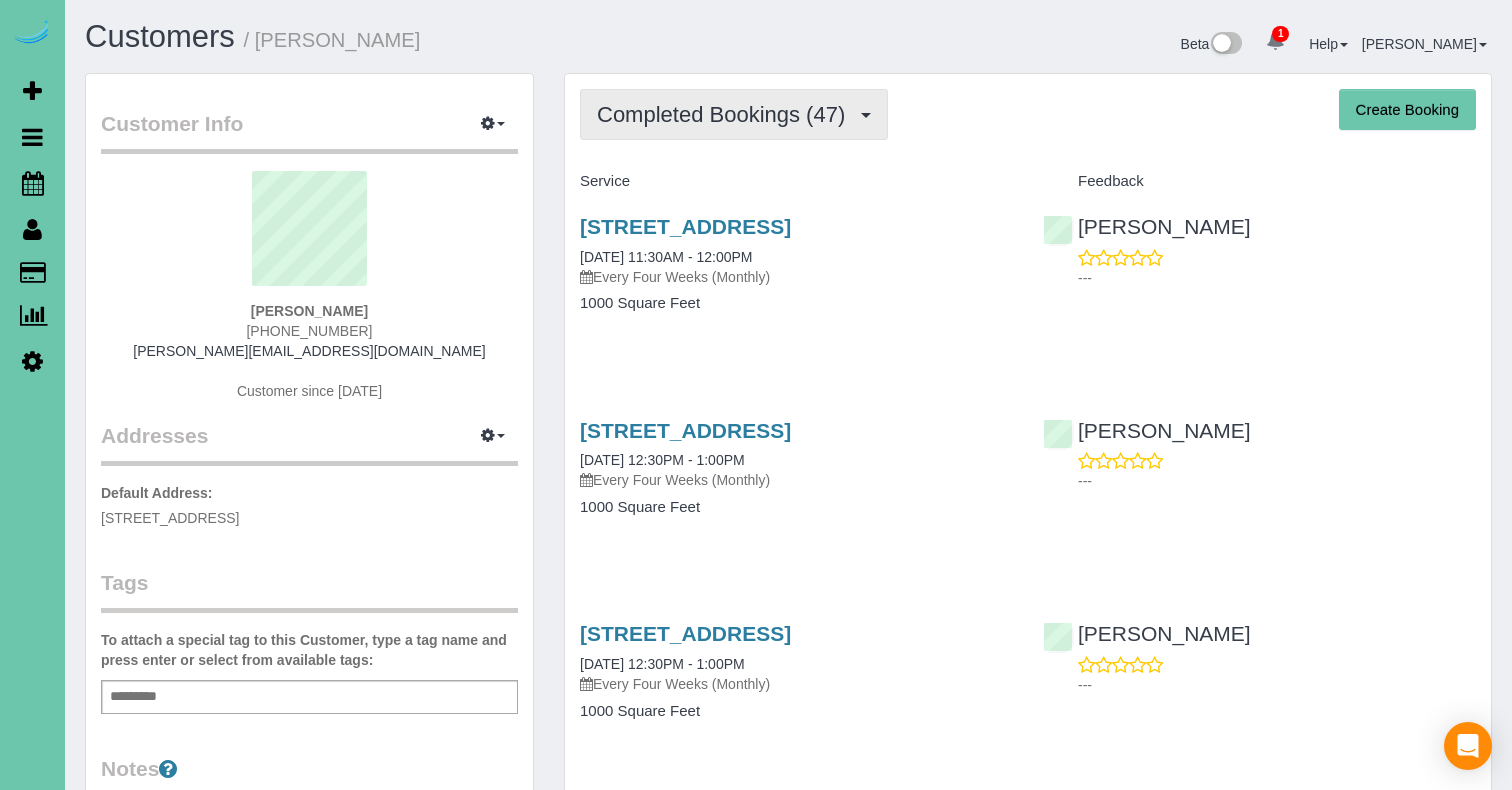 click on "Completed Bookings (47)" at bounding box center (726, 114) 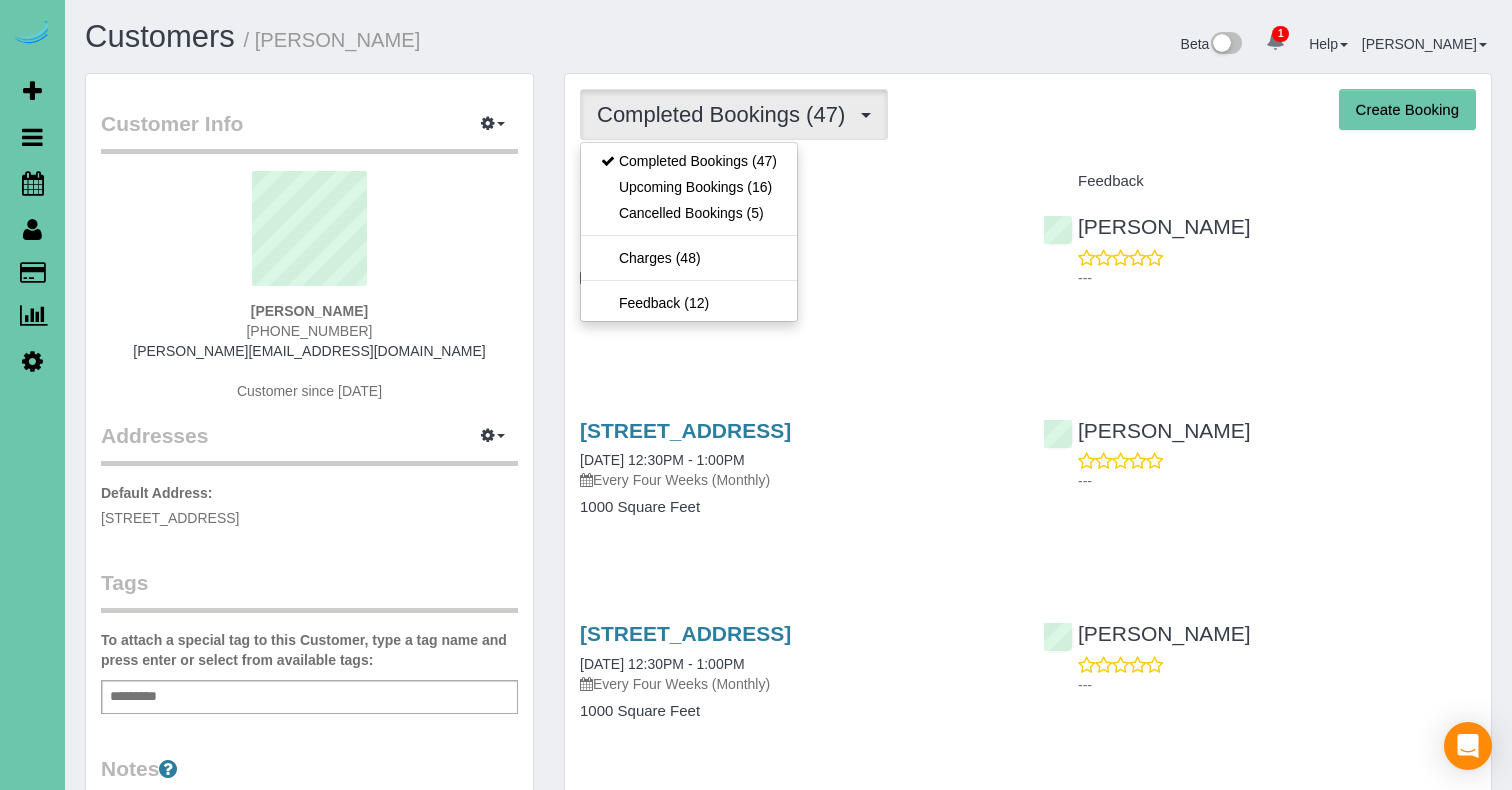 click on "Cancelled Bookings (5)" at bounding box center [689, 213] 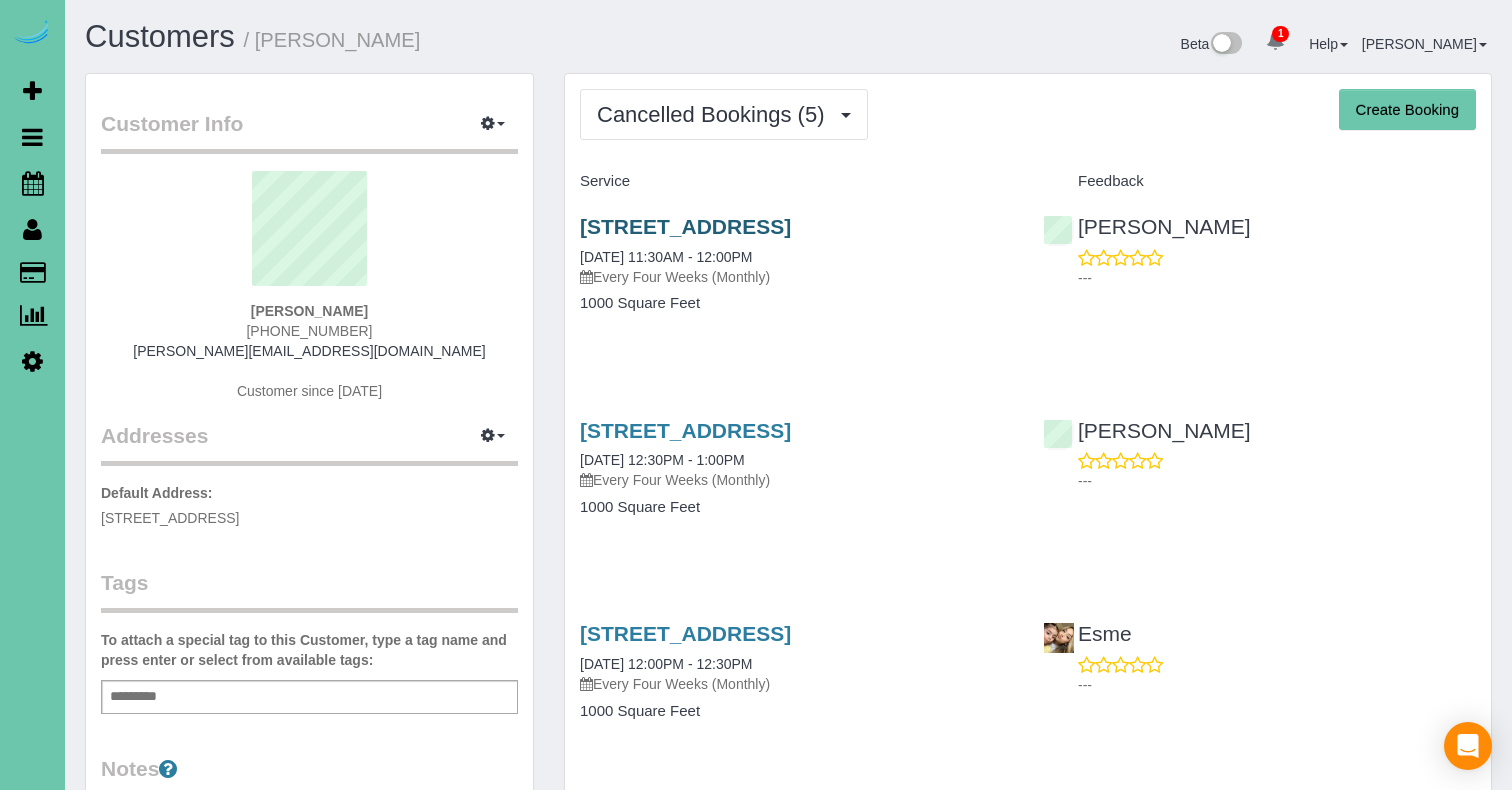 click on "625 S 68th Street, Omaha, NE 68106" at bounding box center [685, 226] 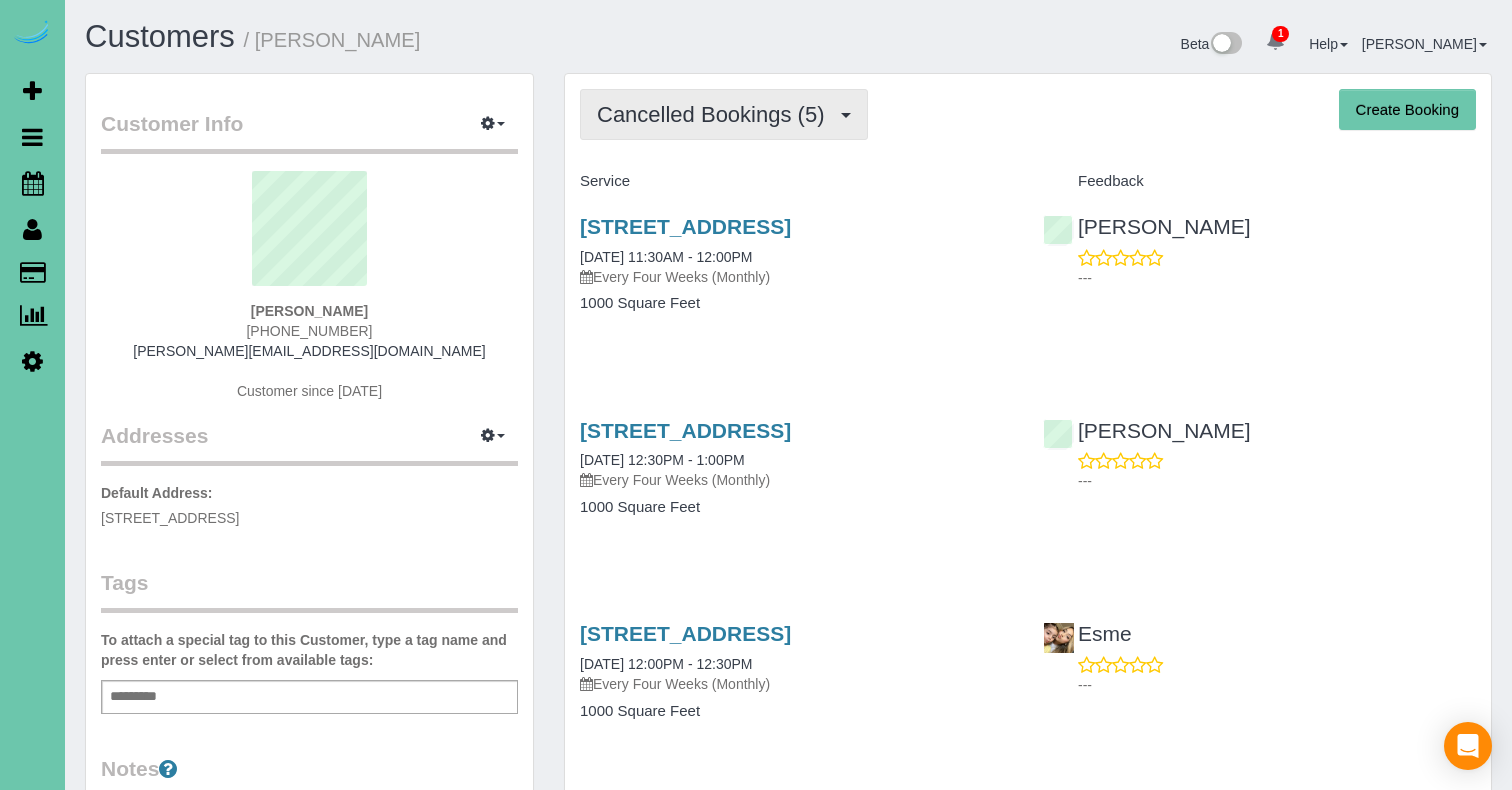 drag, startPoint x: 818, startPoint y: 112, endPoint x: 780, endPoint y: 135, distance: 44.418465 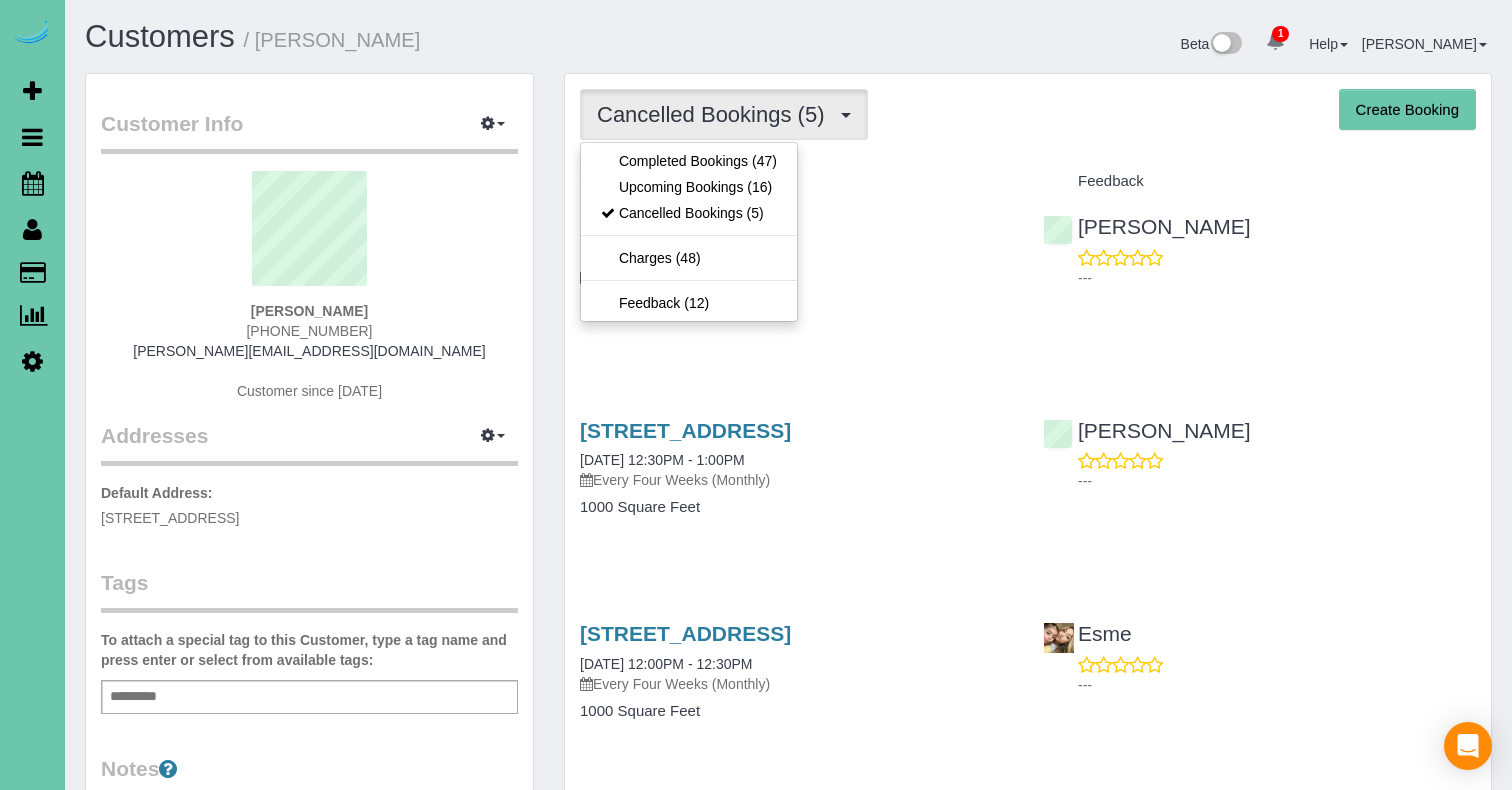 click on "Upcoming Bookings (16)" at bounding box center (689, 187) 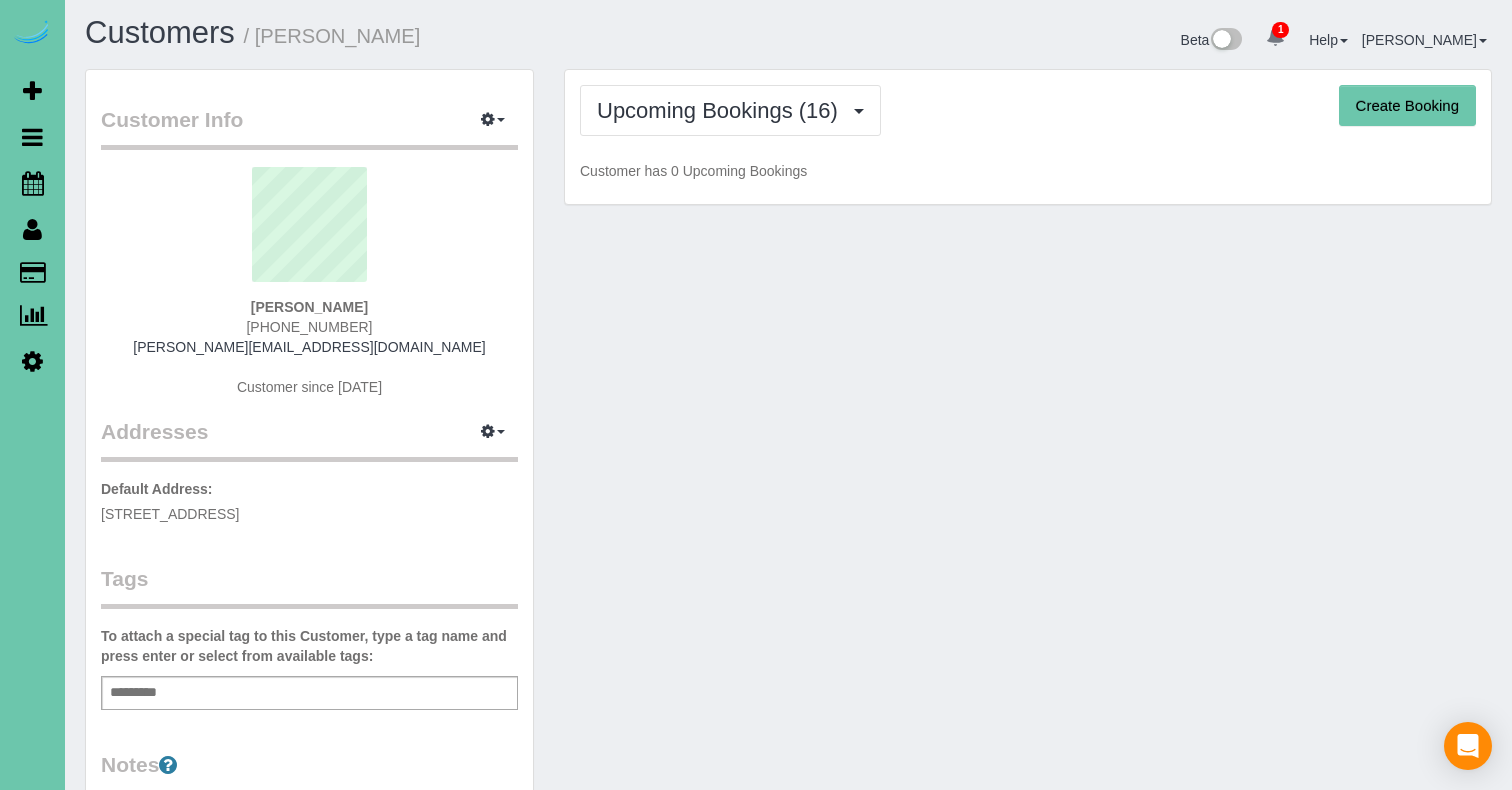 scroll, scrollTop: 11, scrollLeft: 0, axis: vertical 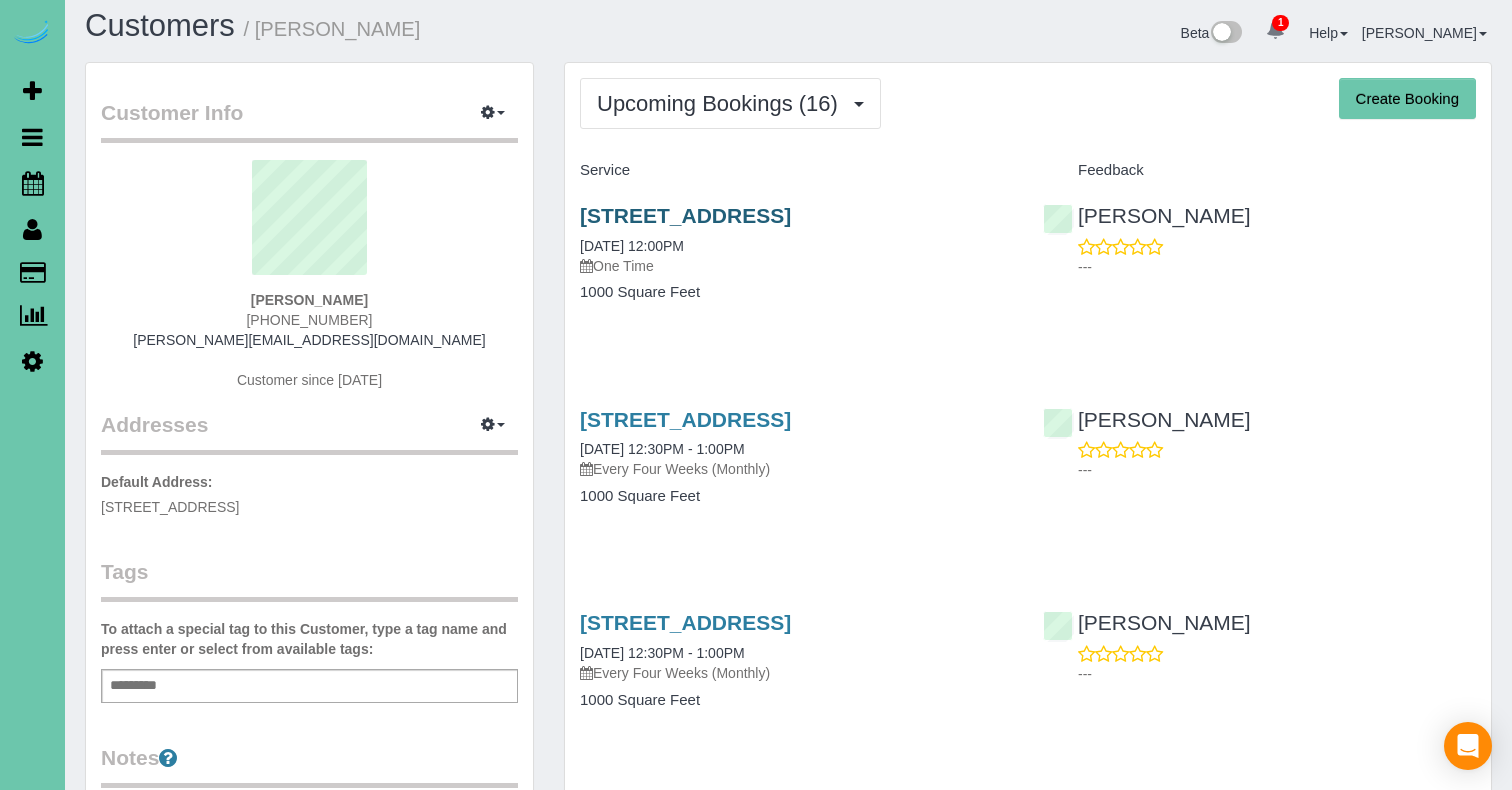 click on "625 S 68th Street, Omaha, NE 68106" at bounding box center (685, 215) 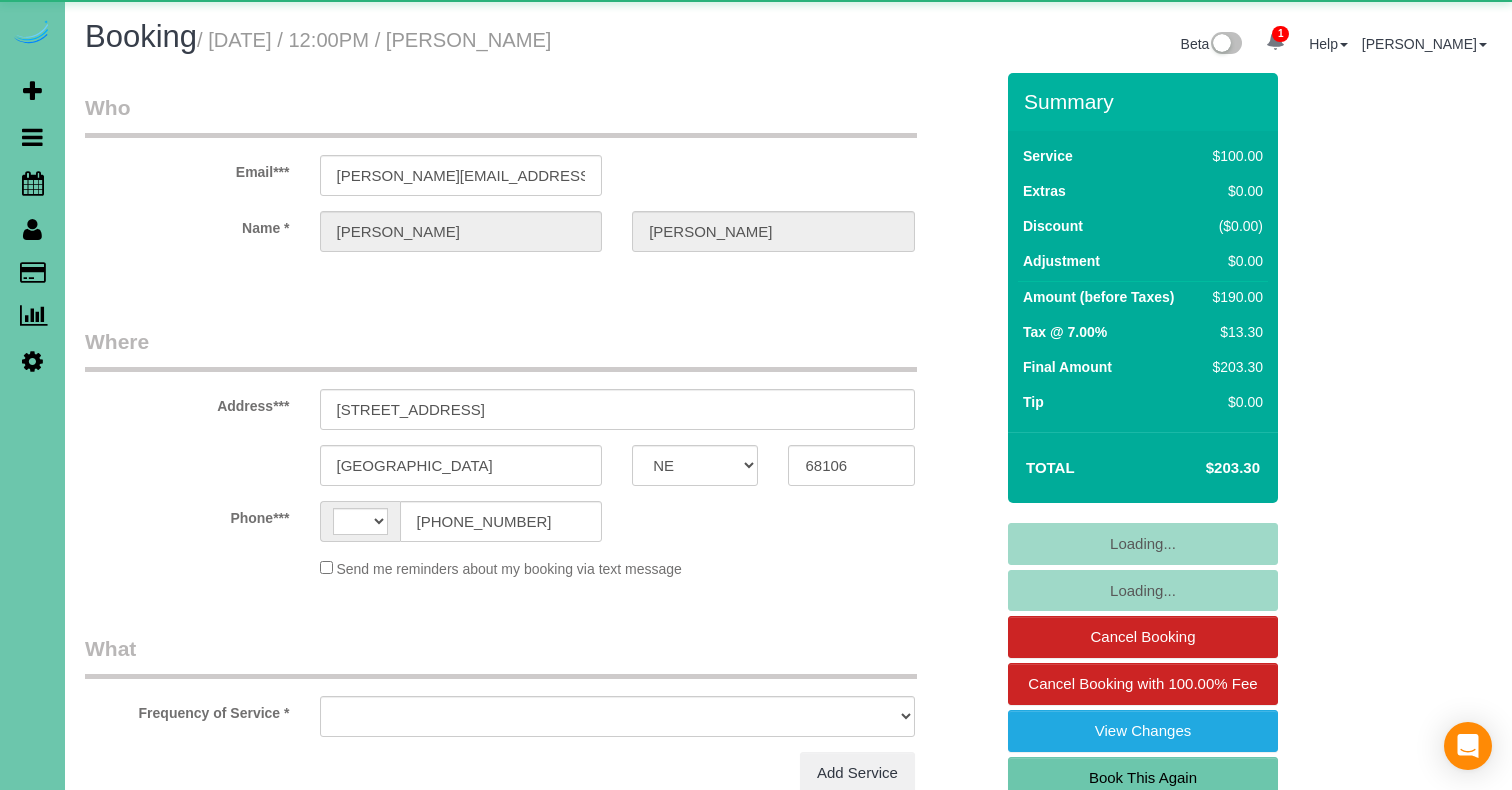 select on "NE" 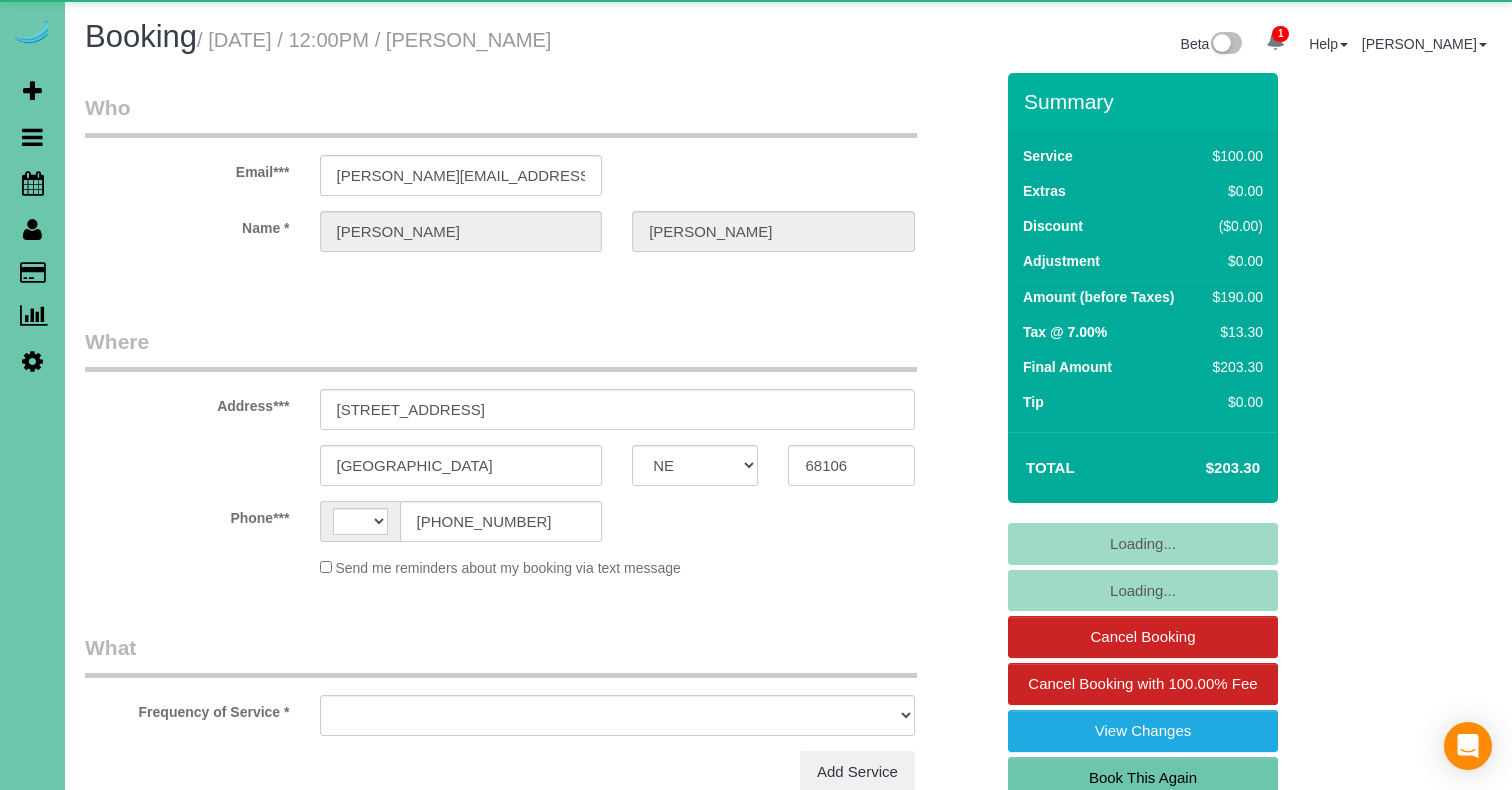 scroll, scrollTop: 0, scrollLeft: 0, axis: both 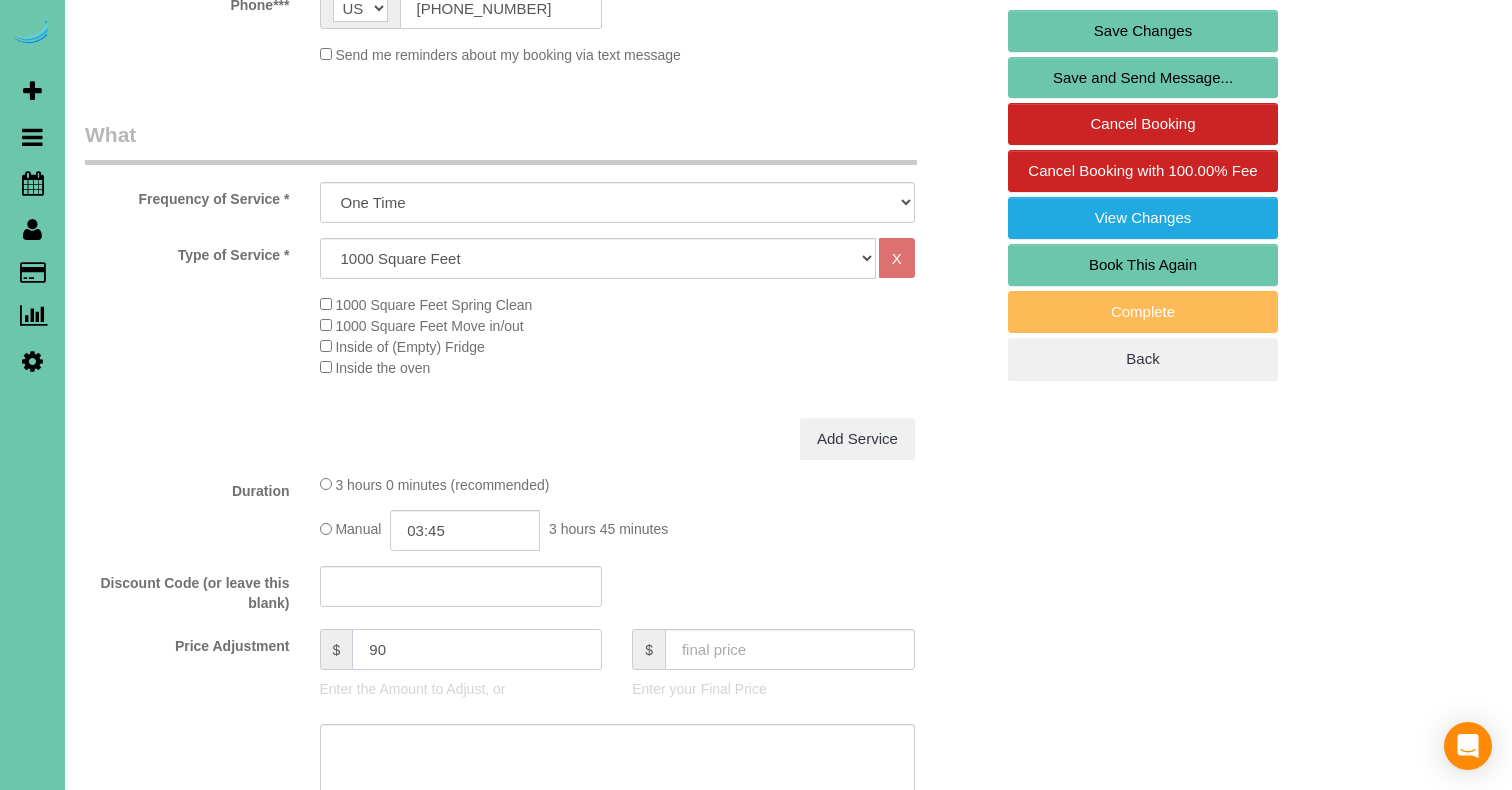 drag, startPoint x: 410, startPoint y: 642, endPoint x: 293, endPoint y: 636, distance: 117.15375 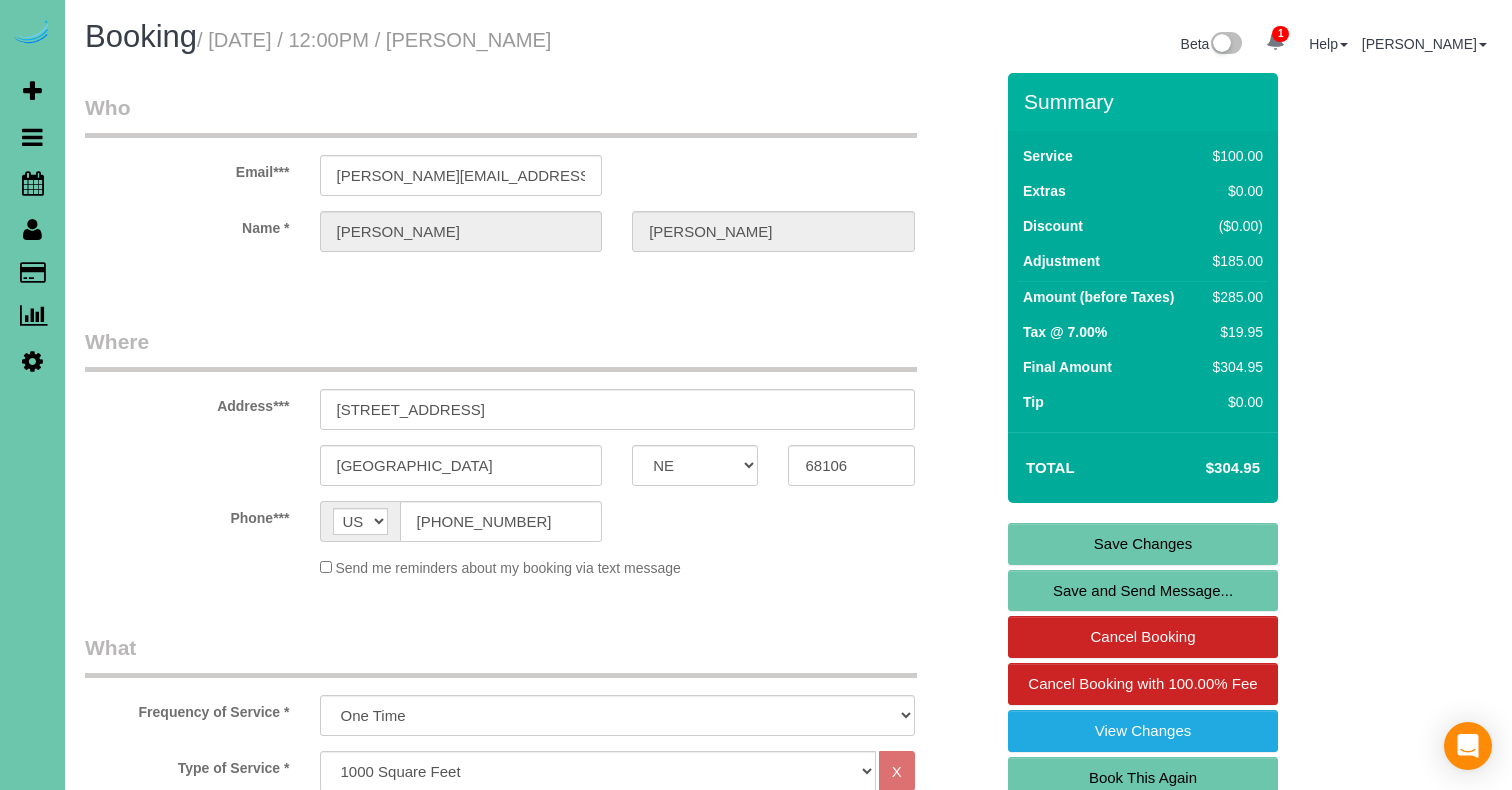 scroll, scrollTop: 0, scrollLeft: 0, axis: both 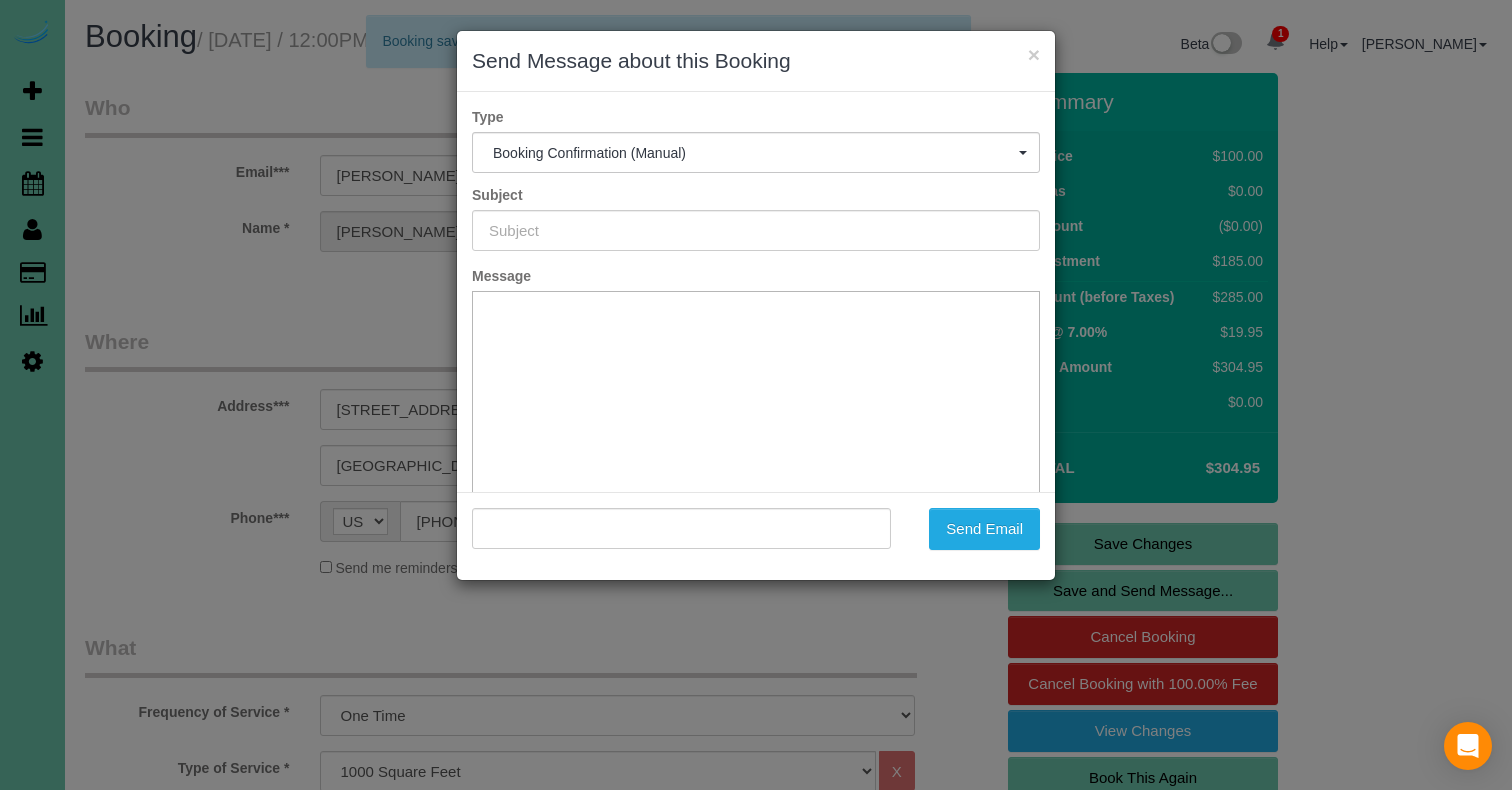 type on "Booking Confirmed!" 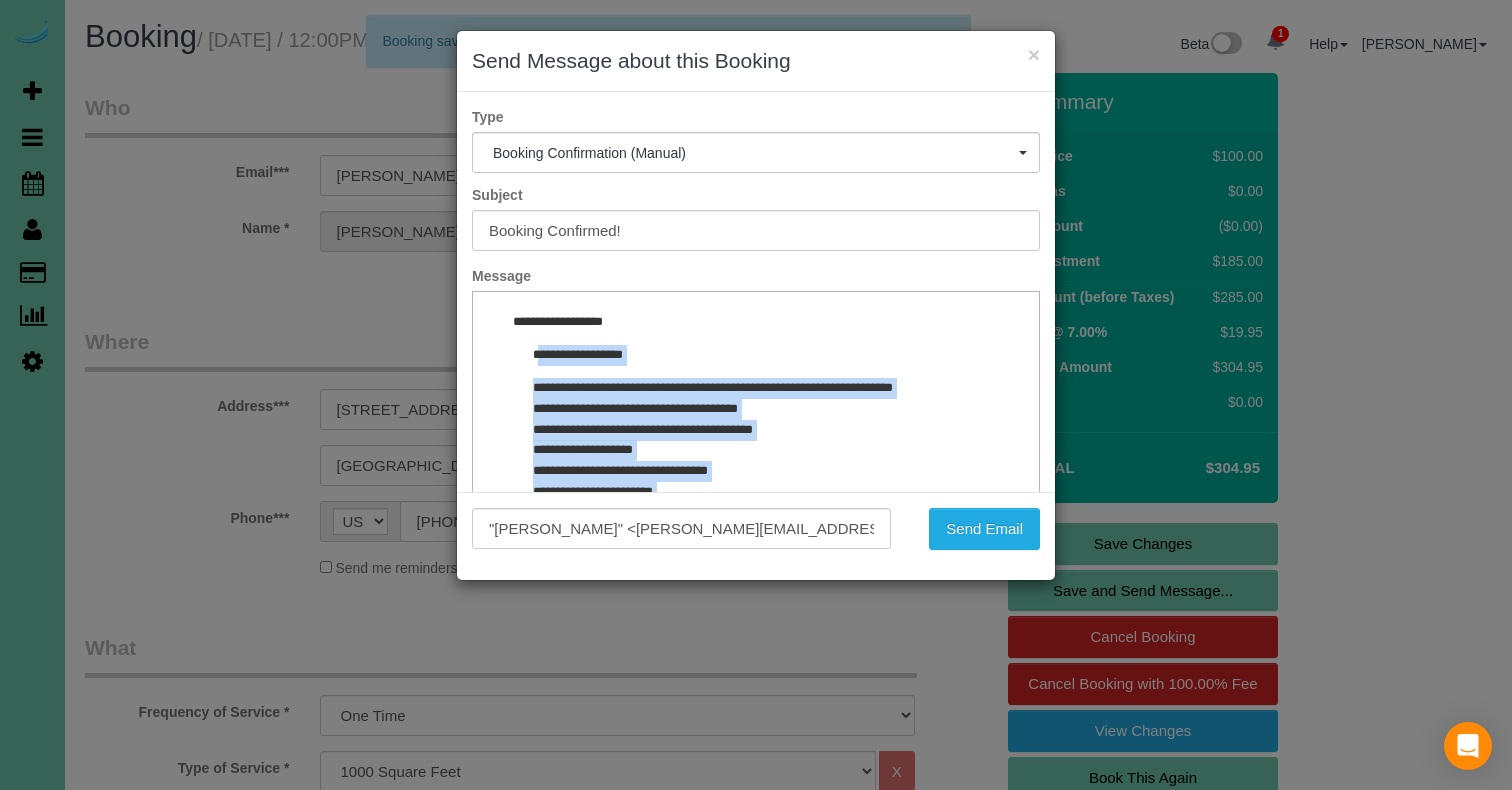 scroll, scrollTop: 112, scrollLeft: 0, axis: vertical 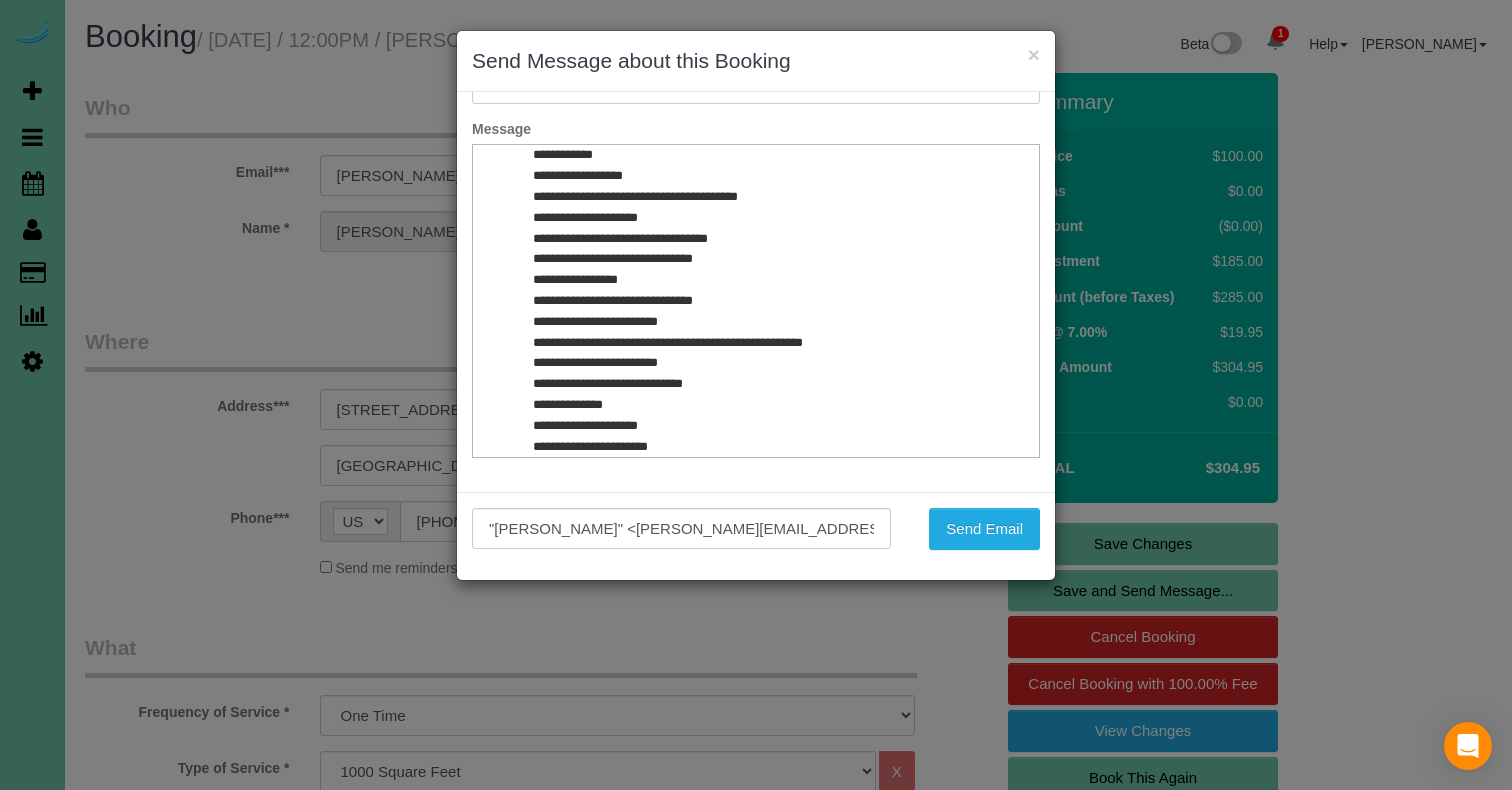 drag, startPoint x: 539, startPoint y: 206, endPoint x: 666, endPoint y: 215, distance: 127.3185 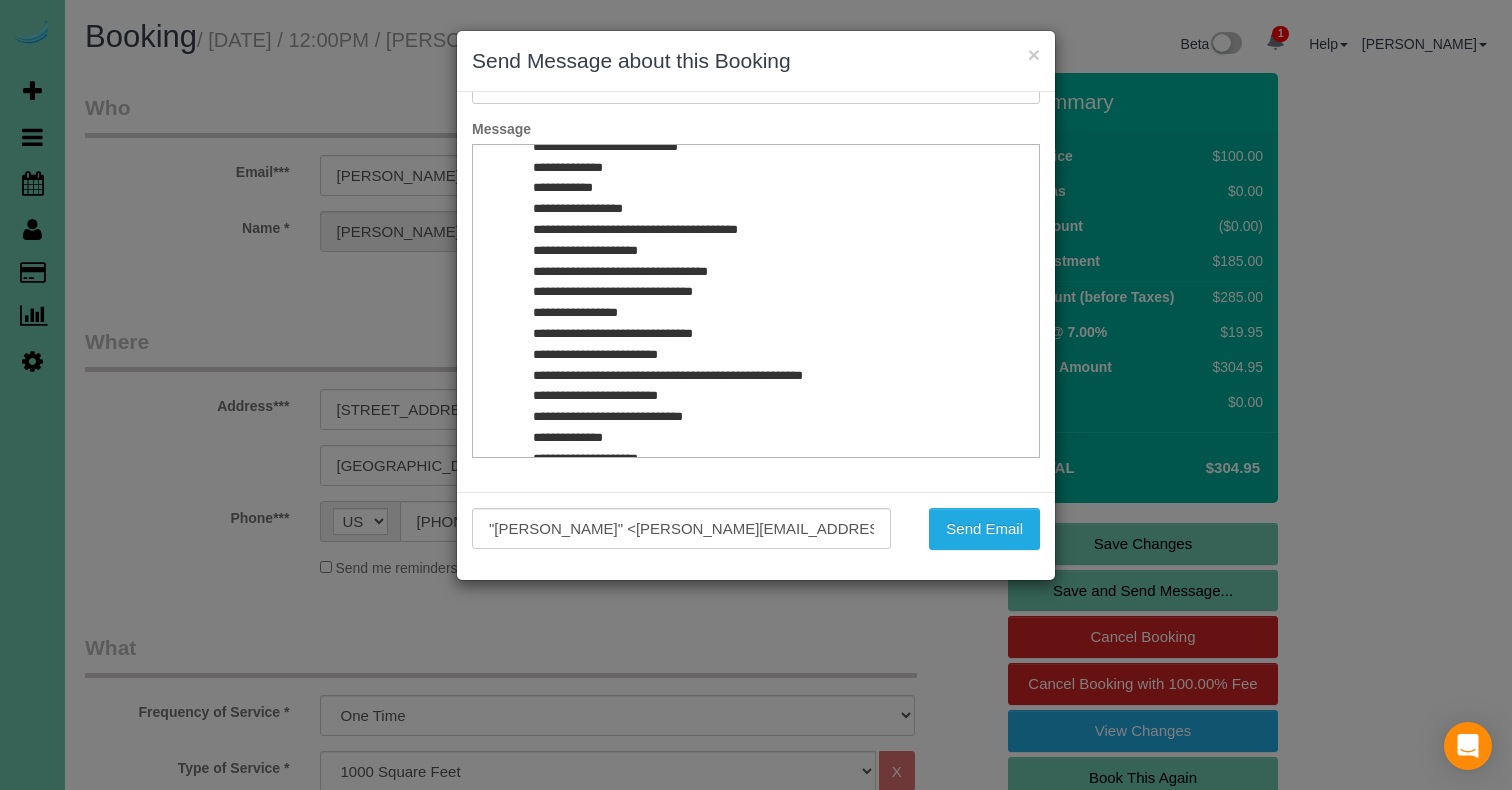 click on "**********" at bounding box center [756, 677] 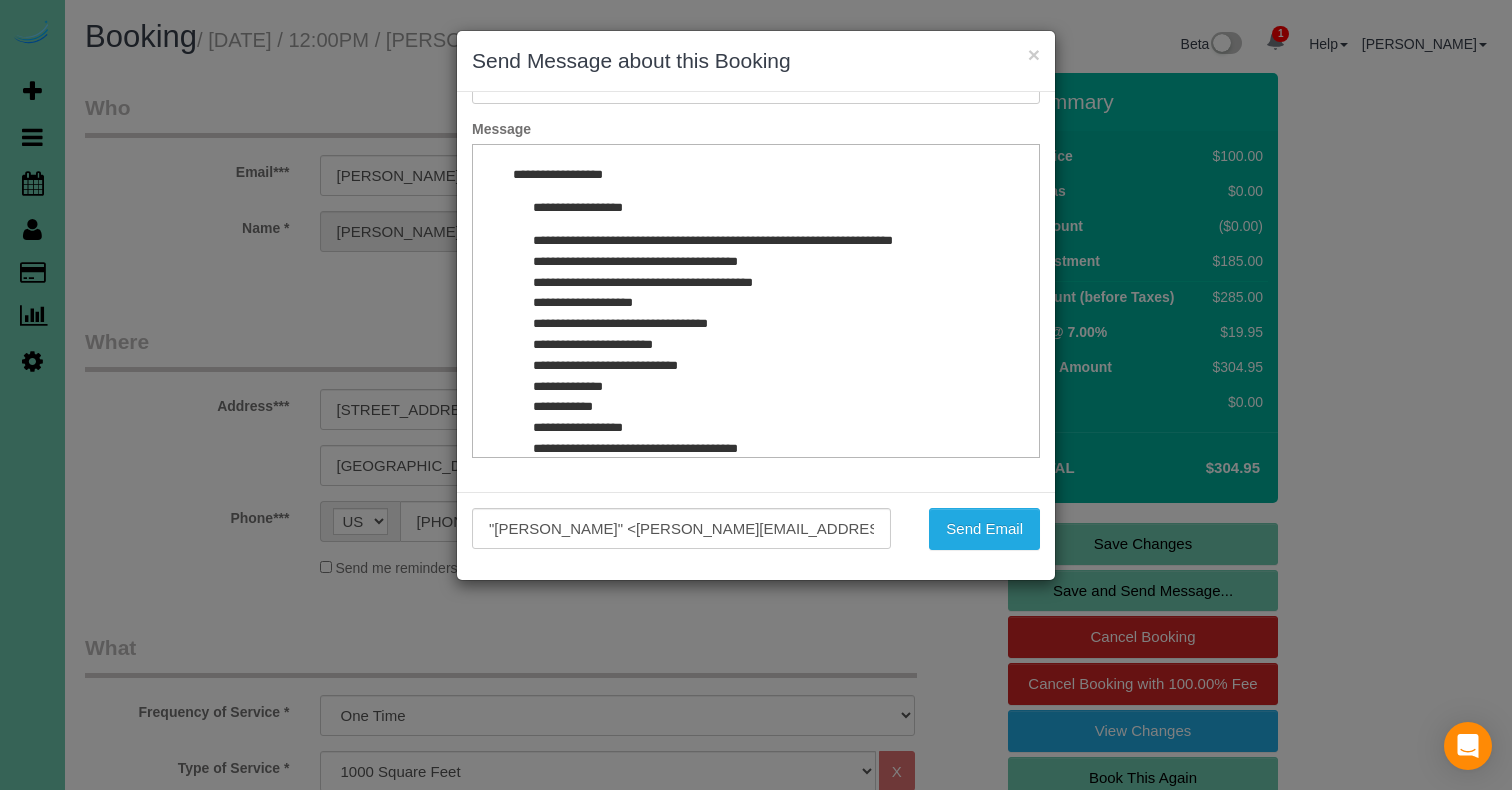 scroll, scrollTop: 0, scrollLeft: 0, axis: both 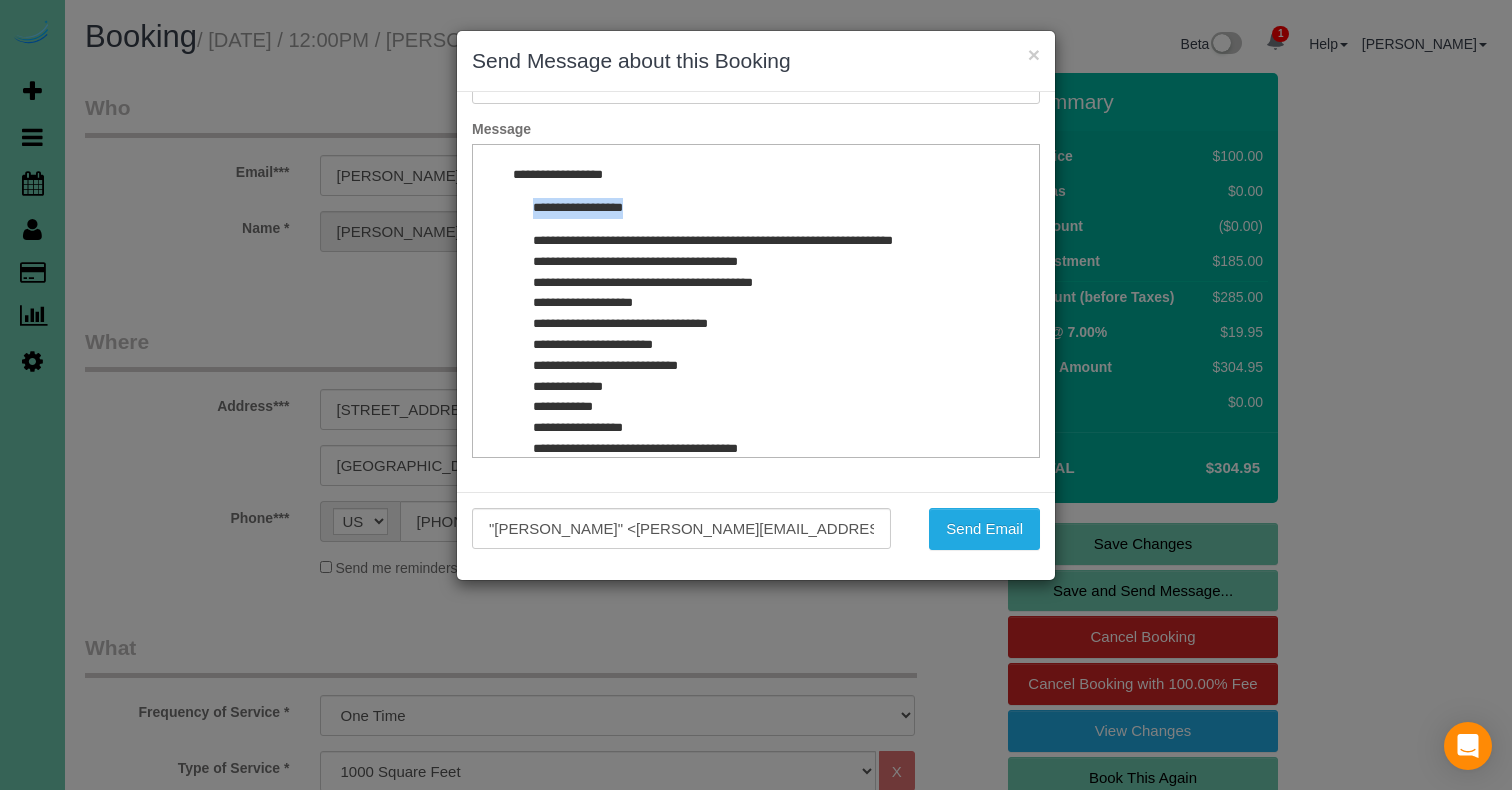 drag, startPoint x: 668, startPoint y: 211, endPoint x: 561, endPoint y: 219, distance: 107.298645 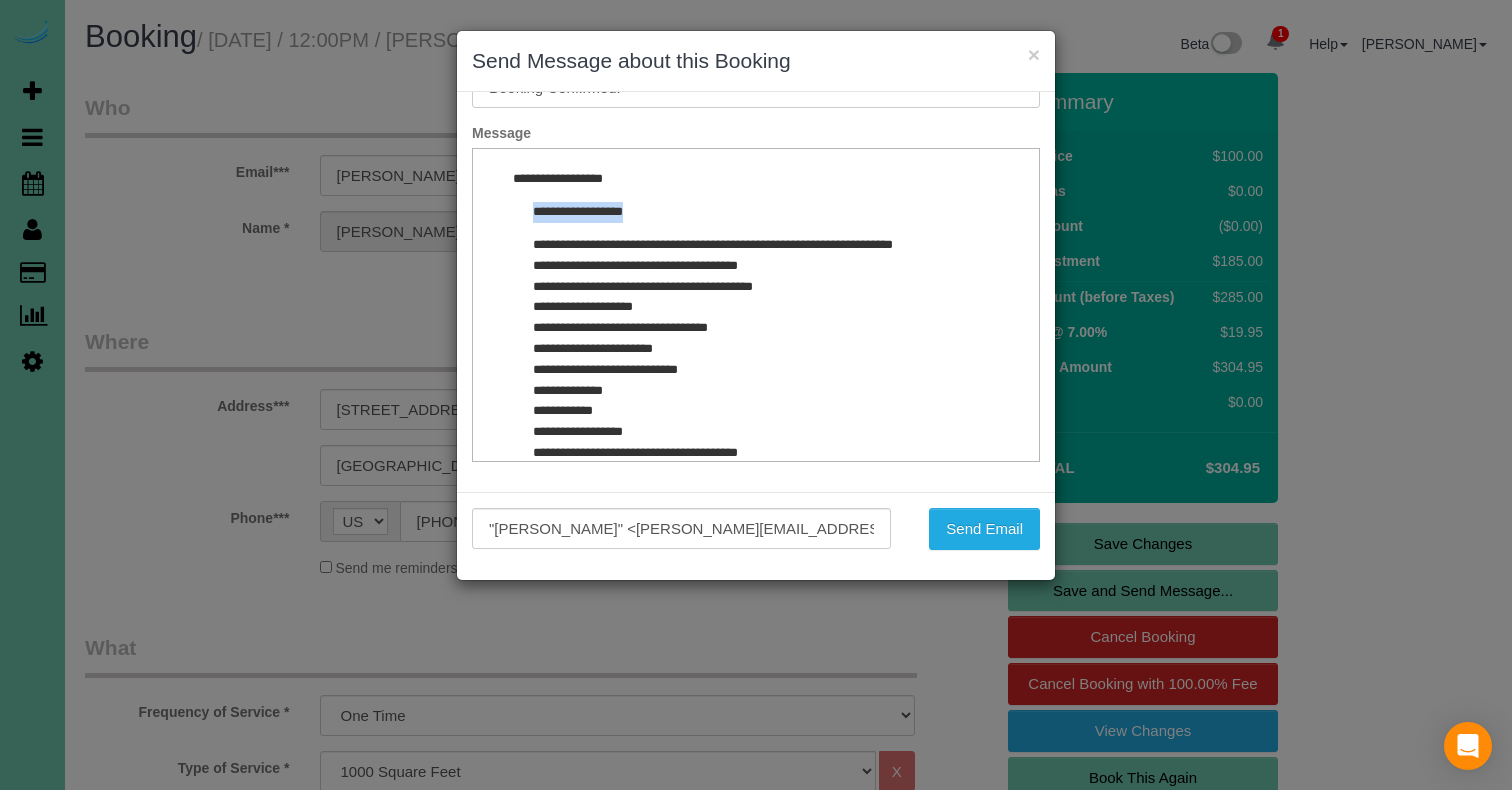 type 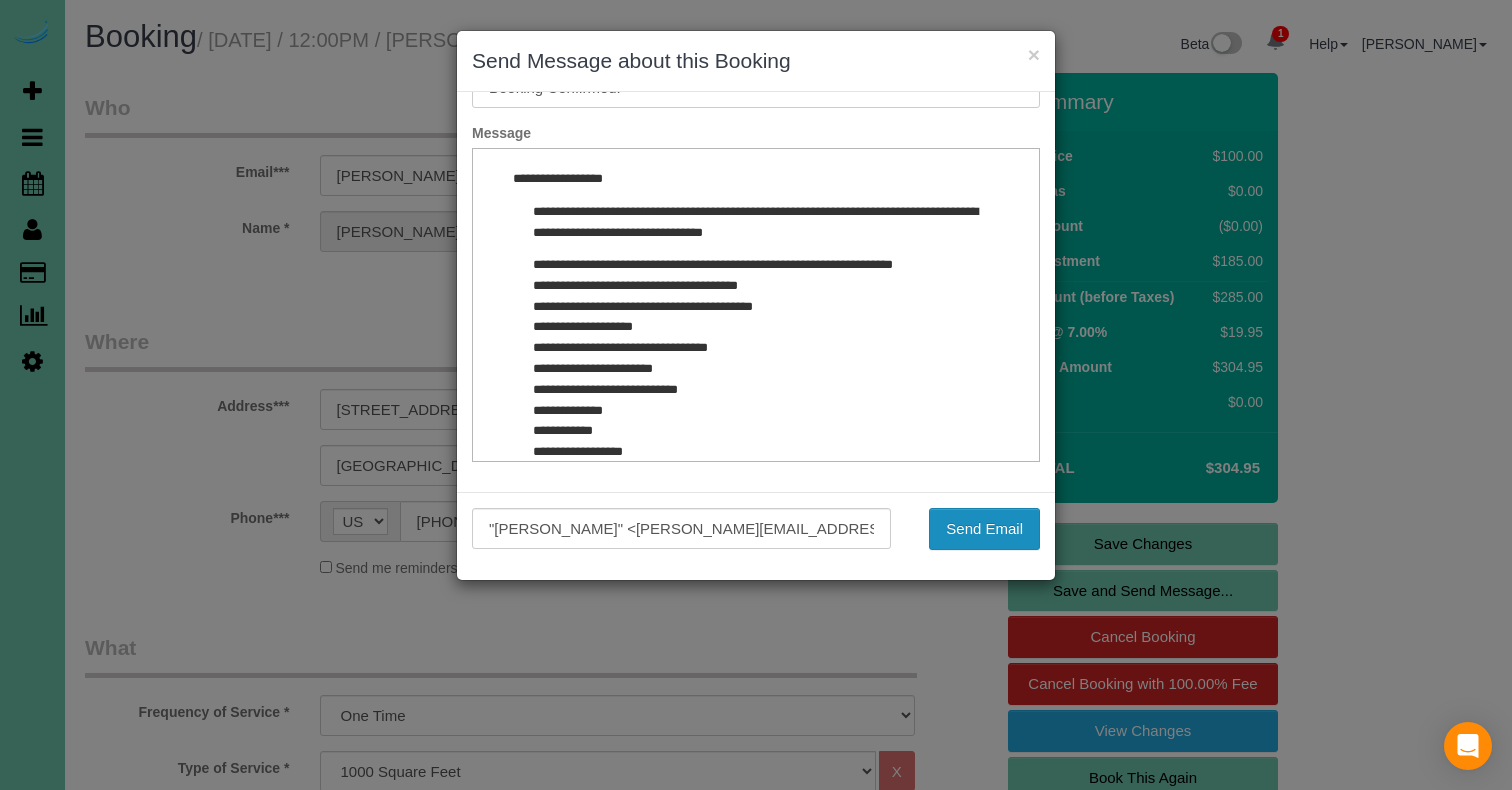 click on "Send Email" at bounding box center (984, 529) 